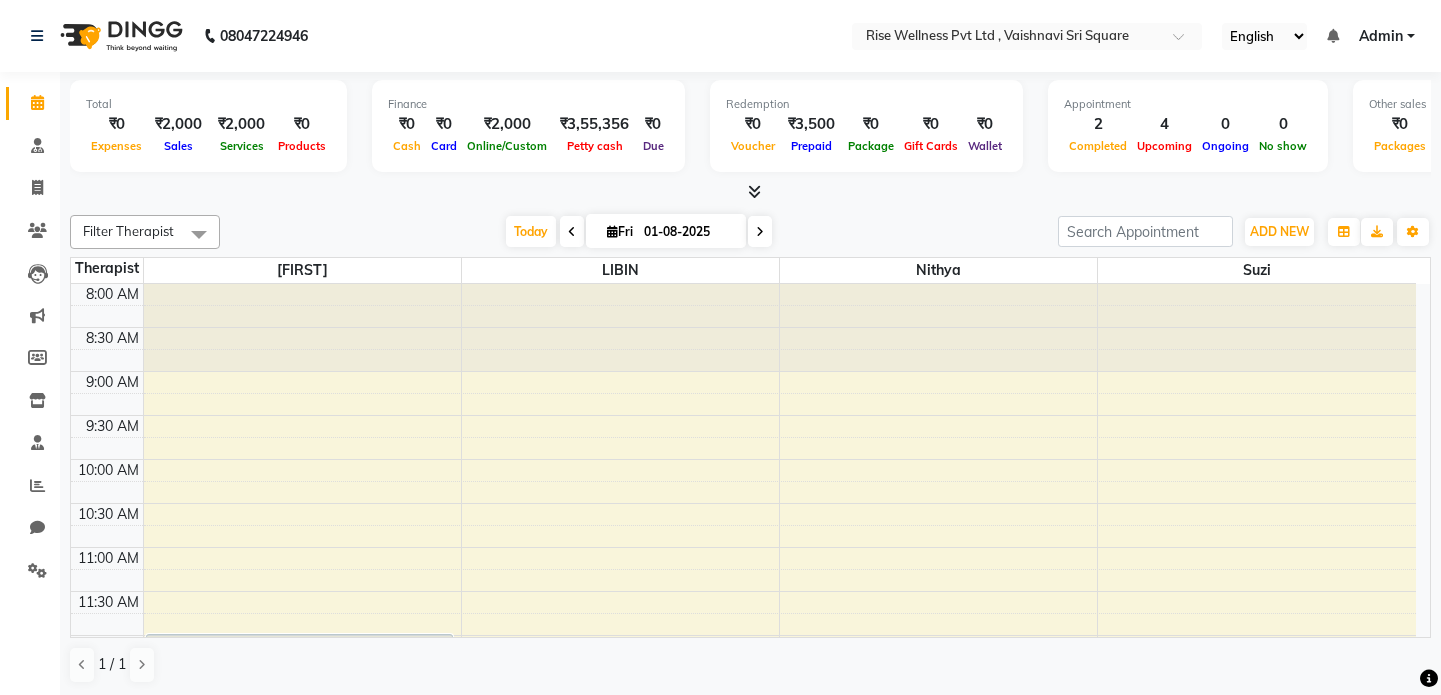 scroll, scrollTop: 0, scrollLeft: 0, axis: both 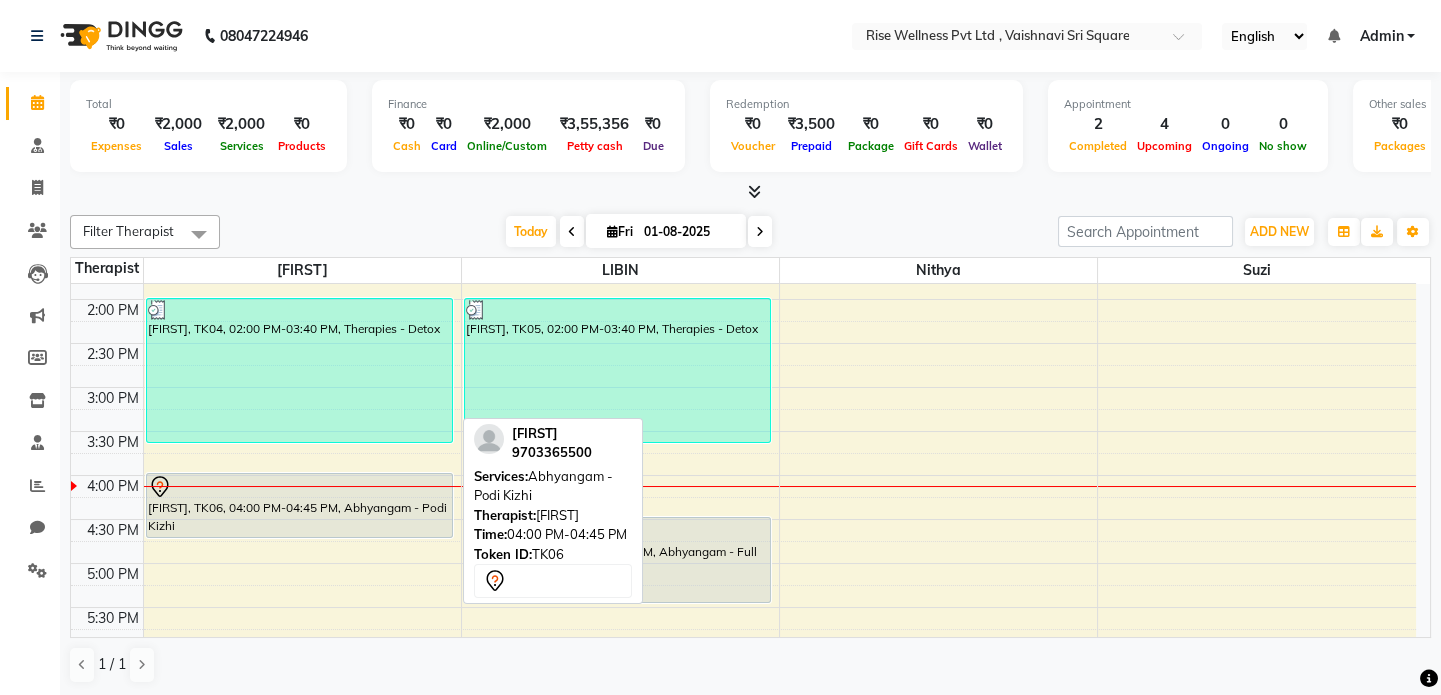 click on "[FIRST], TK06, 04:00 PM-04:45 PM, Abhyangam - Podi Kizhi" at bounding box center [299, 505] 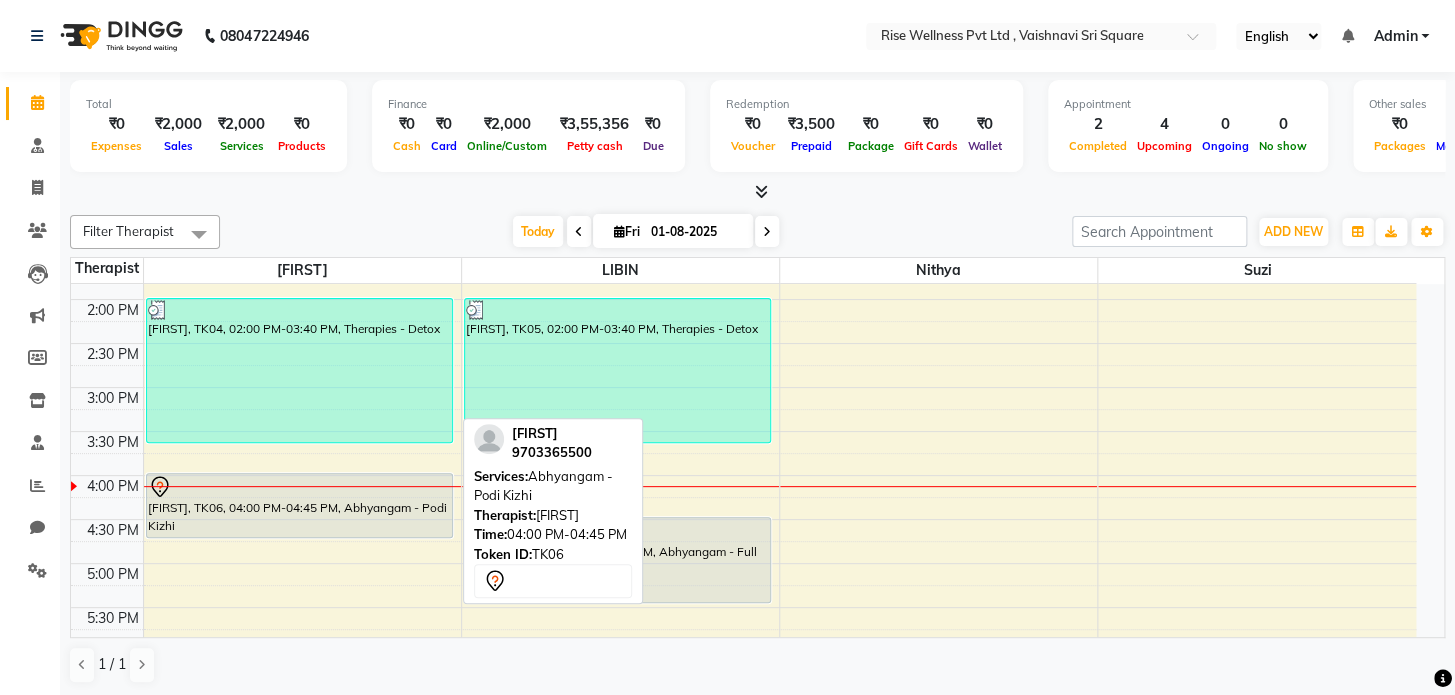 select on "7" 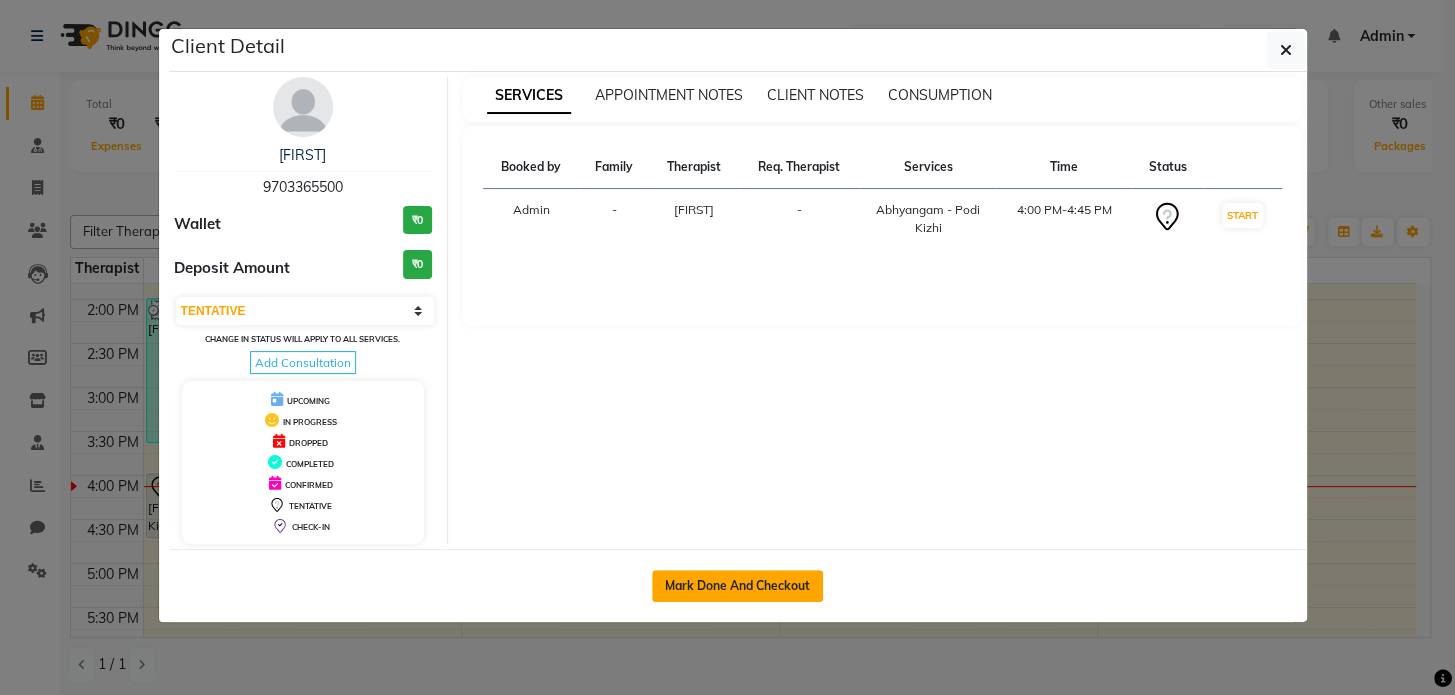 click on "Mark Done And Checkout" 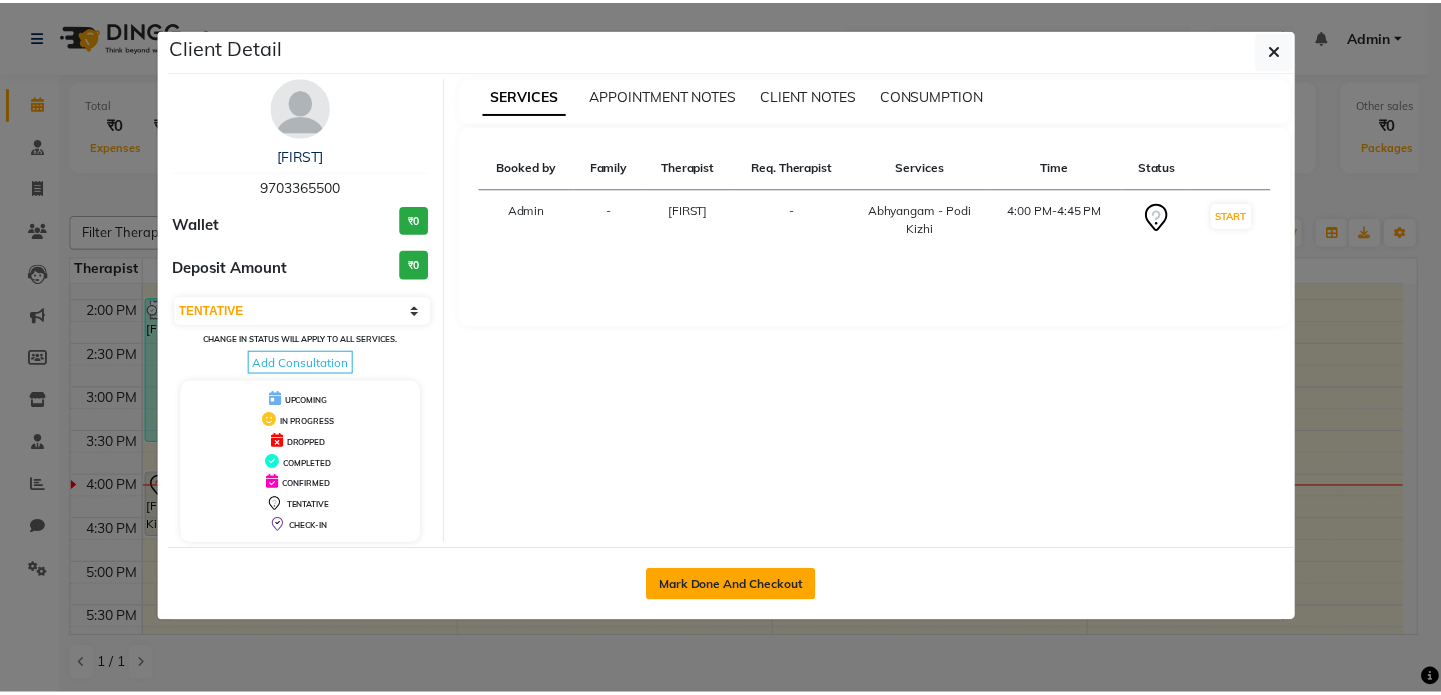 scroll, scrollTop: 0, scrollLeft: 0, axis: both 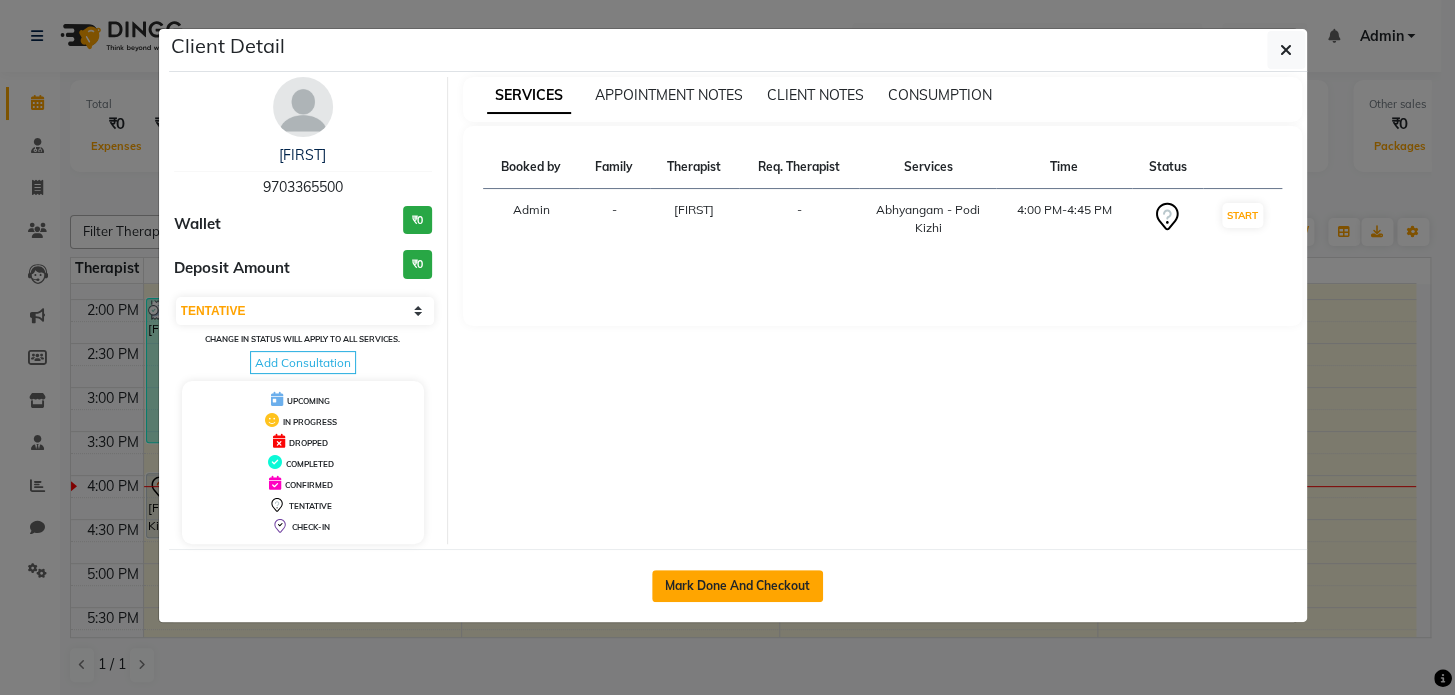 select on "7497" 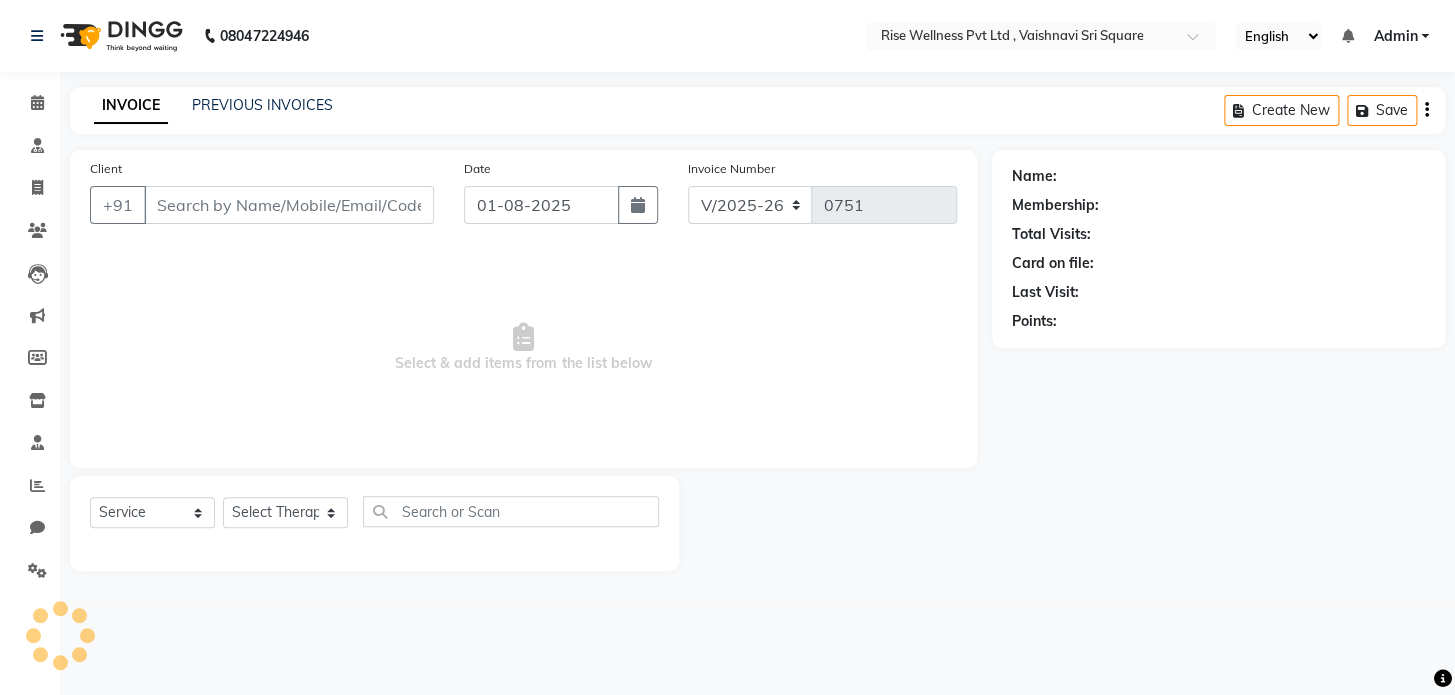 select on "V" 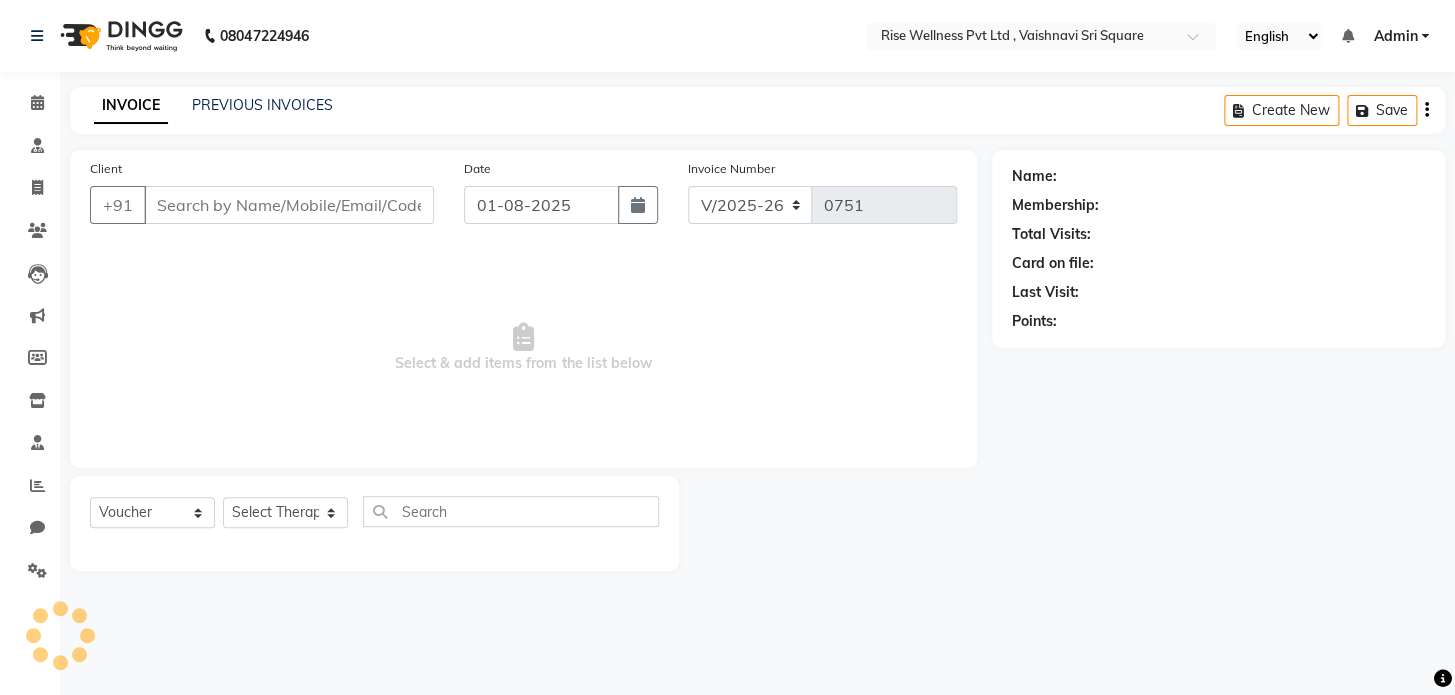 type on "9703365500" 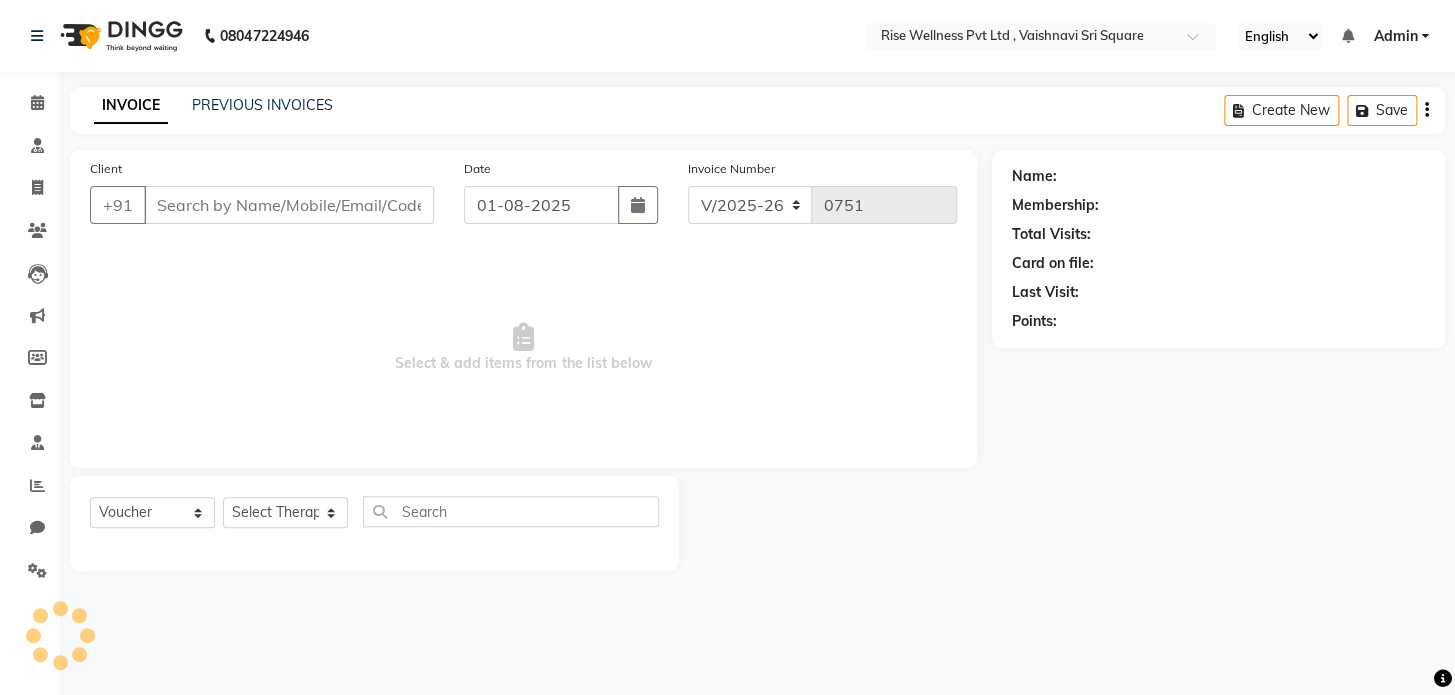 select on "67714" 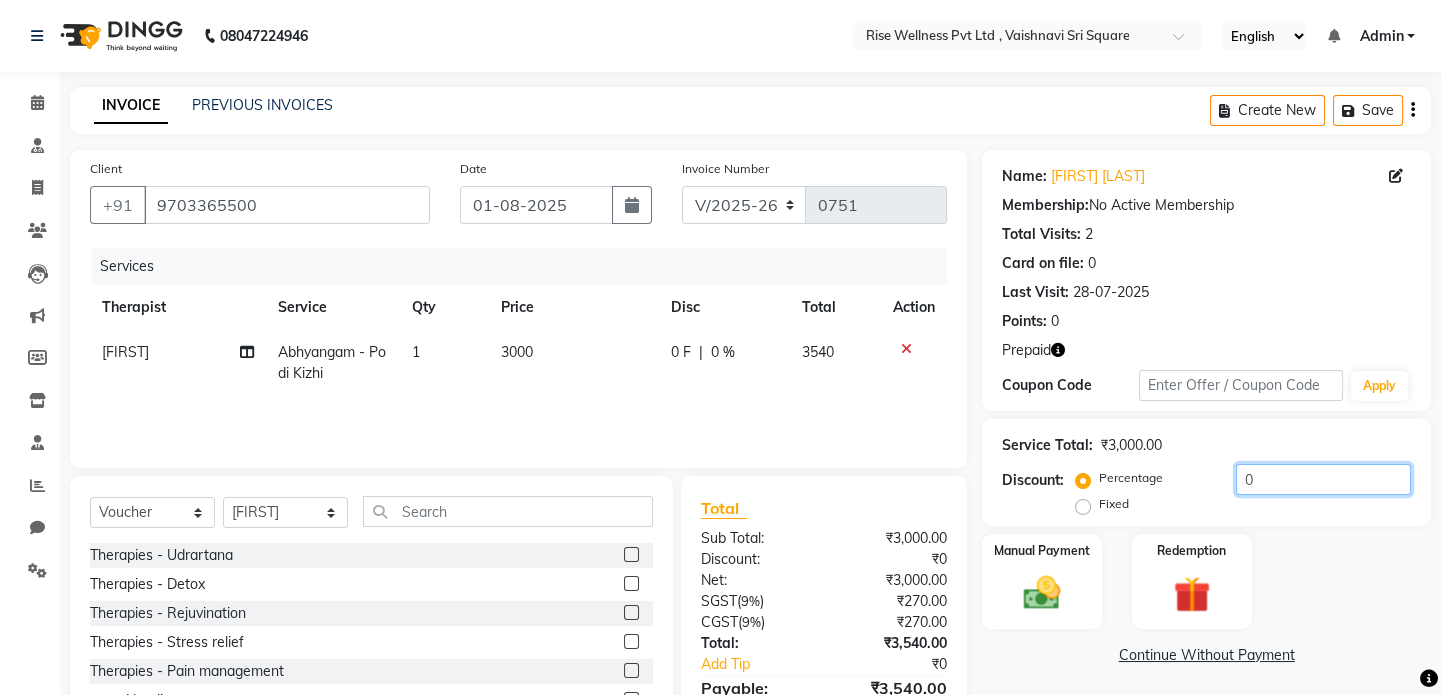click on "0" 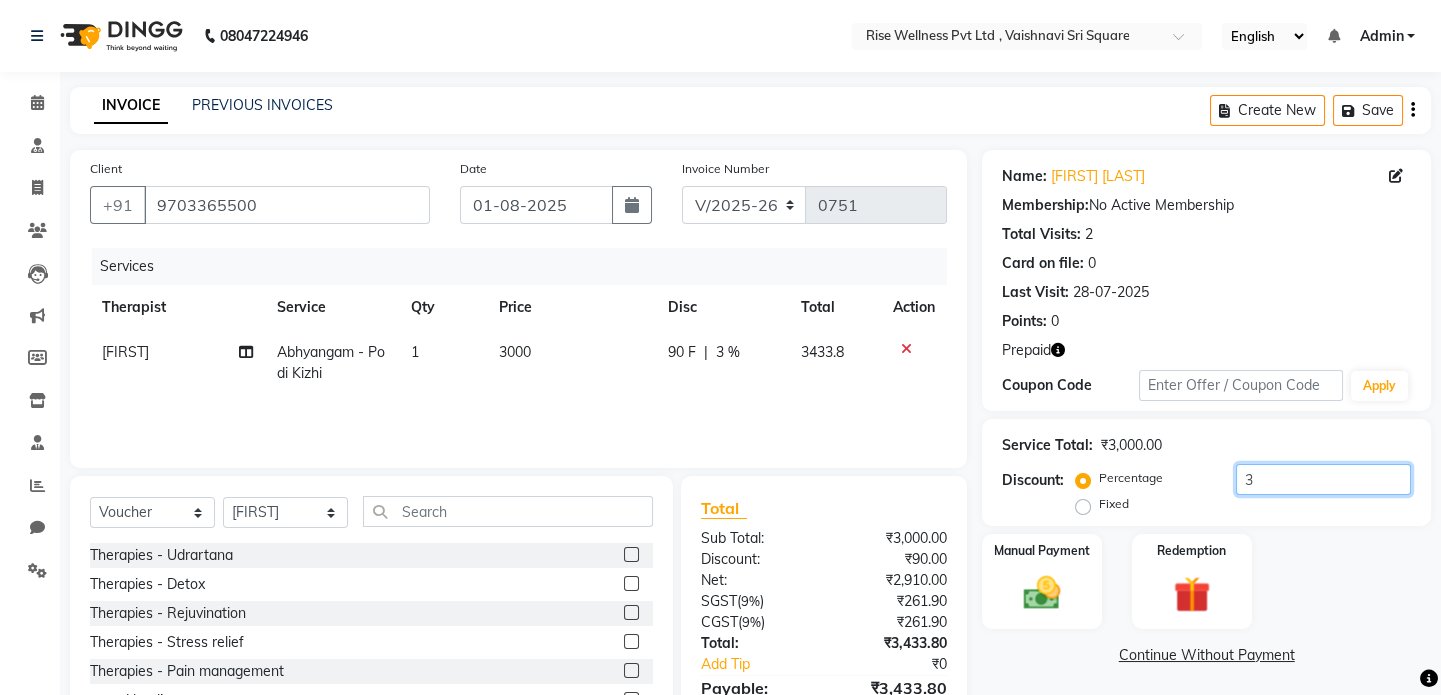 type on "3" 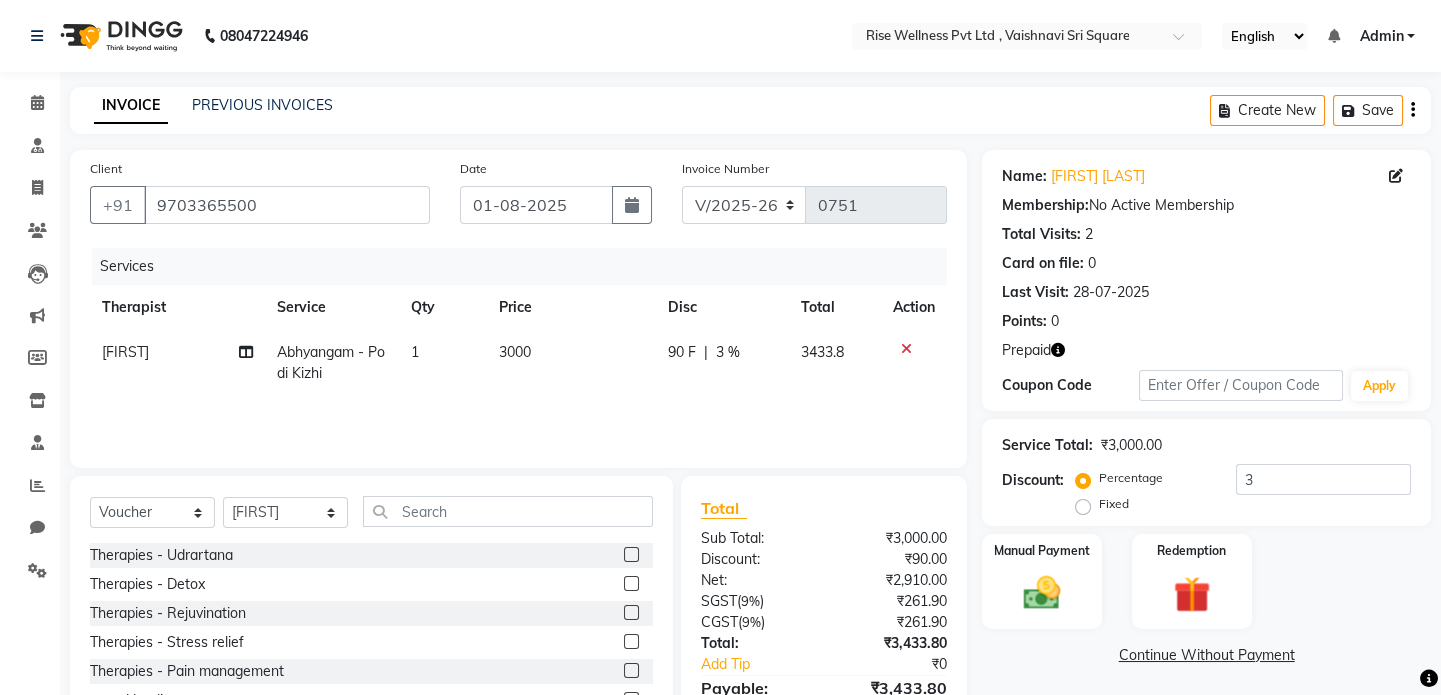 click 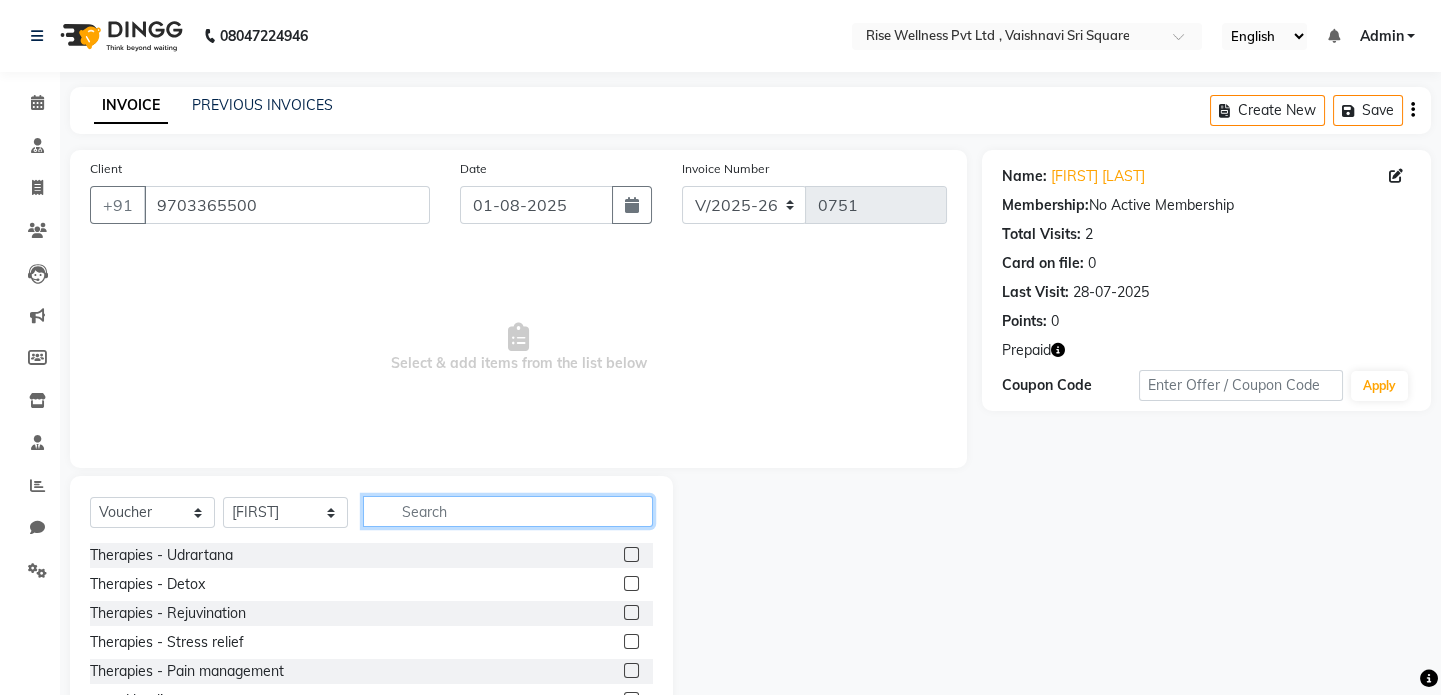 click 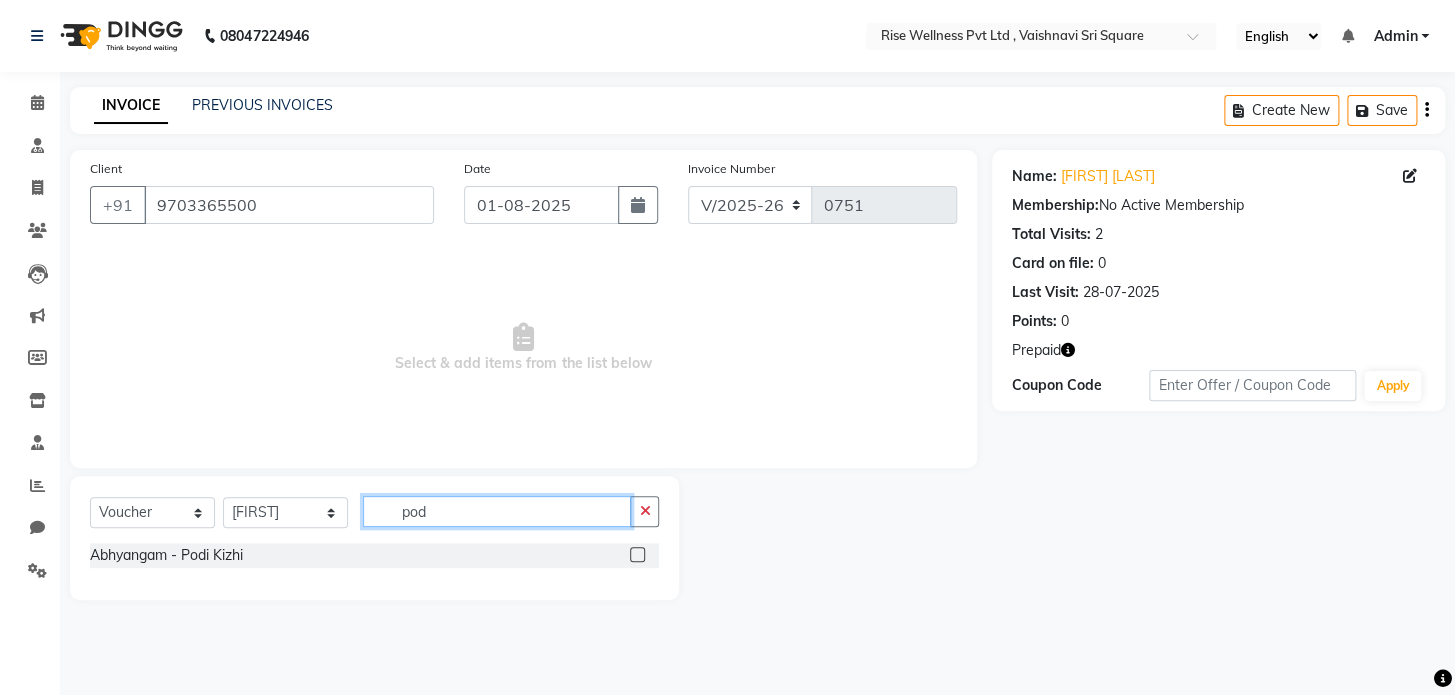 type on "pod" 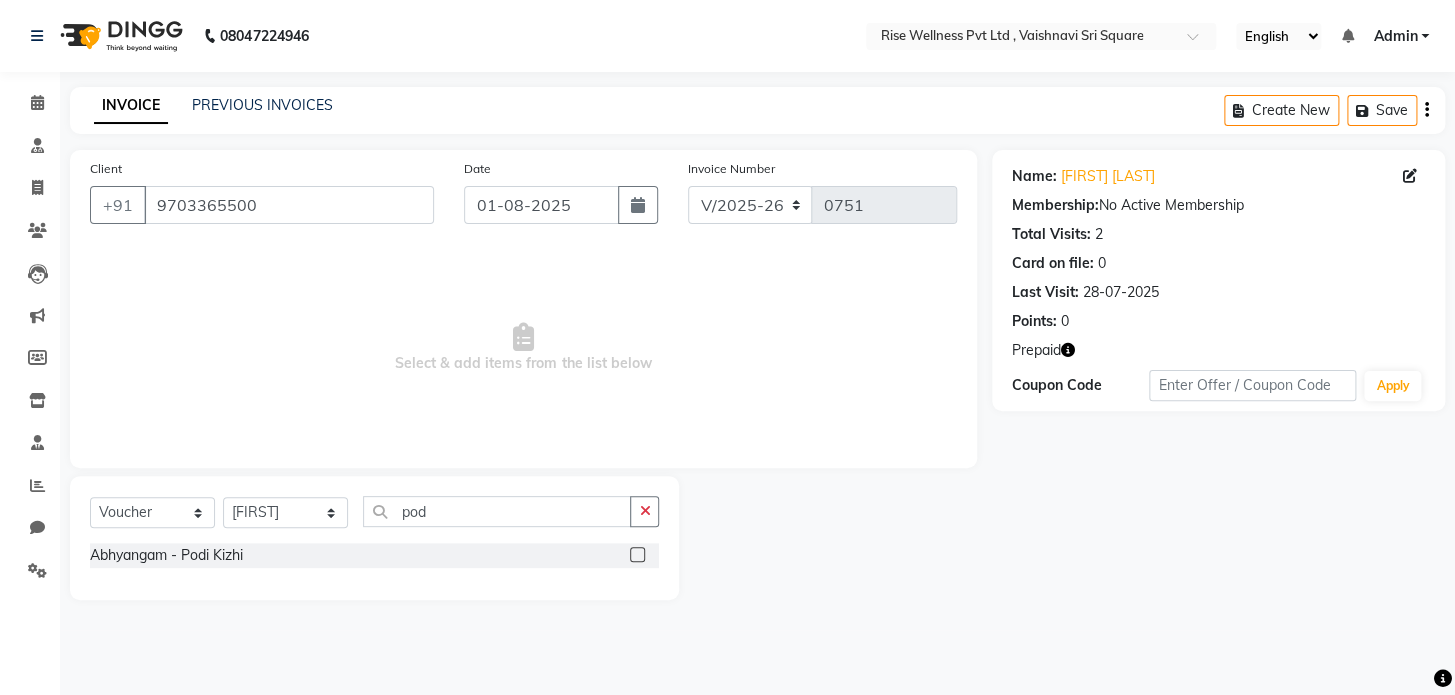 click 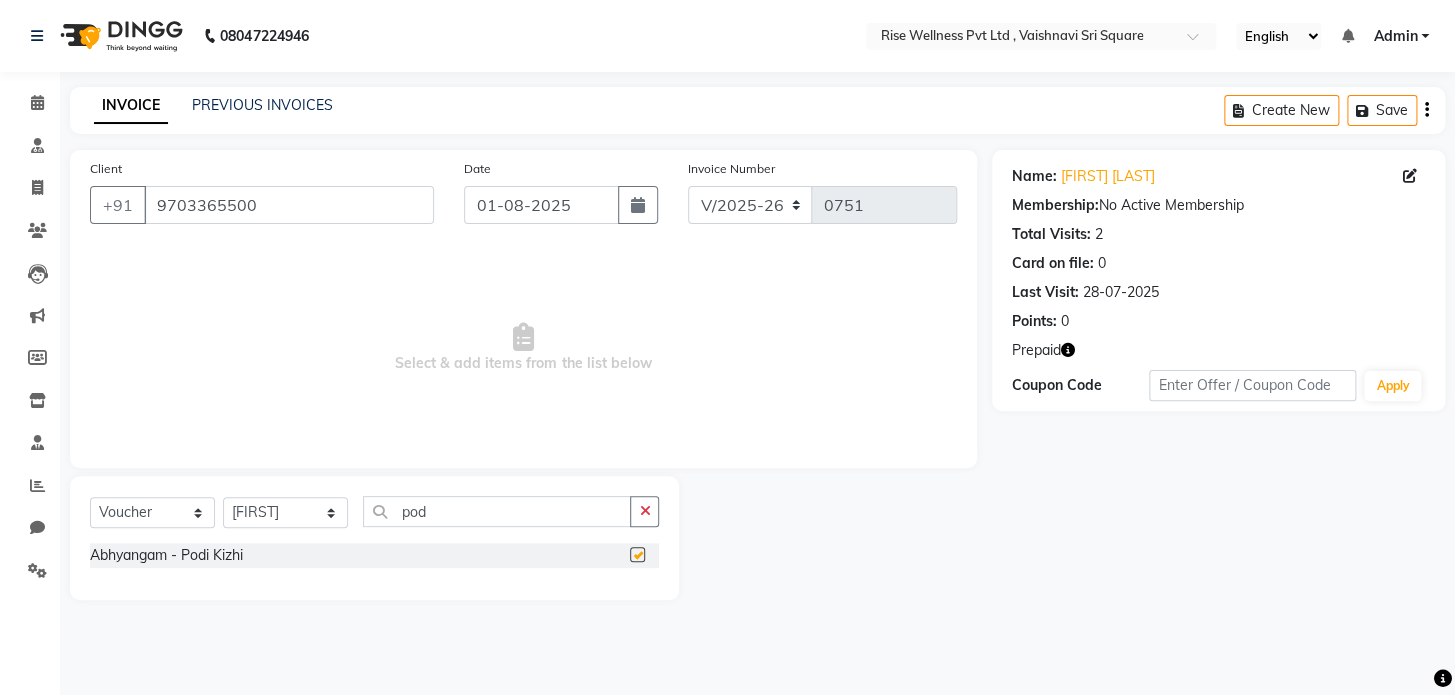 click 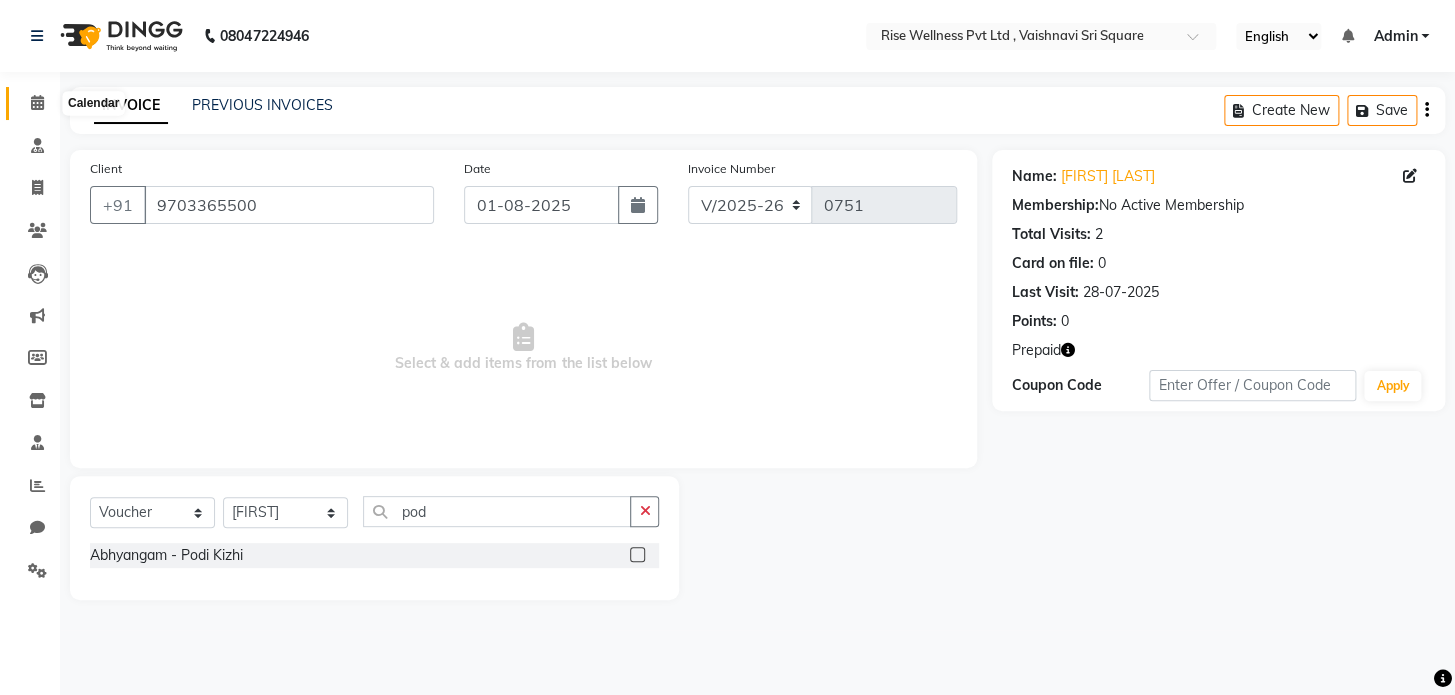 click 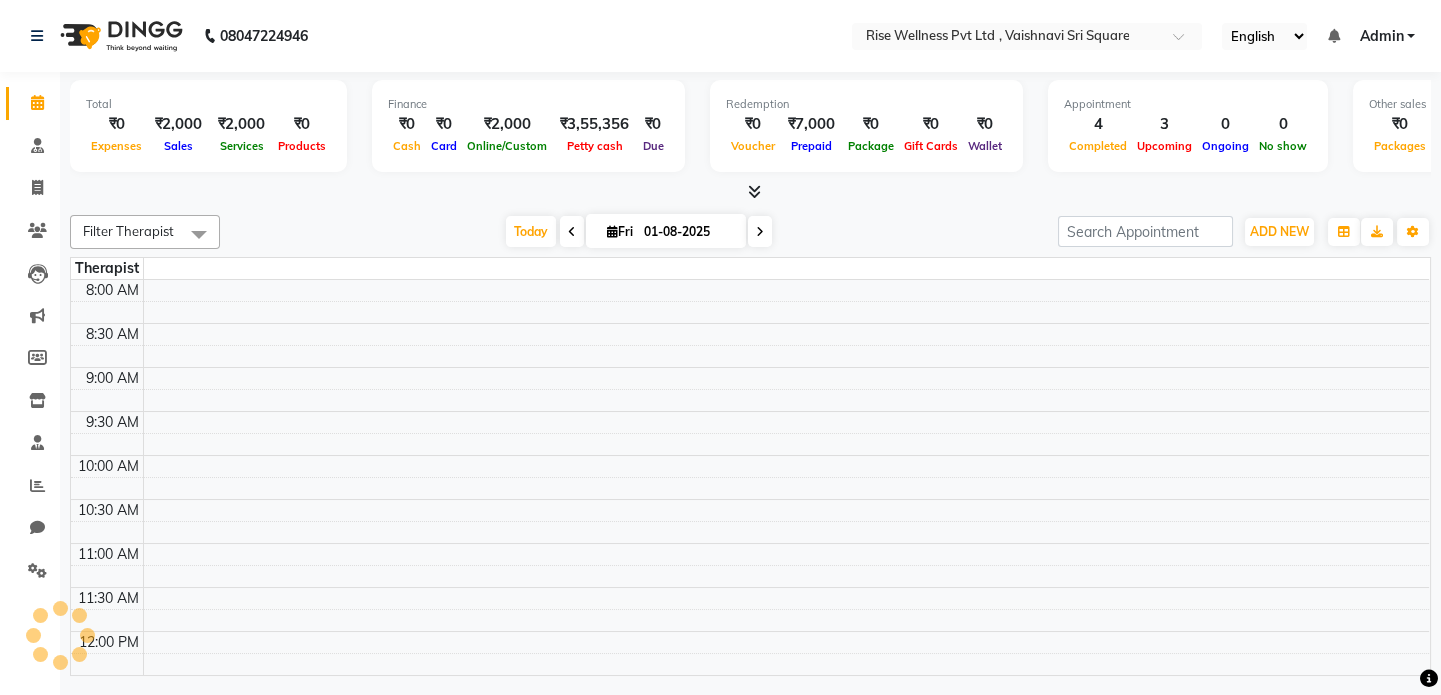scroll, scrollTop: 701, scrollLeft: 0, axis: vertical 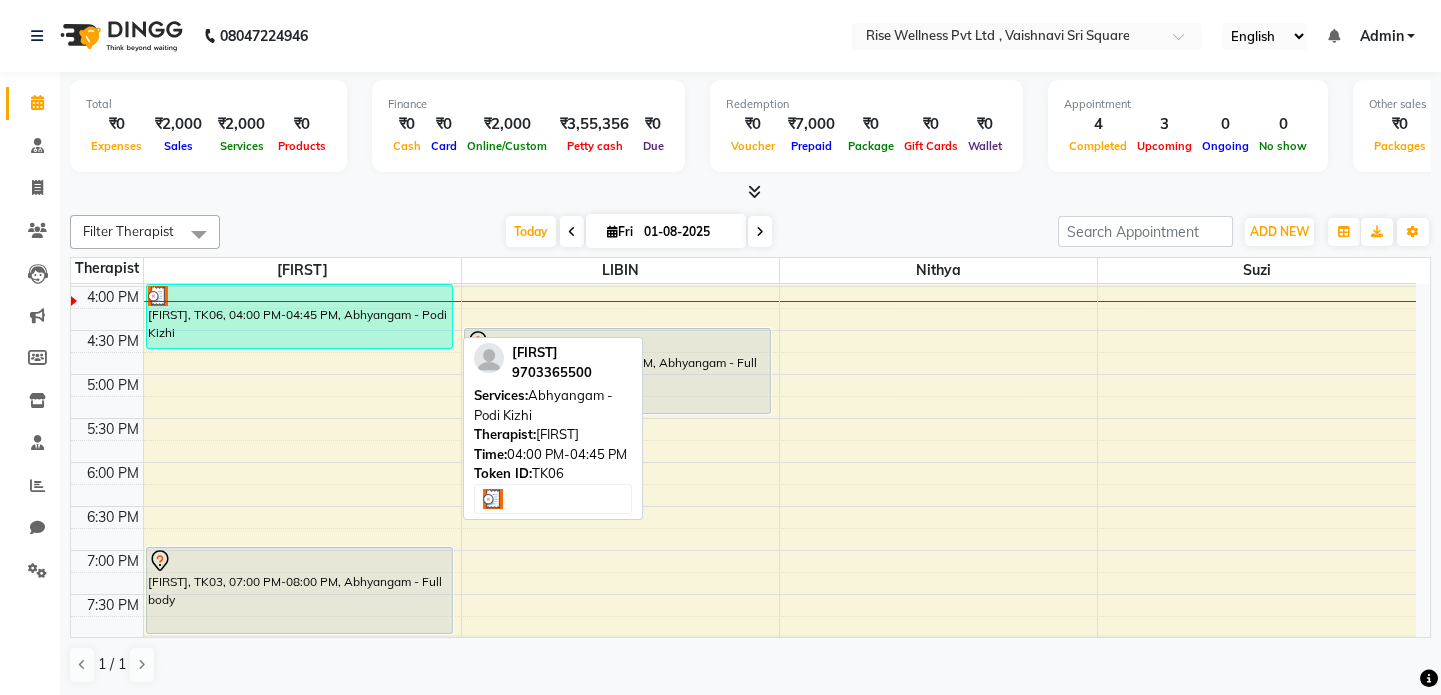 click on "[FIRST], TK06, 04:00 PM-04:45 PM, Abhyangam - Podi Kizhi" at bounding box center (299, 316) 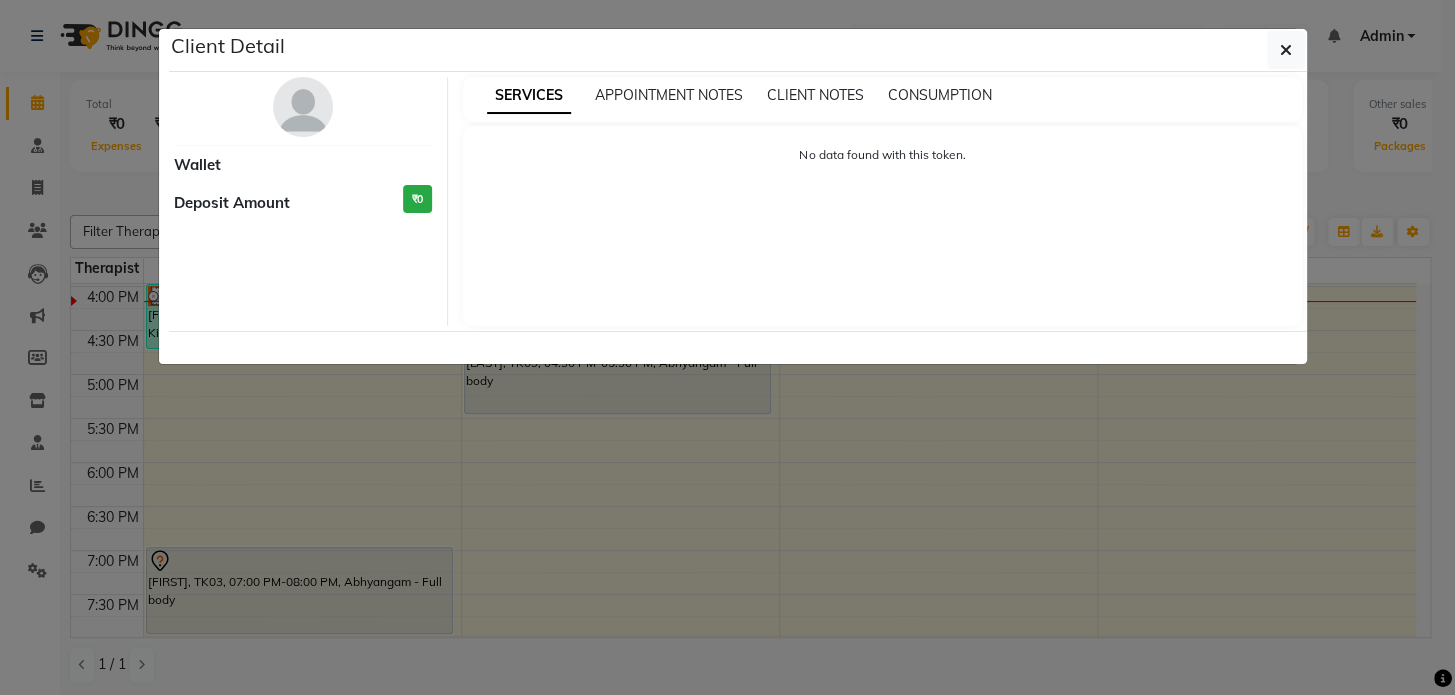 select on "3" 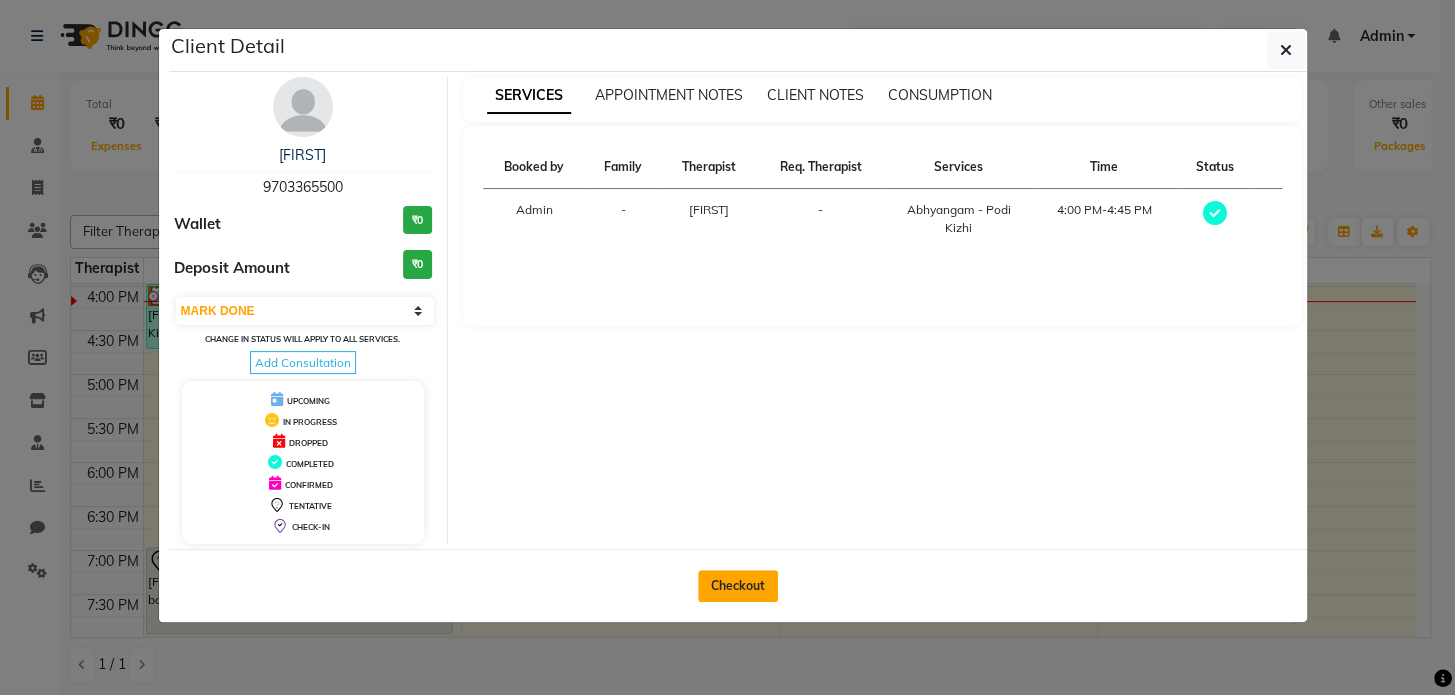 click on "Checkout" 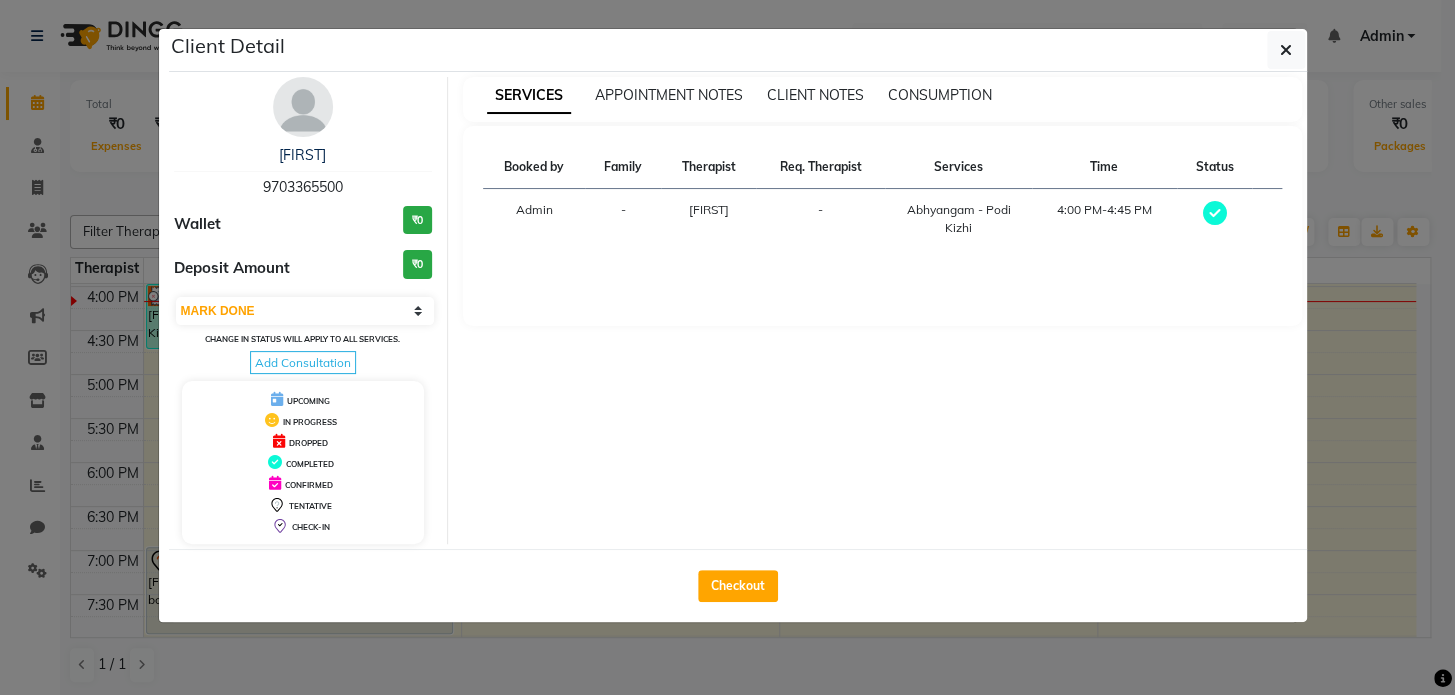 select on "service" 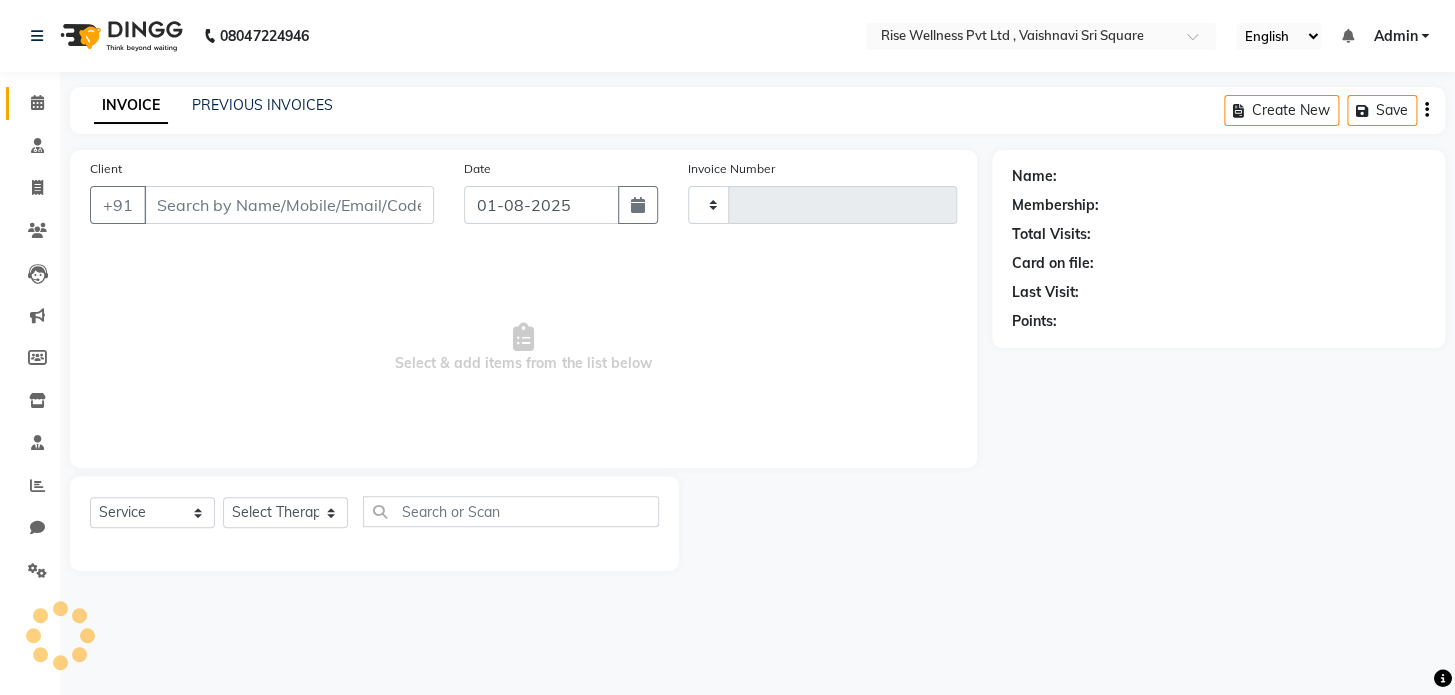 type on "0751" 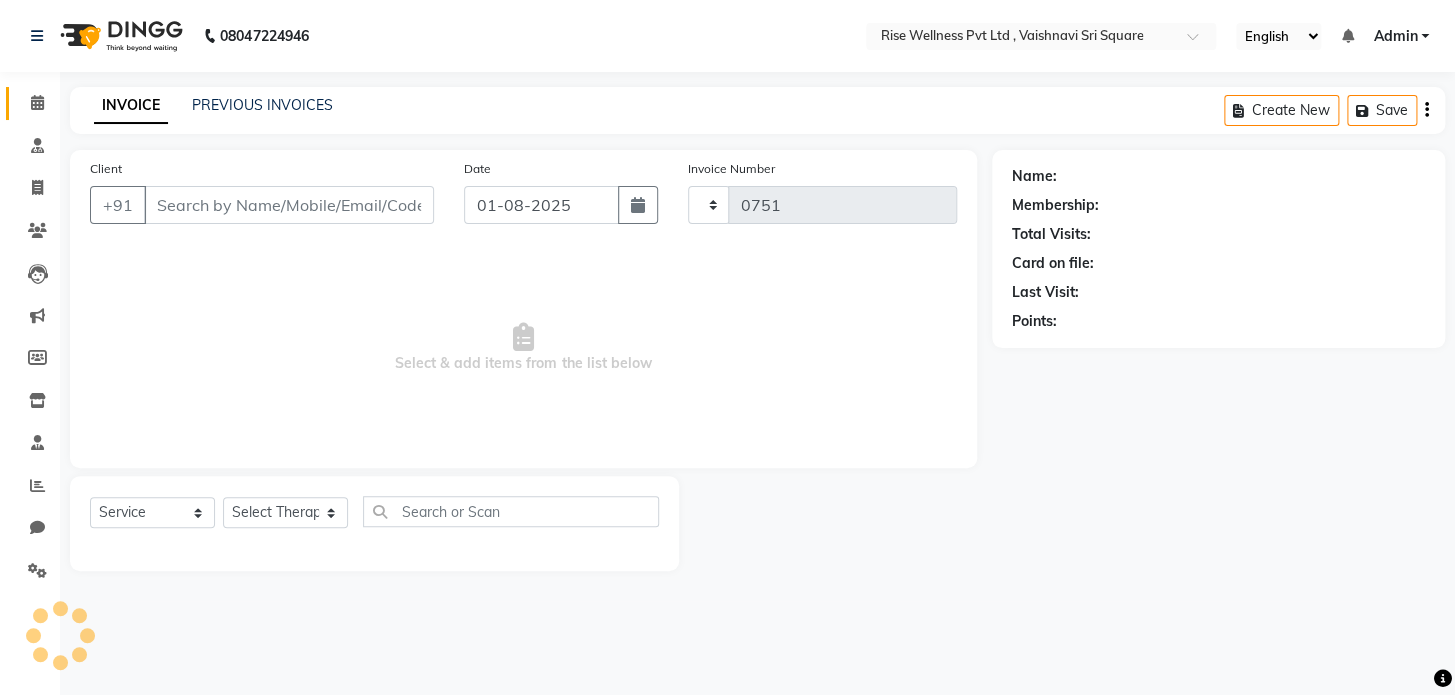select on "7497" 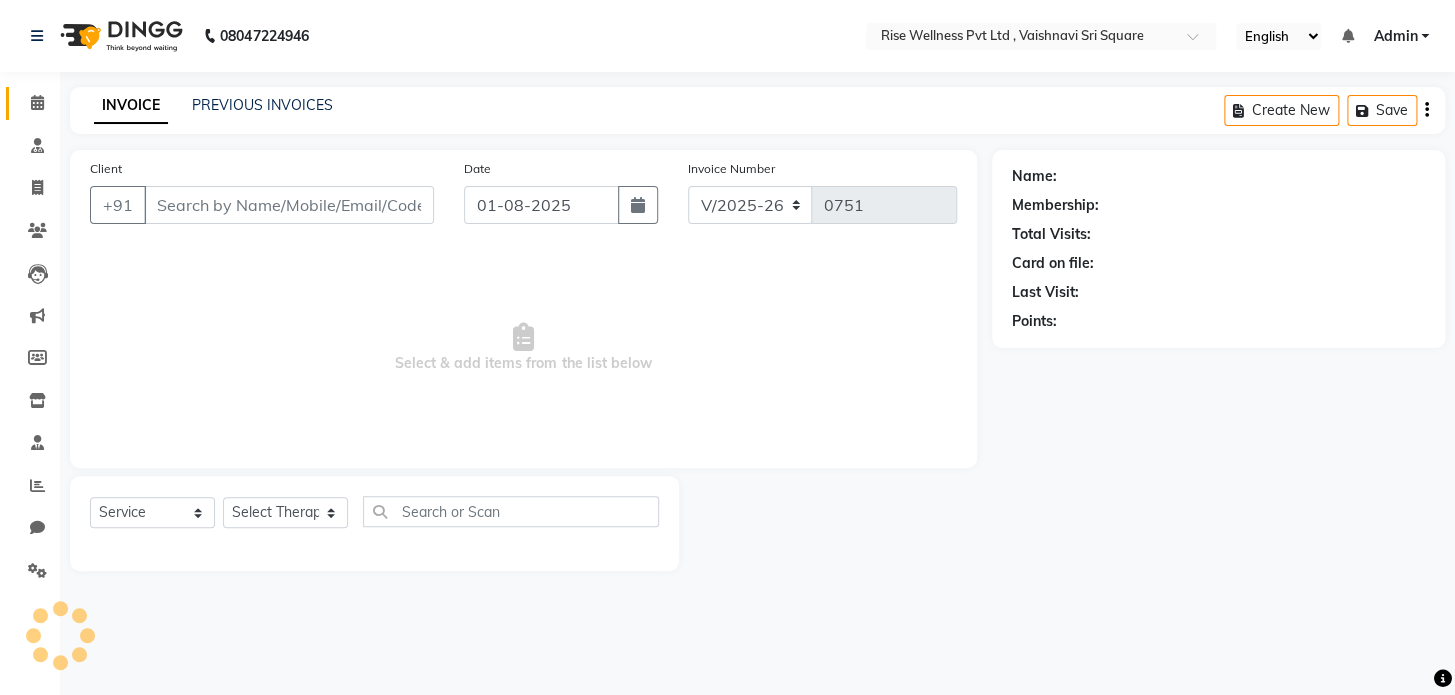select on "V" 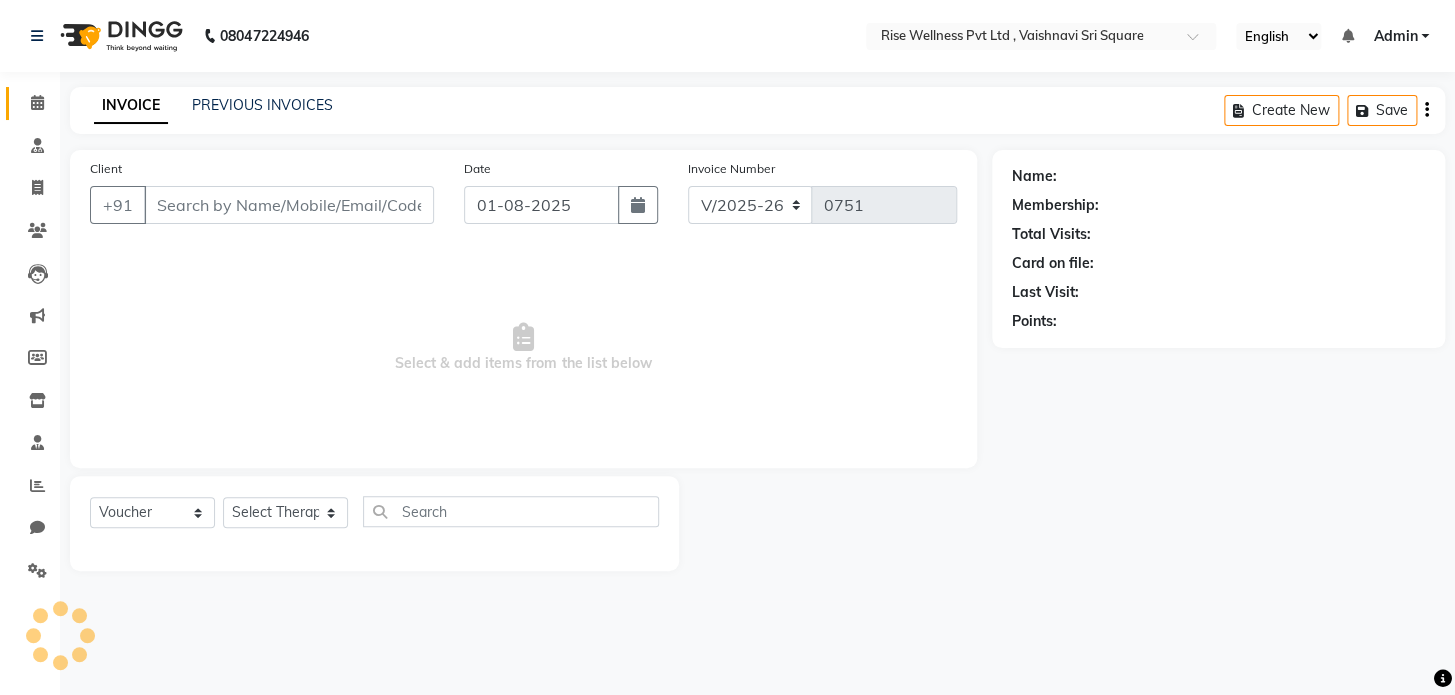 type on "9703365500" 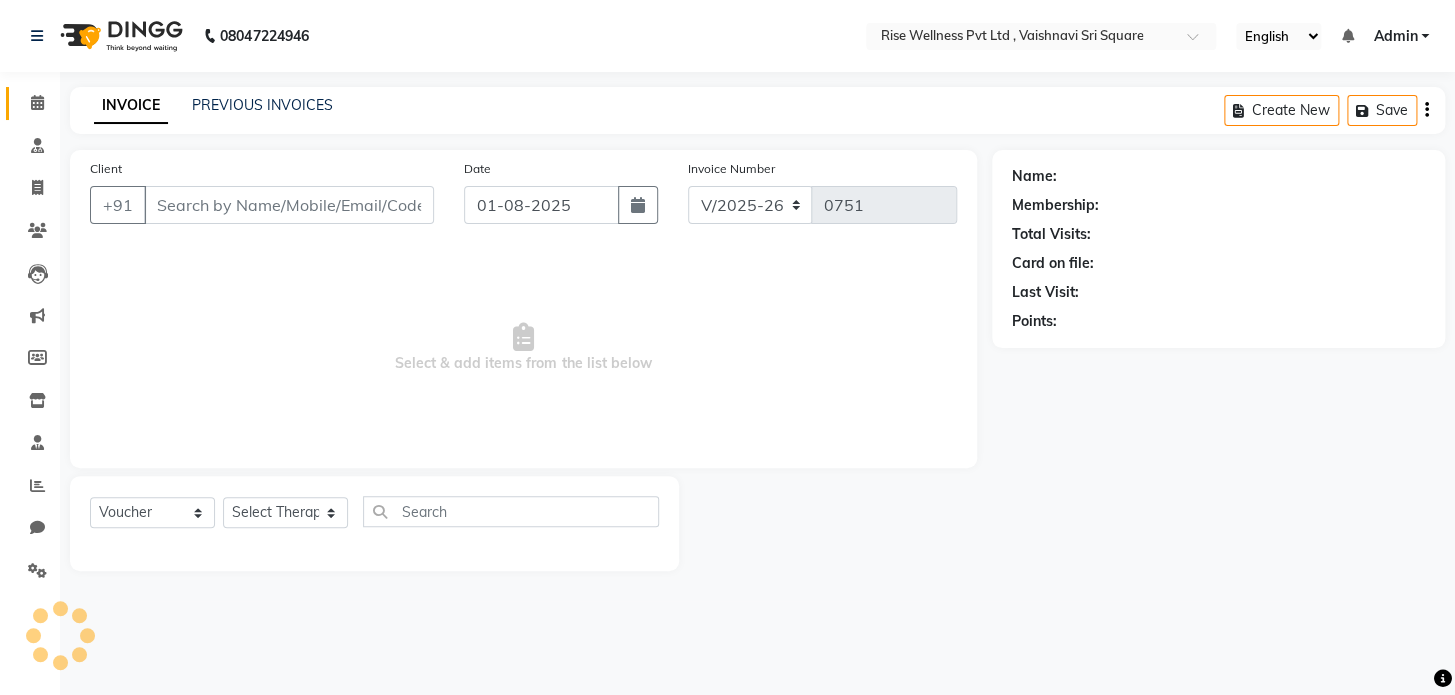 select on "67714" 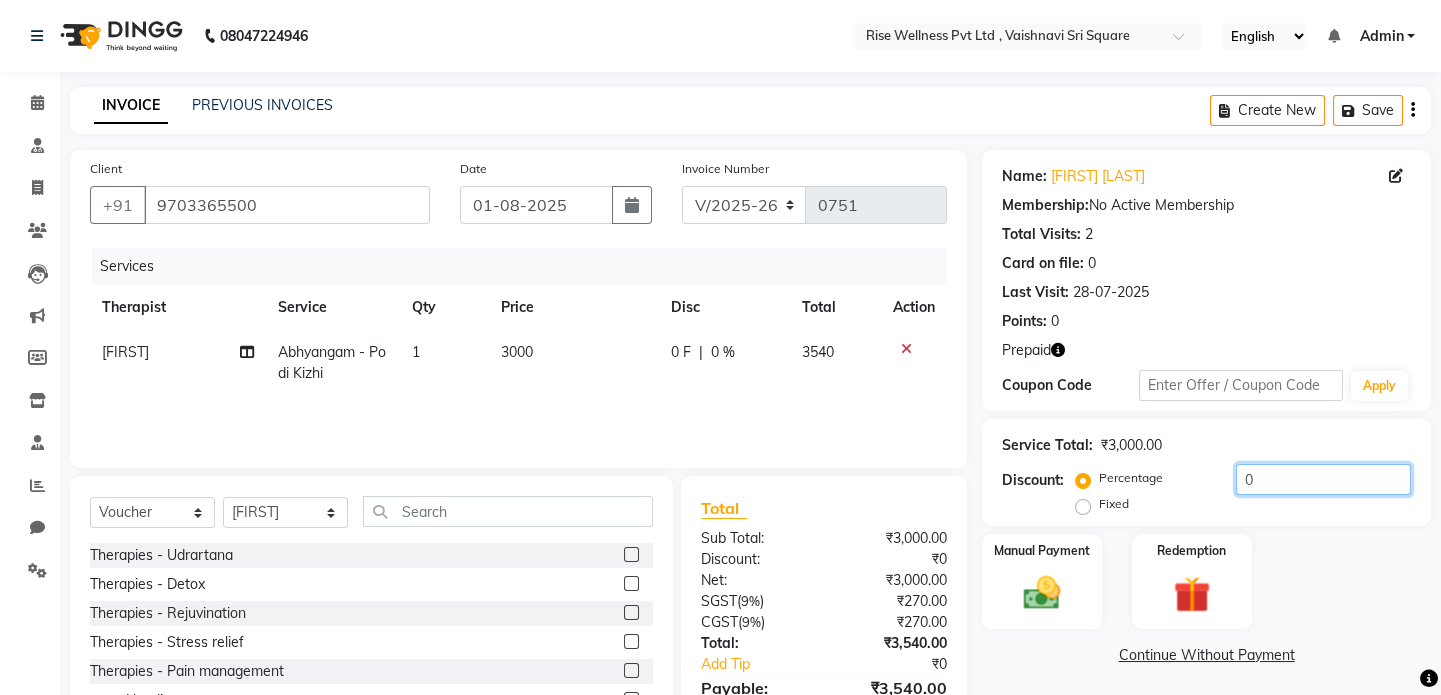 click on "0" 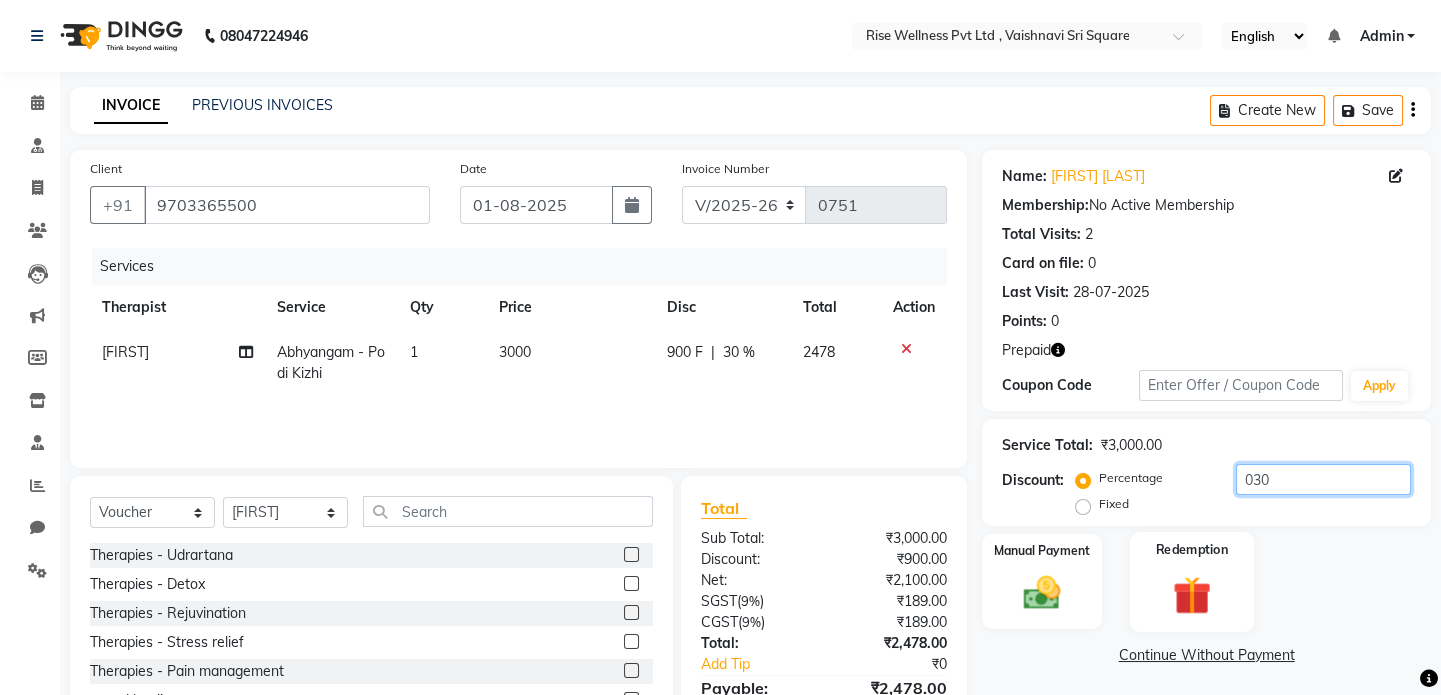 type on "030" 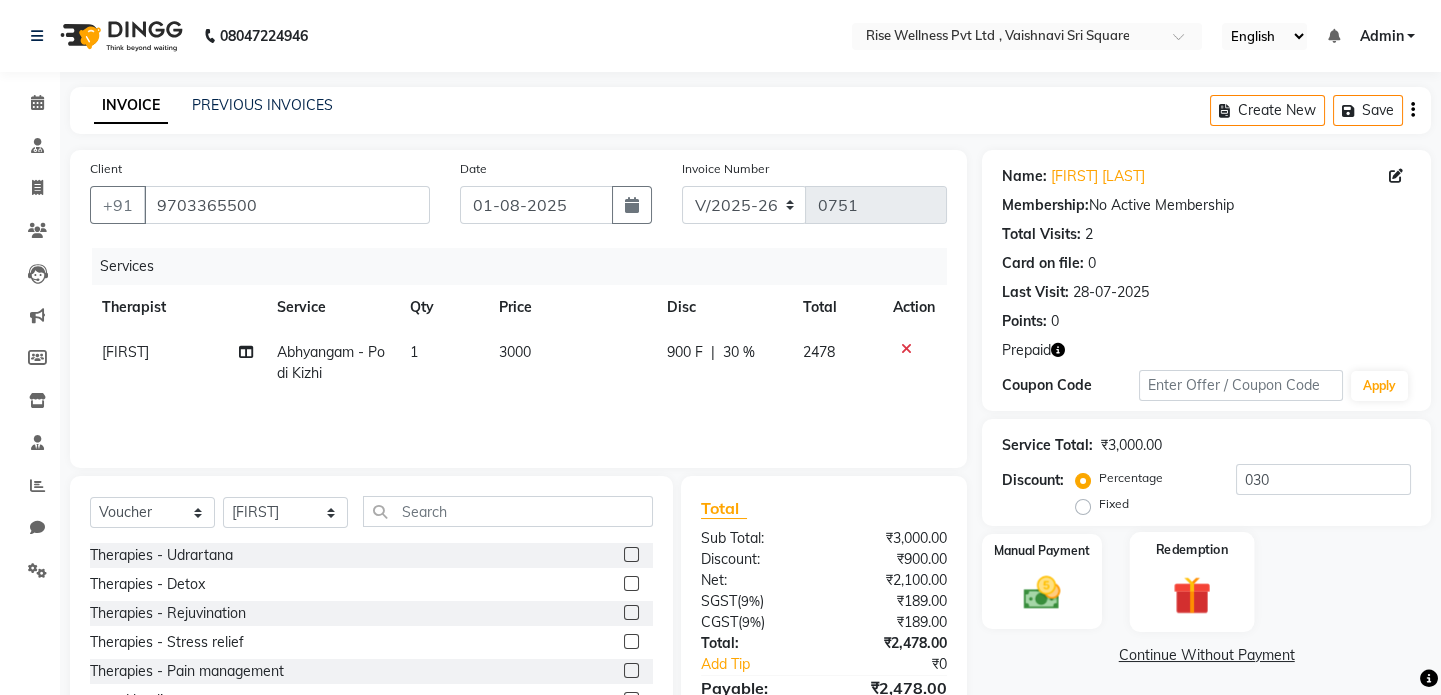 click on "Redemption" 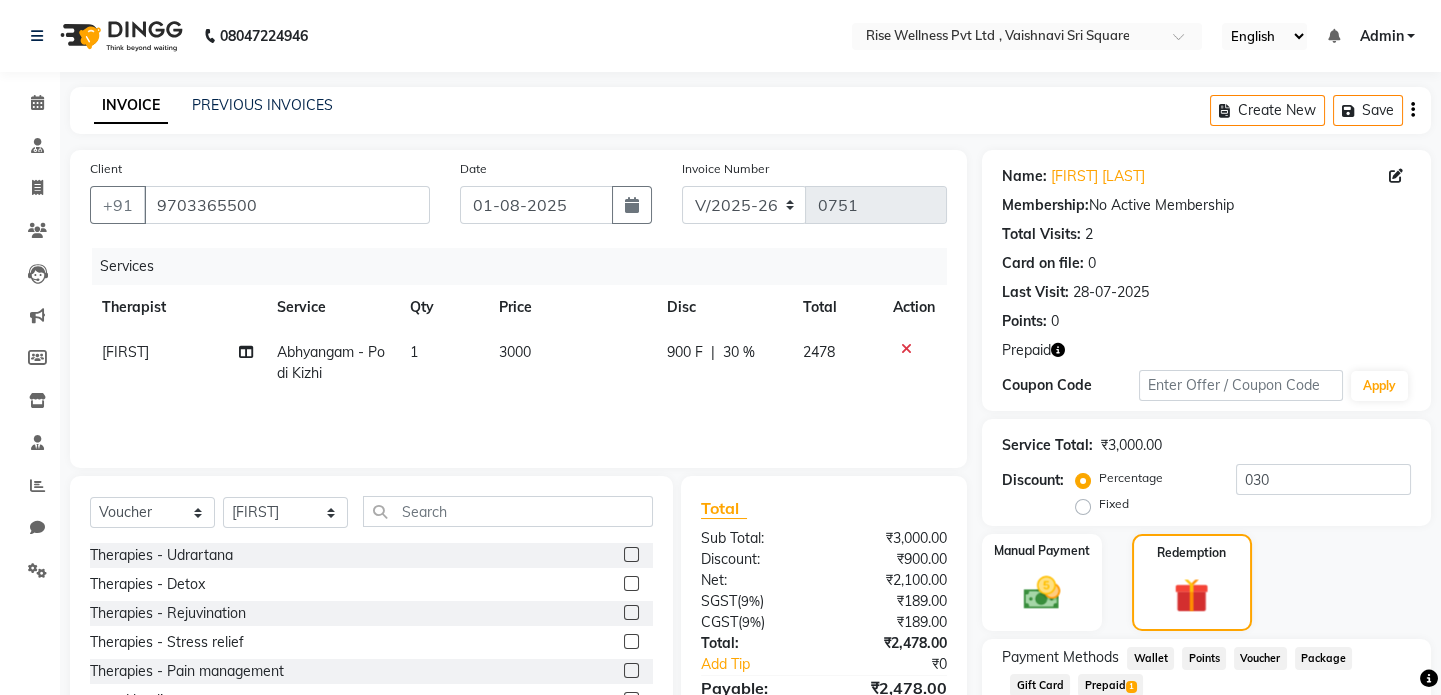 scroll, scrollTop: 133, scrollLeft: 0, axis: vertical 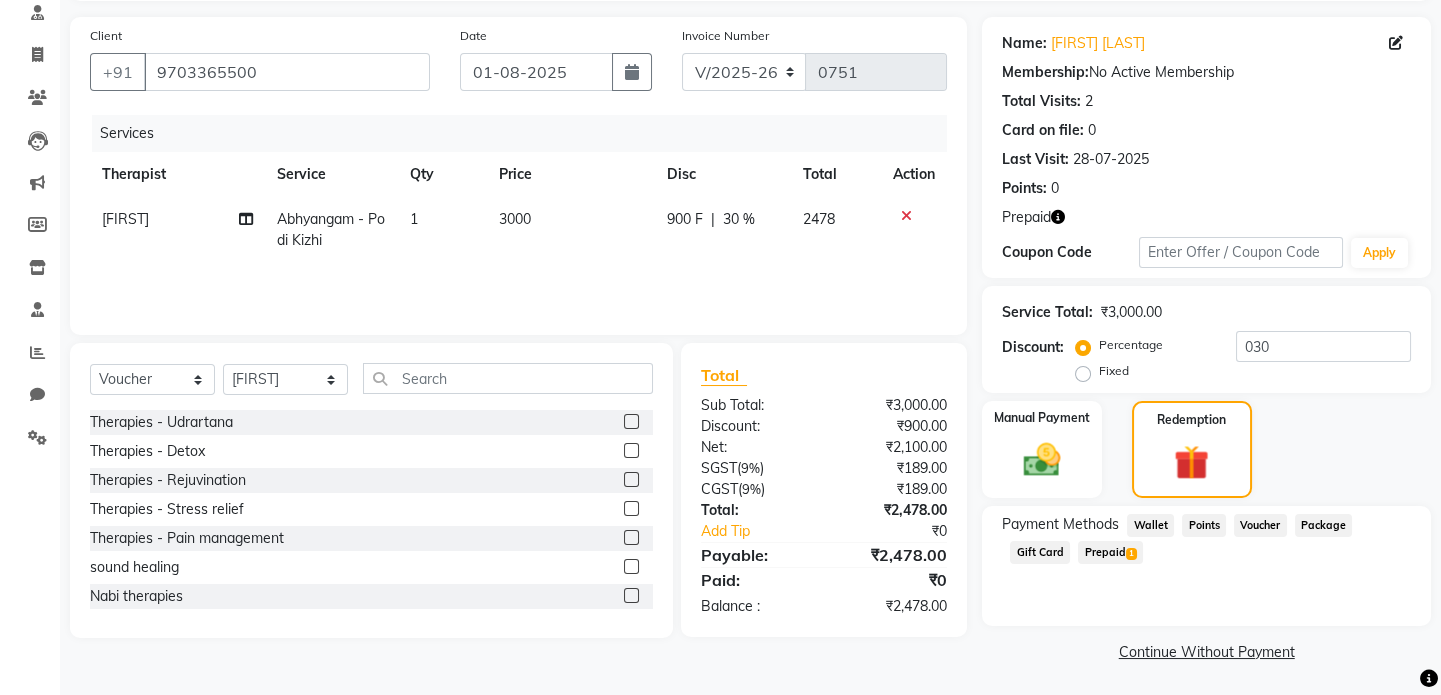 click on "1" 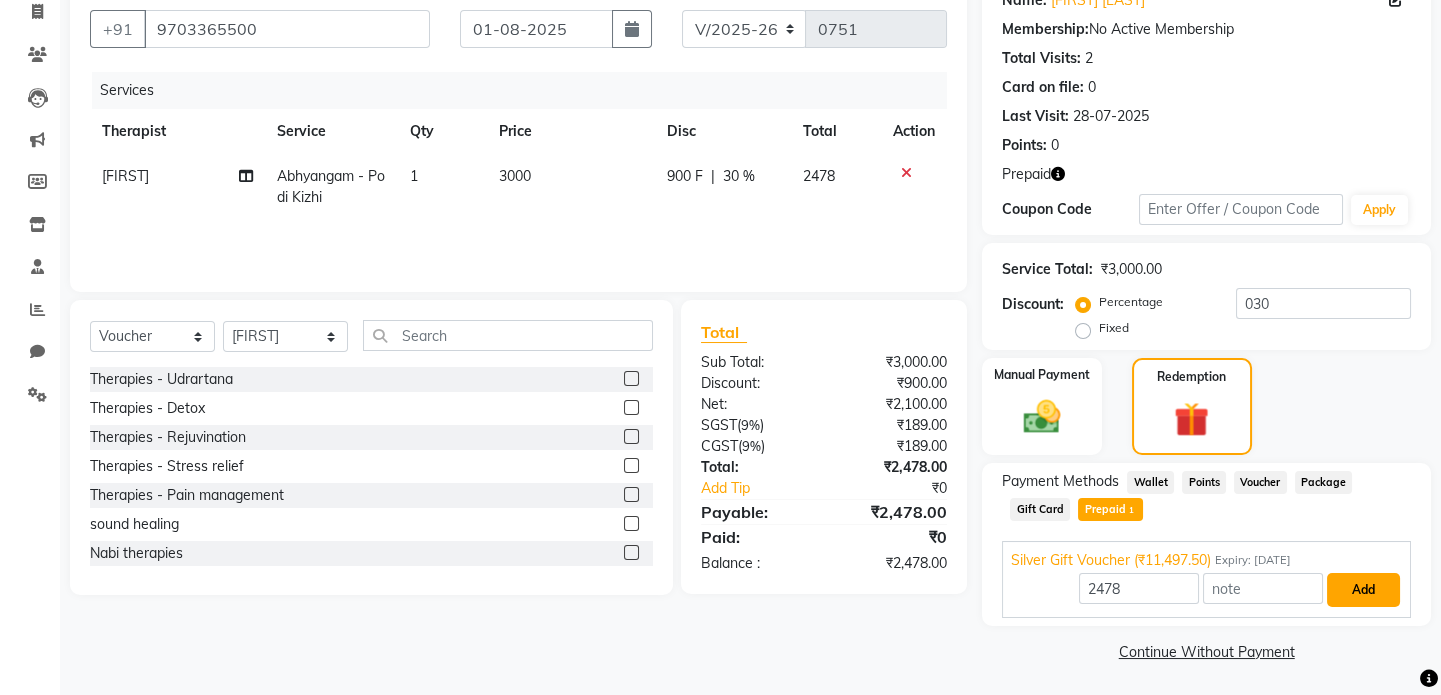 click on "Add" at bounding box center (1363, 590) 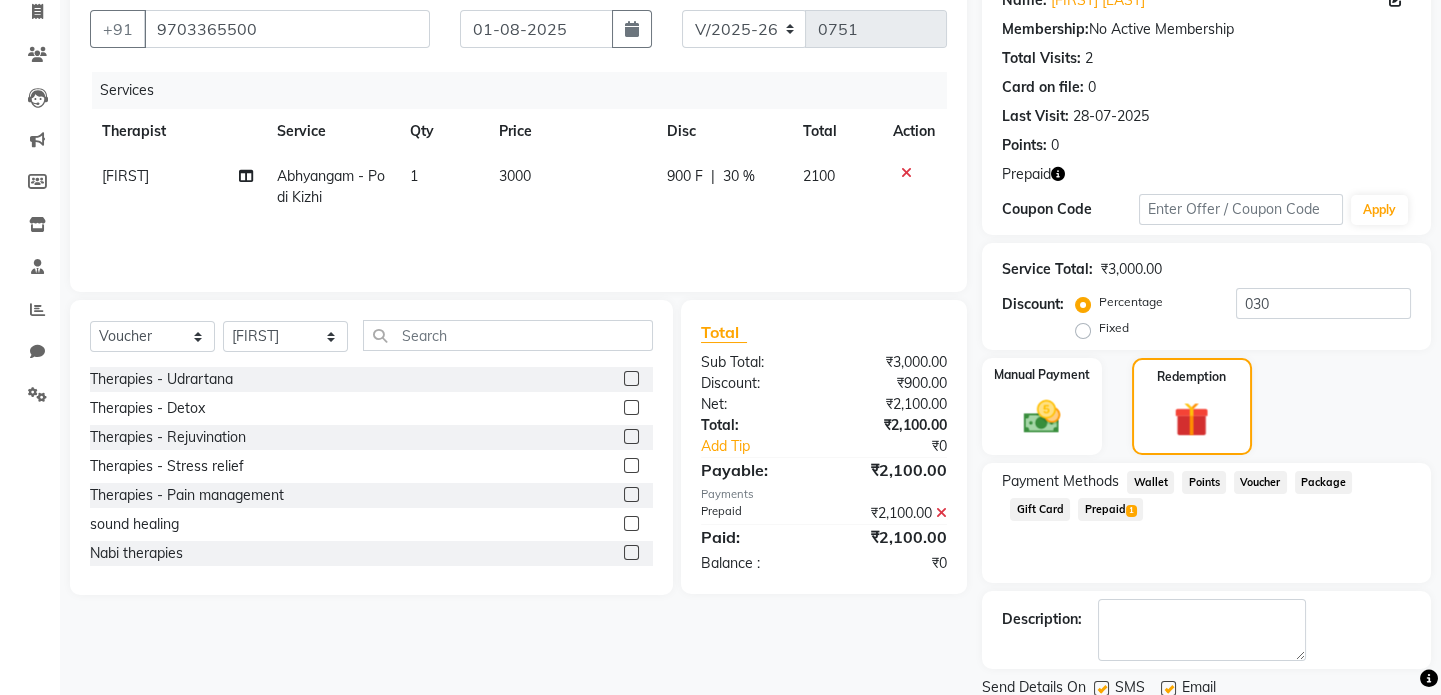 scroll, scrollTop: 246, scrollLeft: 0, axis: vertical 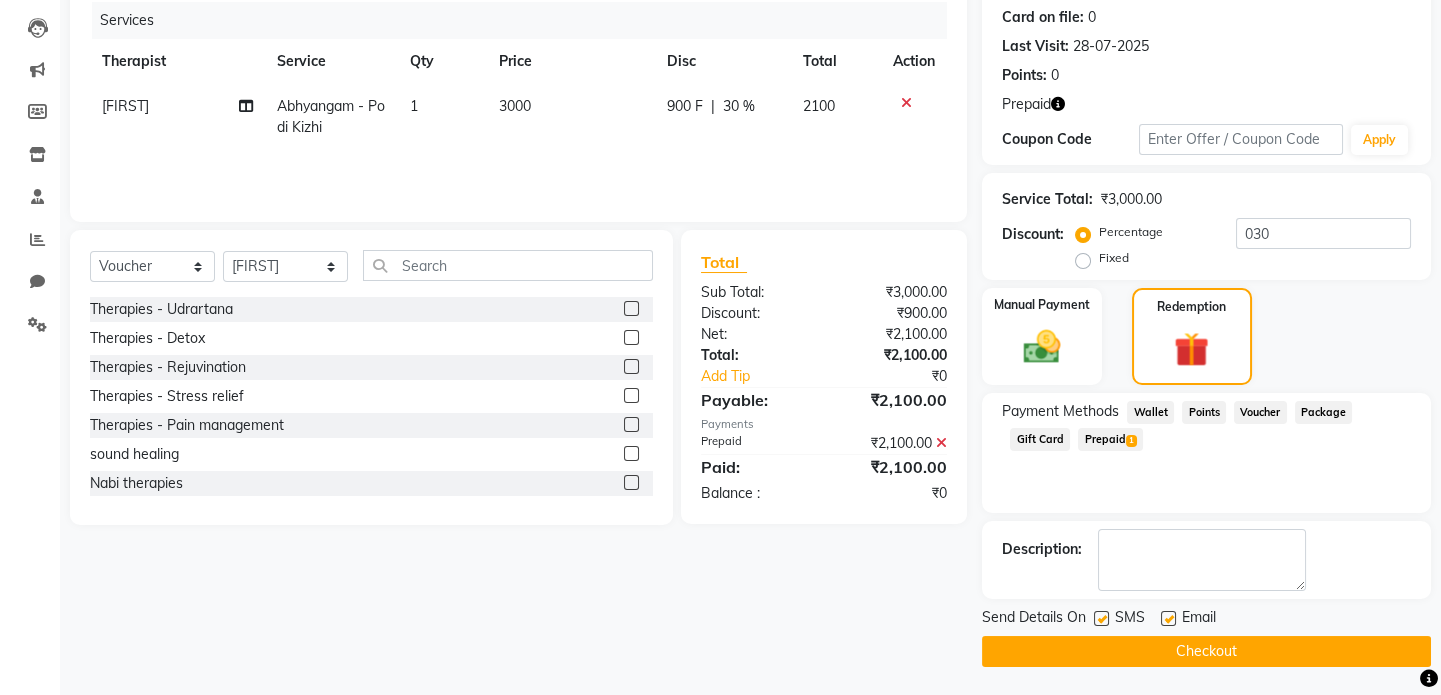 click on "Checkout" 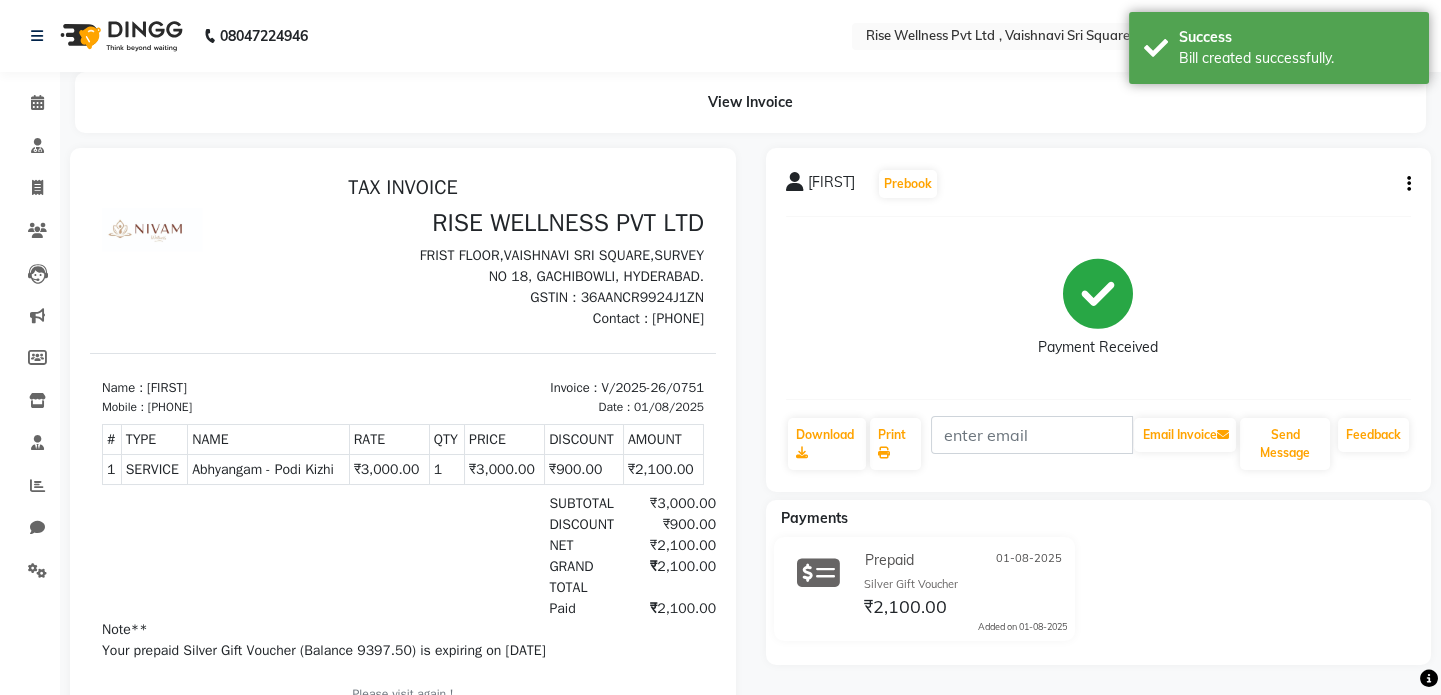 scroll, scrollTop: 0, scrollLeft: 0, axis: both 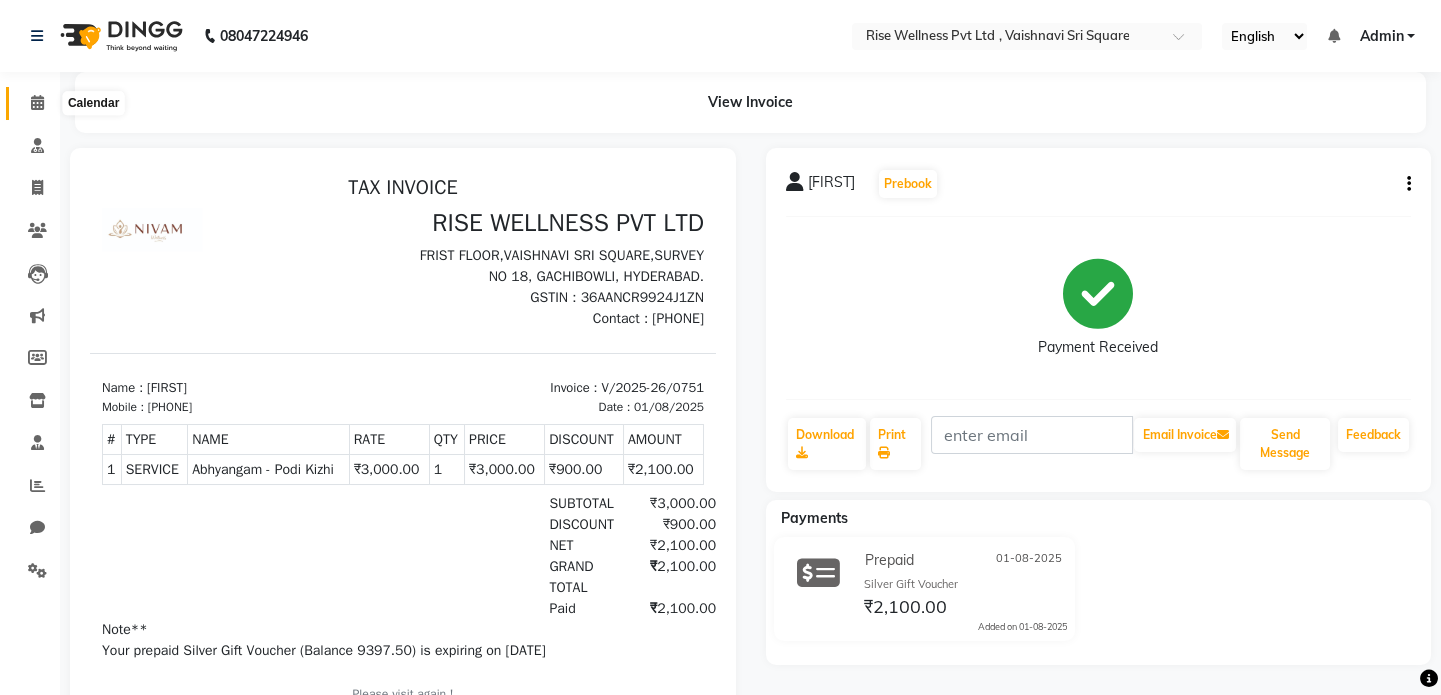 click 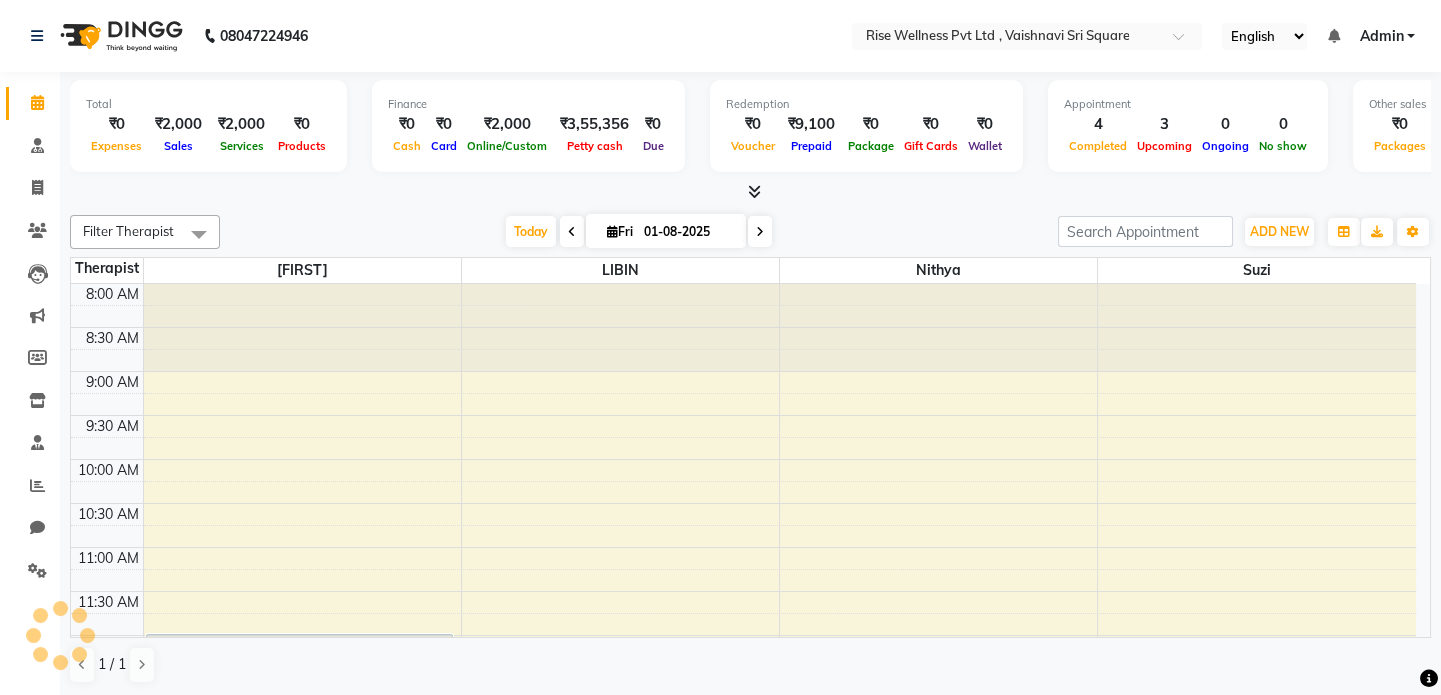 scroll, scrollTop: 701, scrollLeft: 0, axis: vertical 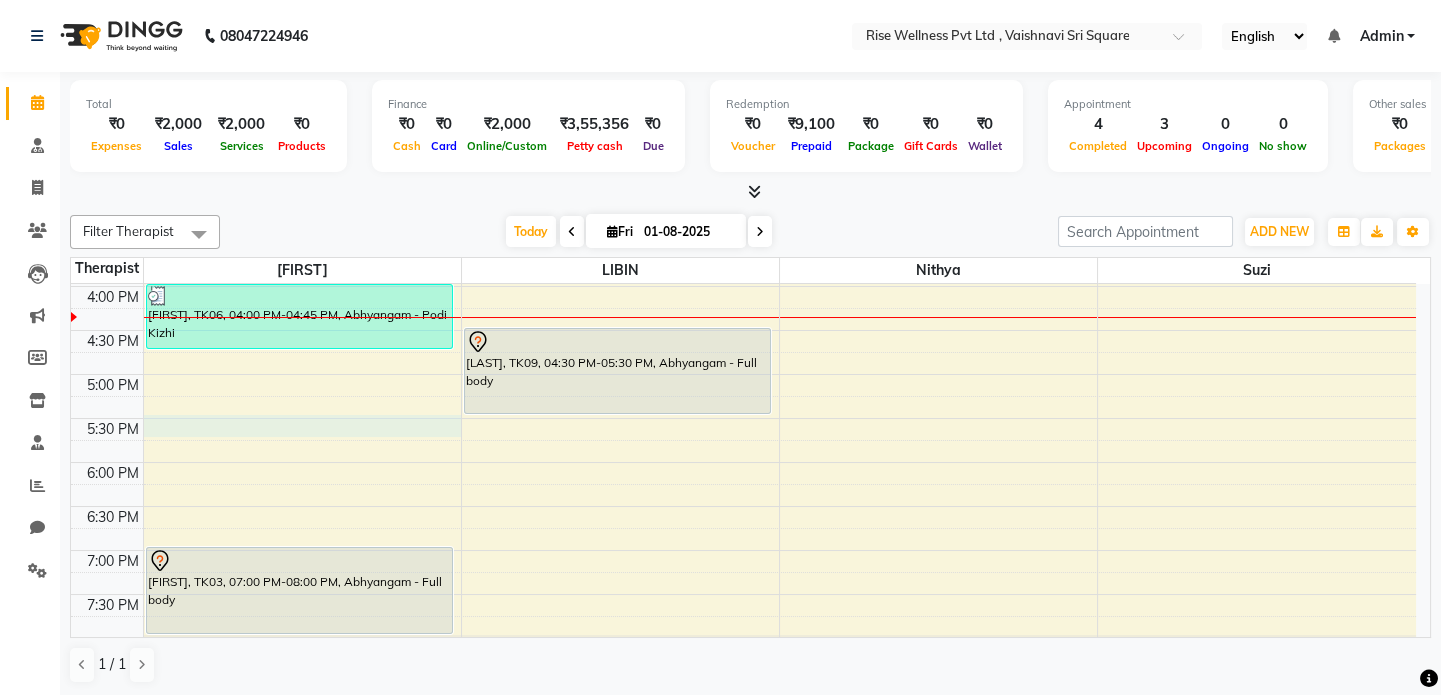 click on "8:00 AM 8:30 AM 9:00 AM 9:30 AM 10:00 AM 10:30 AM 11:00 AM 11:30 AM 12:00 PM 12:30 PM 1:00 PM 1:30 PM 2:00 PM 2:30 PM 3:00 PM 3:30 PM 4:00 PM 4:30 PM 5:00 PM 5:30 PM 6:00 PM 6:30 PM 7:00 PM 7:30 PM 8:00 PM 8:30 PM             [FIRST], TK01, 12:00 PM-01:00 PM, Abhyangam - Full body     [FIRST], TK04, 02:00 PM-03:40 PM, Therapies - Detox     [FIRST], TK06, 04:00 PM-04:45 PM, Abhyangam - Podi Kizhi             [FIRST], TK03, 07:00 PM-08:00 PM, Abhyangam - Full body     [FIRST], TK02, 12:15 PM-01:15 PM, Abhyangam - Full body     [FIRST], TK05, 02:00 PM-03:40 PM, Therapies - Detox             [FIRST], TK09, 04:30 PM-05:30 PM, Abhyangam - Full body" at bounding box center [743, 154] 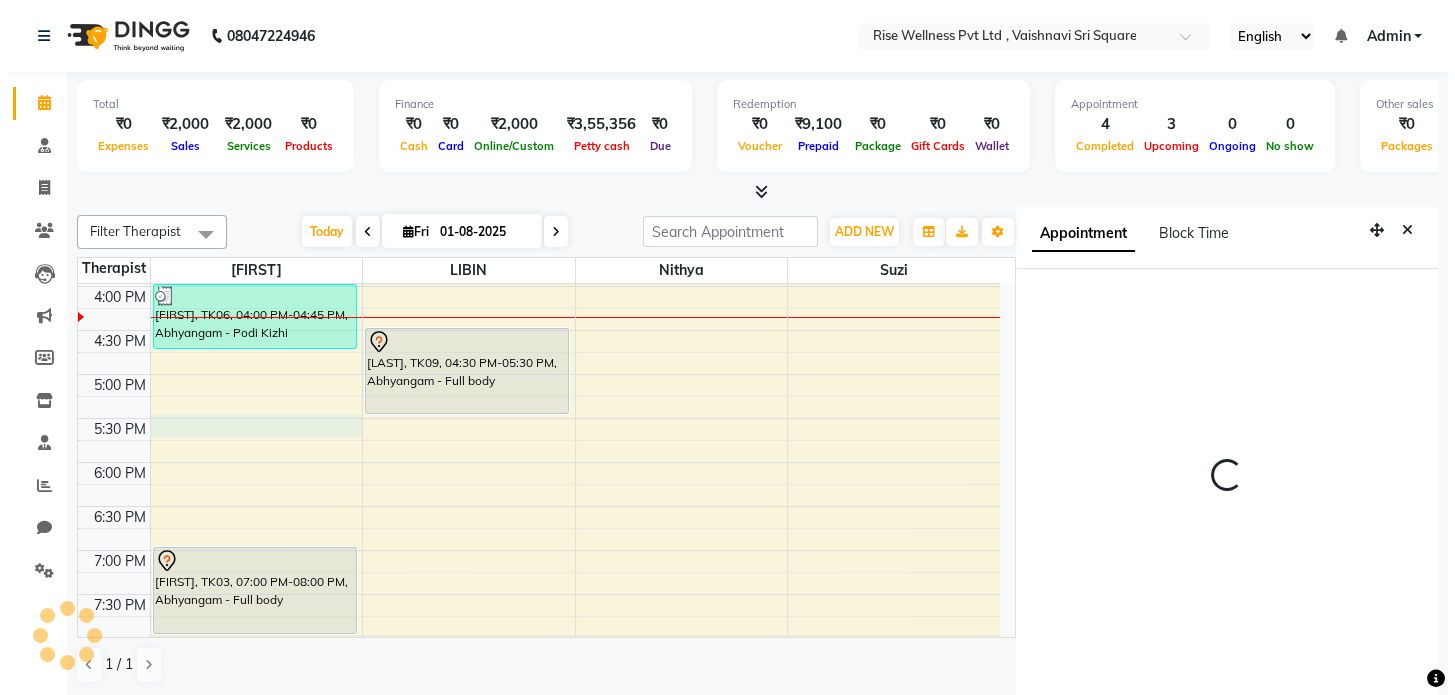 scroll, scrollTop: 8, scrollLeft: 0, axis: vertical 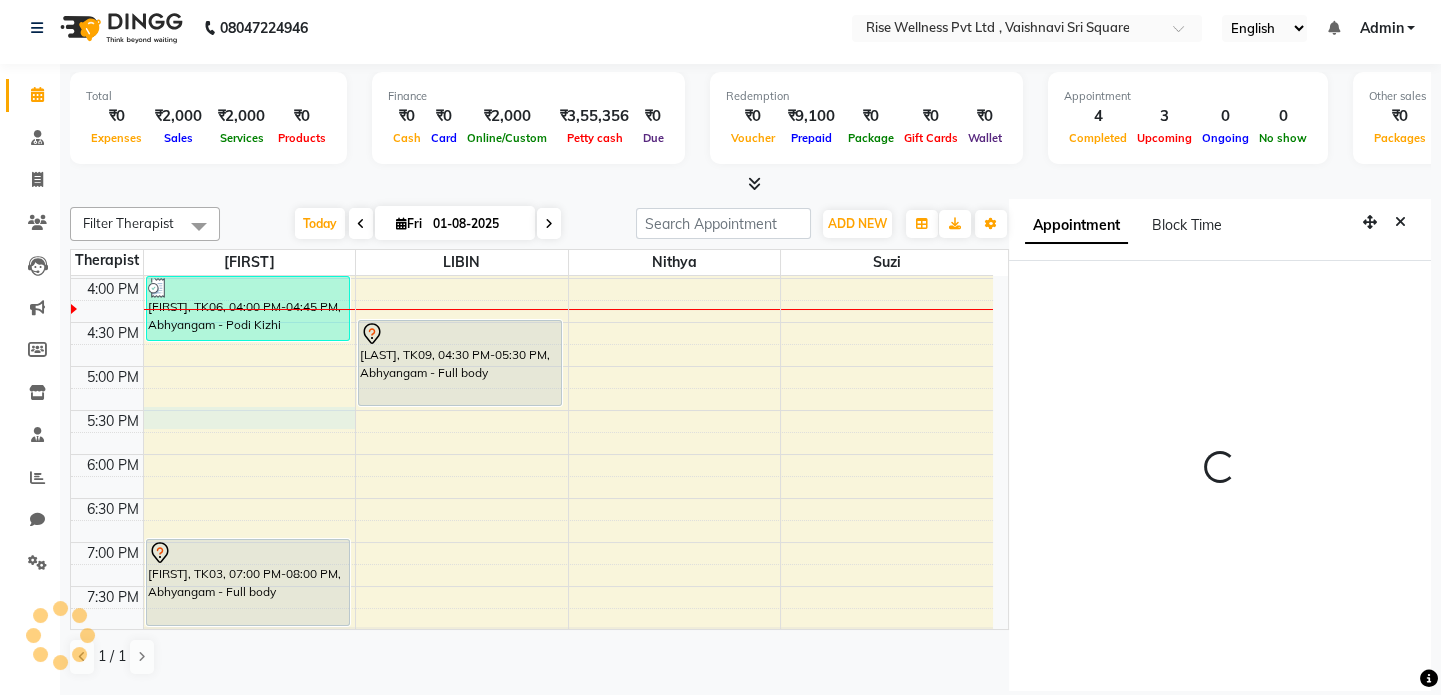 select on "1050" 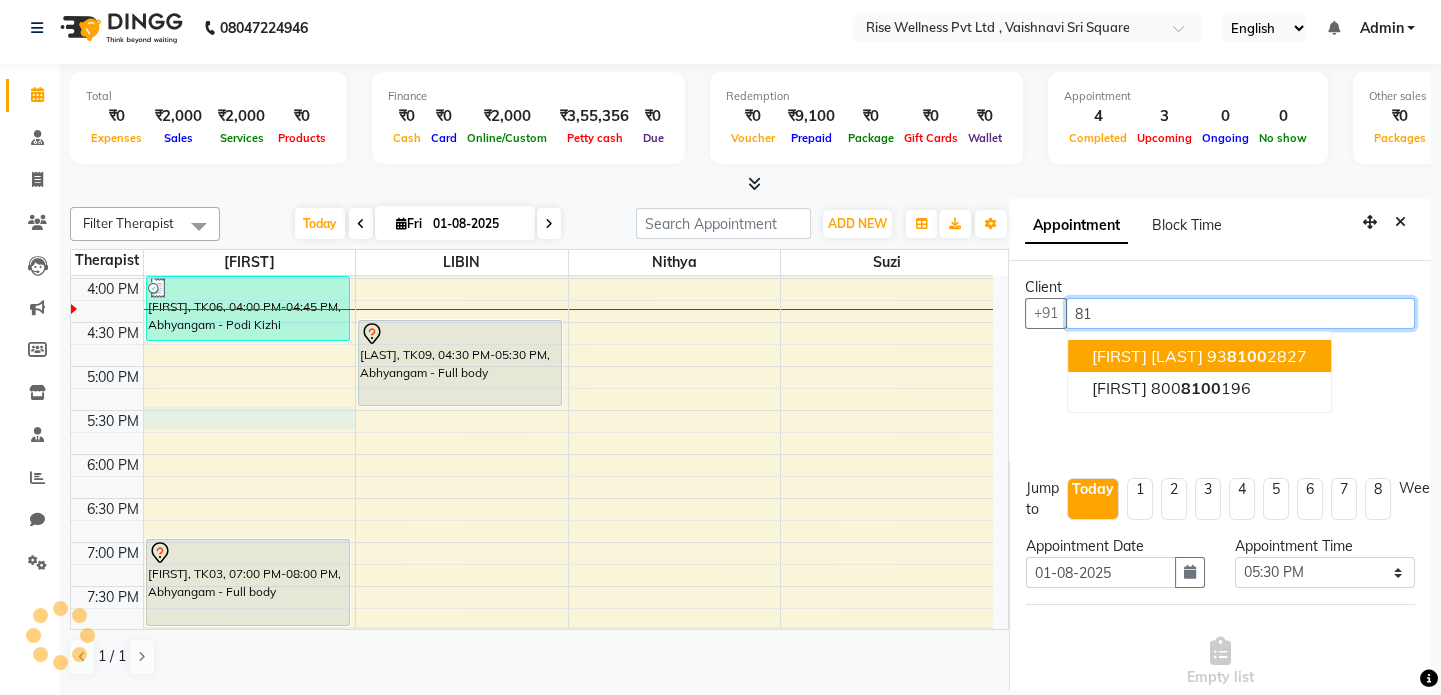 type on "8" 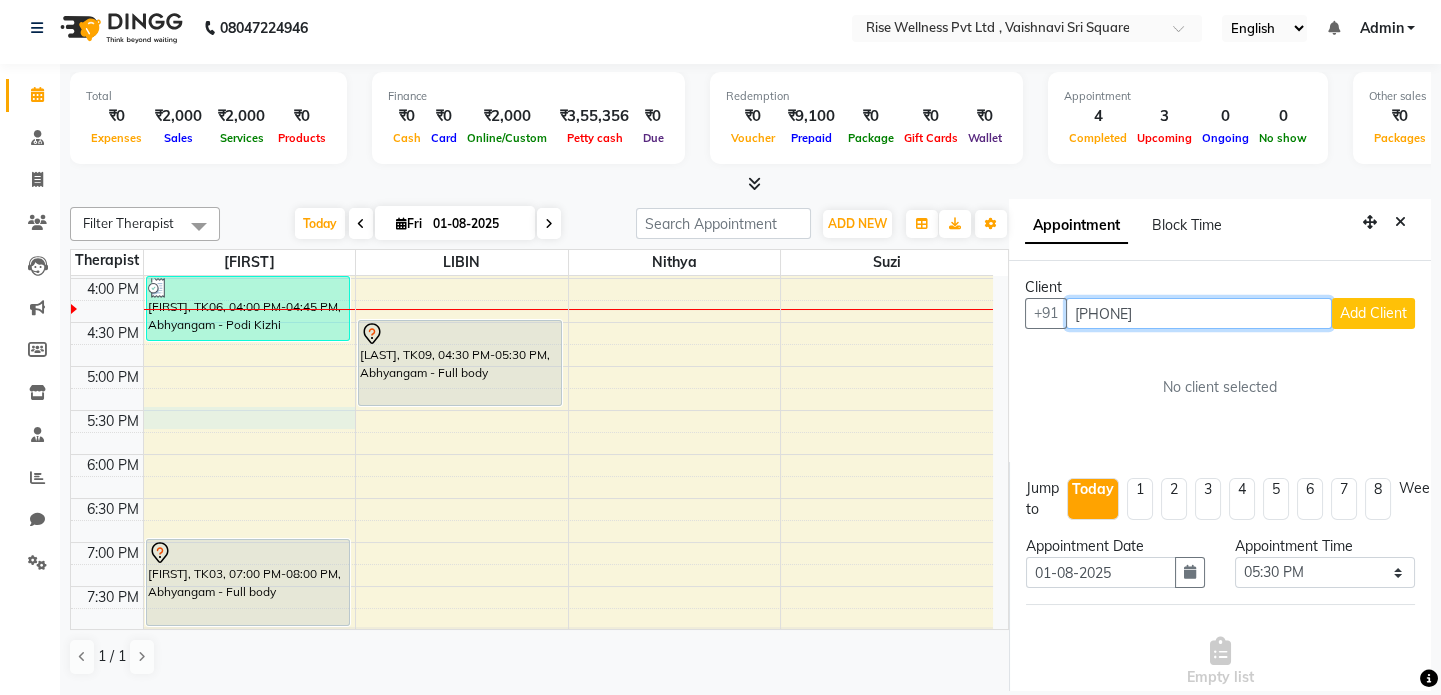 type on "[PHONE]" 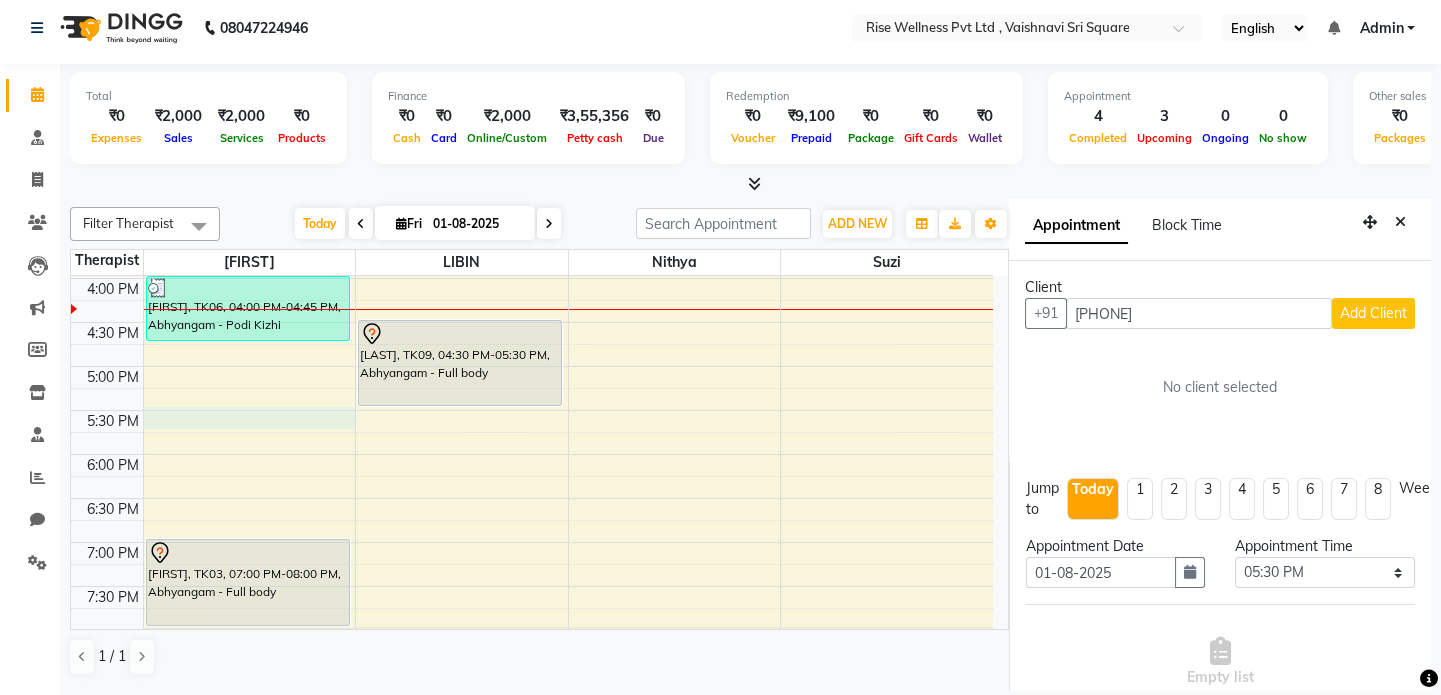 click on "Add Client" at bounding box center [1373, 313] 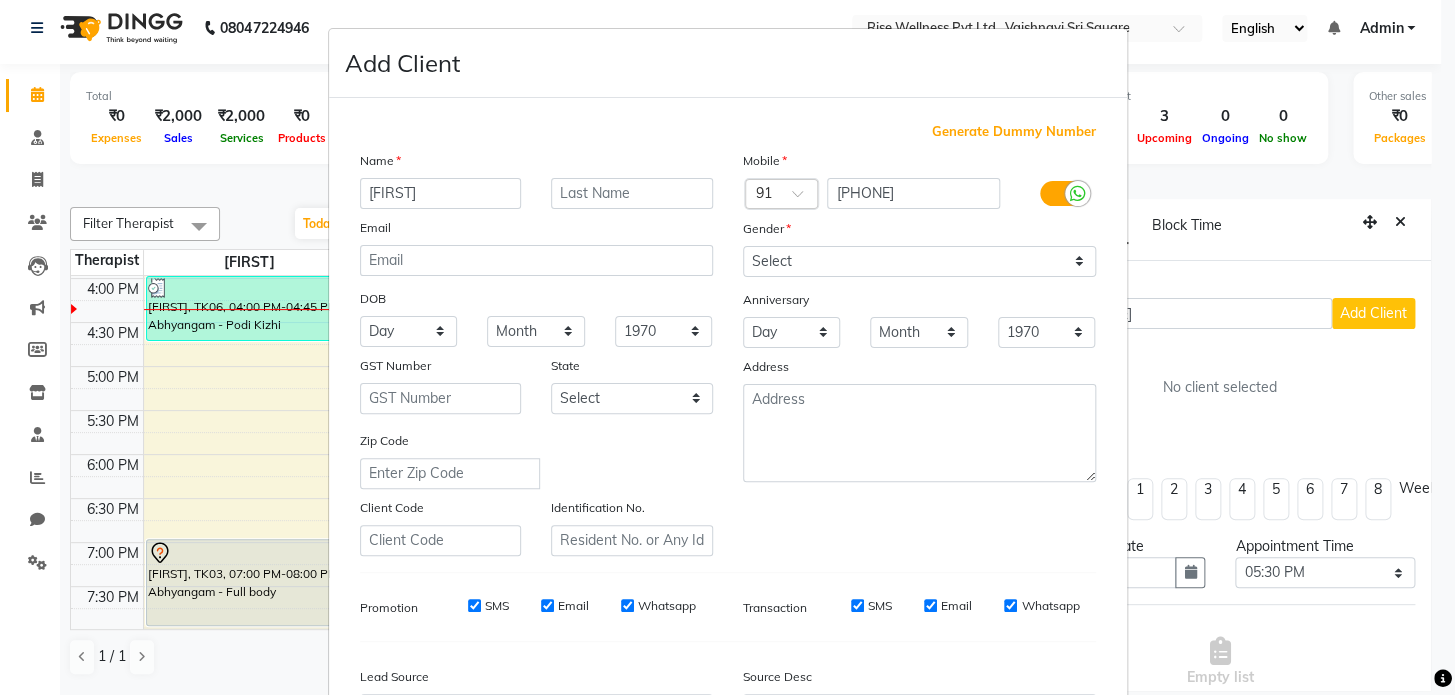 type on "[FIRST]" 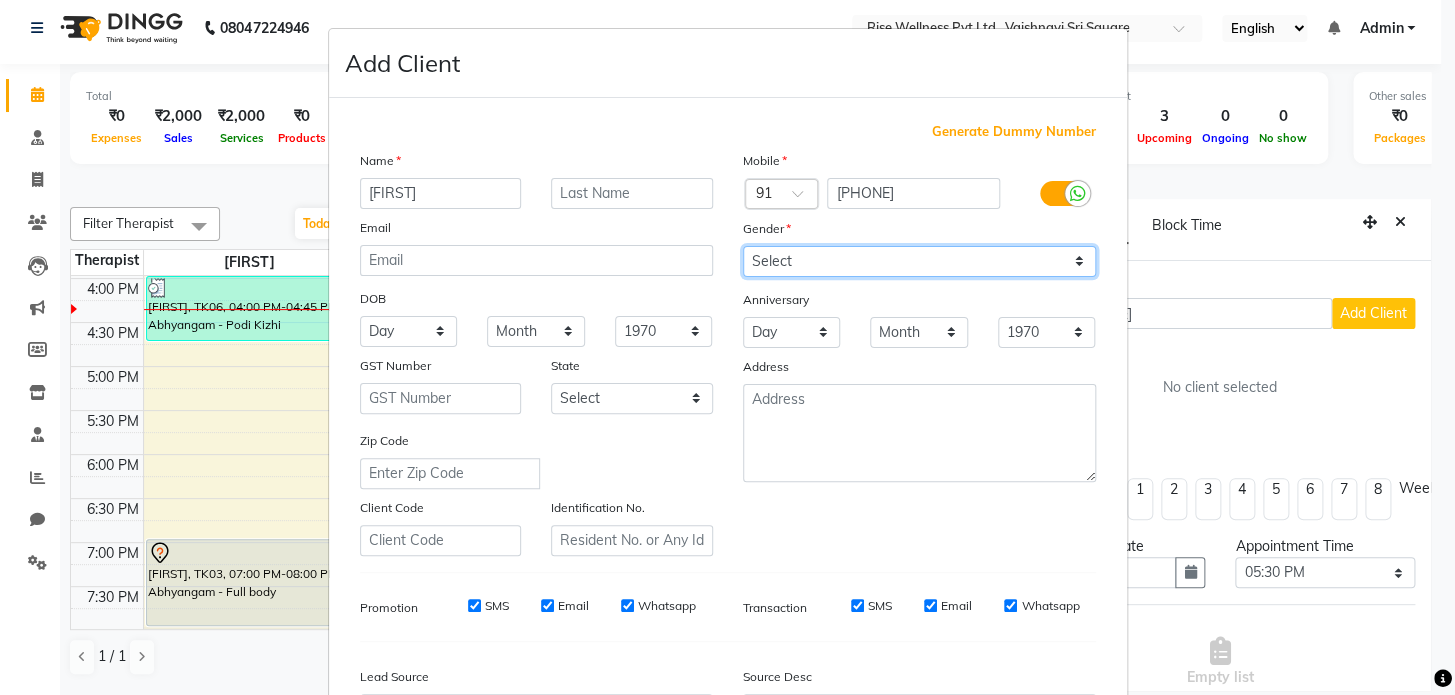 click on "Select Male Female Other Prefer Not To Say" at bounding box center [919, 261] 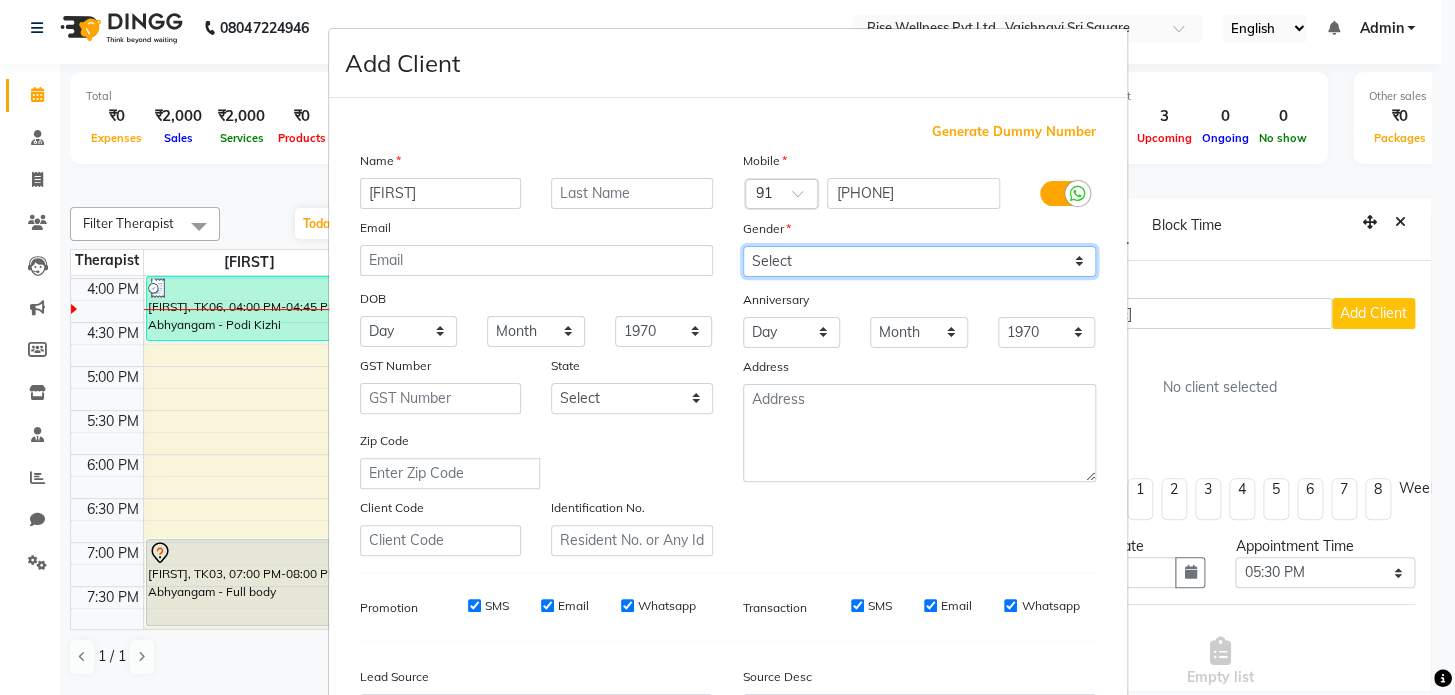 select on "male" 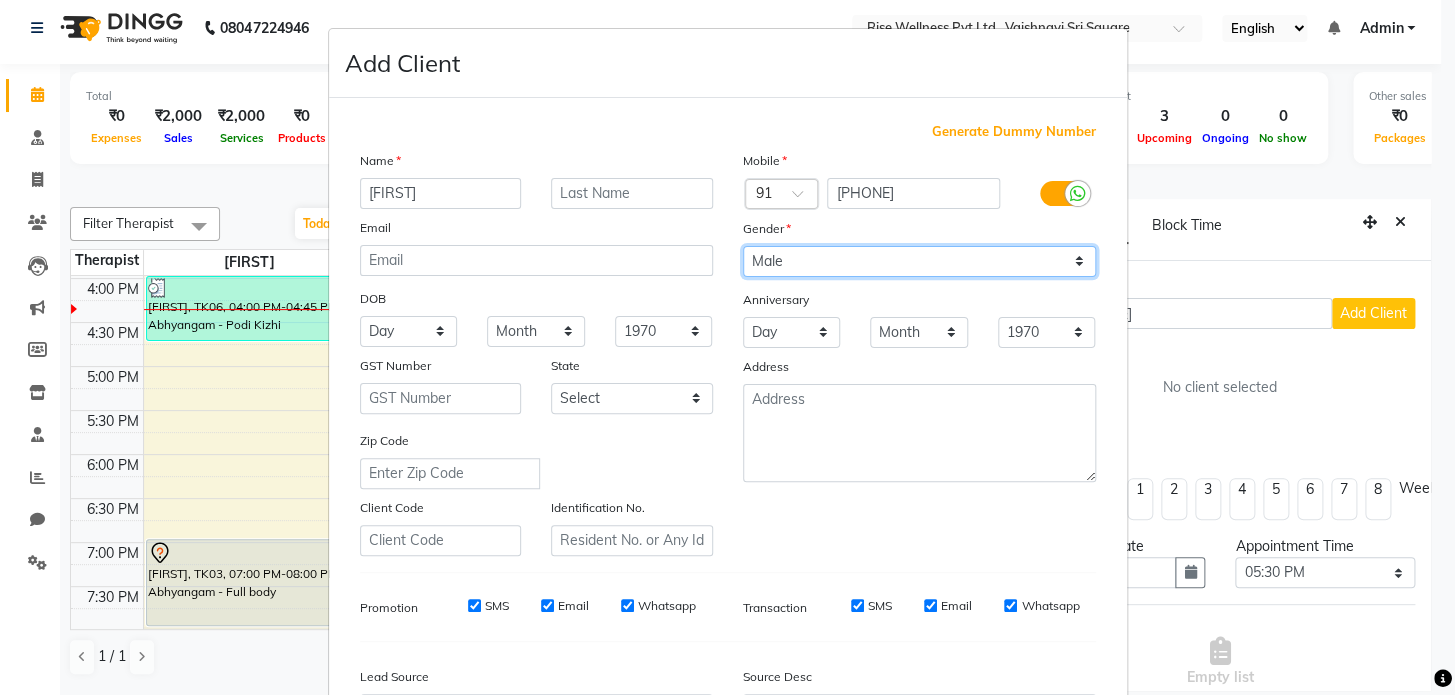 click on "Select Male Female Other Prefer Not To Say" at bounding box center (919, 261) 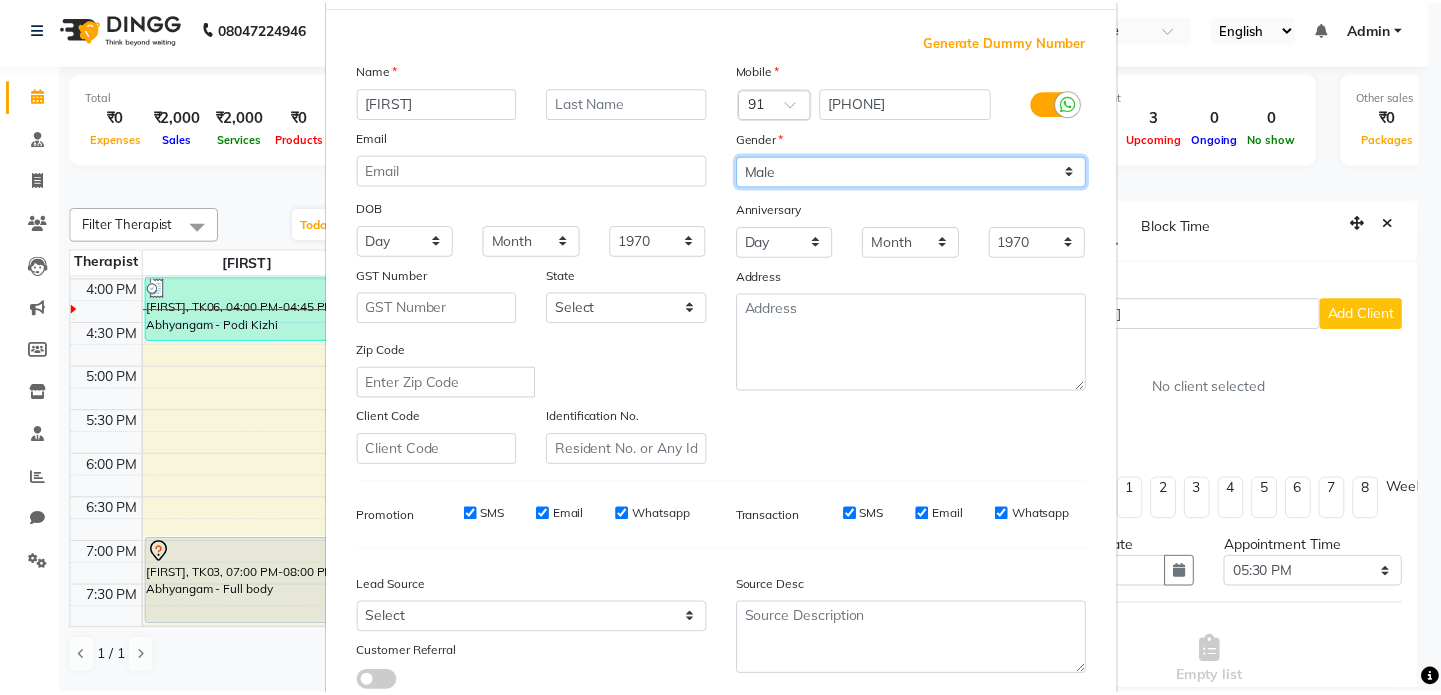 scroll, scrollTop: 181, scrollLeft: 0, axis: vertical 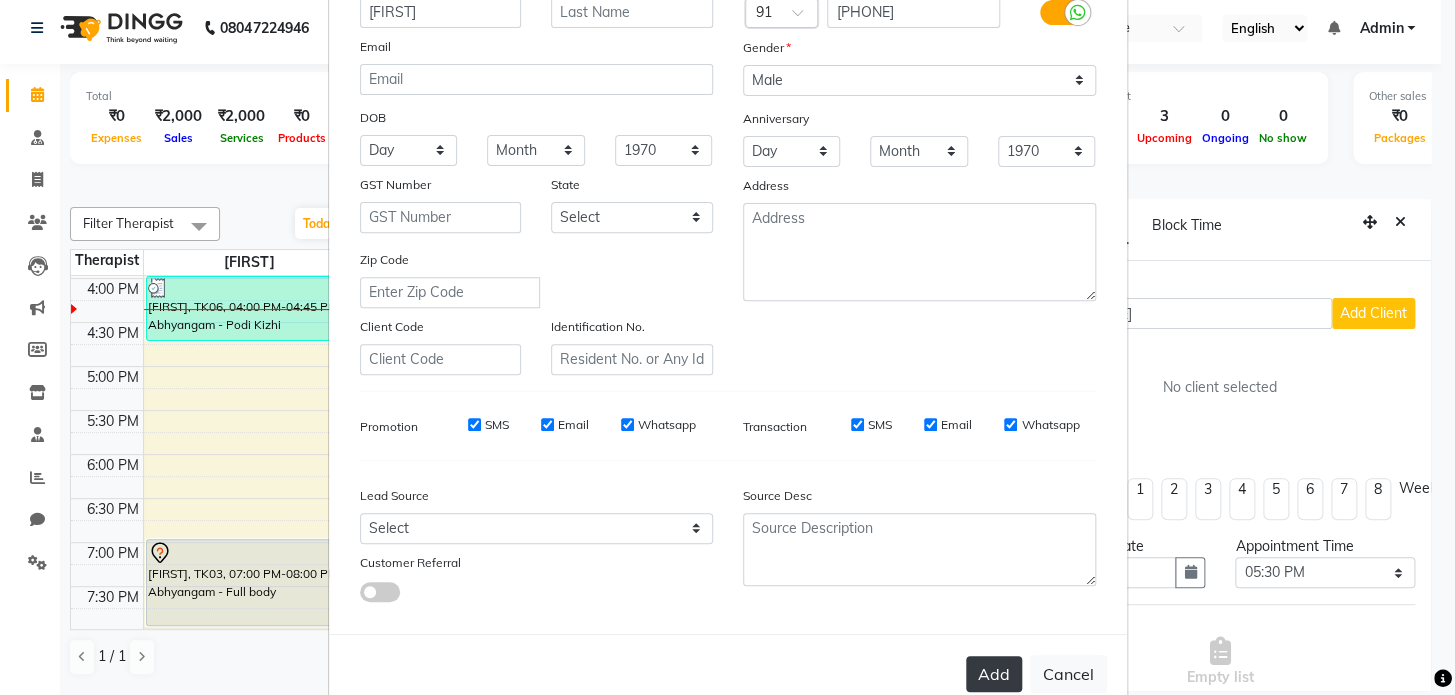 click on "Add" at bounding box center [994, 674] 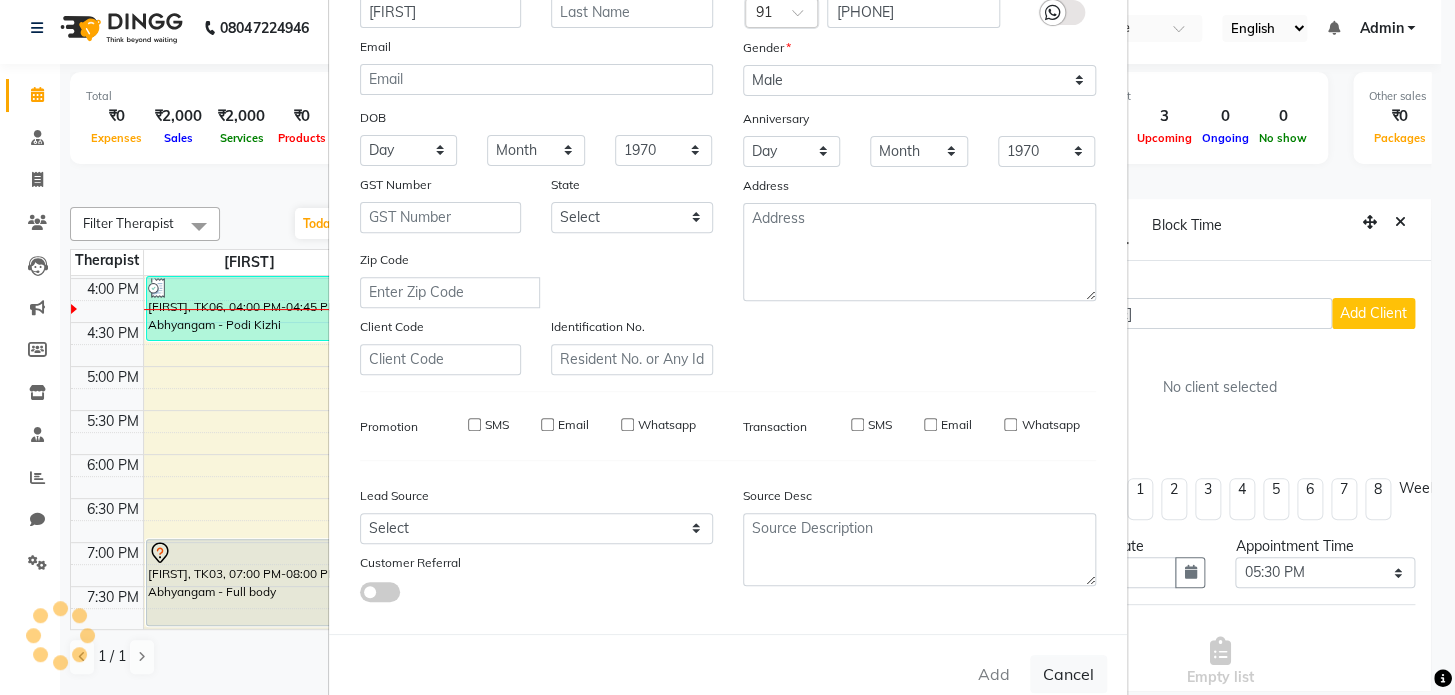 type 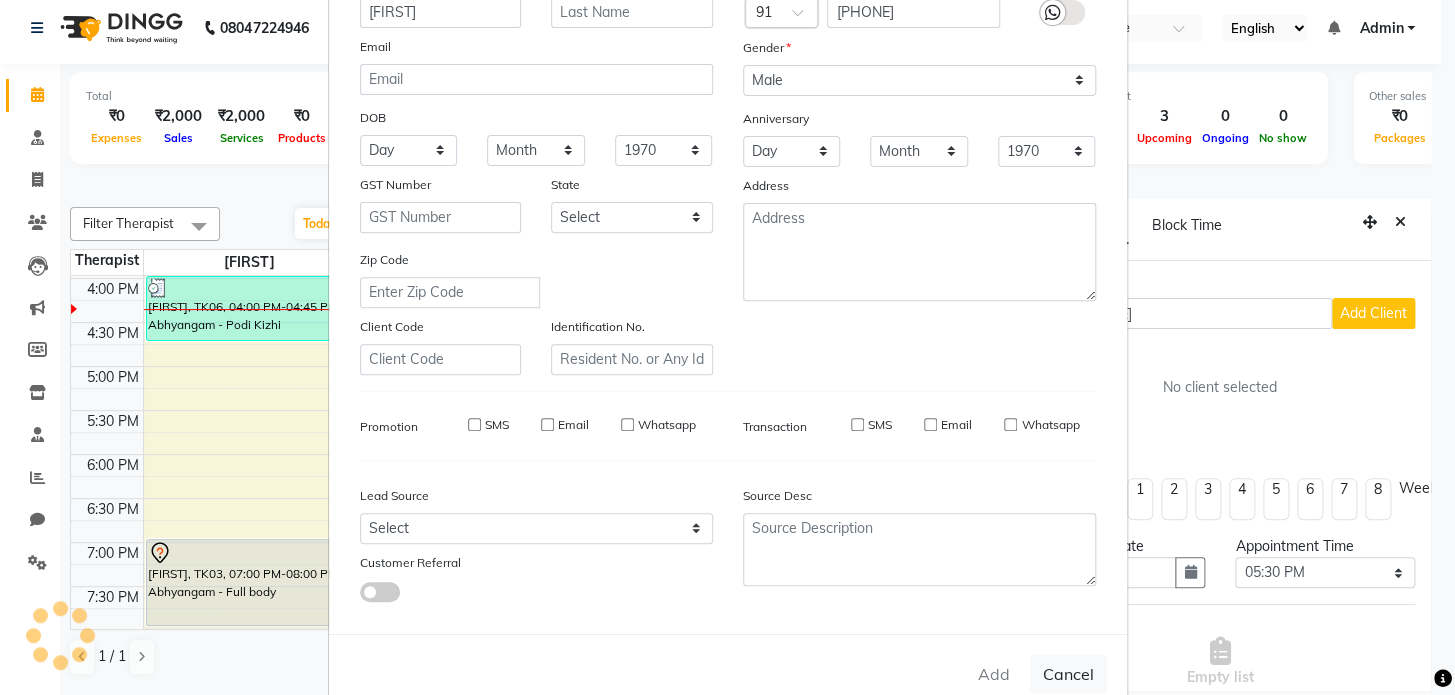 select 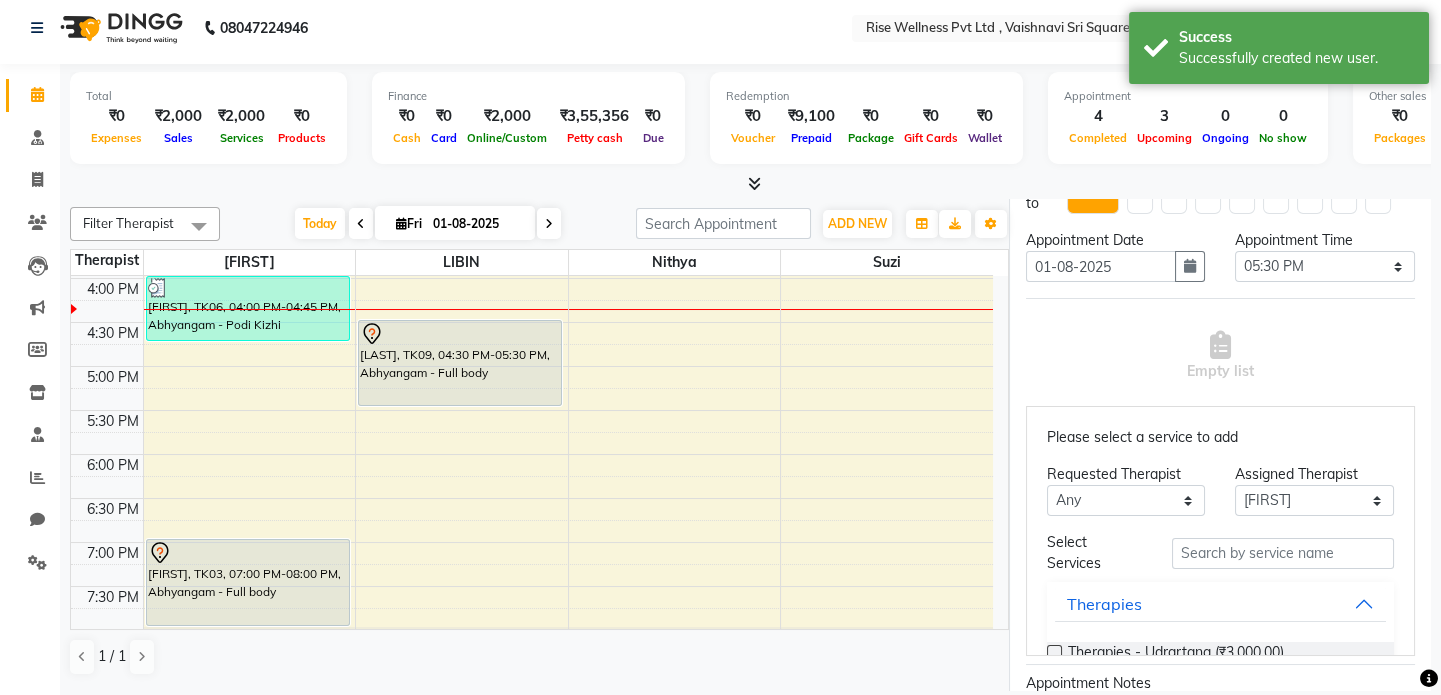 scroll, scrollTop: 363, scrollLeft: 0, axis: vertical 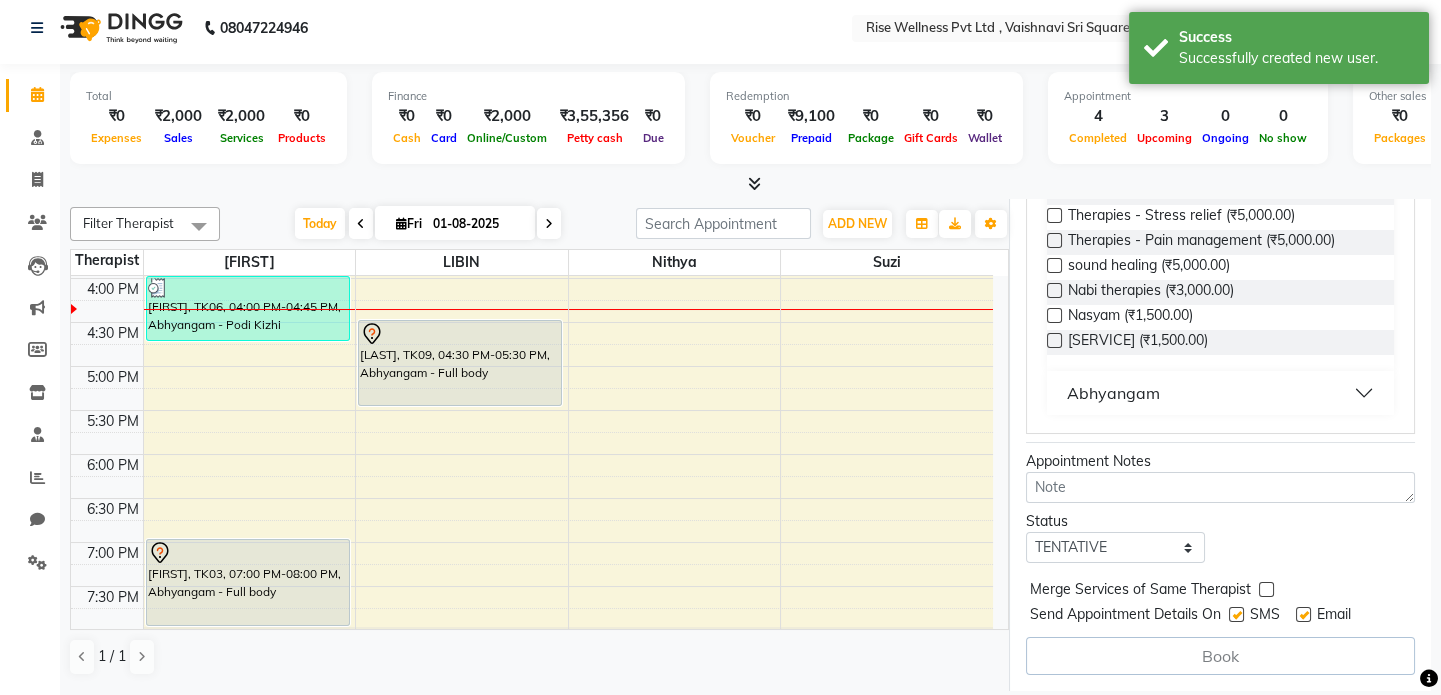 click on "Abhyangam" at bounding box center [1220, 393] 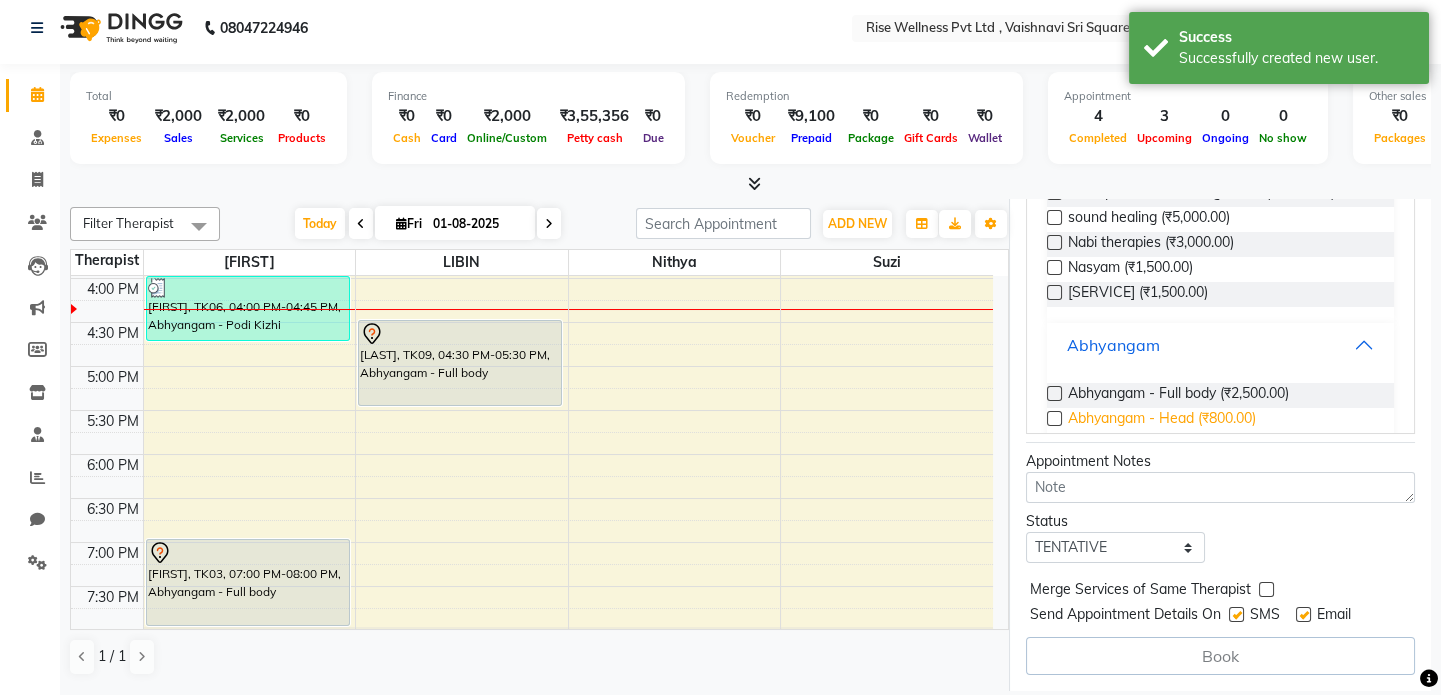 scroll, scrollTop: 381, scrollLeft: 0, axis: vertical 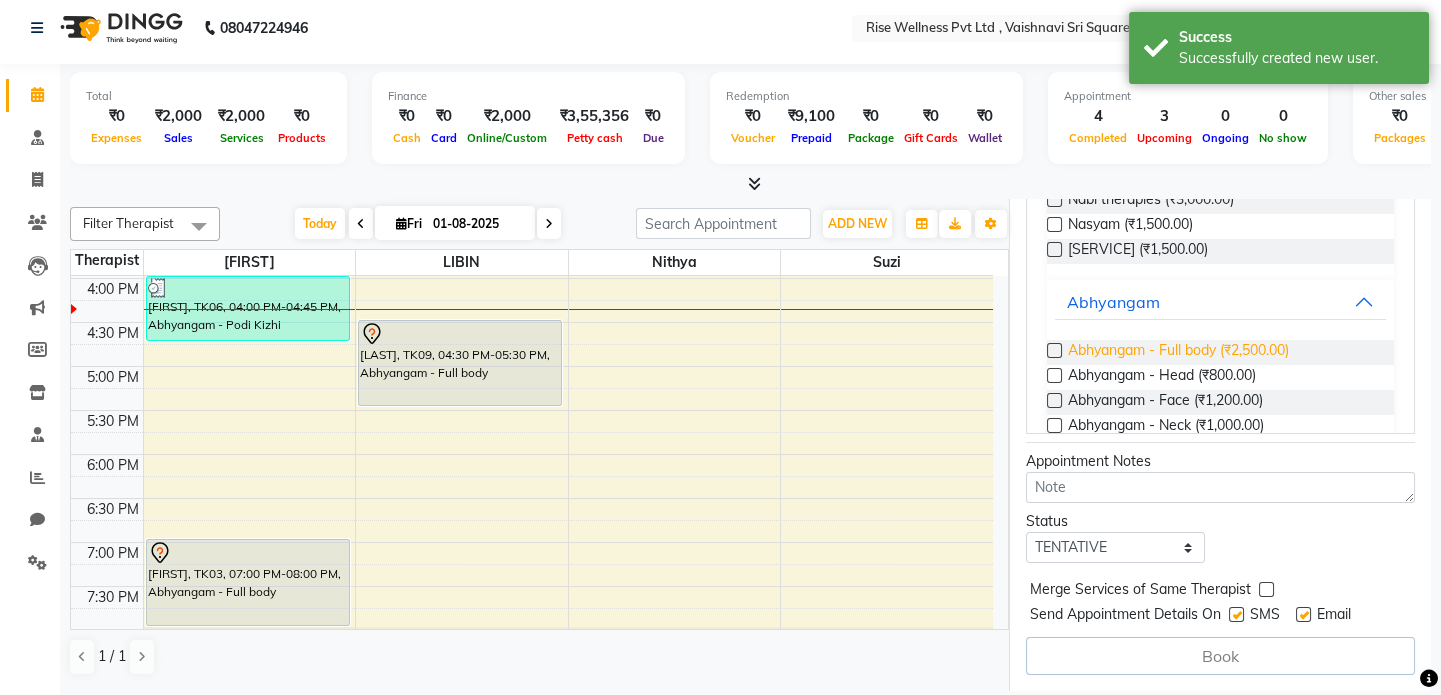 click on "Abhyangam - Full body (₹2,500.00)" at bounding box center [1178, 352] 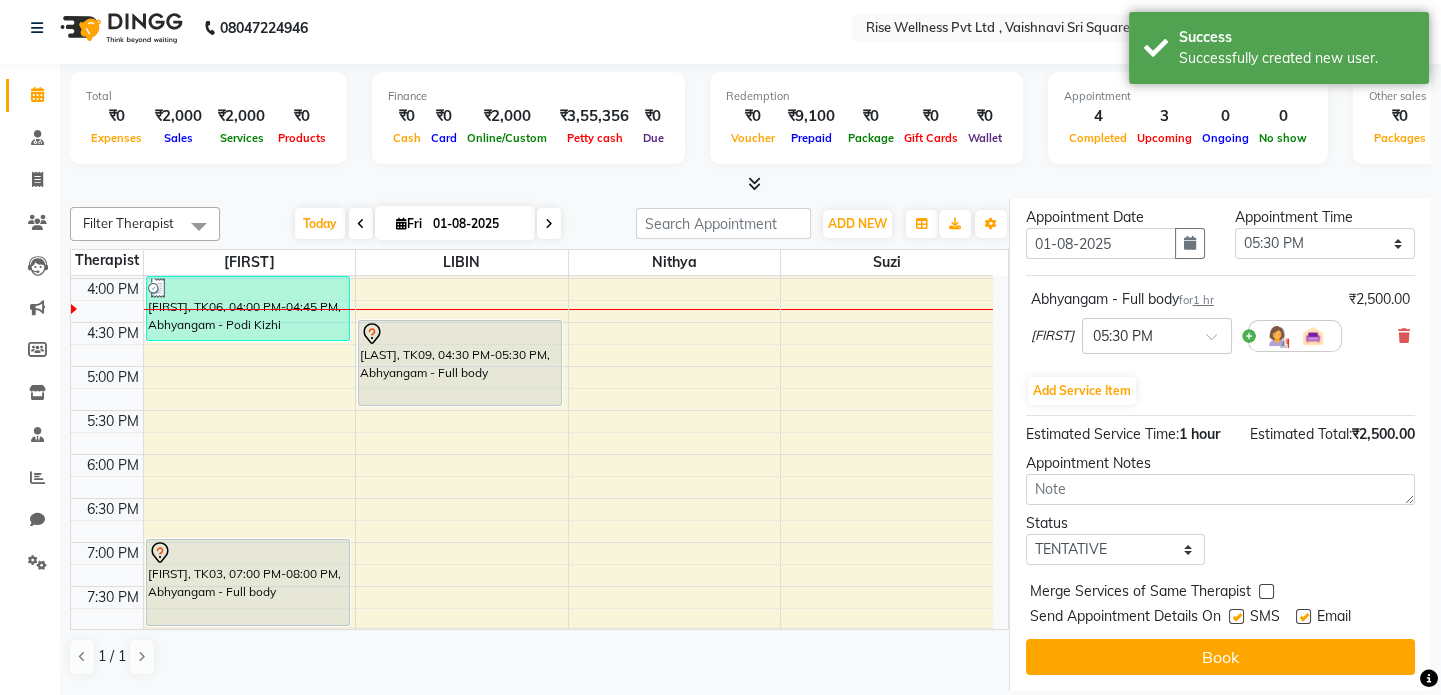scroll, scrollTop: 375, scrollLeft: 0, axis: vertical 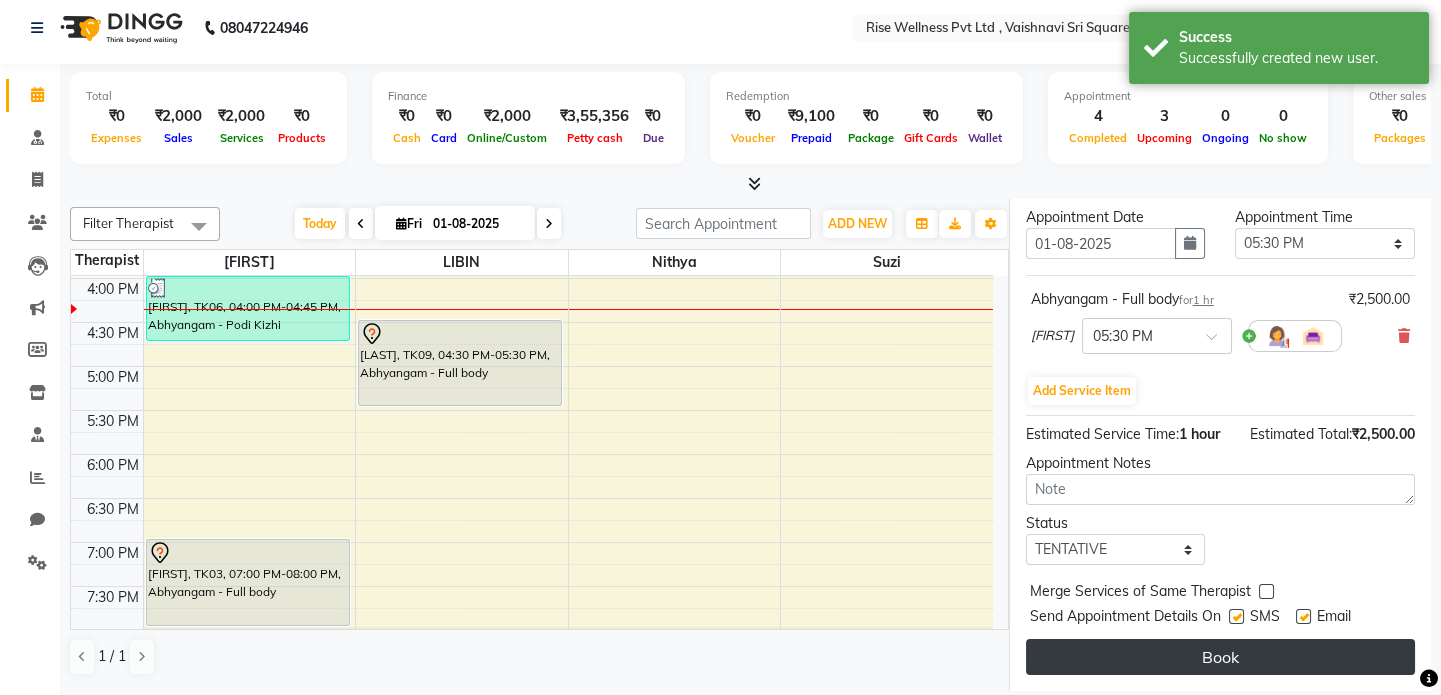 click on "Book" at bounding box center (1220, 657) 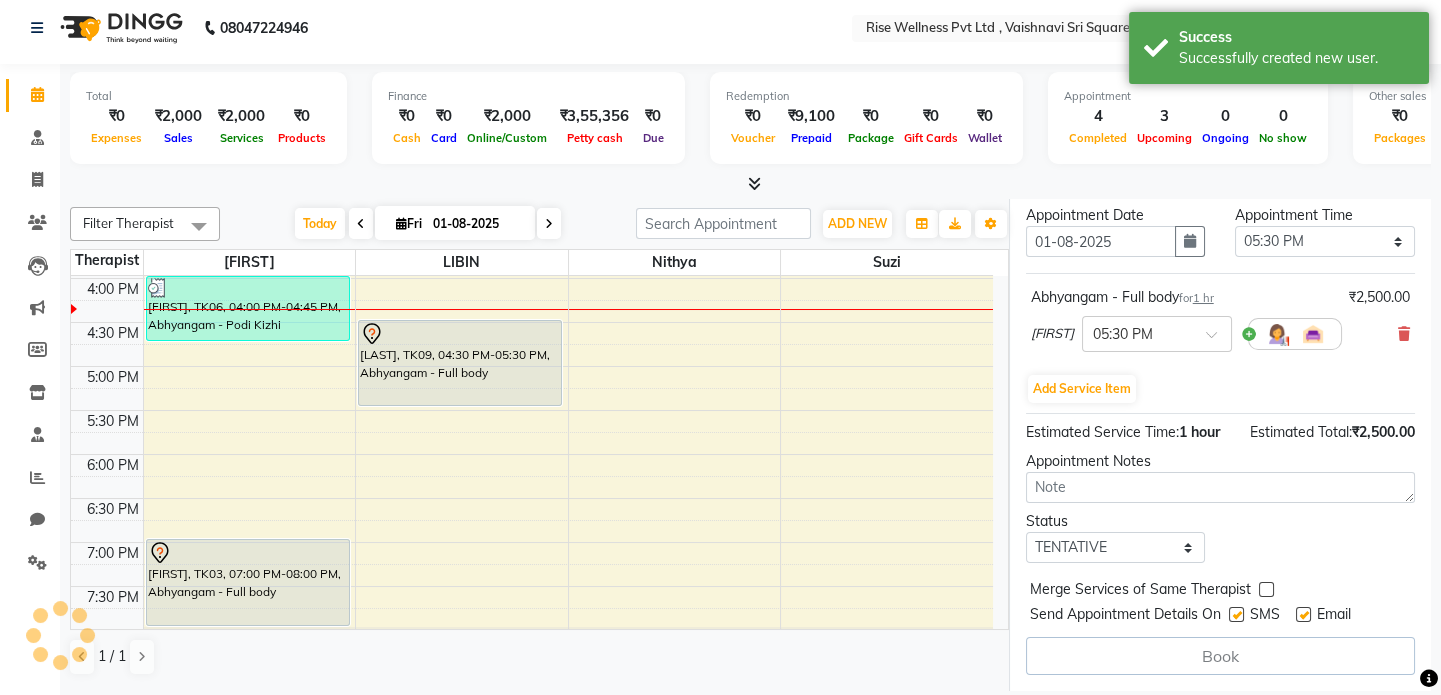select on "67714" 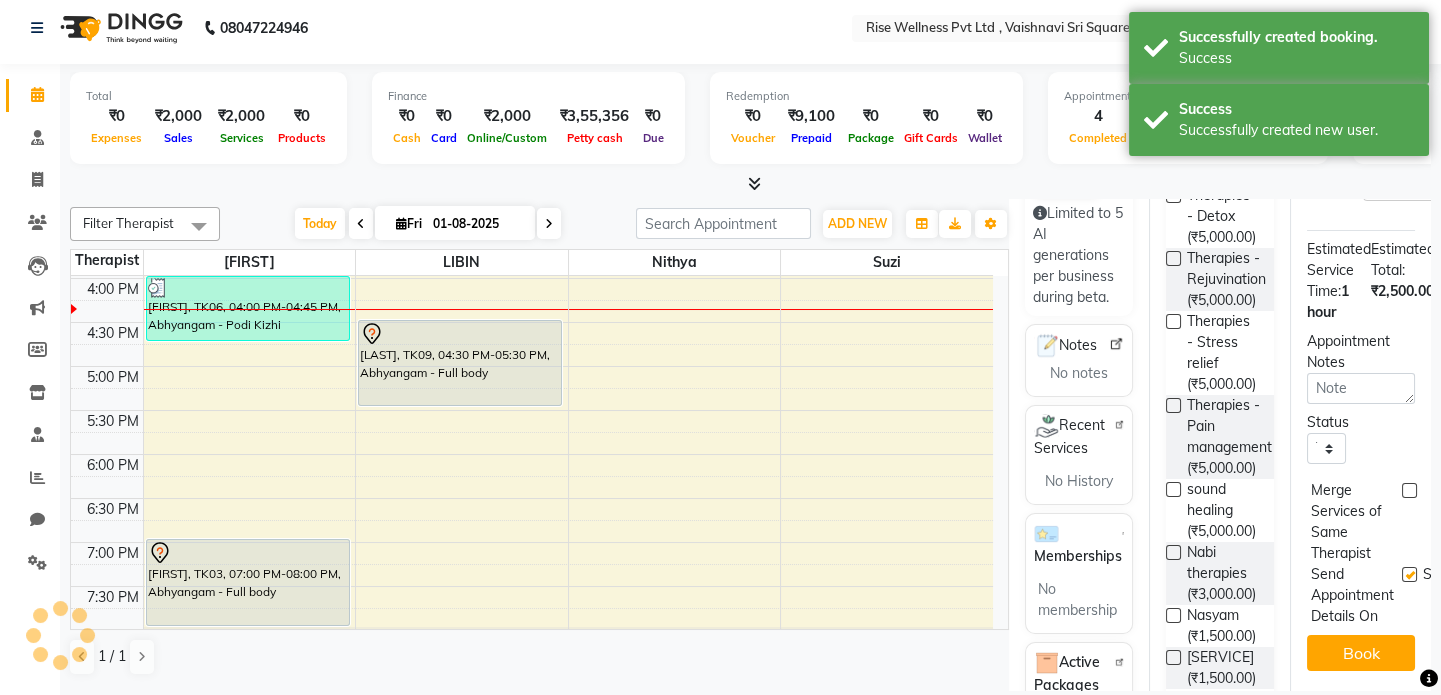 scroll, scrollTop: 534, scrollLeft: 0, axis: vertical 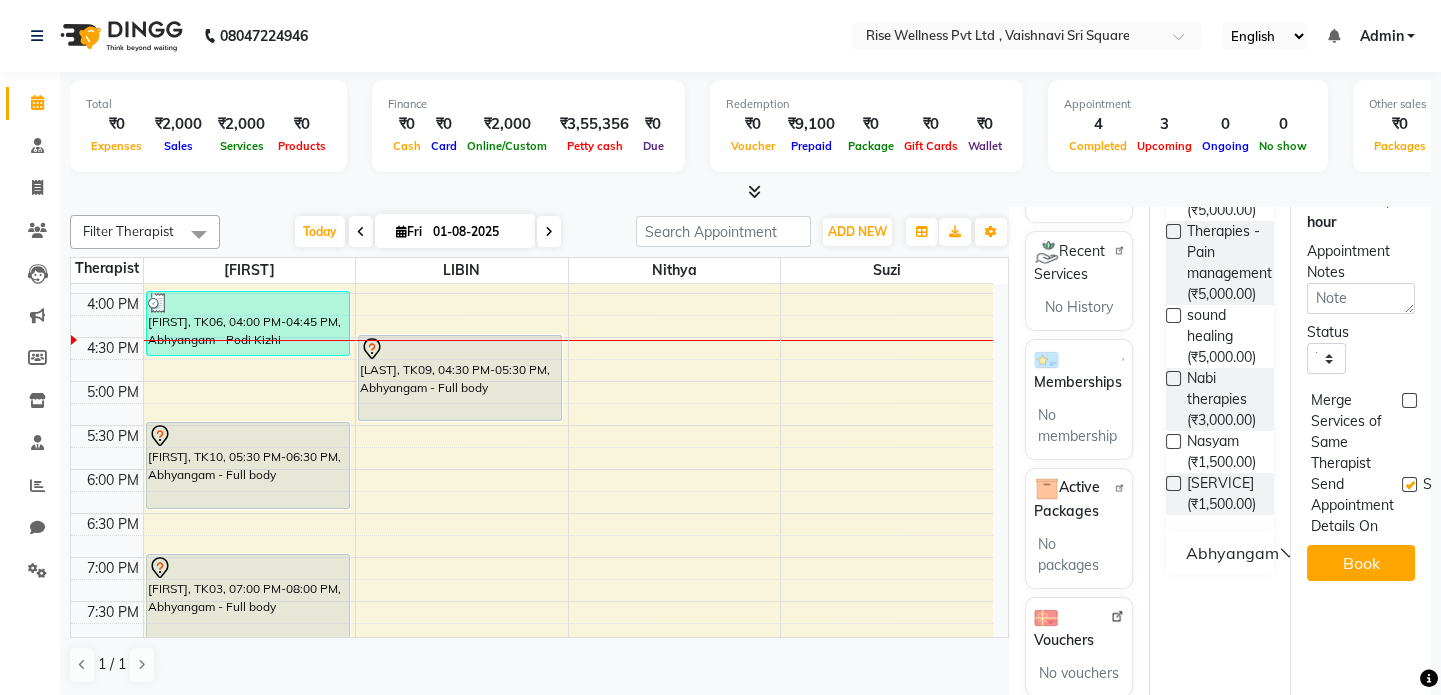 click at bounding box center (549, 231) 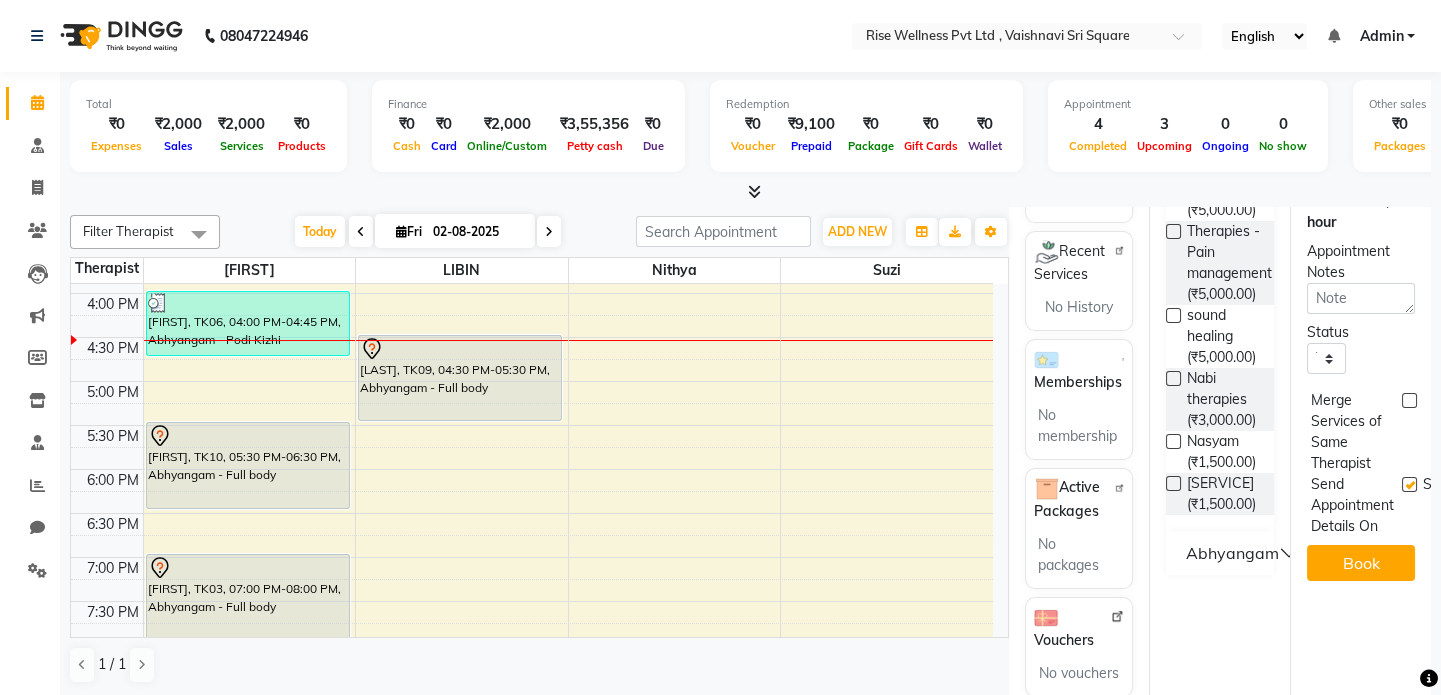 scroll, scrollTop: 0, scrollLeft: 0, axis: both 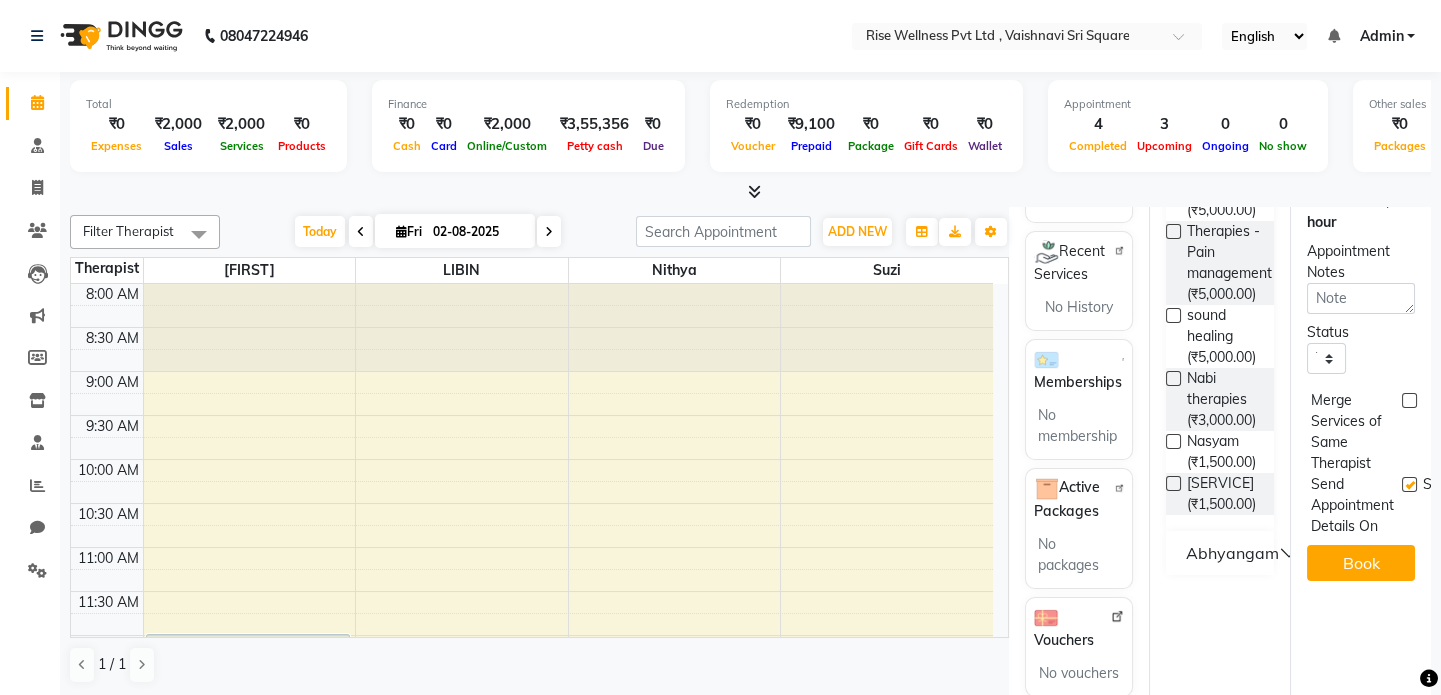 select on "1050" 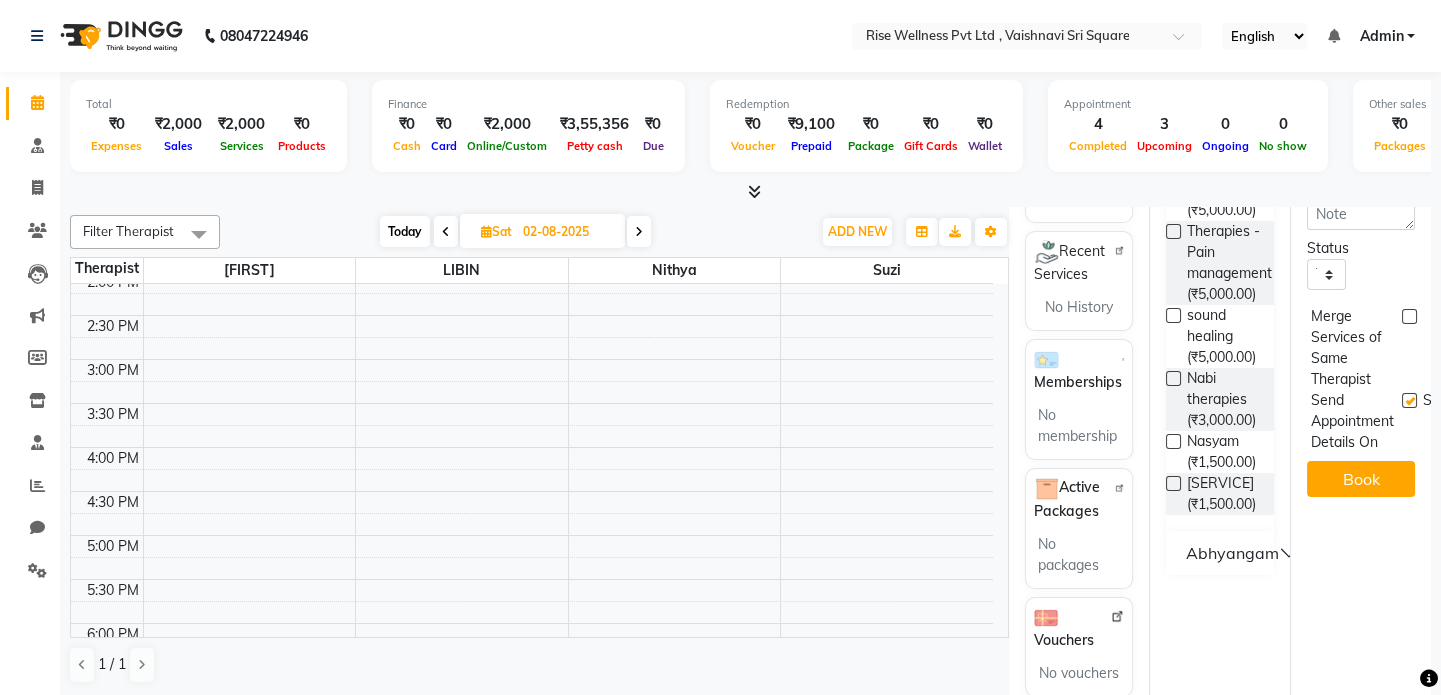 scroll, scrollTop: 727, scrollLeft: 0, axis: vertical 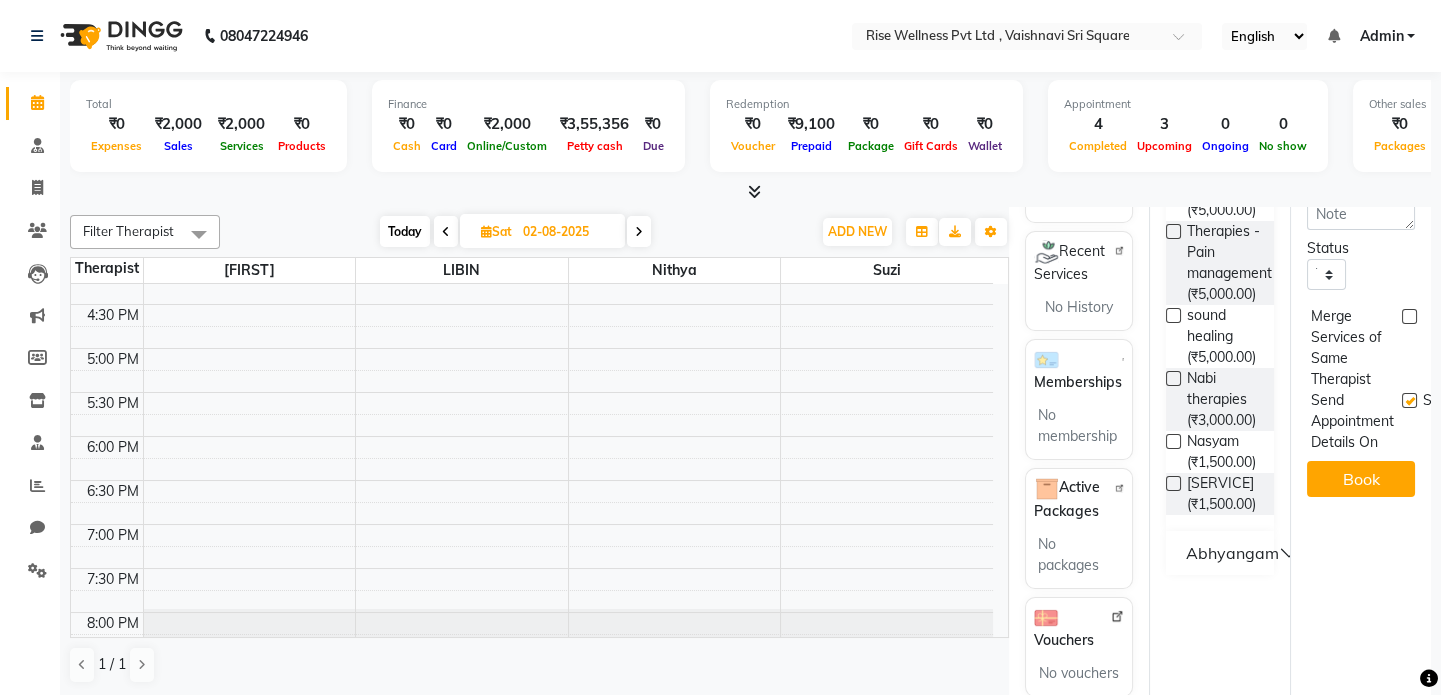 click at bounding box center [446, 232] 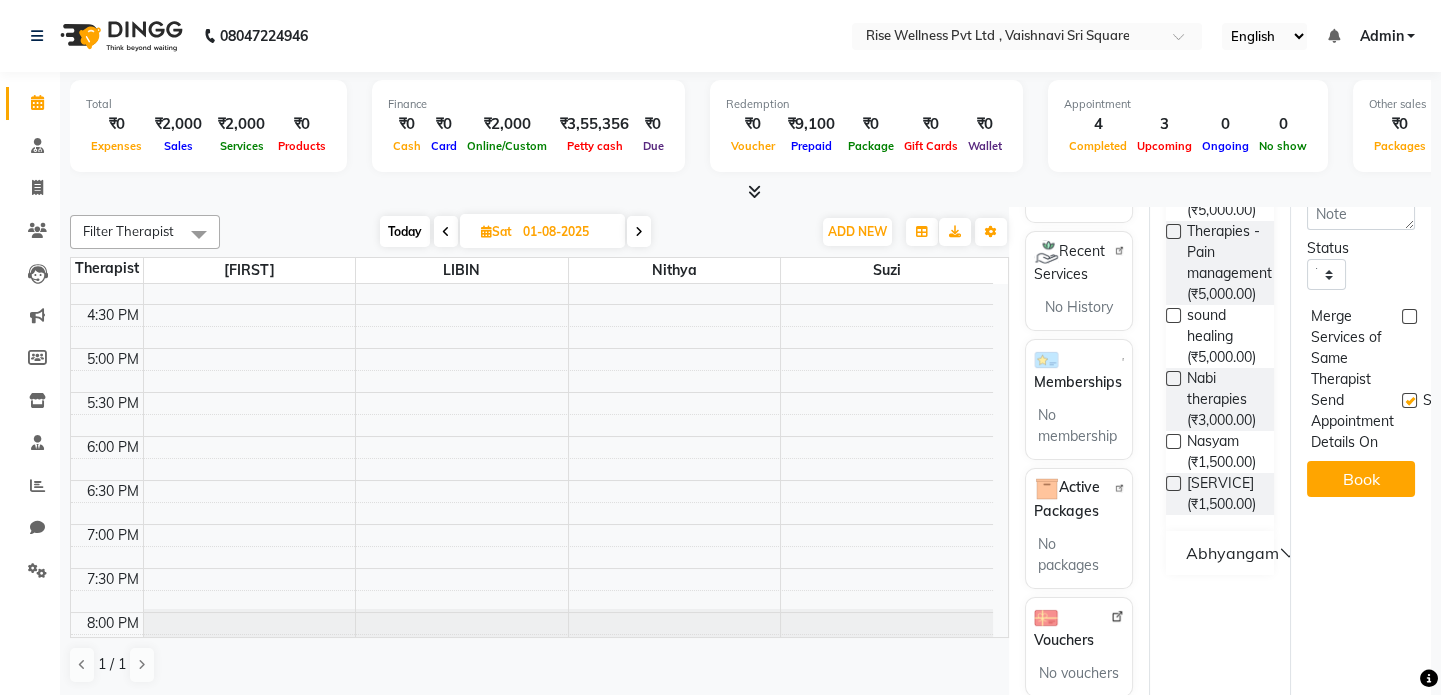 scroll, scrollTop: 701, scrollLeft: 0, axis: vertical 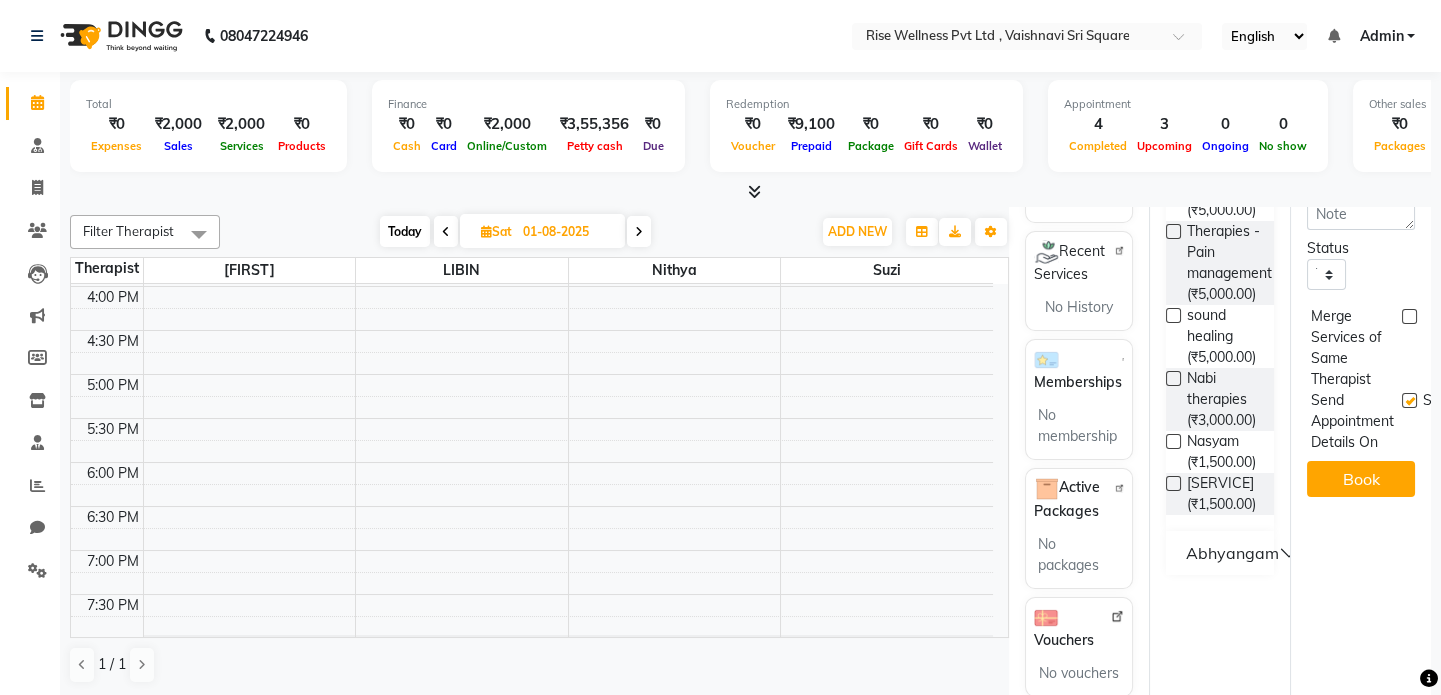 select on "1050" 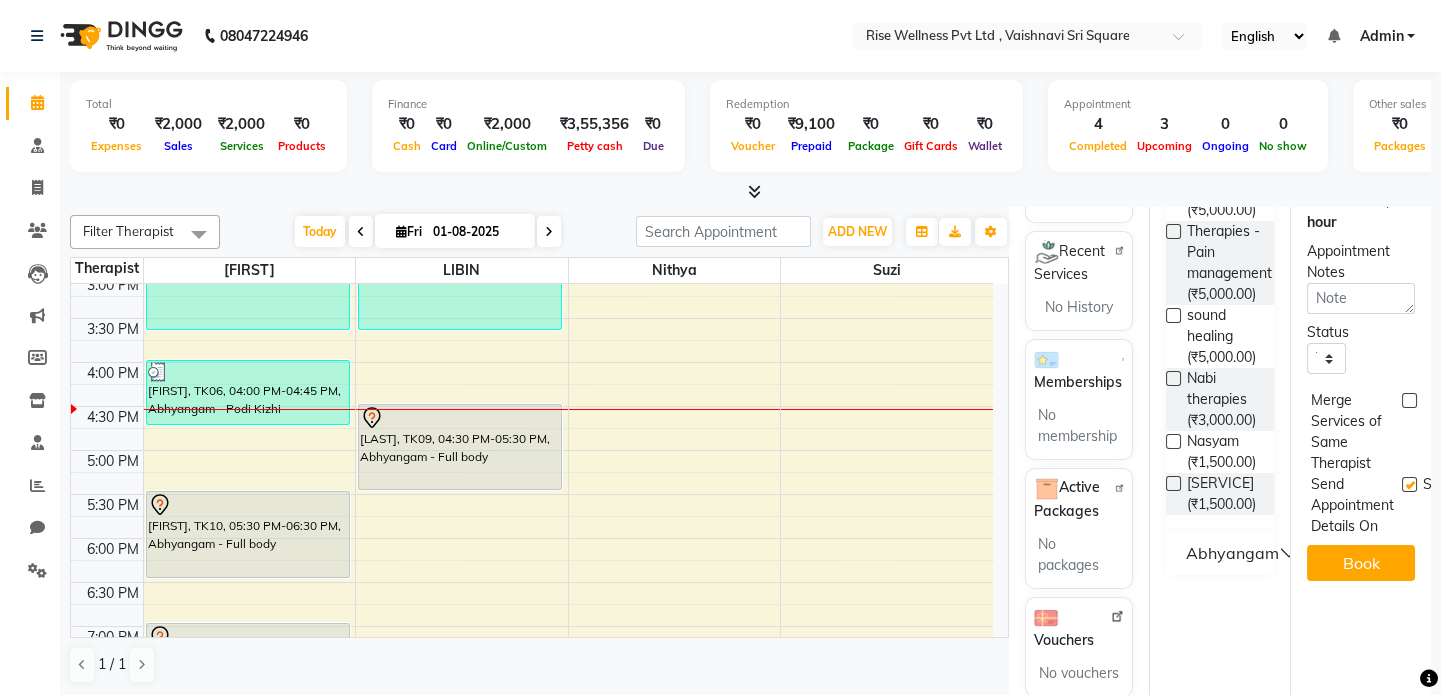 scroll, scrollTop: 636, scrollLeft: 0, axis: vertical 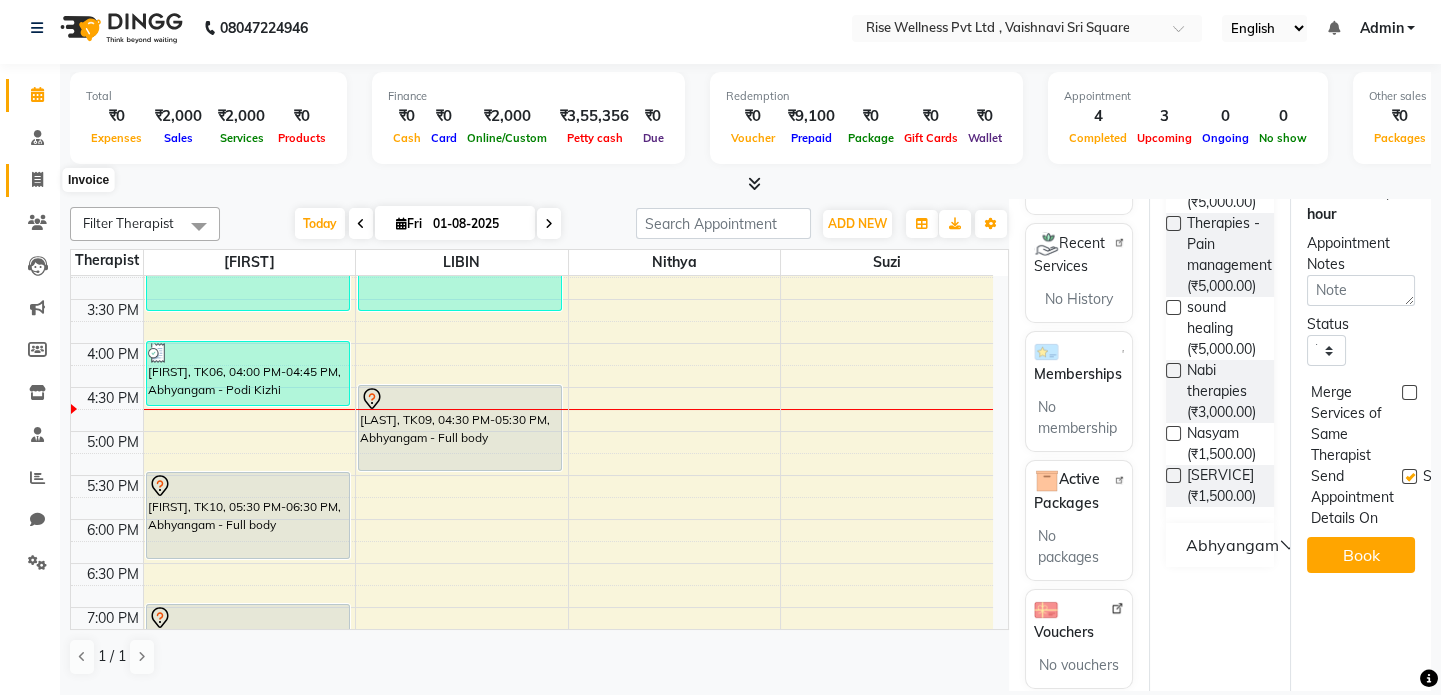 click 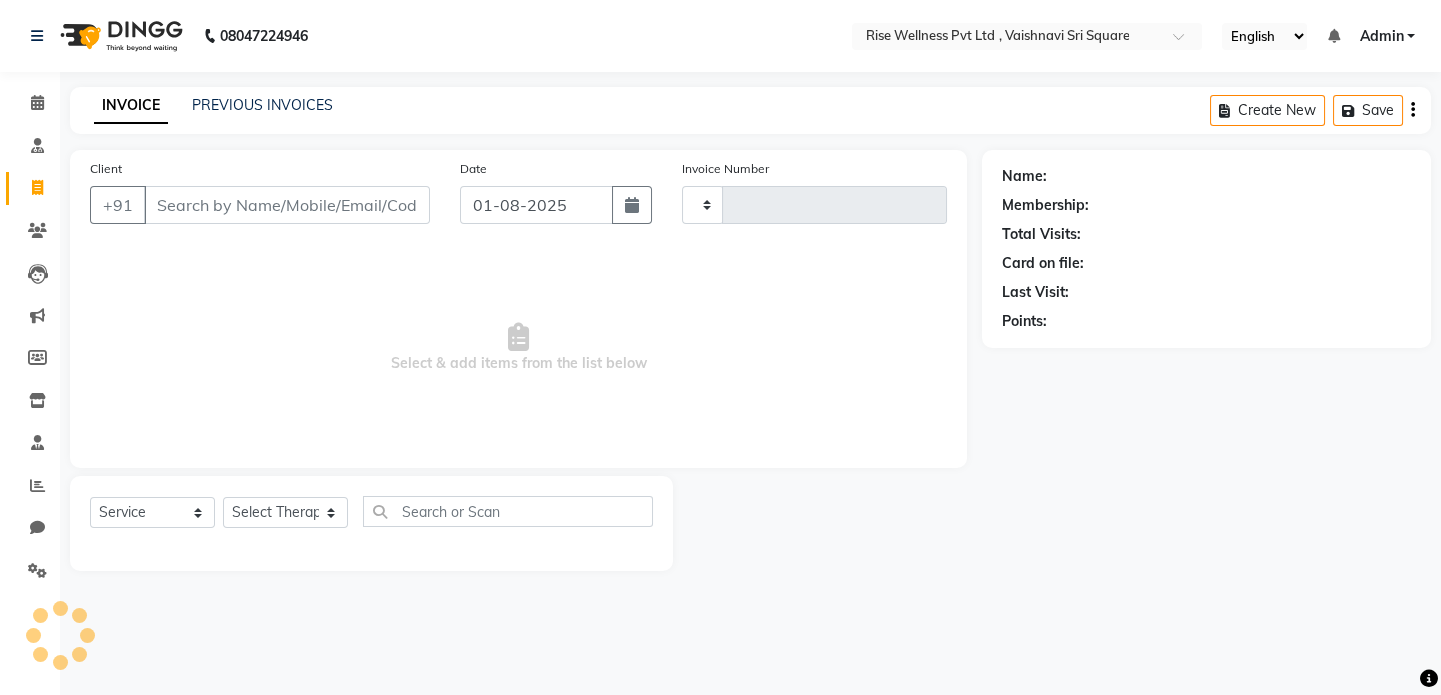 scroll, scrollTop: 0, scrollLeft: 0, axis: both 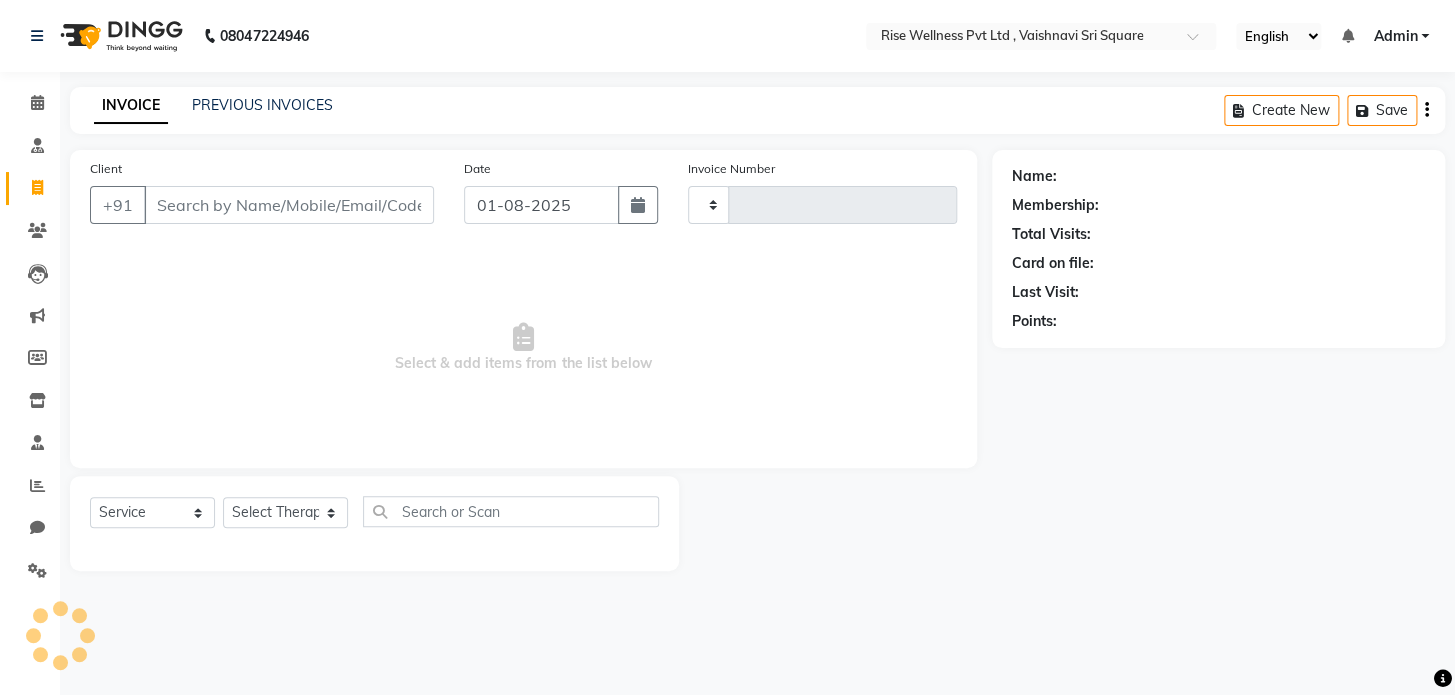 type on "0752" 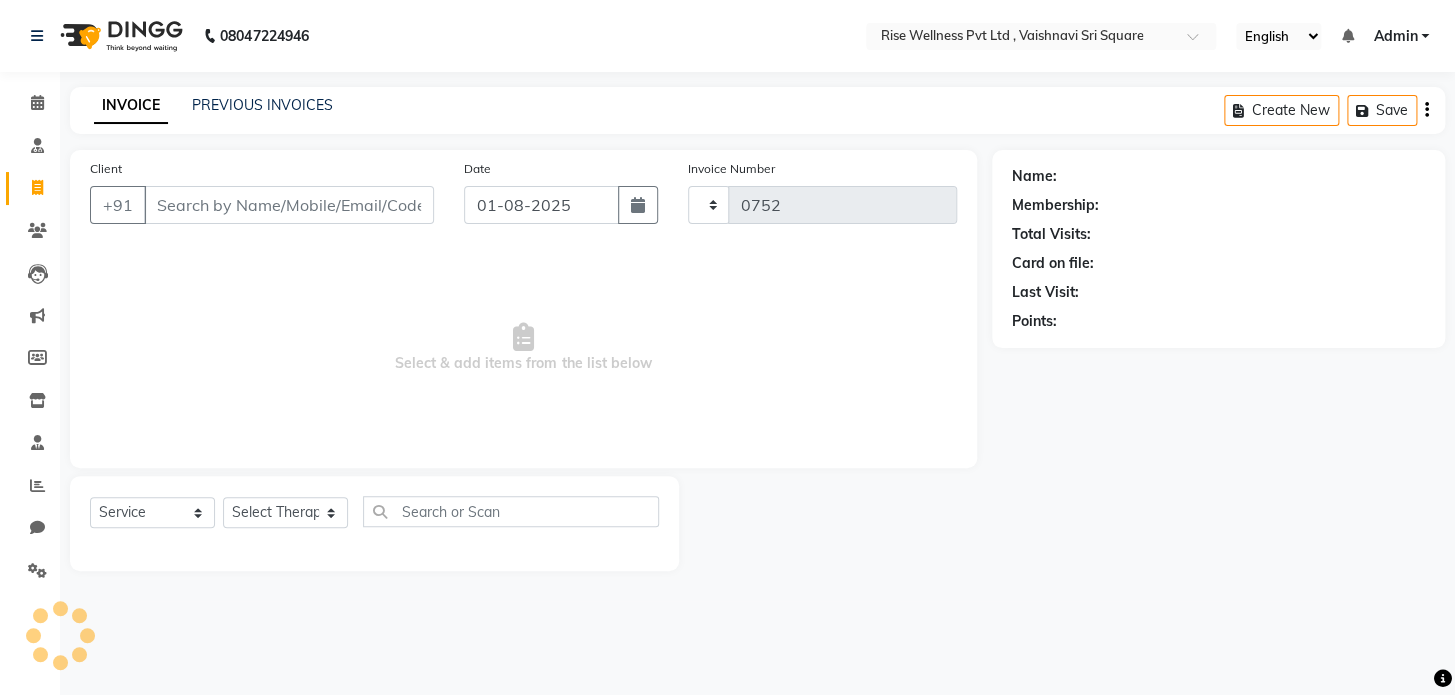 select on "7497" 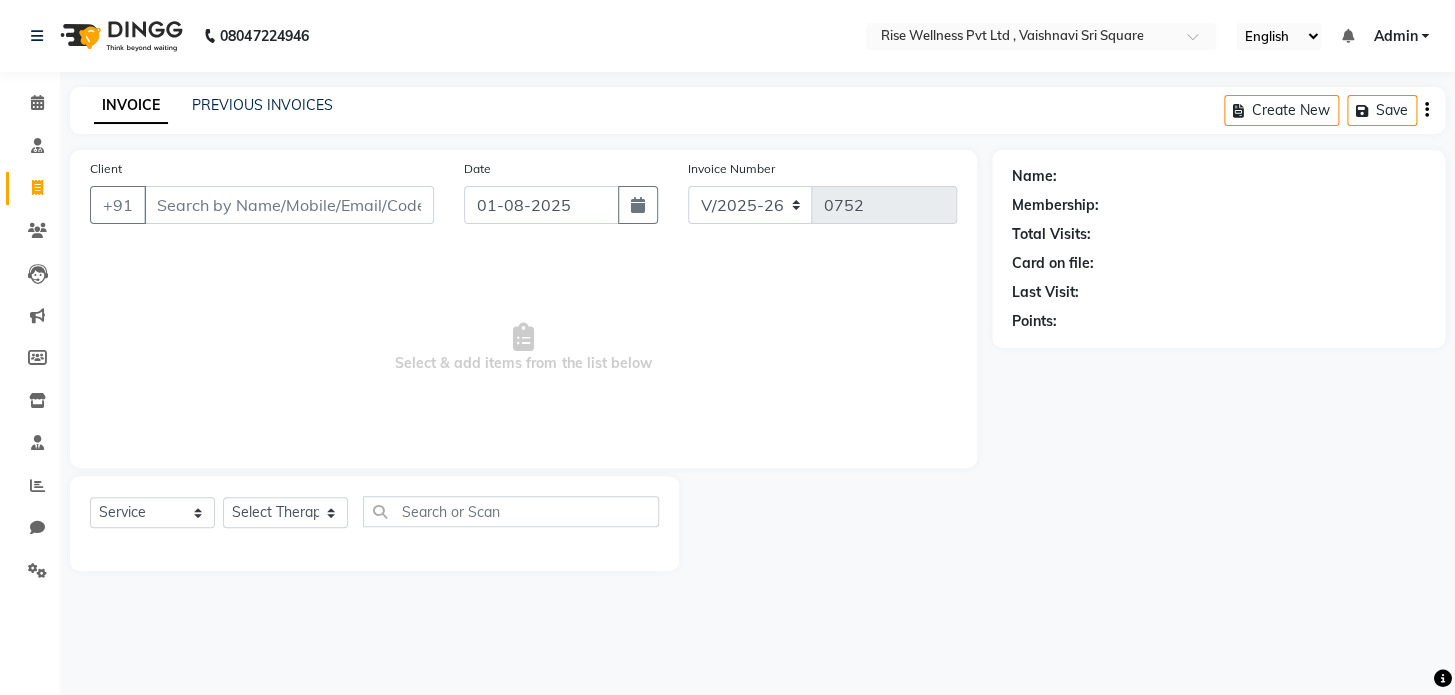 select on "V" 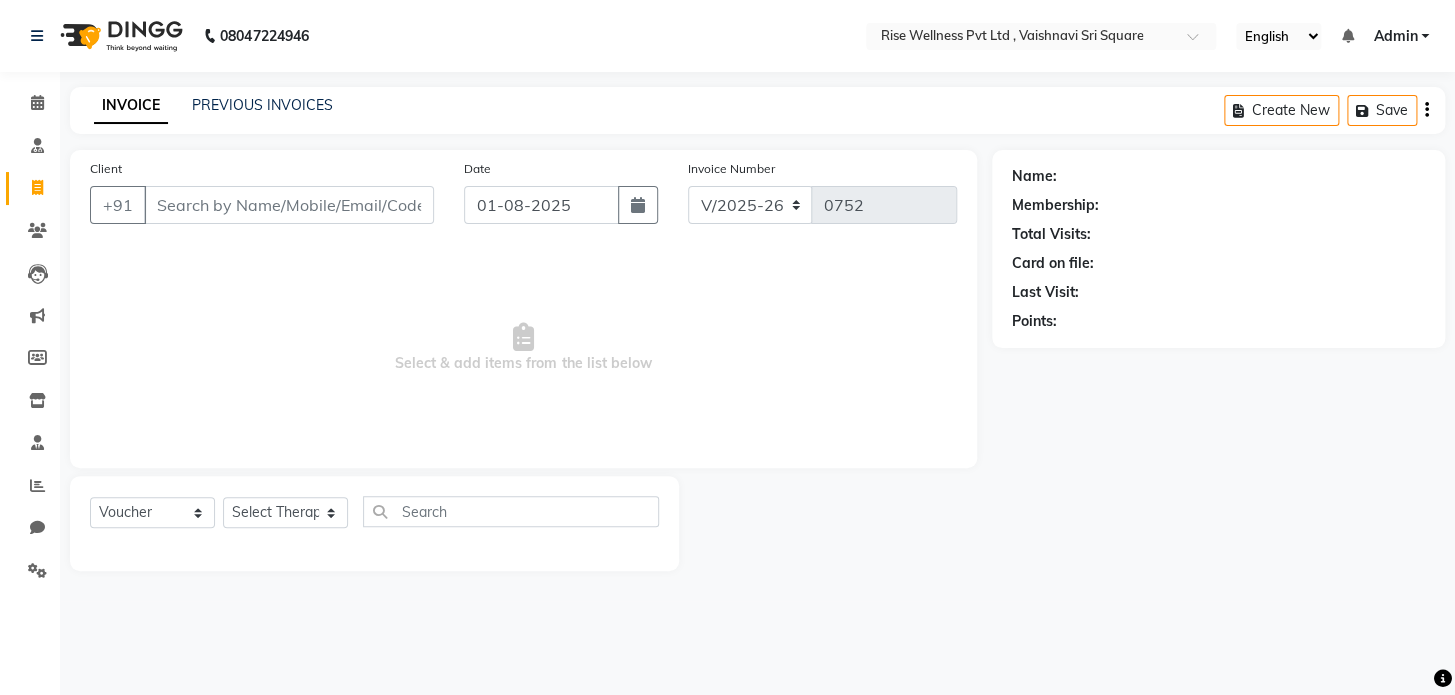 click on "Client" at bounding box center [289, 205] 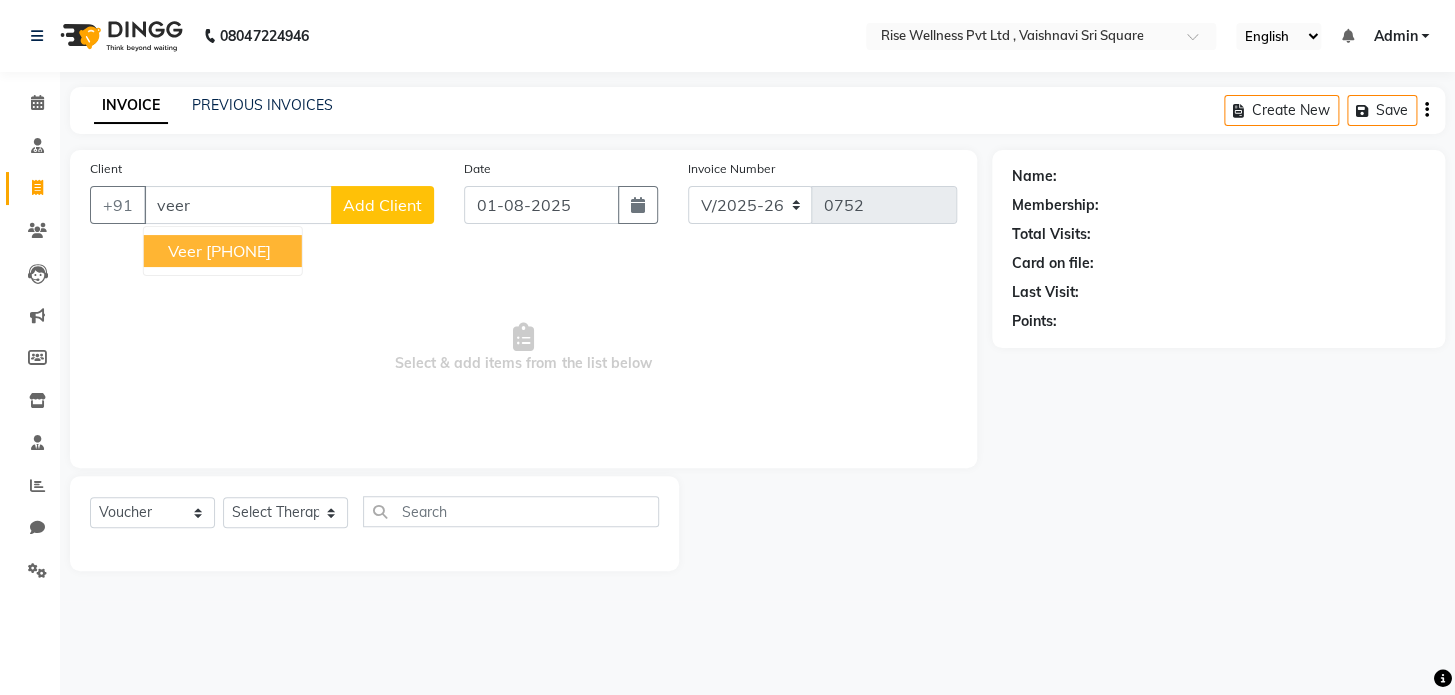 click on "[PHONE]" at bounding box center [238, 251] 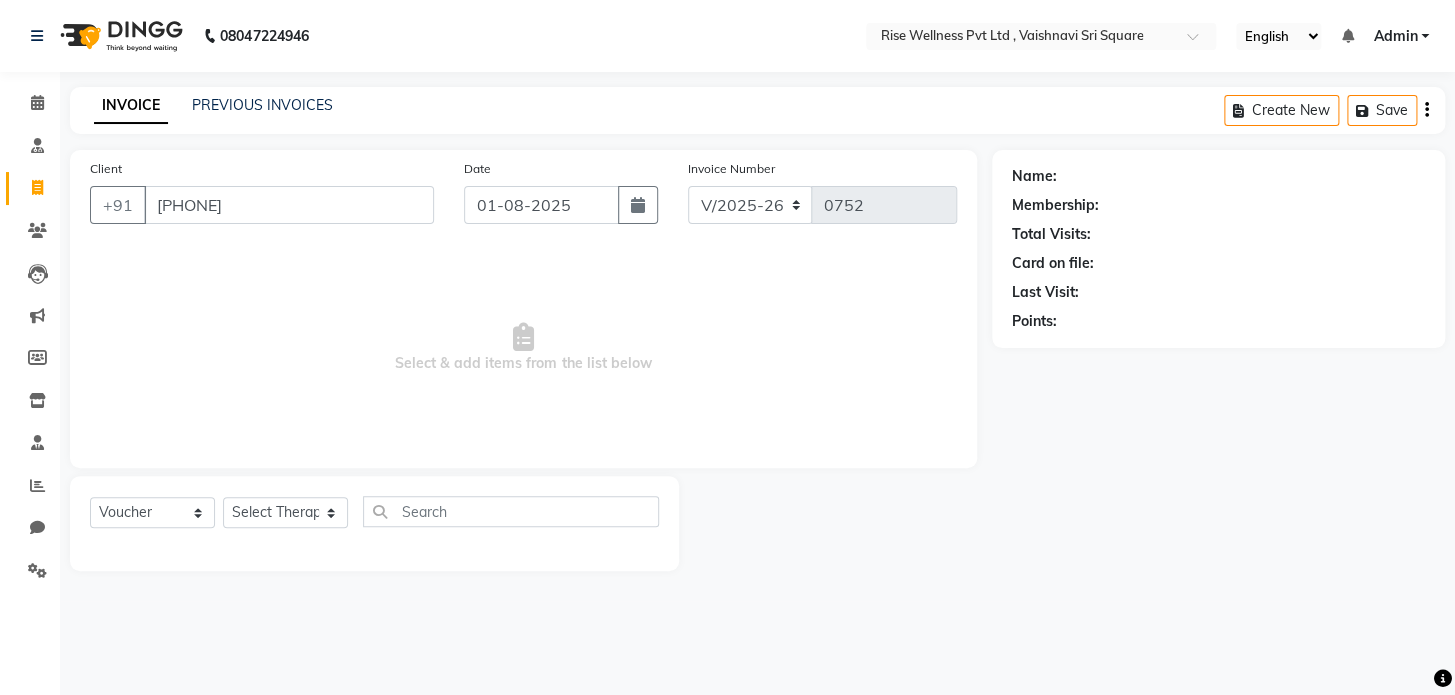 type on "[PHONE]" 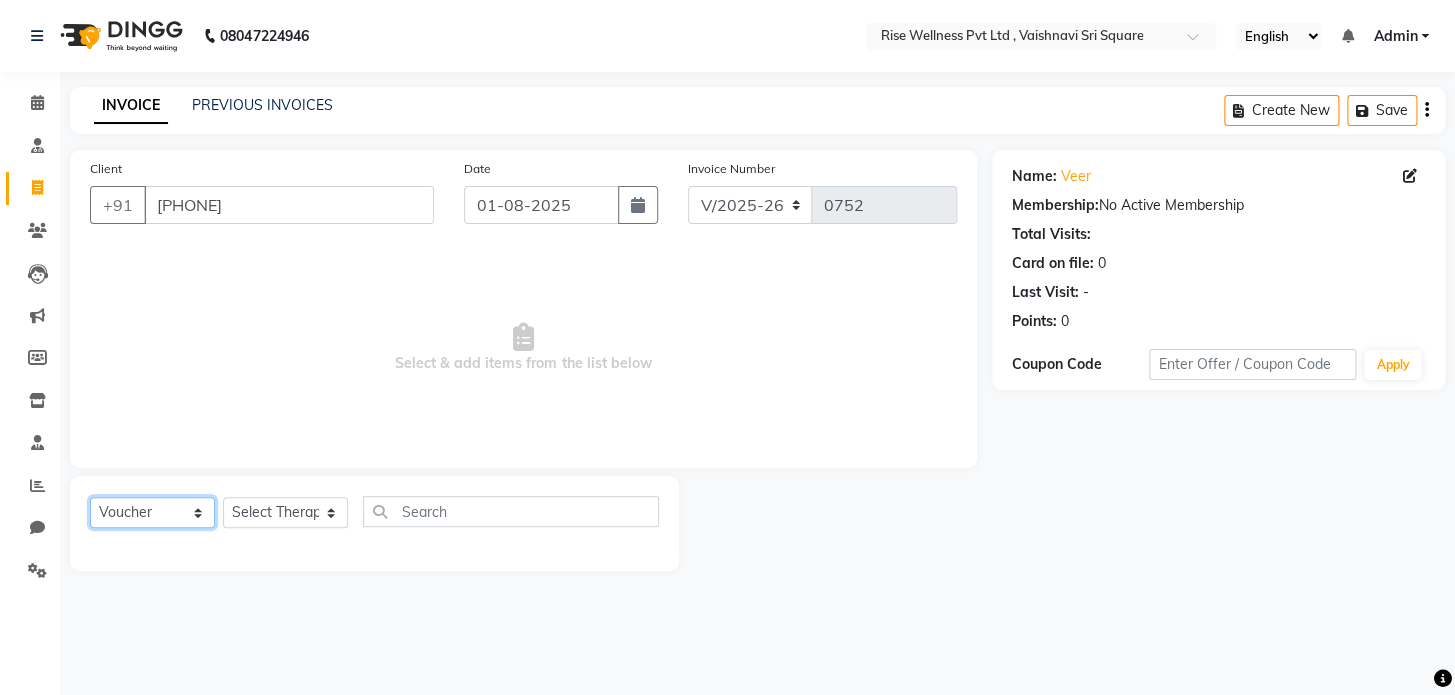 click on "Select  Service  Product  Membership  Package Voucher Prepaid Gift Card" 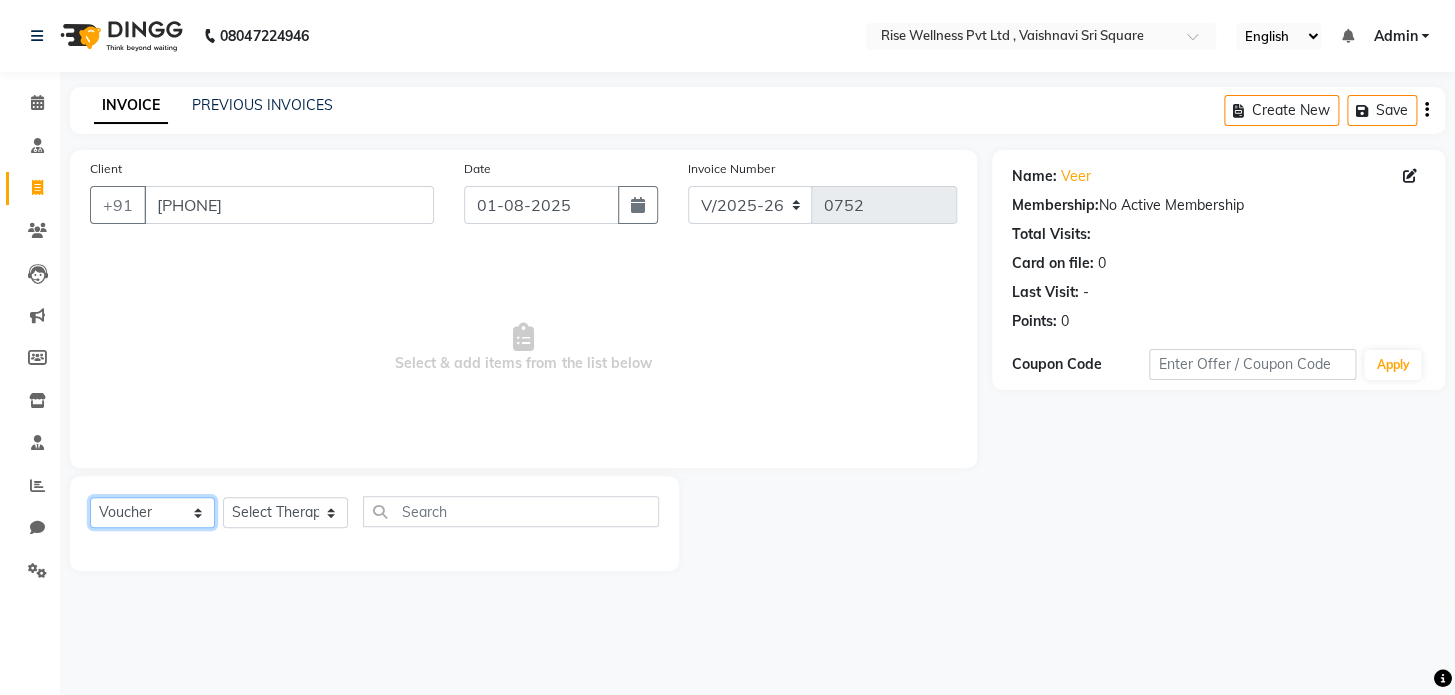 select on "service" 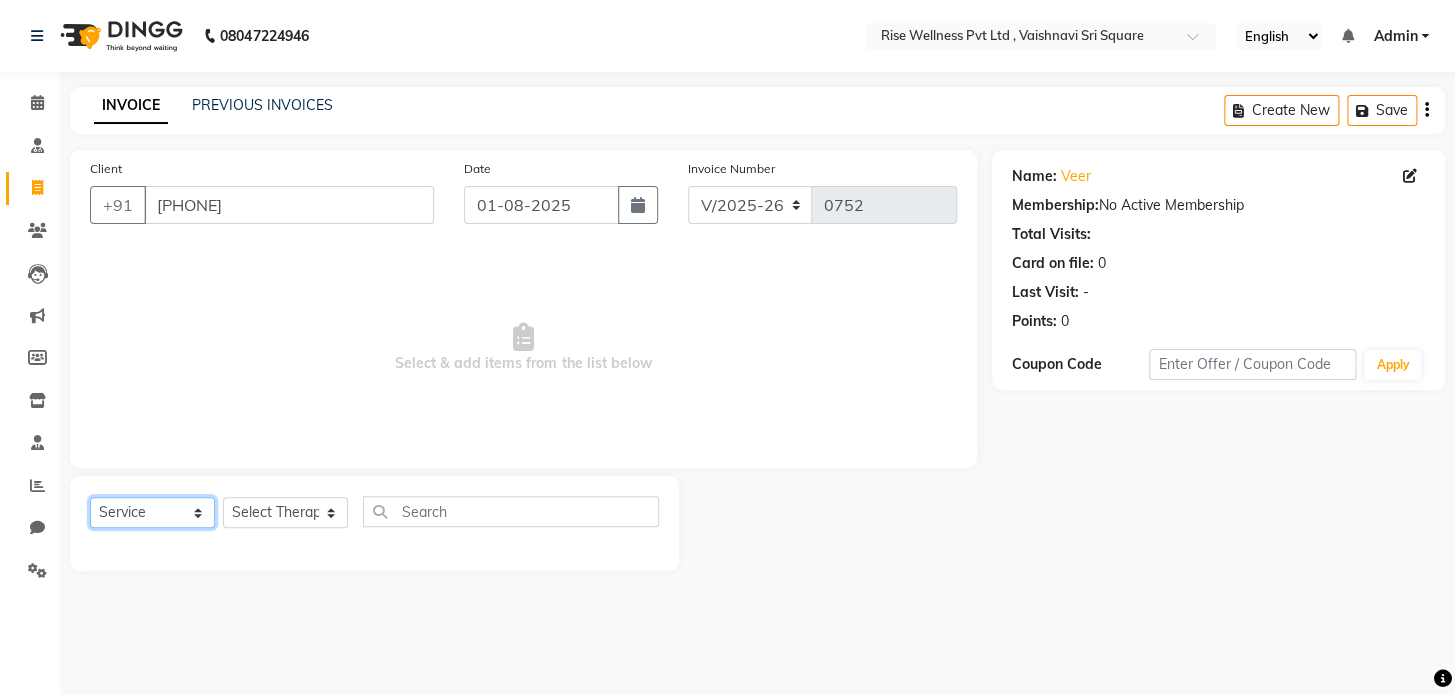 click on "Select  Service  Product  Membership  Package Voucher Prepaid Gift Card" 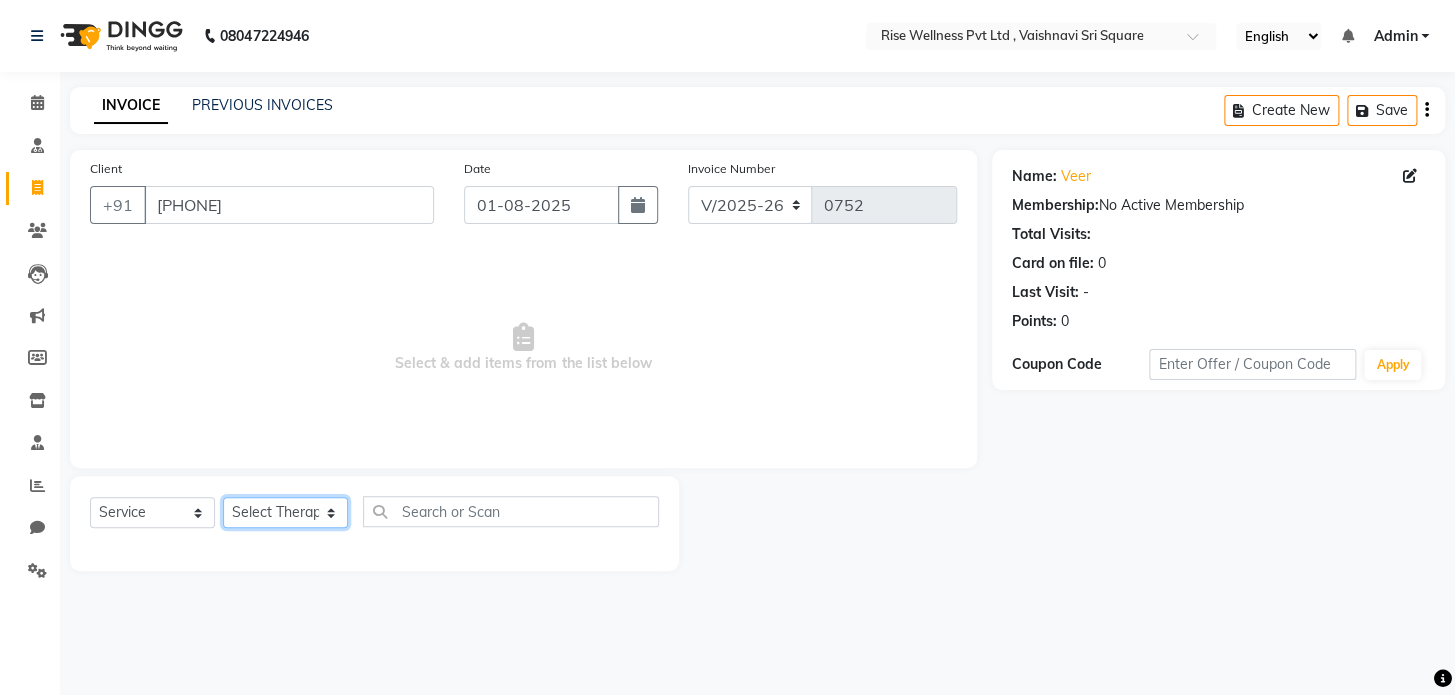 click on "Select Therapist LIBIN nithya Reception sujith suzi" 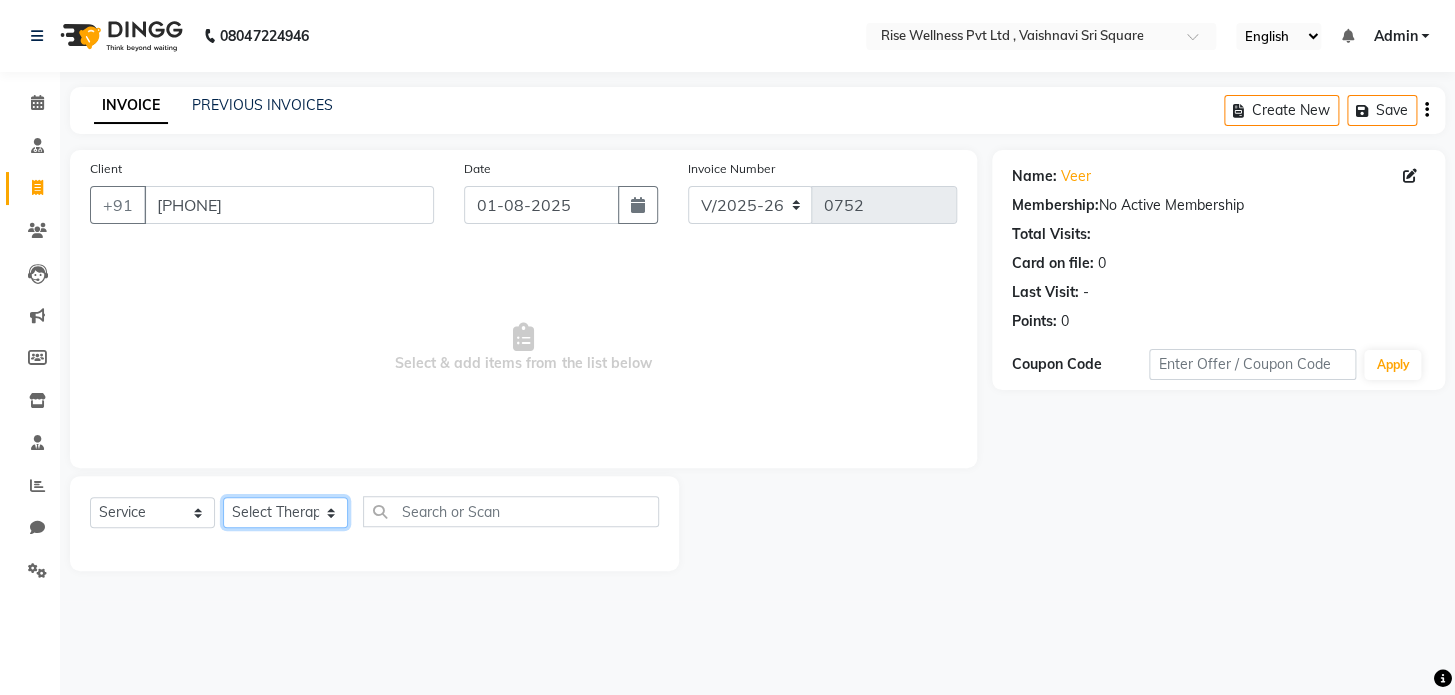 select on "69785" 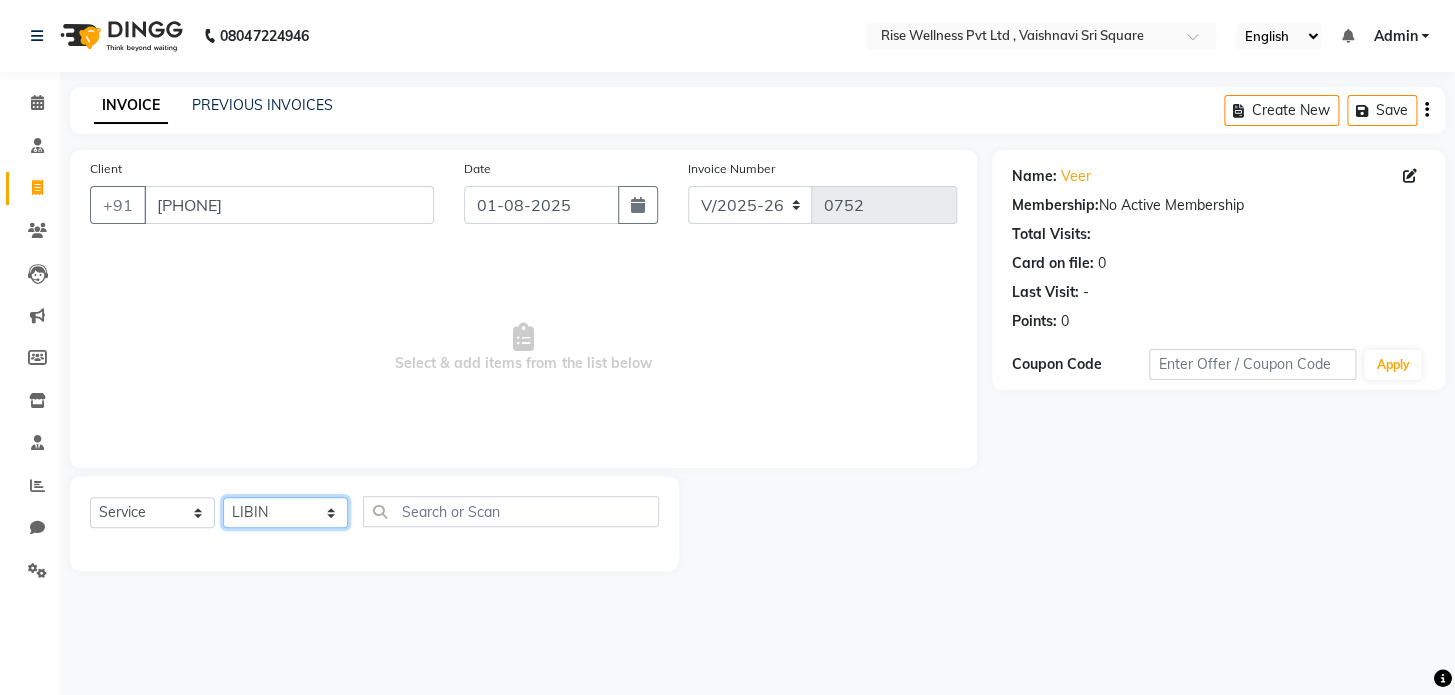 click on "Select Therapist LIBIN nithya Reception sujith suzi" 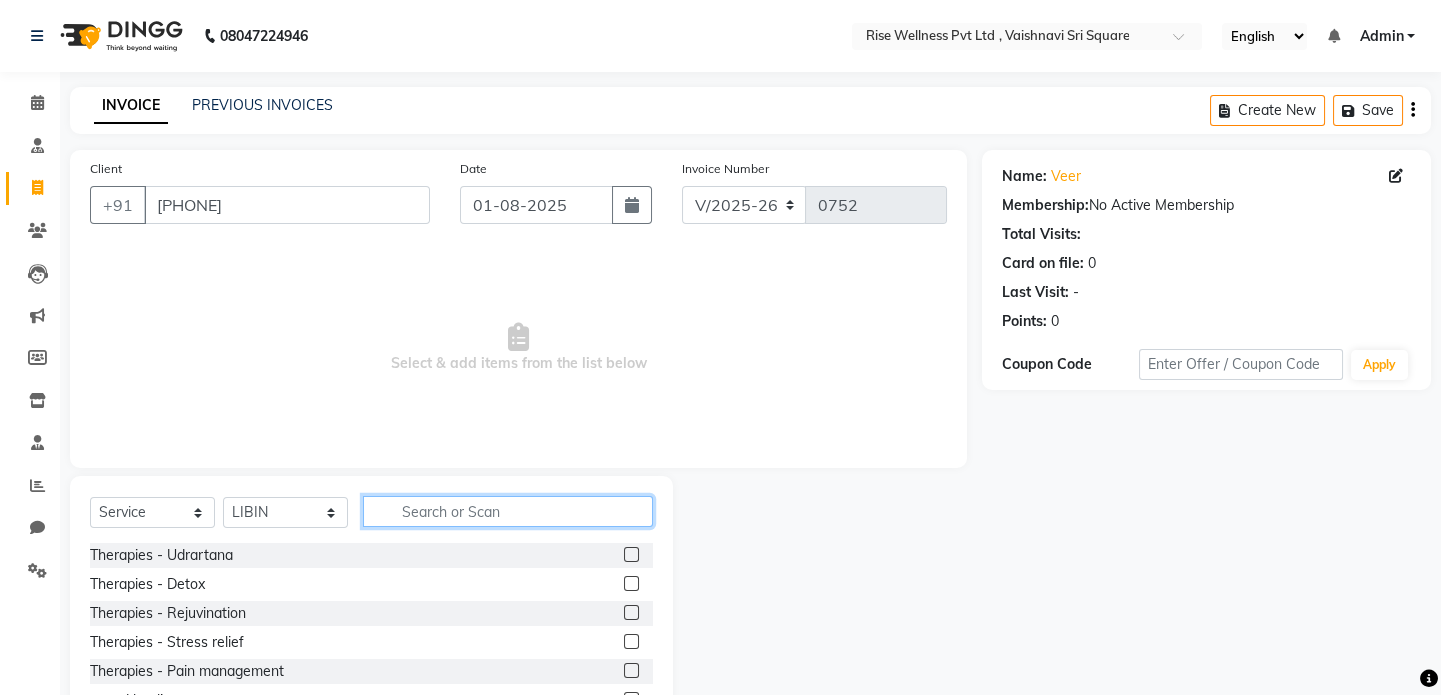 click 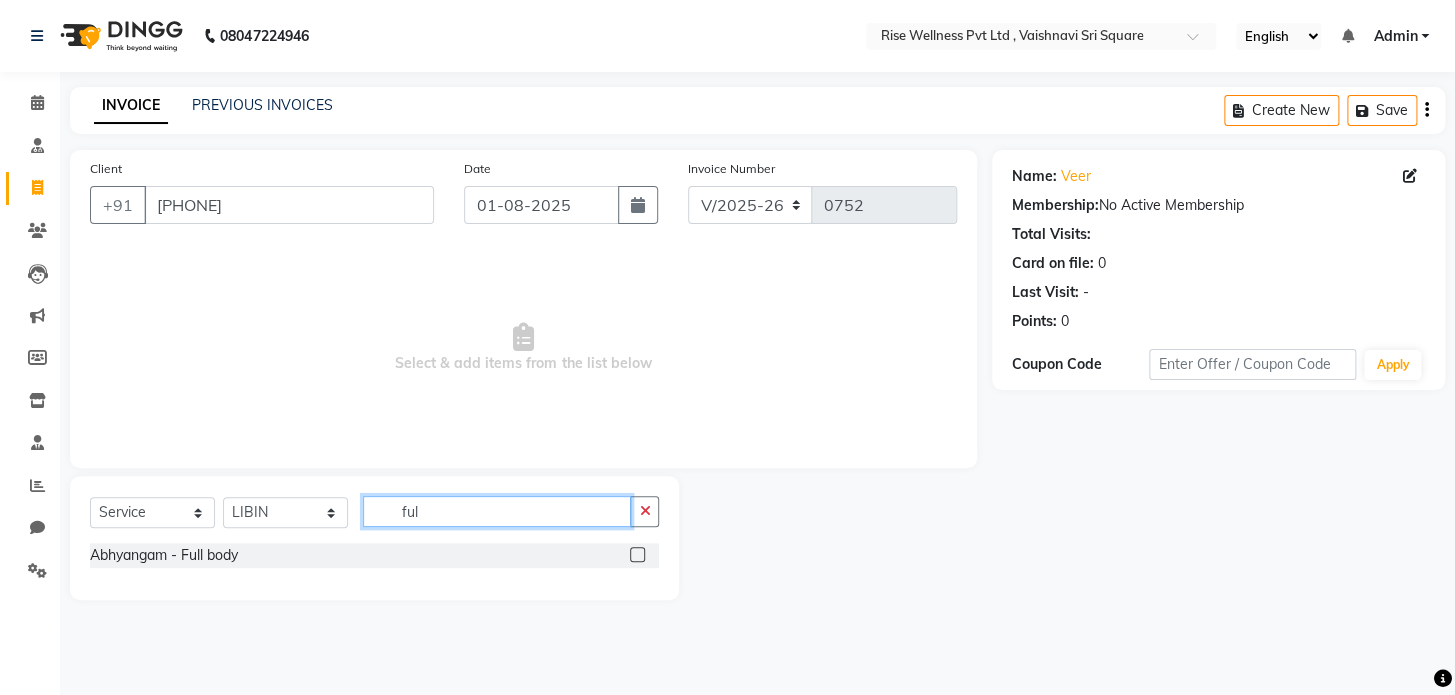 type on "ful" 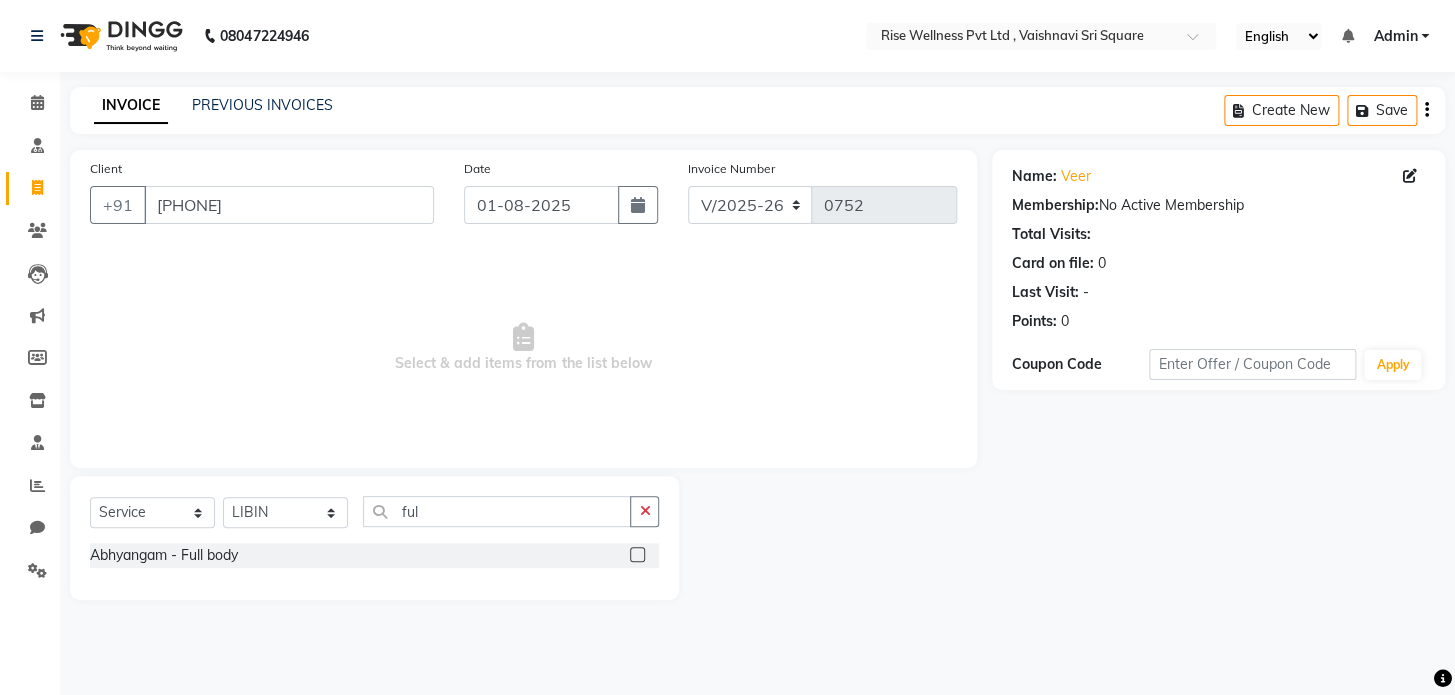 drag, startPoint x: 640, startPoint y: 548, endPoint x: 573, endPoint y: 544, distance: 67.11929 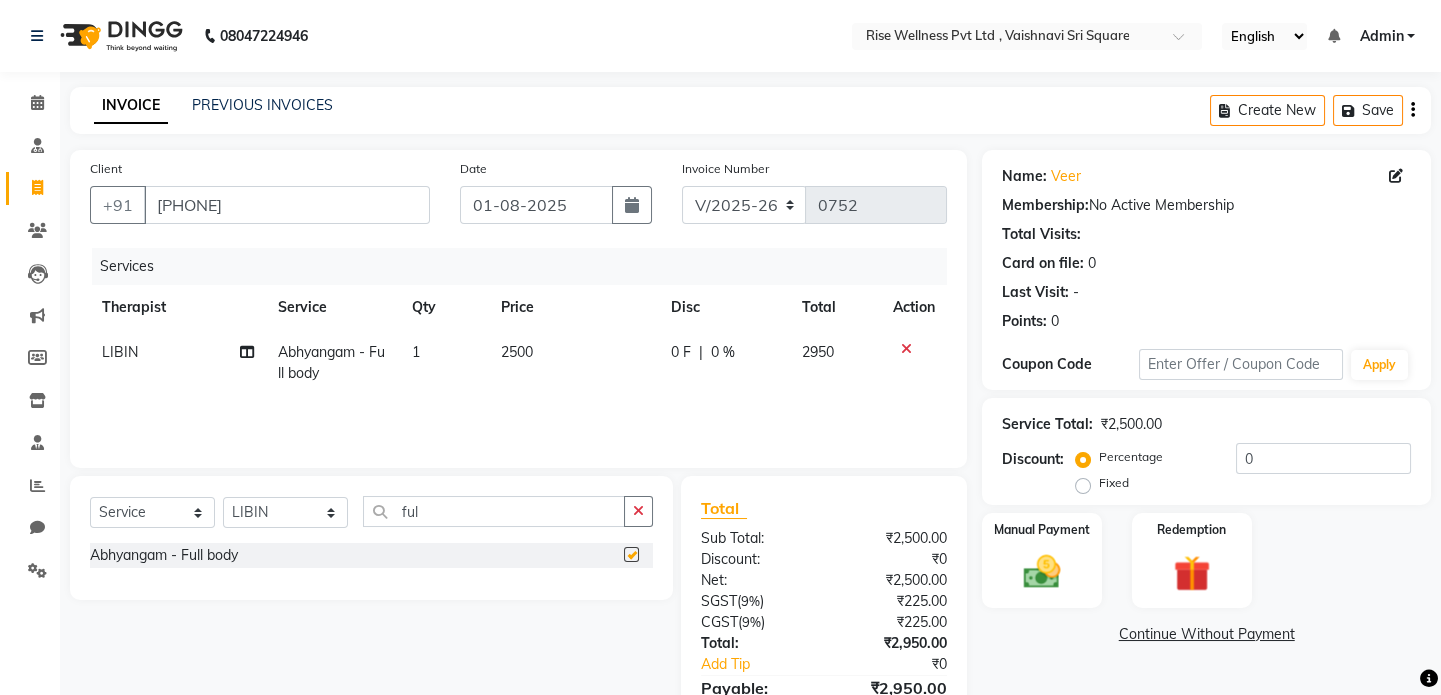 checkbox on "false" 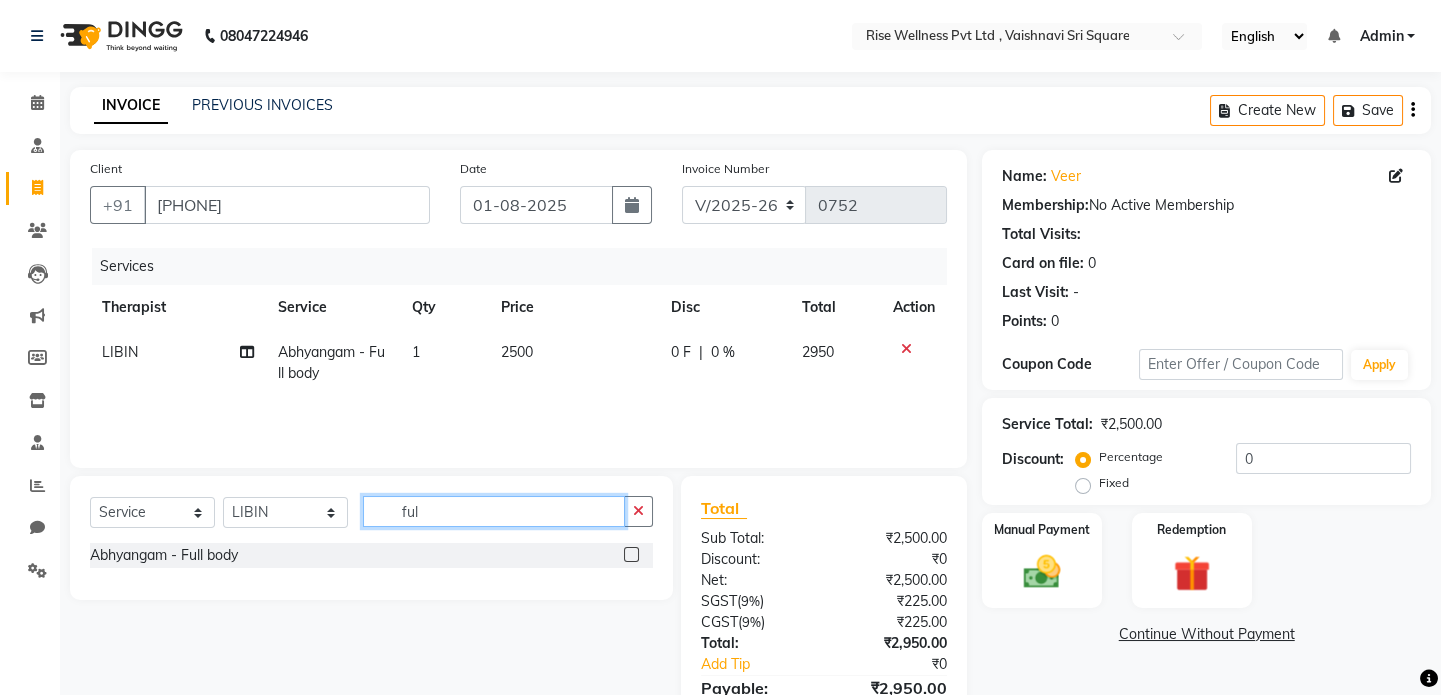 click on "ful" 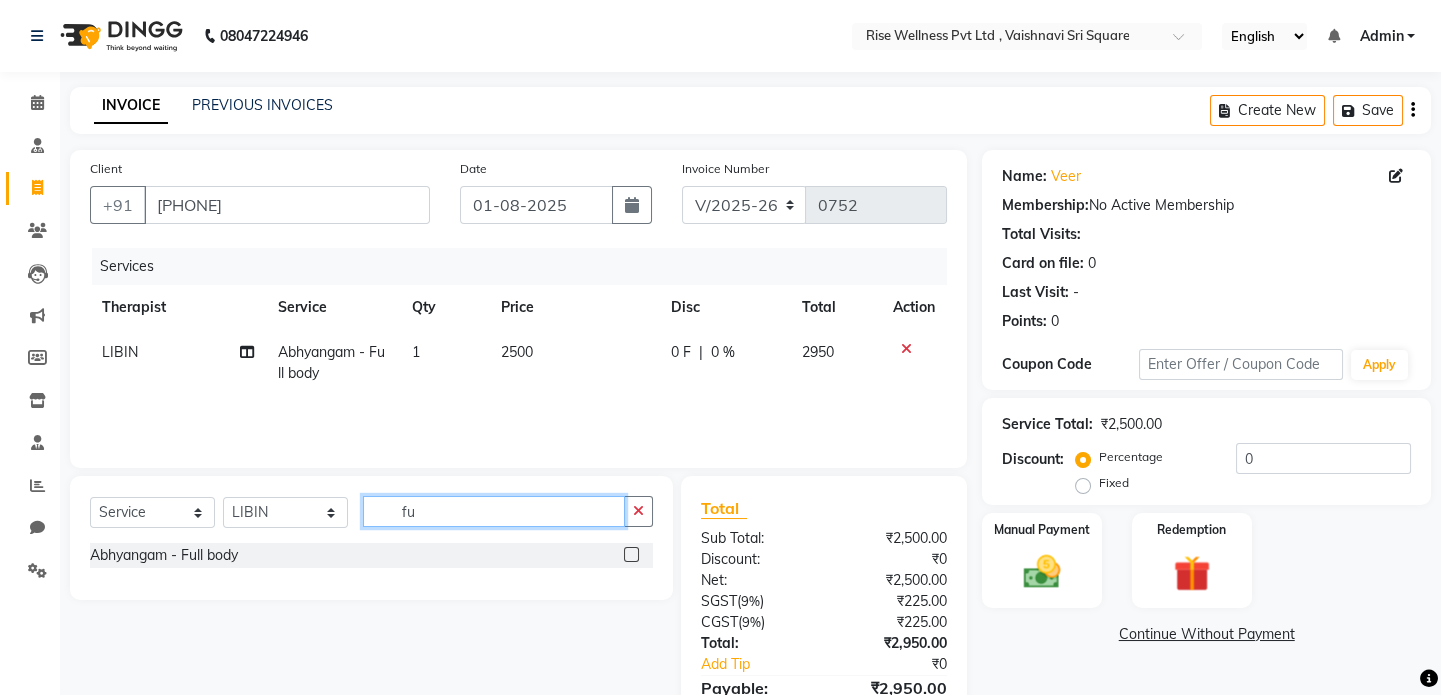 type on "f" 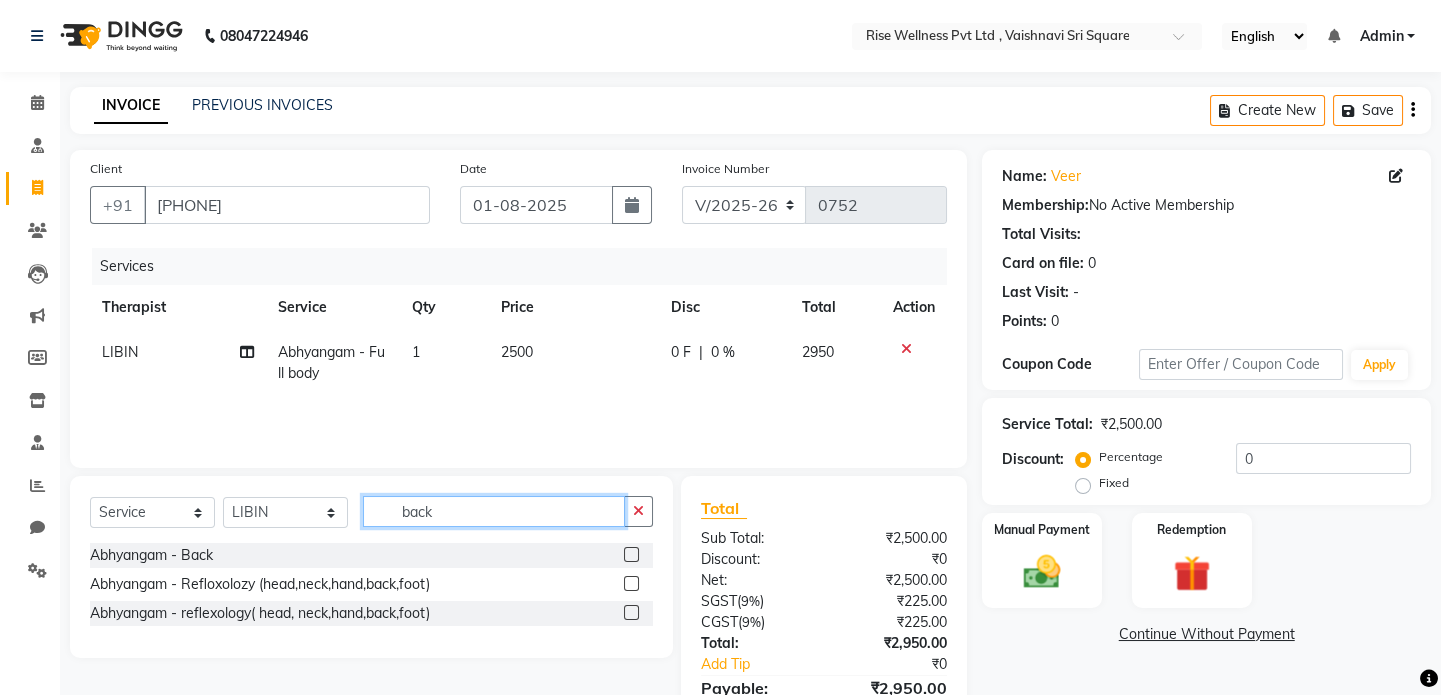 type on "back" 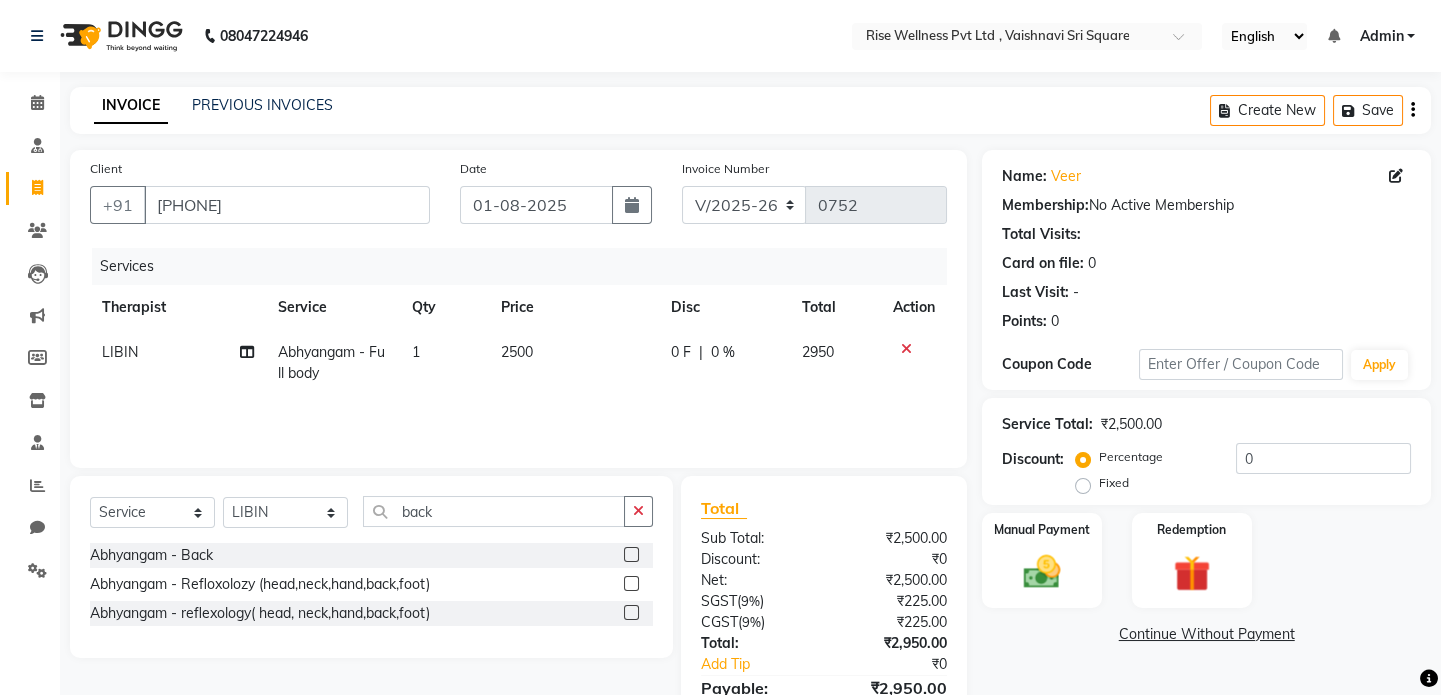click 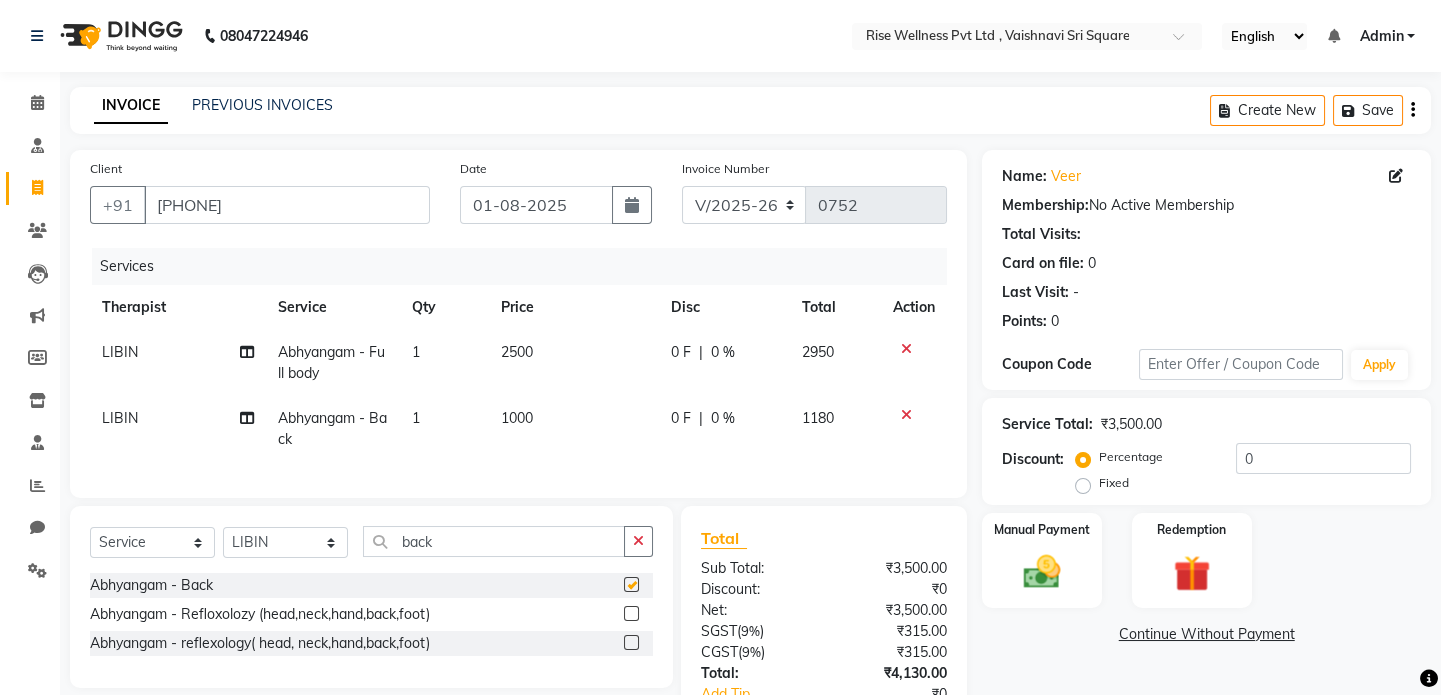 checkbox on "false" 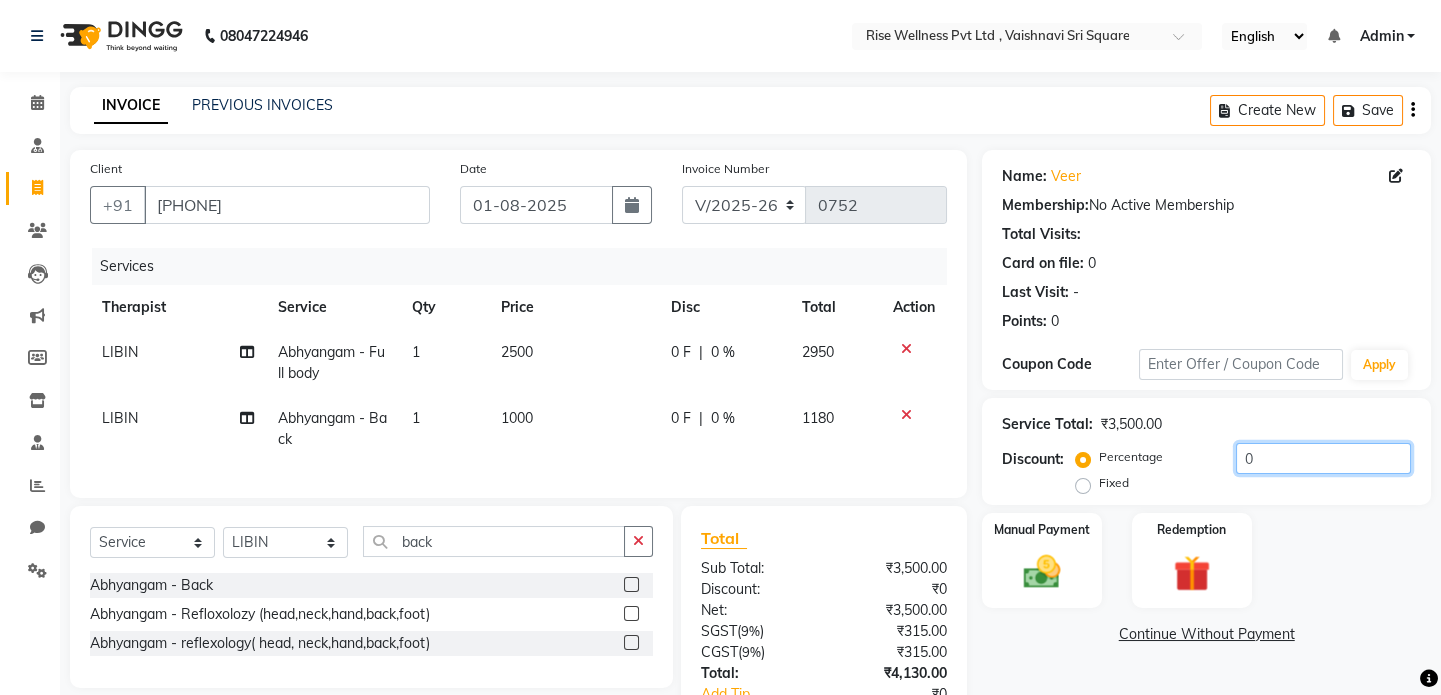 click on "0" 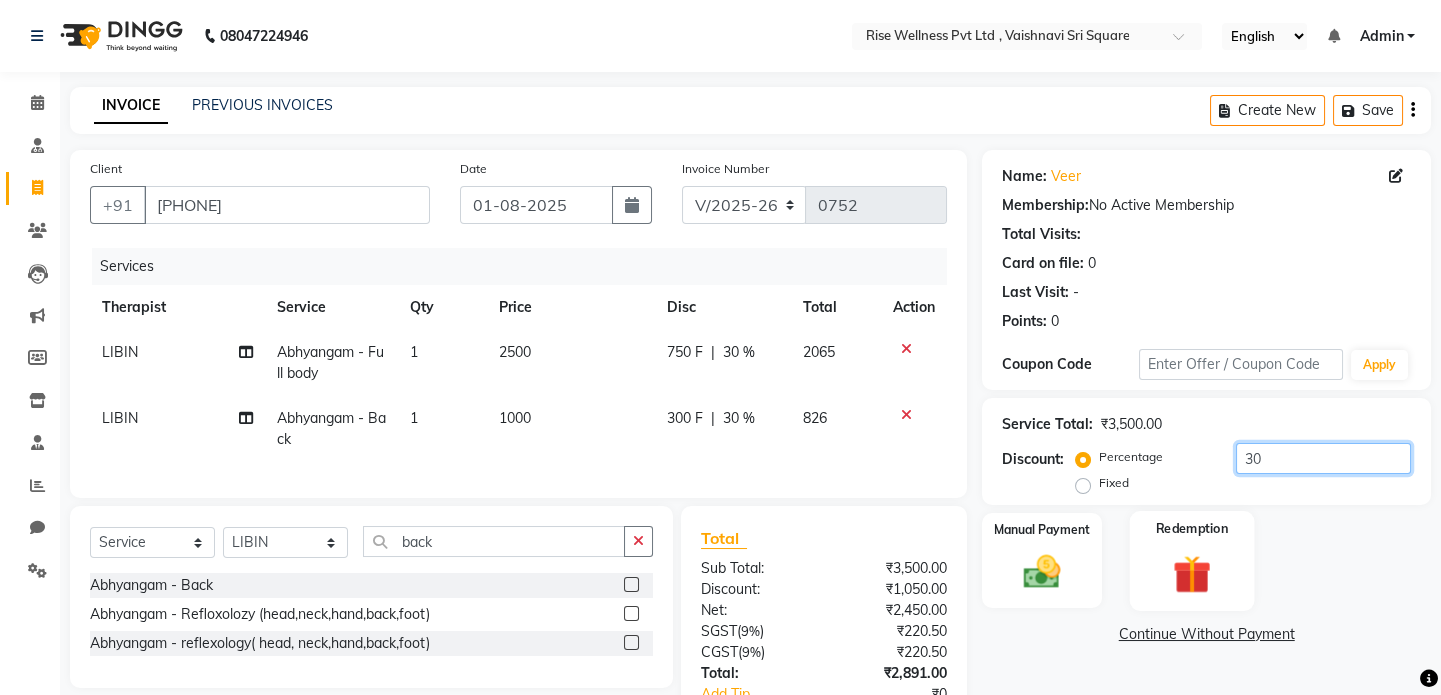scroll, scrollTop: 149, scrollLeft: 0, axis: vertical 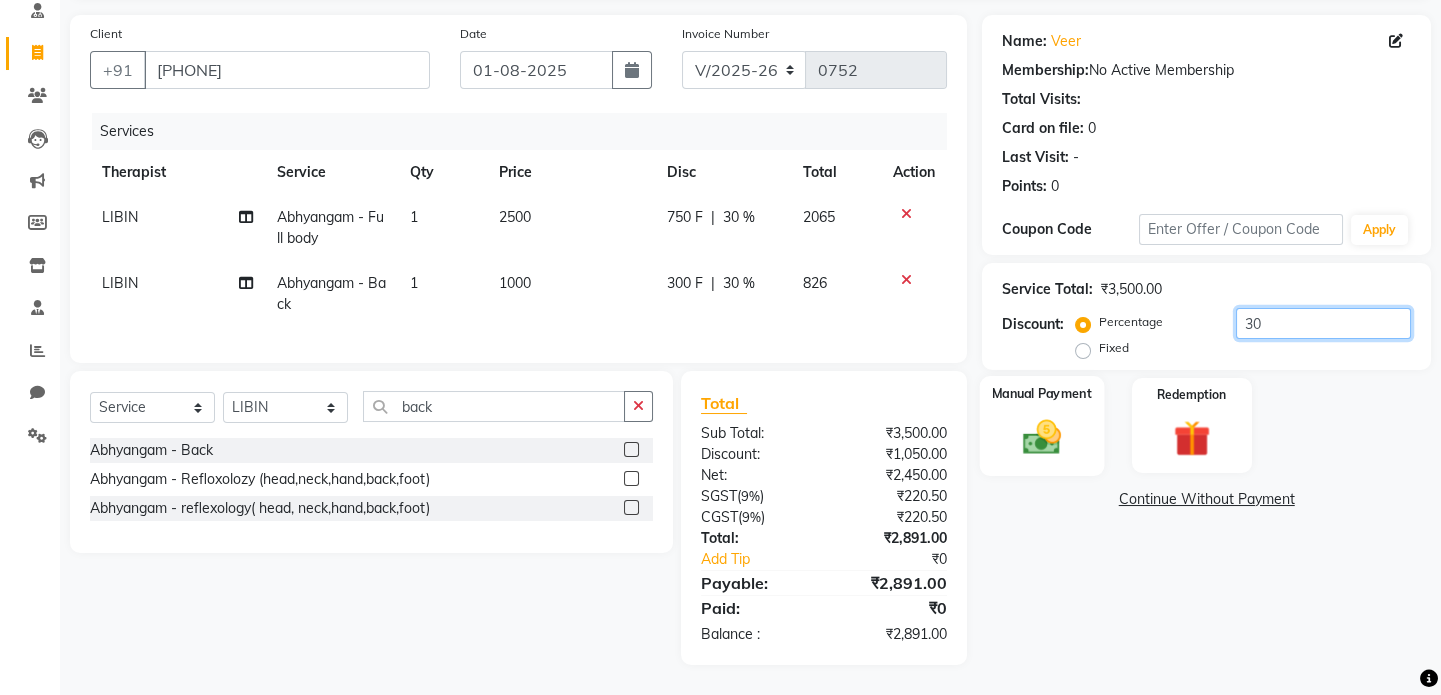 type on "30" 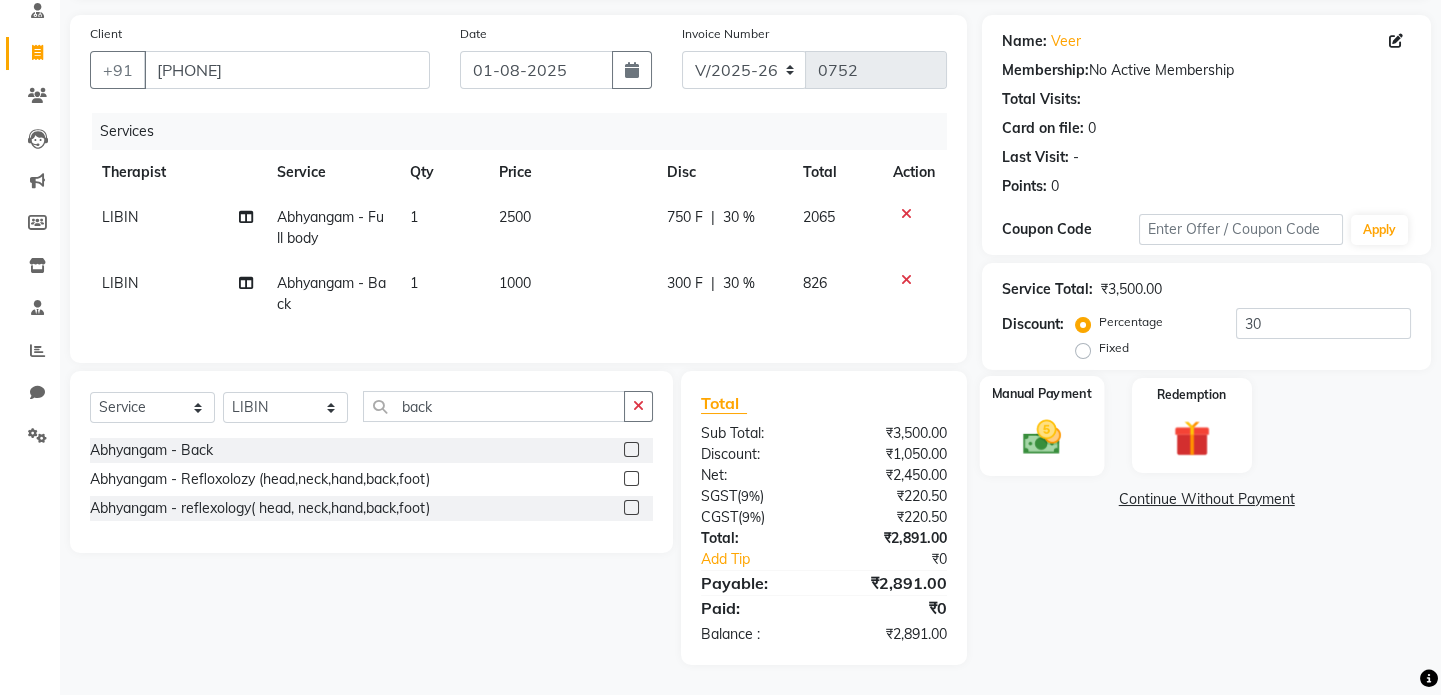 click 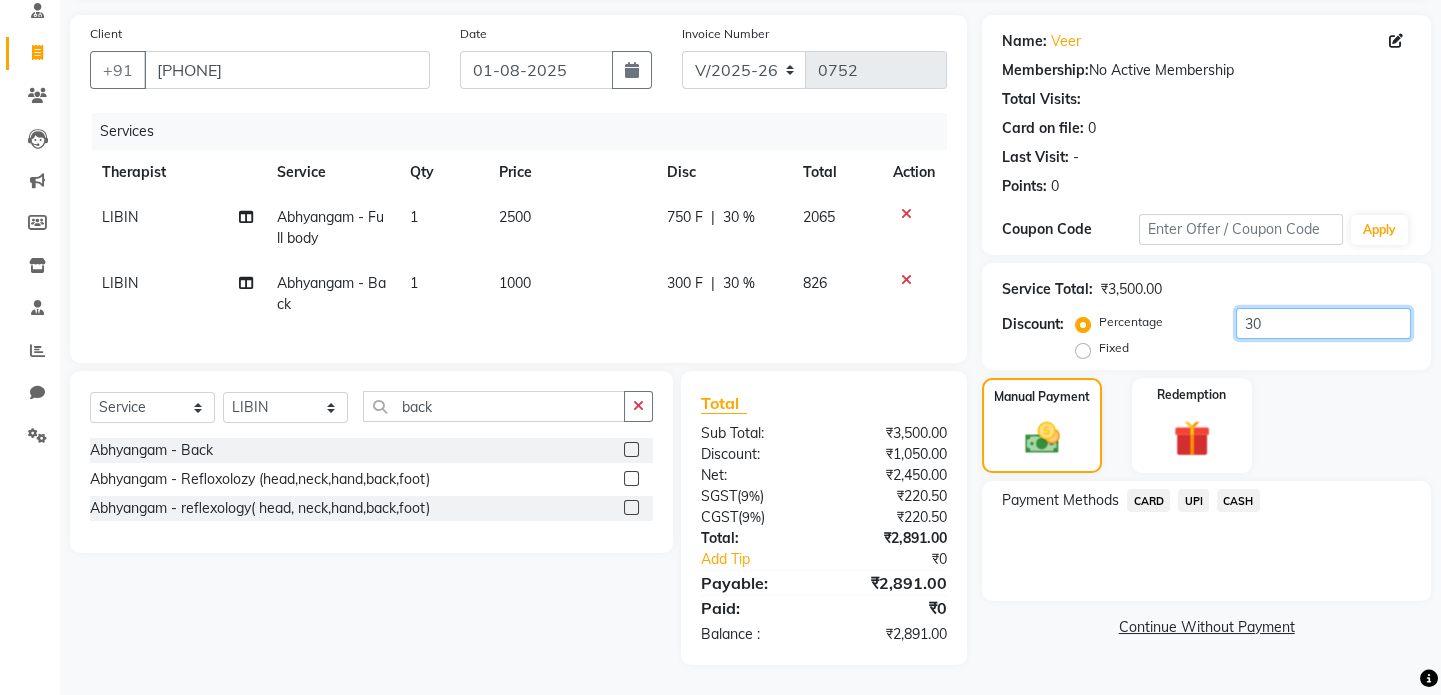 drag, startPoint x: 1367, startPoint y: 305, endPoint x: 1344, endPoint y: 371, distance: 69.89278 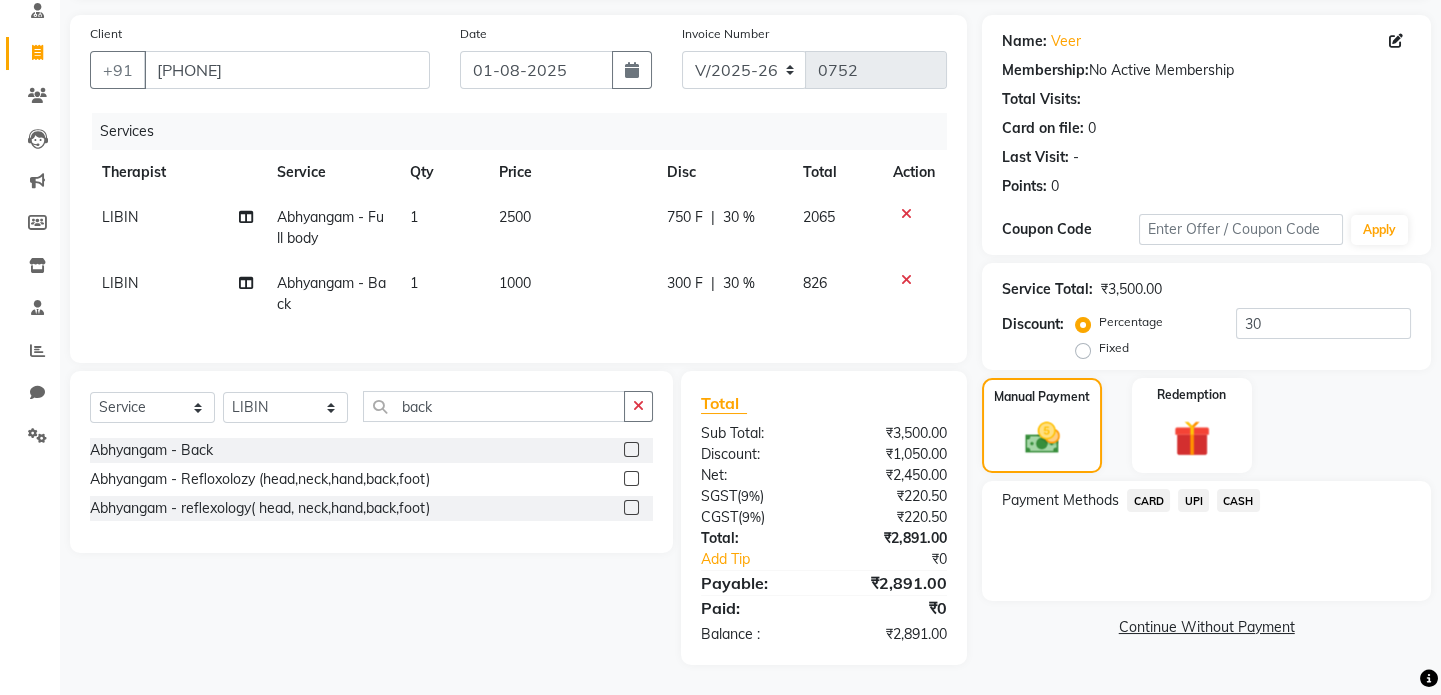 click on "CARD" 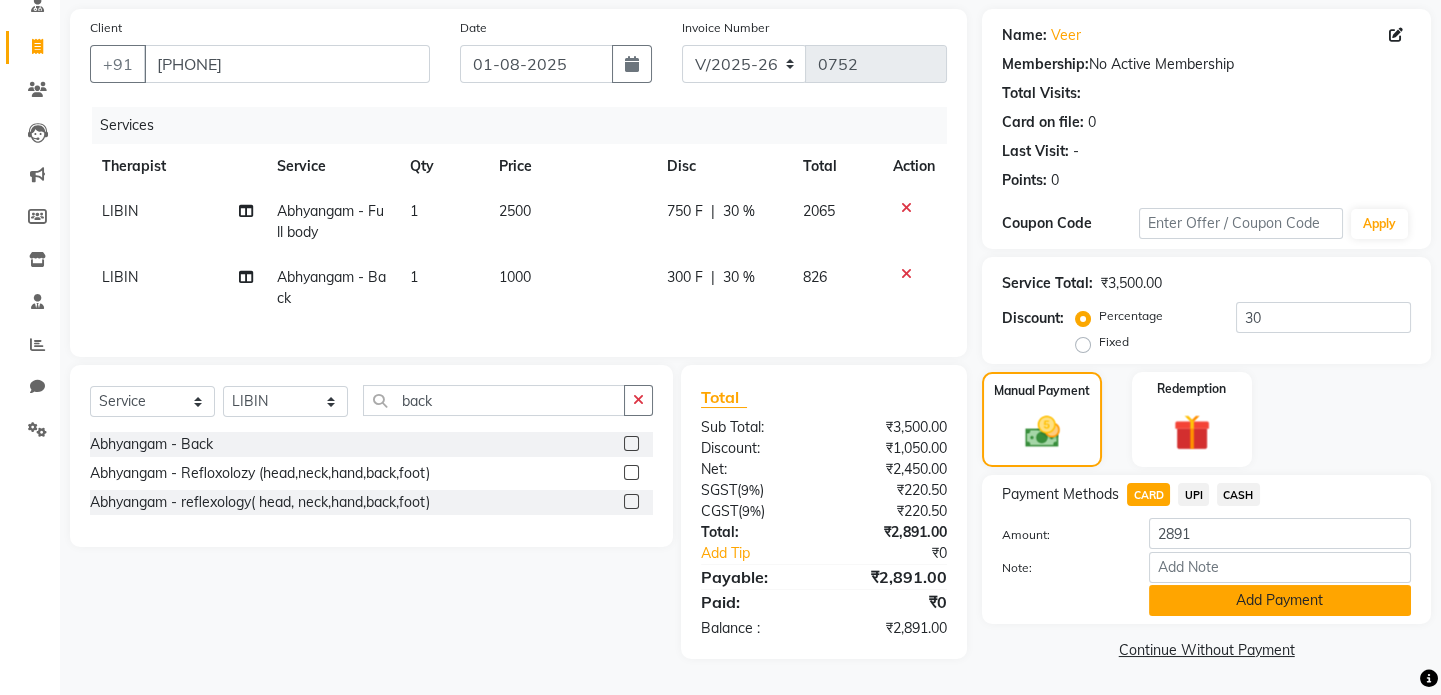 click on "Add Payment" 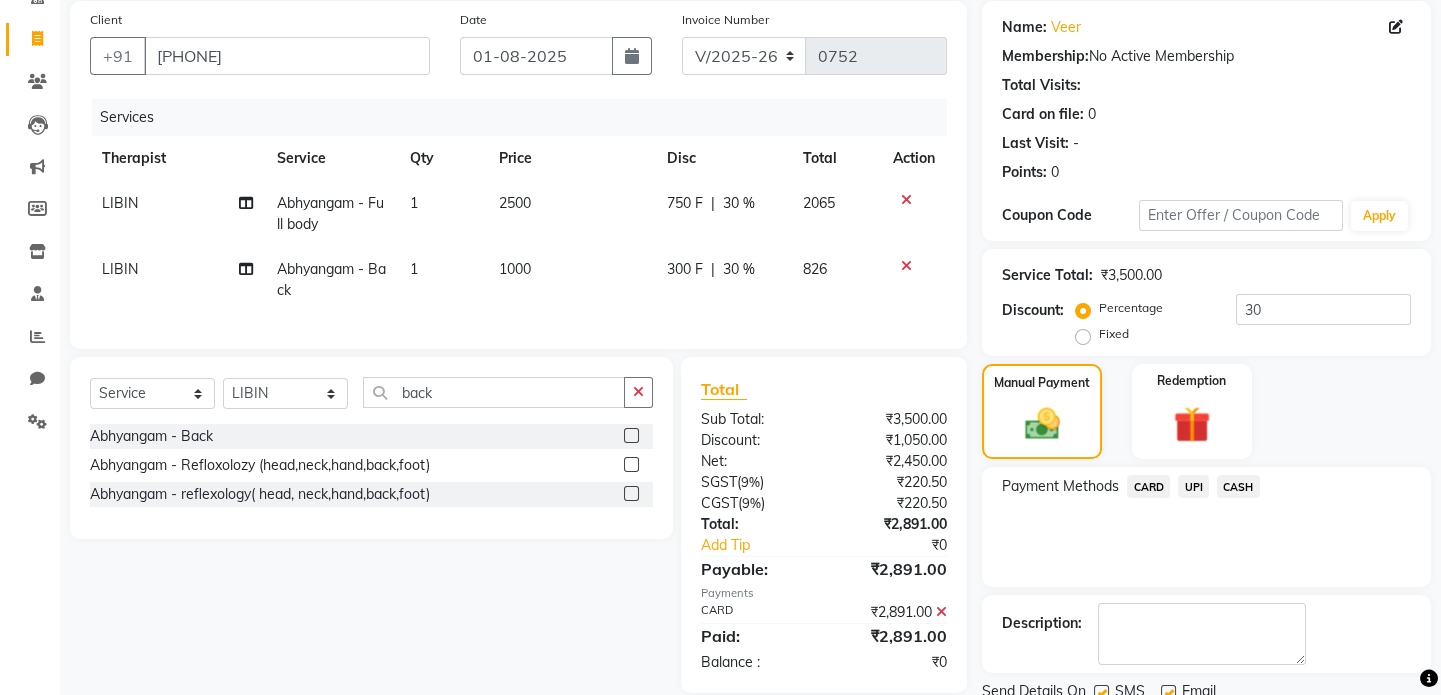 click on "Checkout" 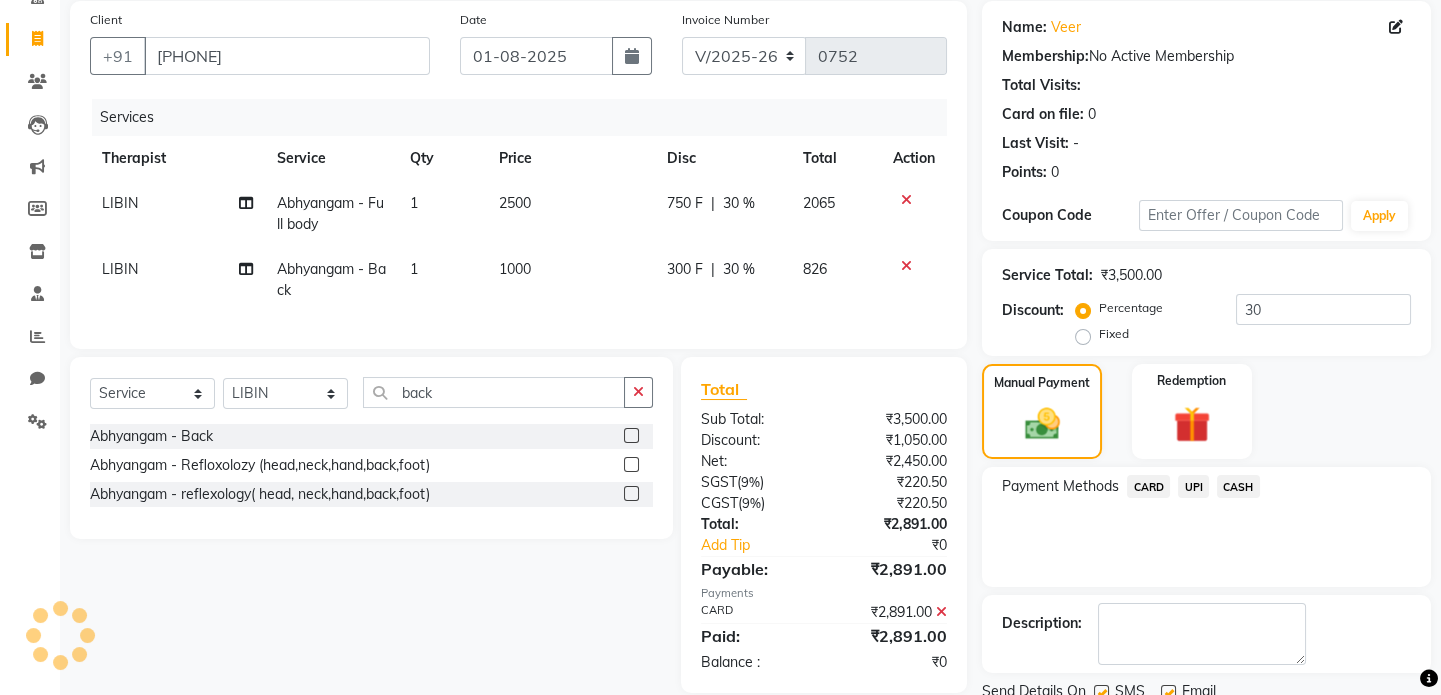 scroll, scrollTop: 223, scrollLeft: 0, axis: vertical 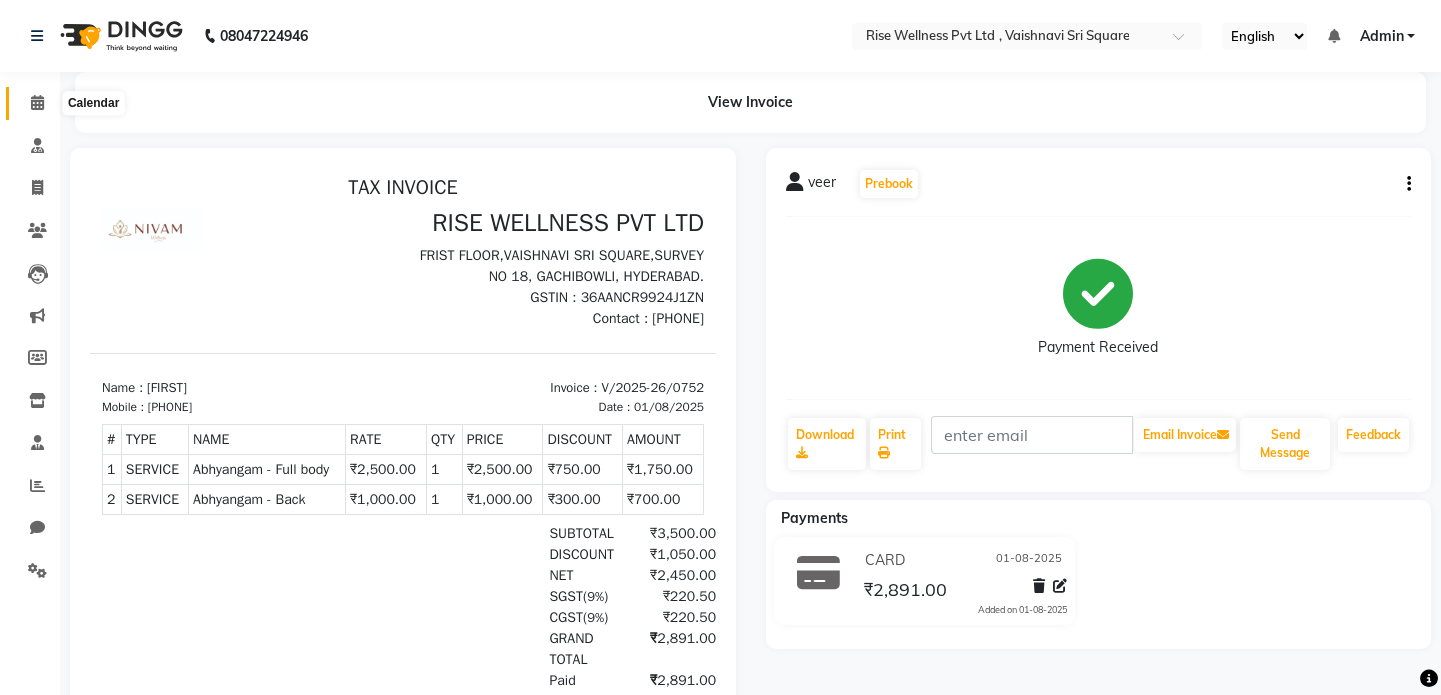 click 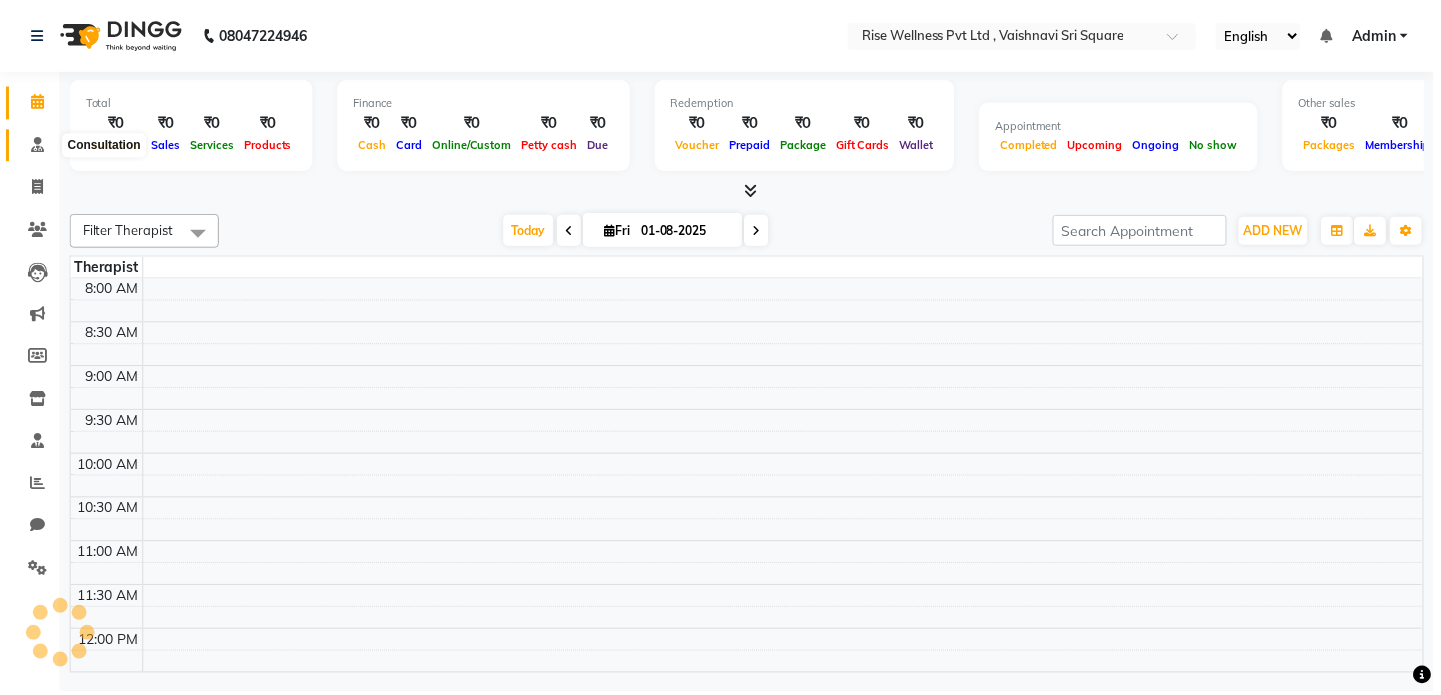 click 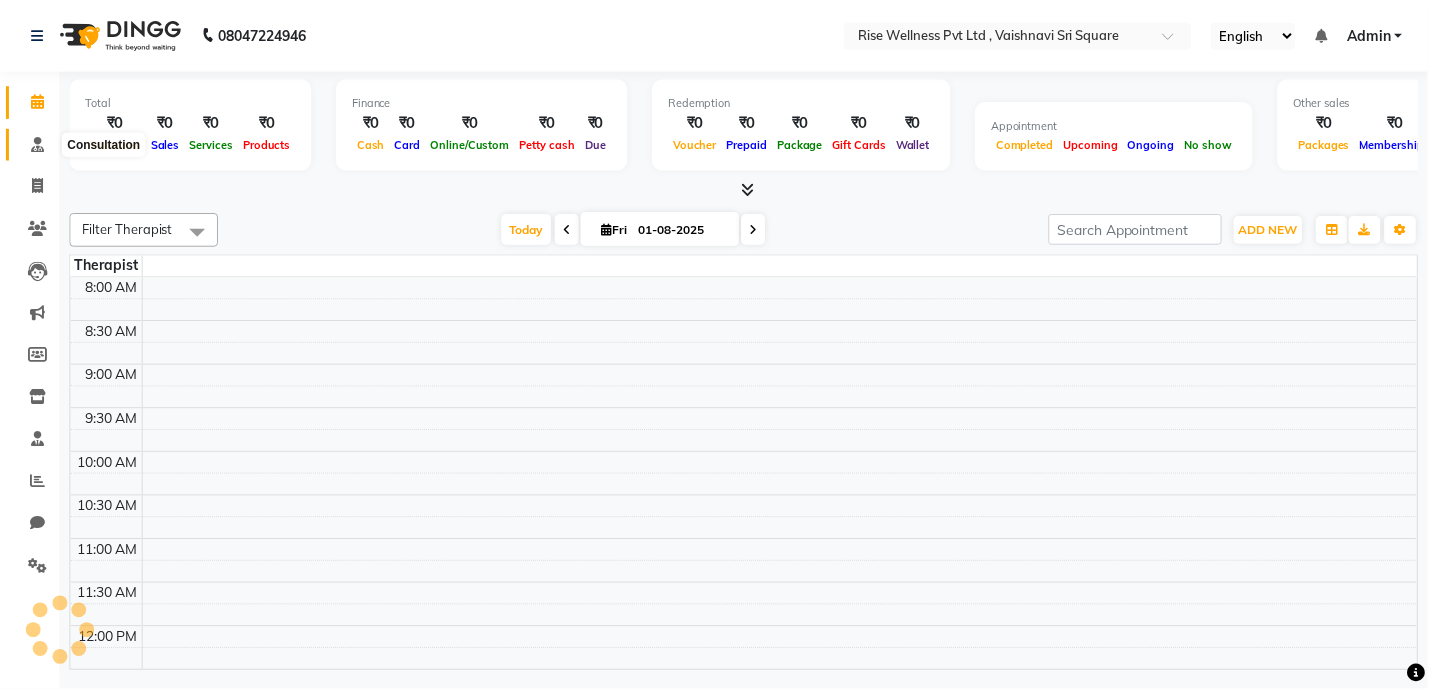 scroll, scrollTop: 0, scrollLeft: 0, axis: both 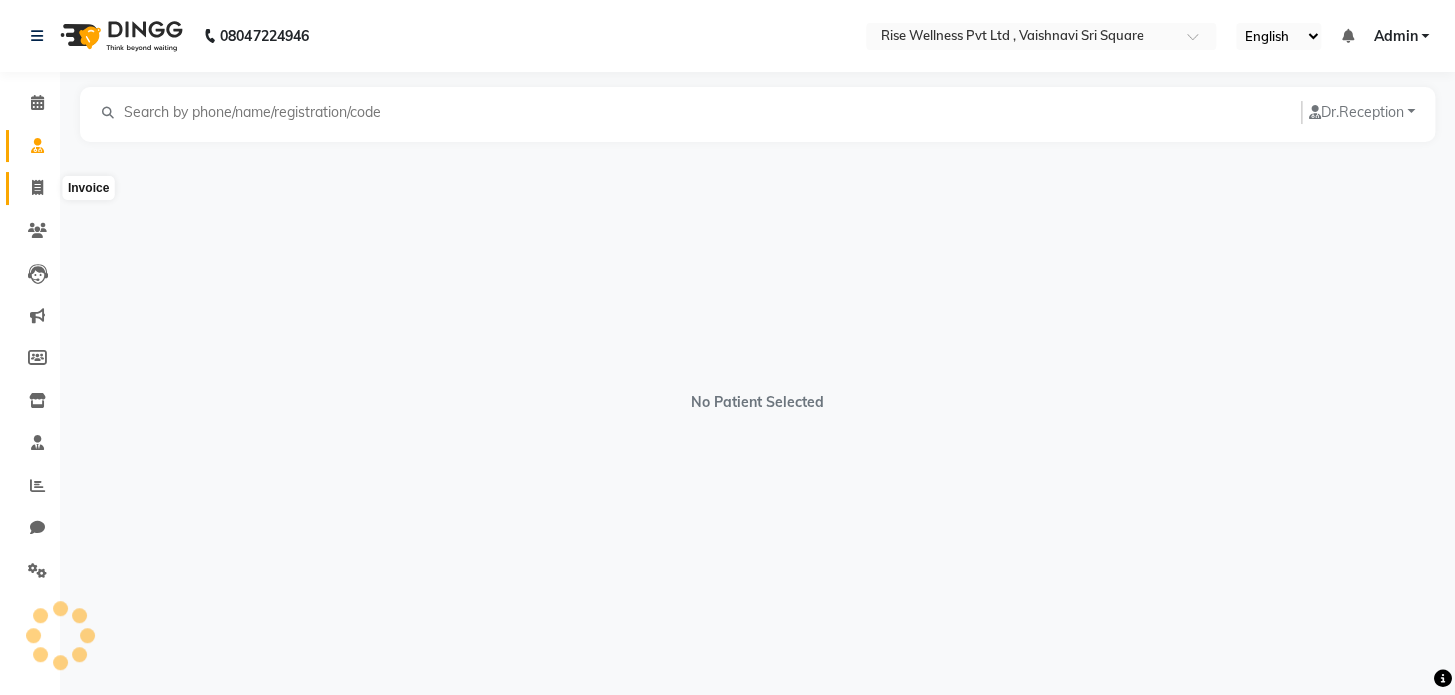 click 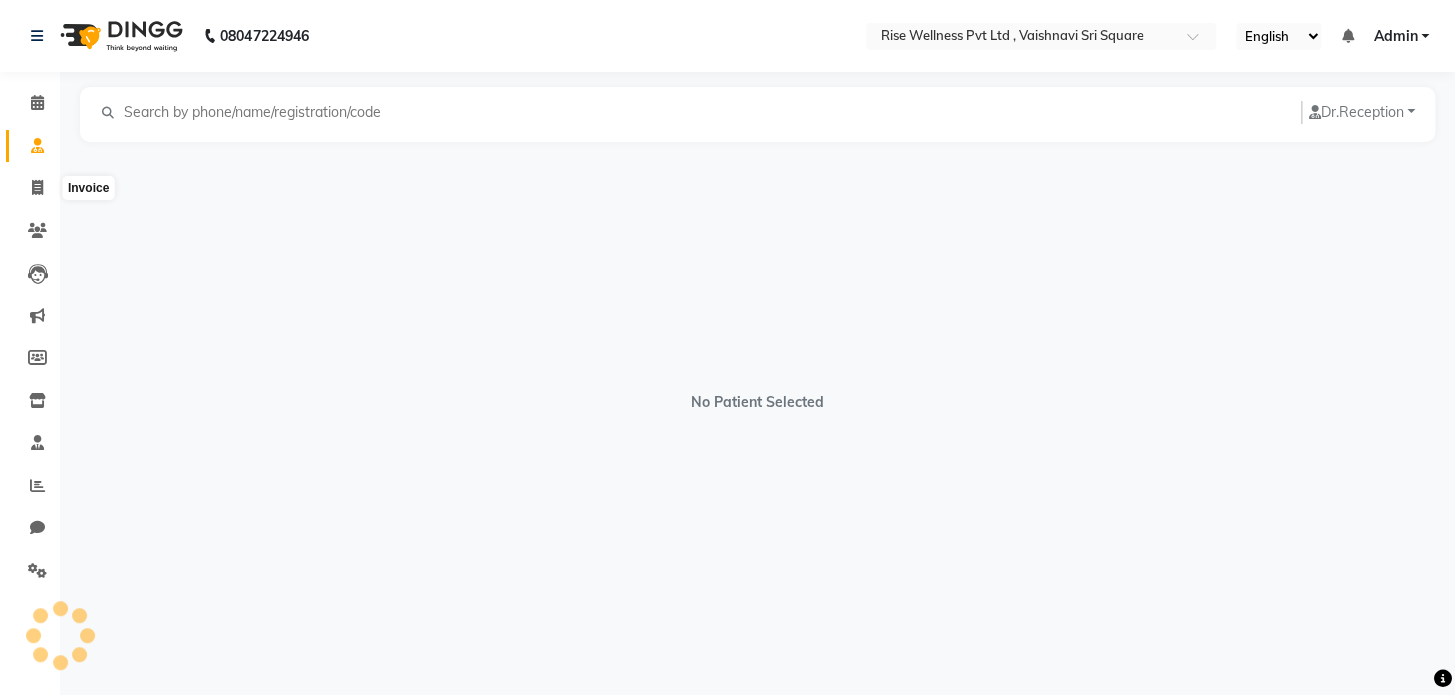 select on "7497" 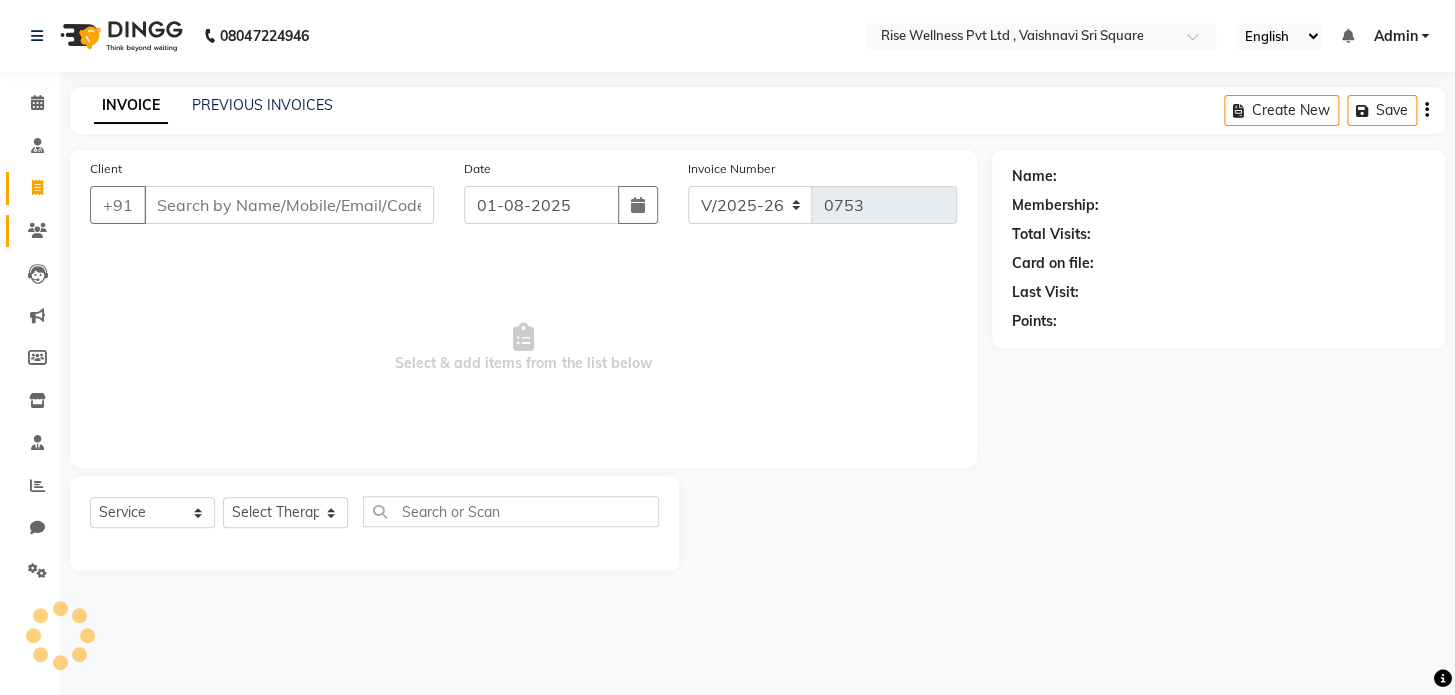 click on "Clients" 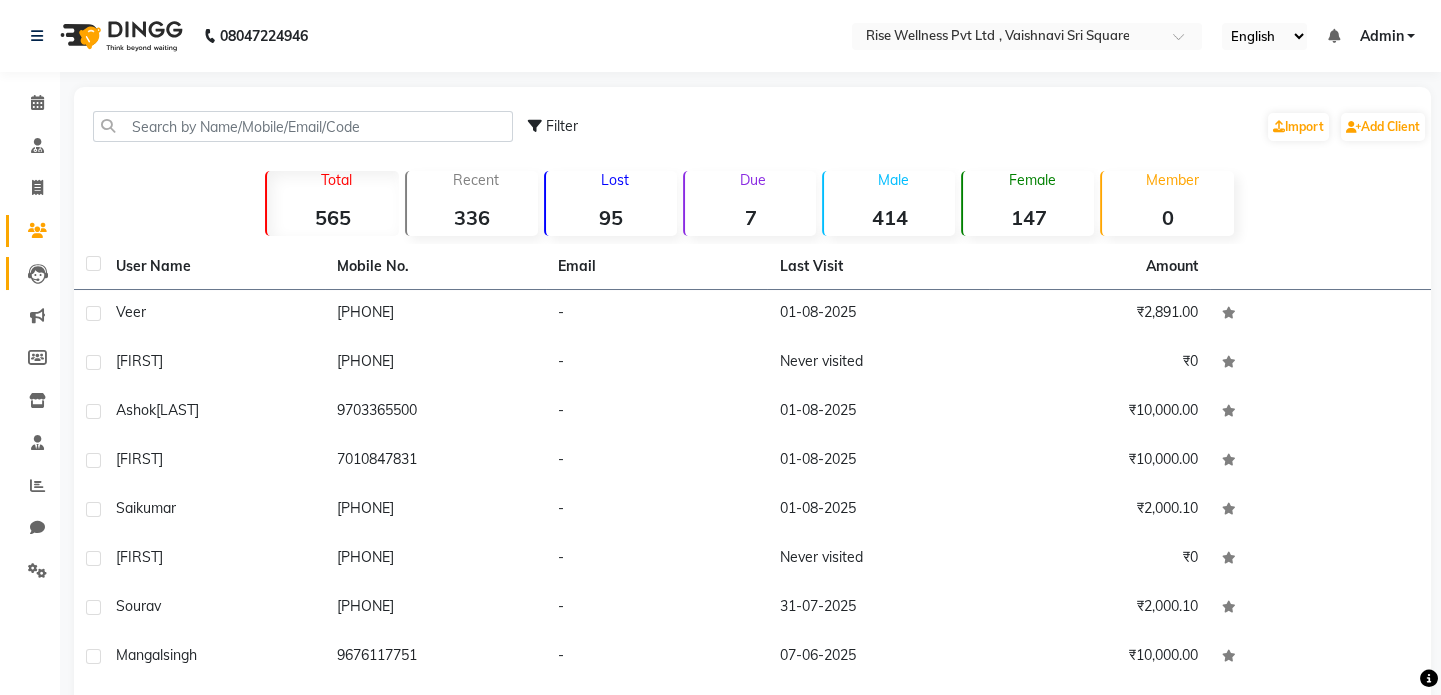 click on "Leads" 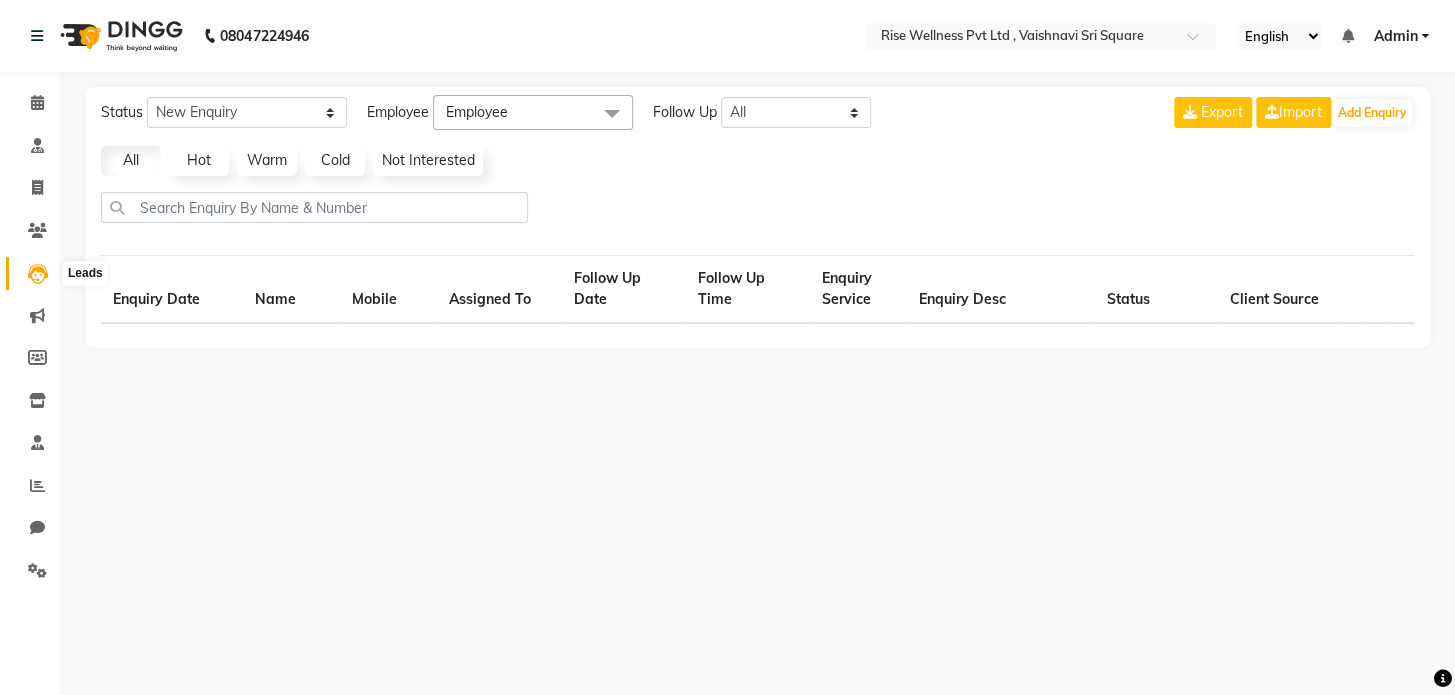 select on "10" 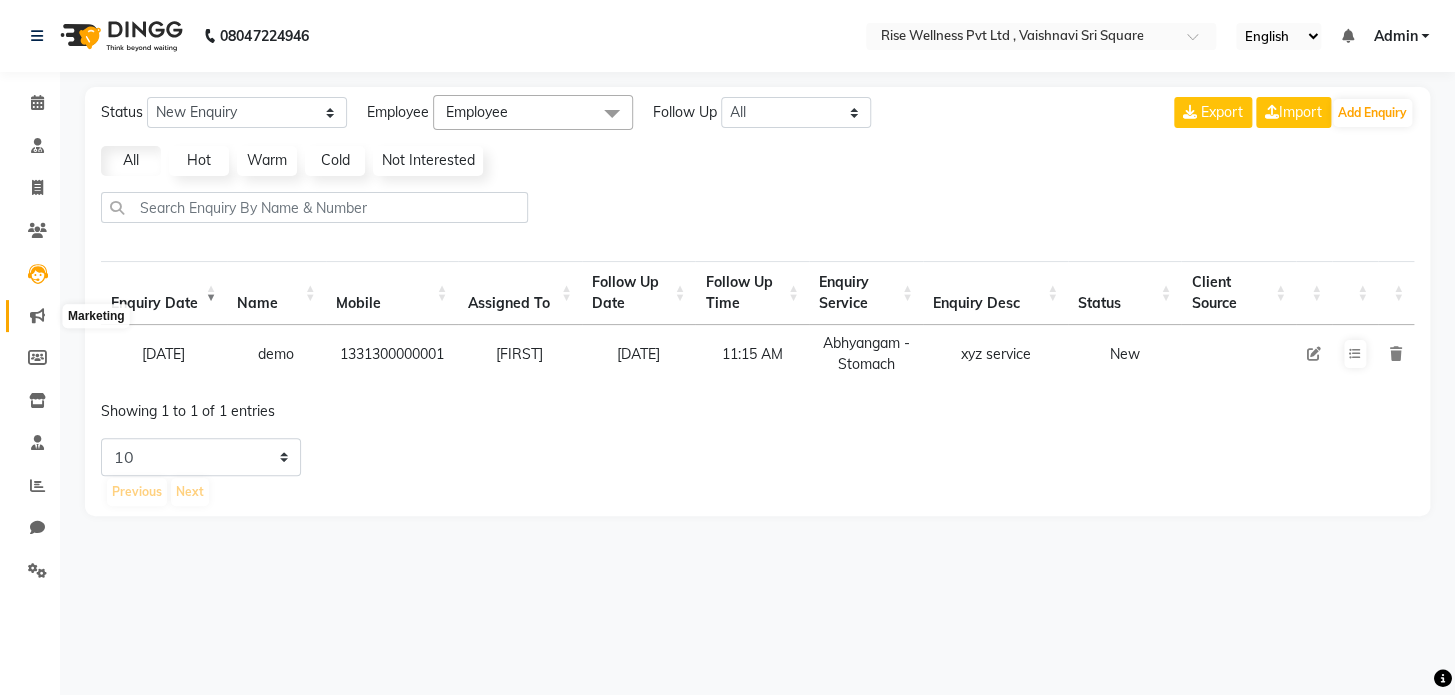 click 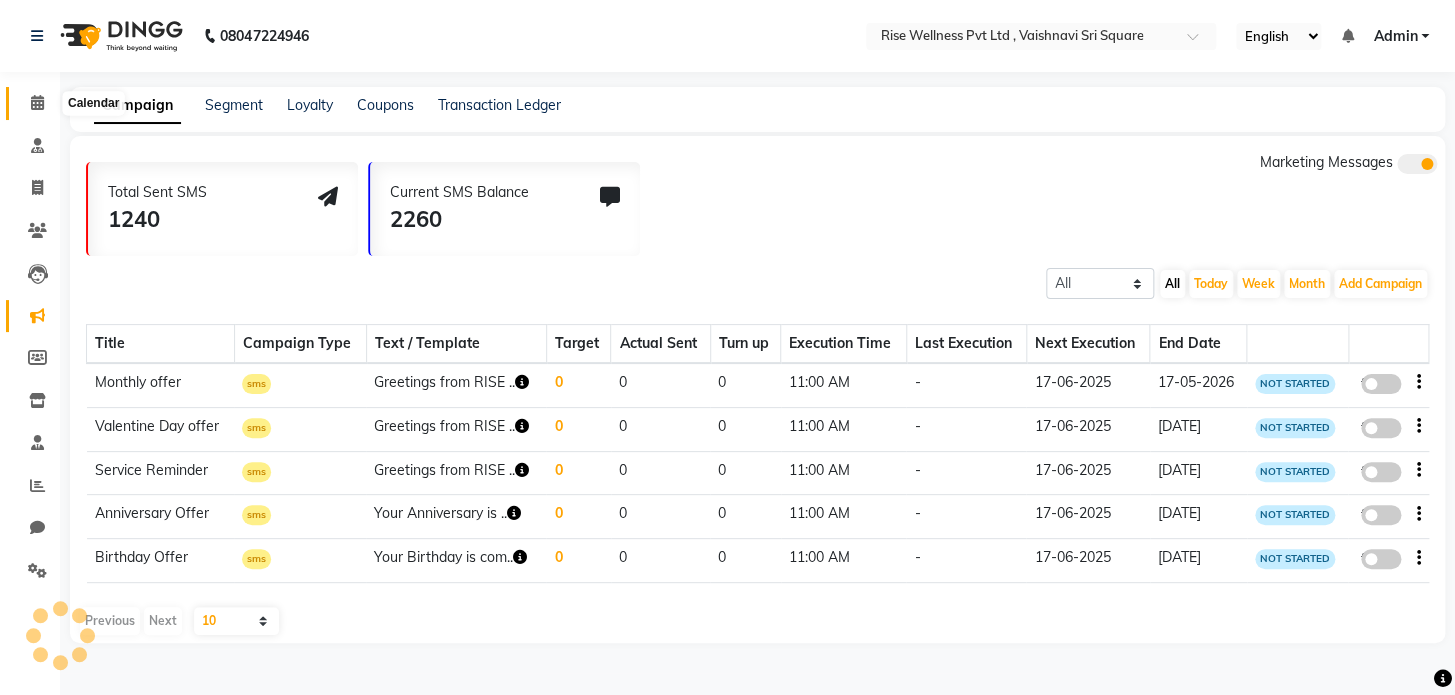 click 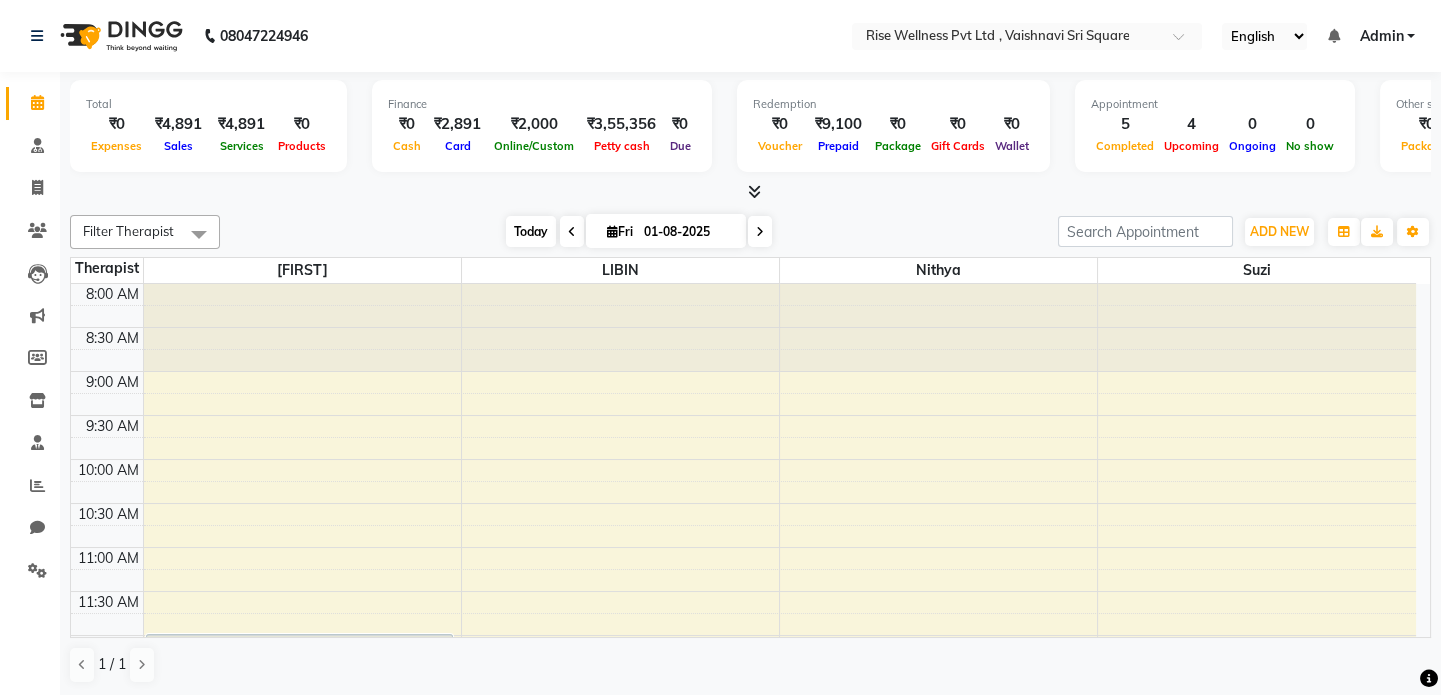click on "Today" at bounding box center [531, 231] 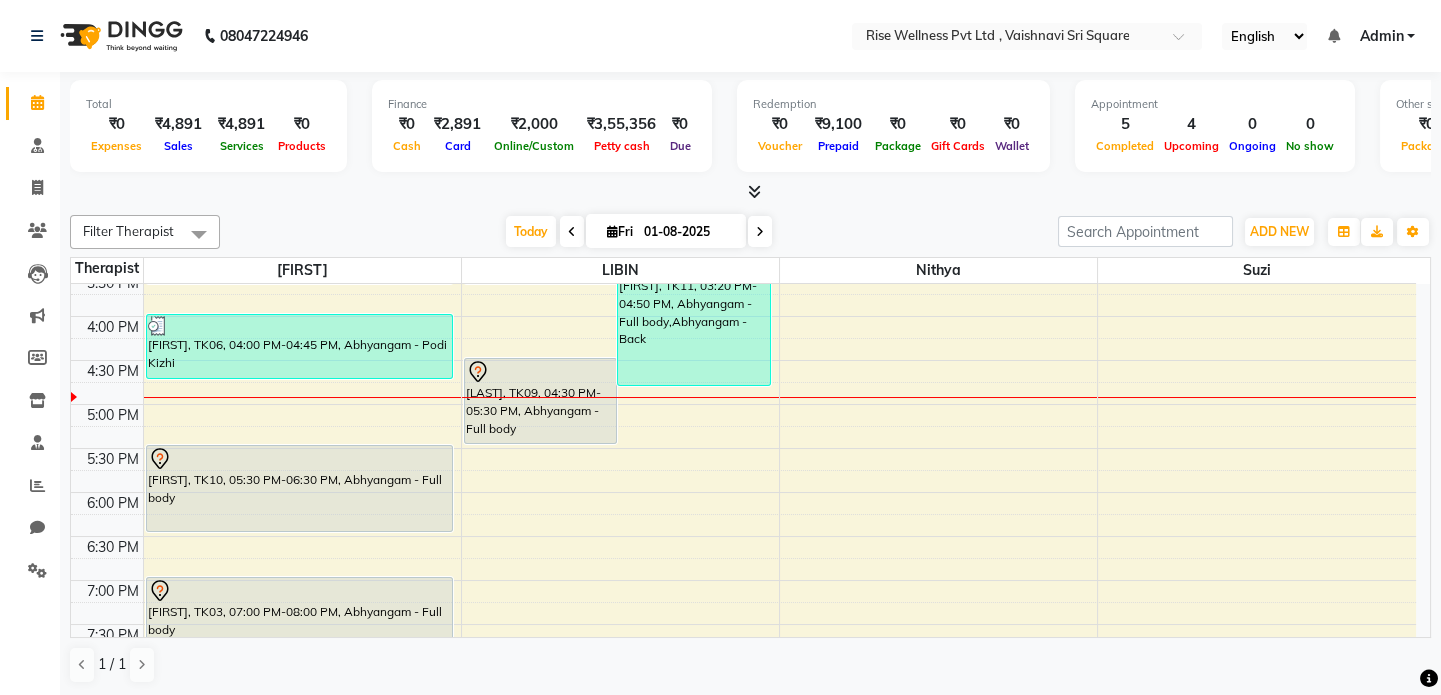 scroll, scrollTop: 785, scrollLeft: 0, axis: vertical 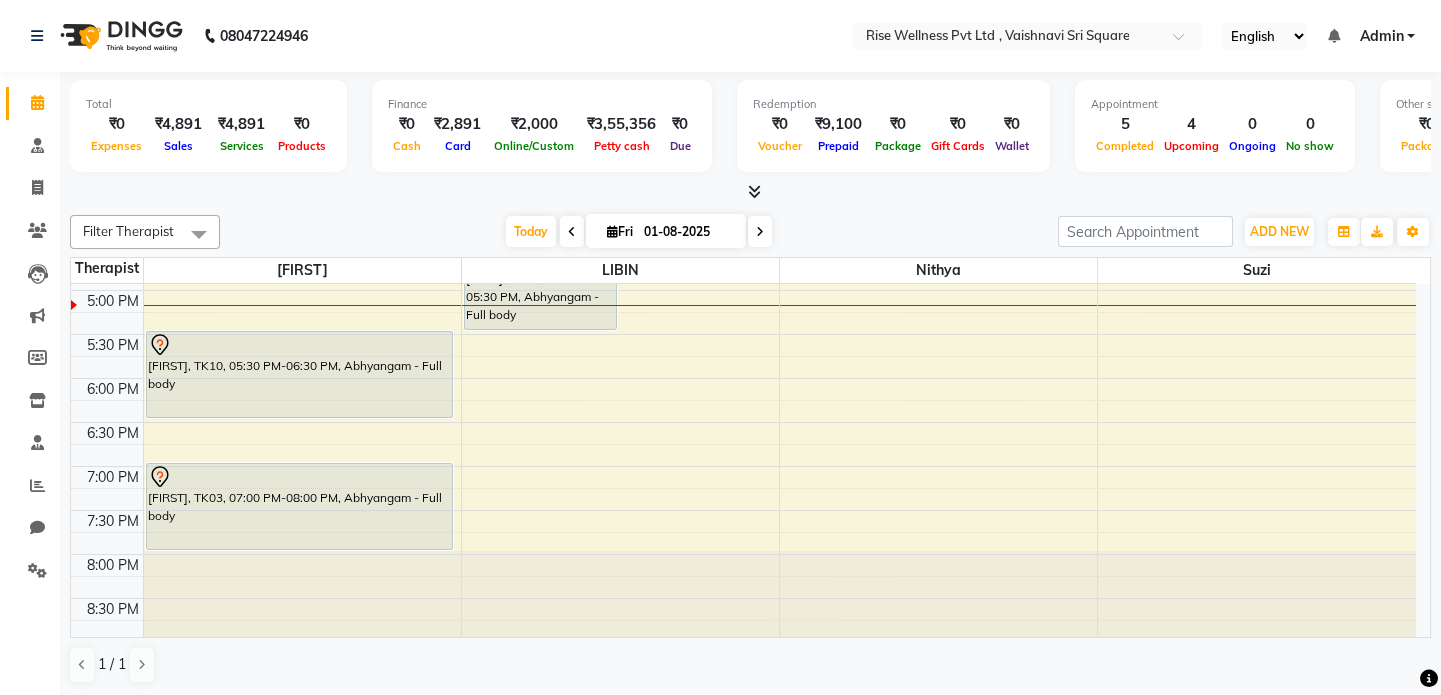 click on "8:00 AM 8:30 AM 9:00 AM 9:30 AM 10:00 AM 10:30 AM 11:00 AM 11:30 AM 12:00 PM 12:30 PM 1:00 PM 1:30 PM 2:00 PM 2:30 PM 3:00 PM 3:30 PM 4:00 PM 4:30 PM 5:00 PM 5:30 PM 6:00 PM 6:30 PM 7:00 PM 7:30 PM 8:00 PM 8:30 PM             [FIRST], TK01, 12:00 PM-01:00 PM, Abhyangam - Full body     [FIRST], TK04, 02:00 PM-03:40 PM, Therapies - Detox     [FIRST], TK06, 04:00 PM-04:45 PM, Abhyangam - Podi Kizhi             [FIRST], TK10, 05:30 PM-06:30 PM, Abhyangam - Full body             [FIRST], TK03, 07:00 PM-08:00 PM, Abhyangam - Full body     [FIRST], TK05, 02:00 PM-03:40 PM, Therapies - Detox     [FIRST], TK11, 03:20 PM-04:50 PM, Abhyangam - Full body,Abhyangam - Back             [FIRST], TK09, 04:30 PM-05:30 PM, Abhyangam - Full body     [FIRST], TK02, 12:15 PM-01:15 PM, Abhyangam - Full body" at bounding box center (743, 70) 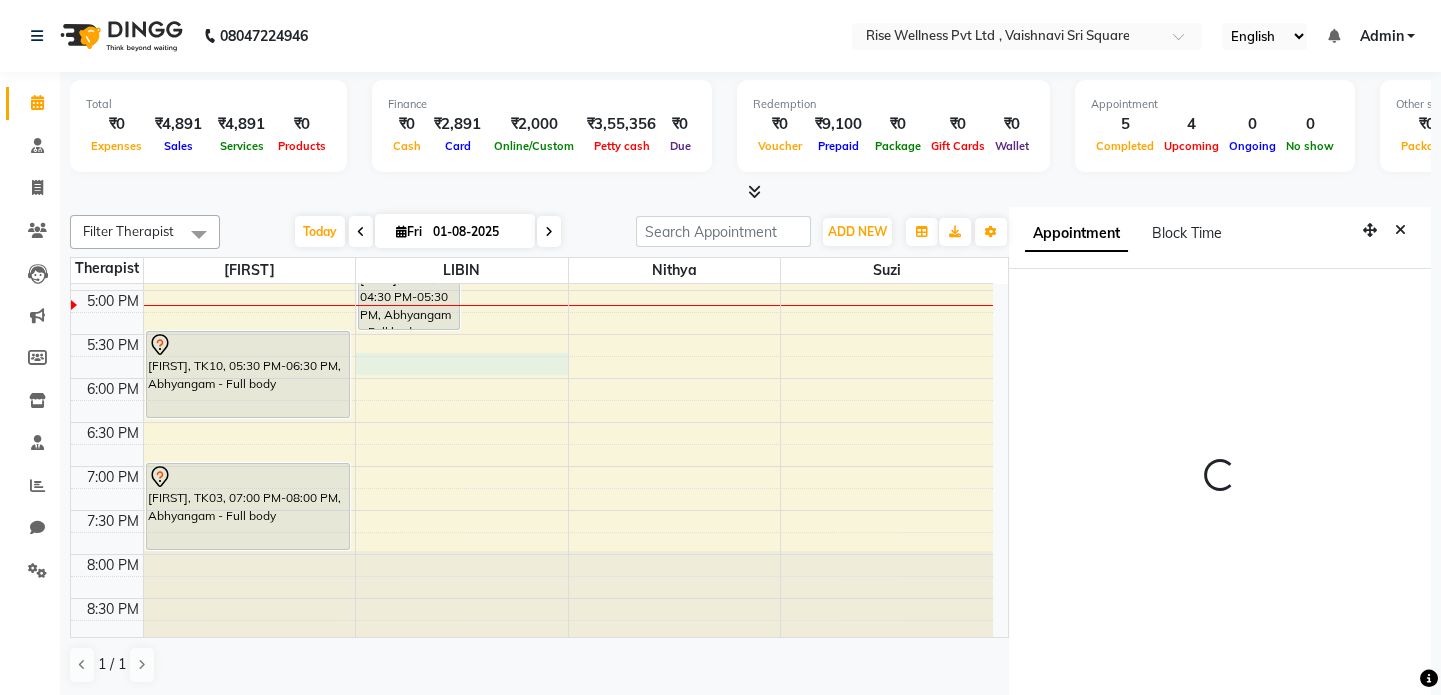select on "1065" 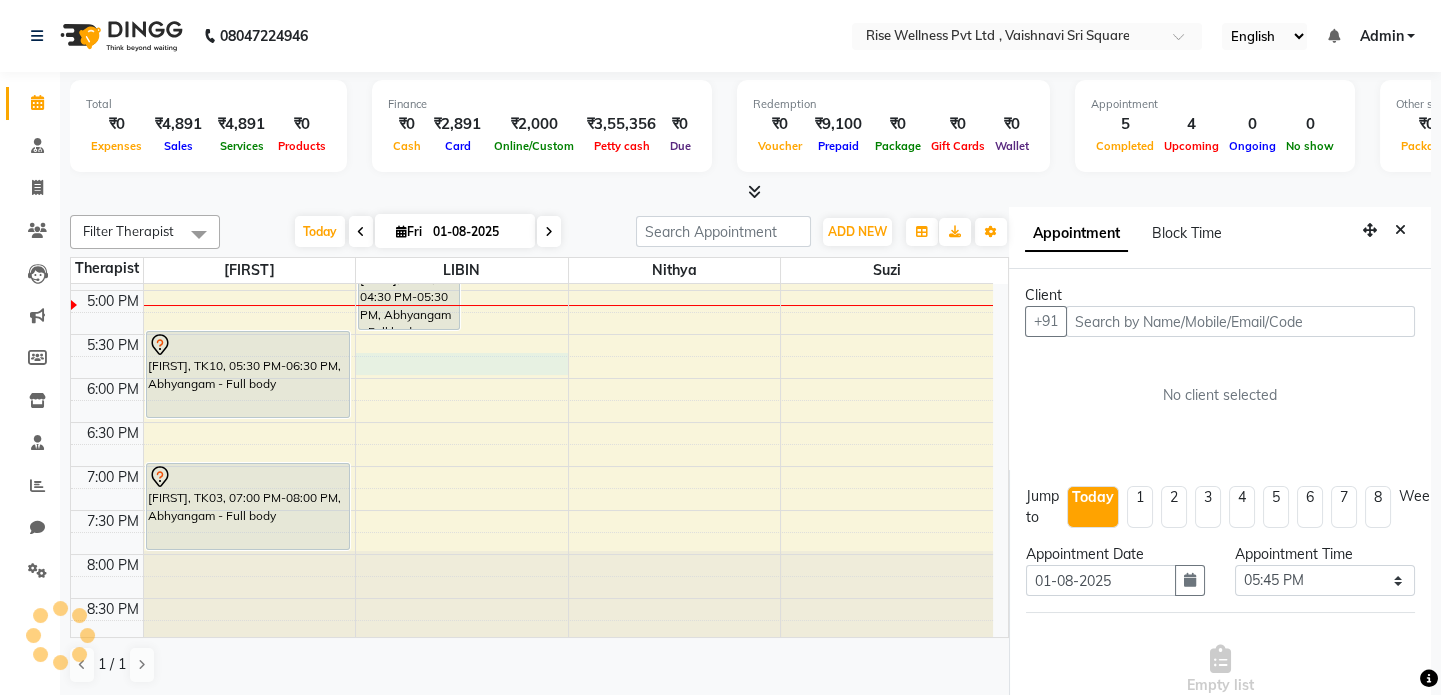 scroll, scrollTop: 8, scrollLeft: 0, axis: vertical 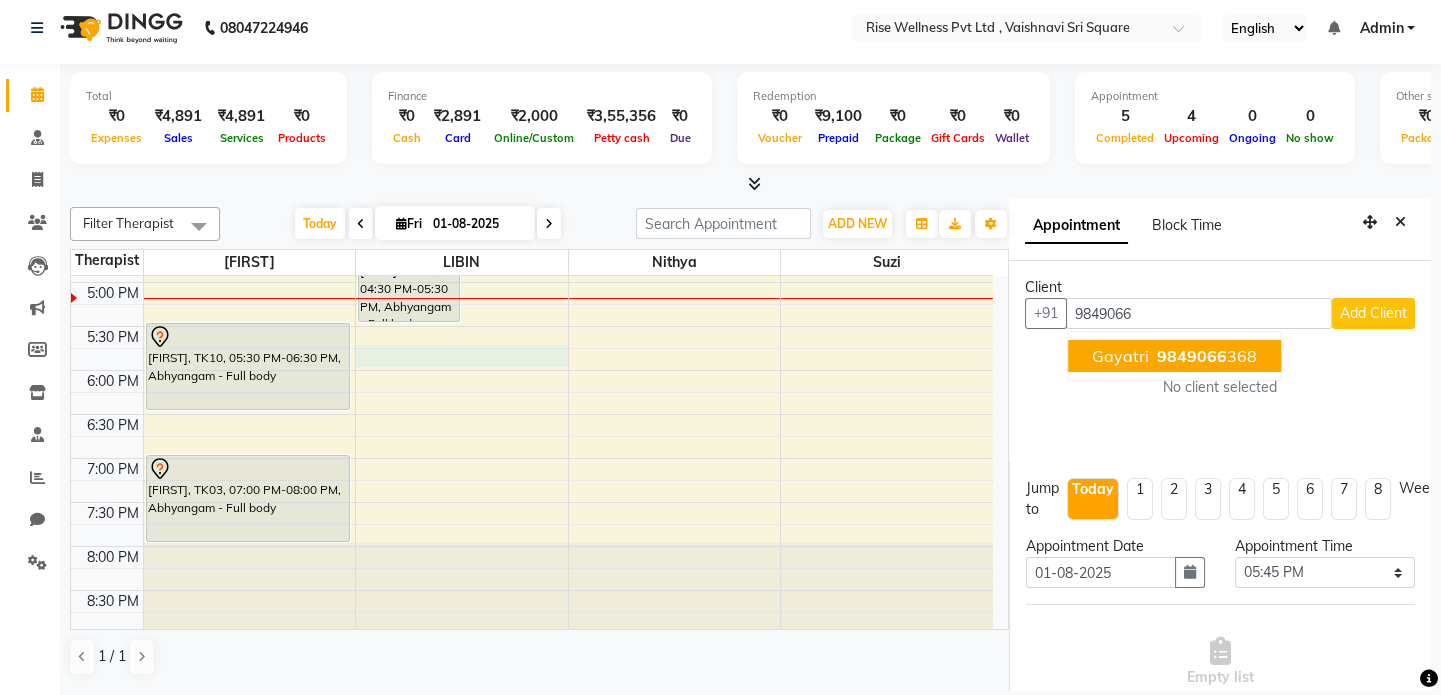 click on "[FIRST]   [PHONE]" at bounding box center [1174, 356] 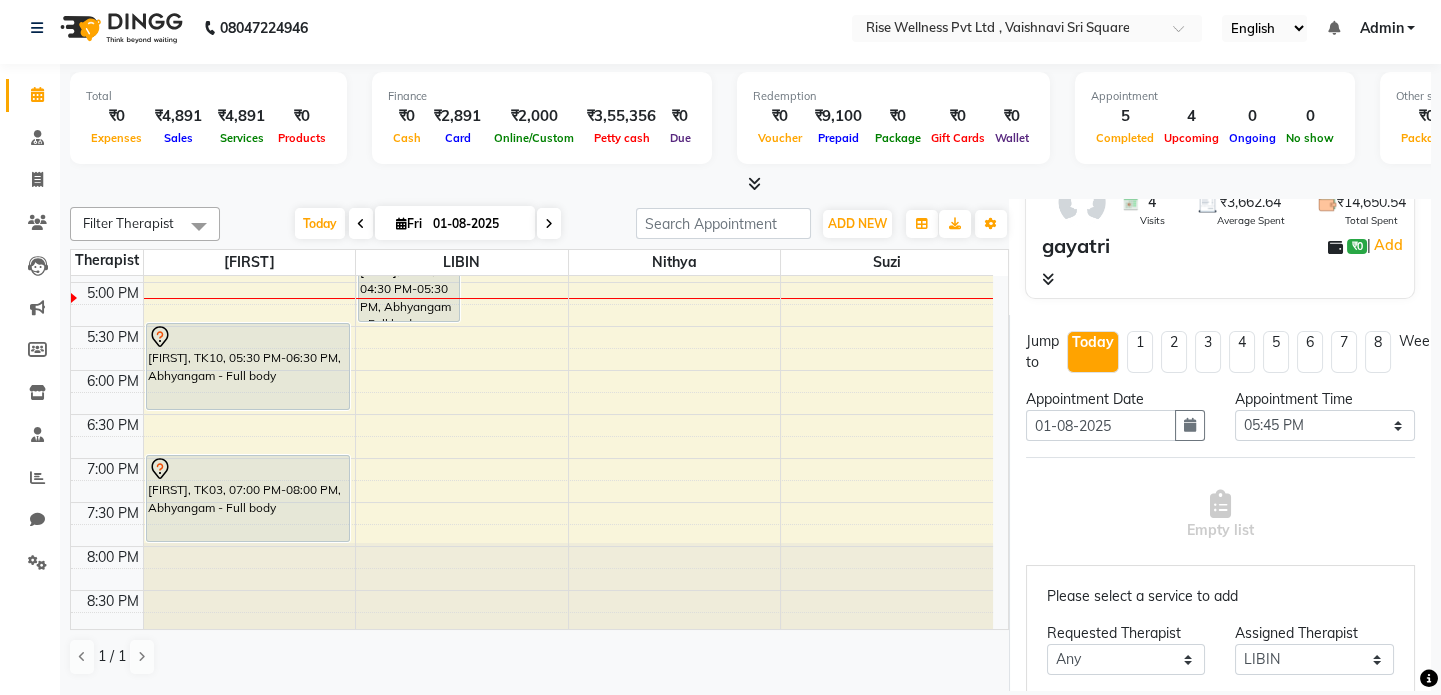 scroll, scrollTop: 363, scrollLeft: 0, axis: vertical 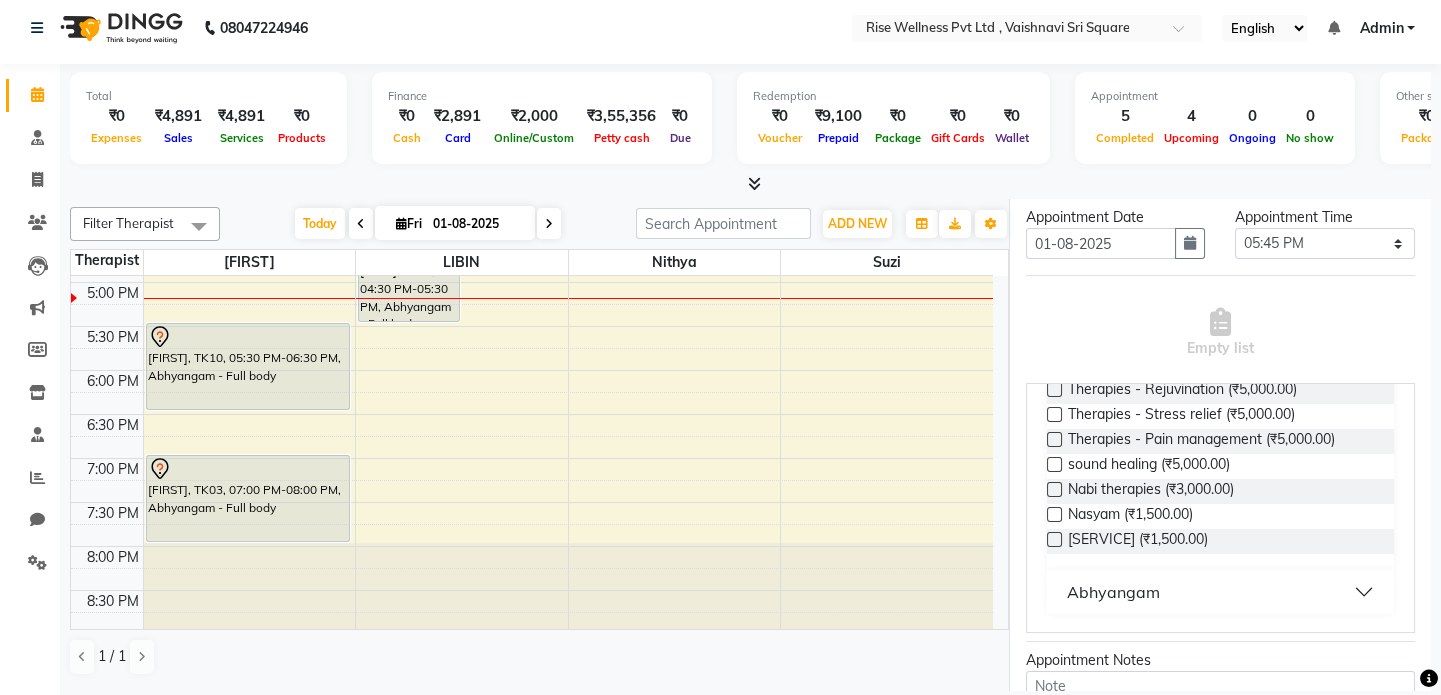 type on "9849066368" 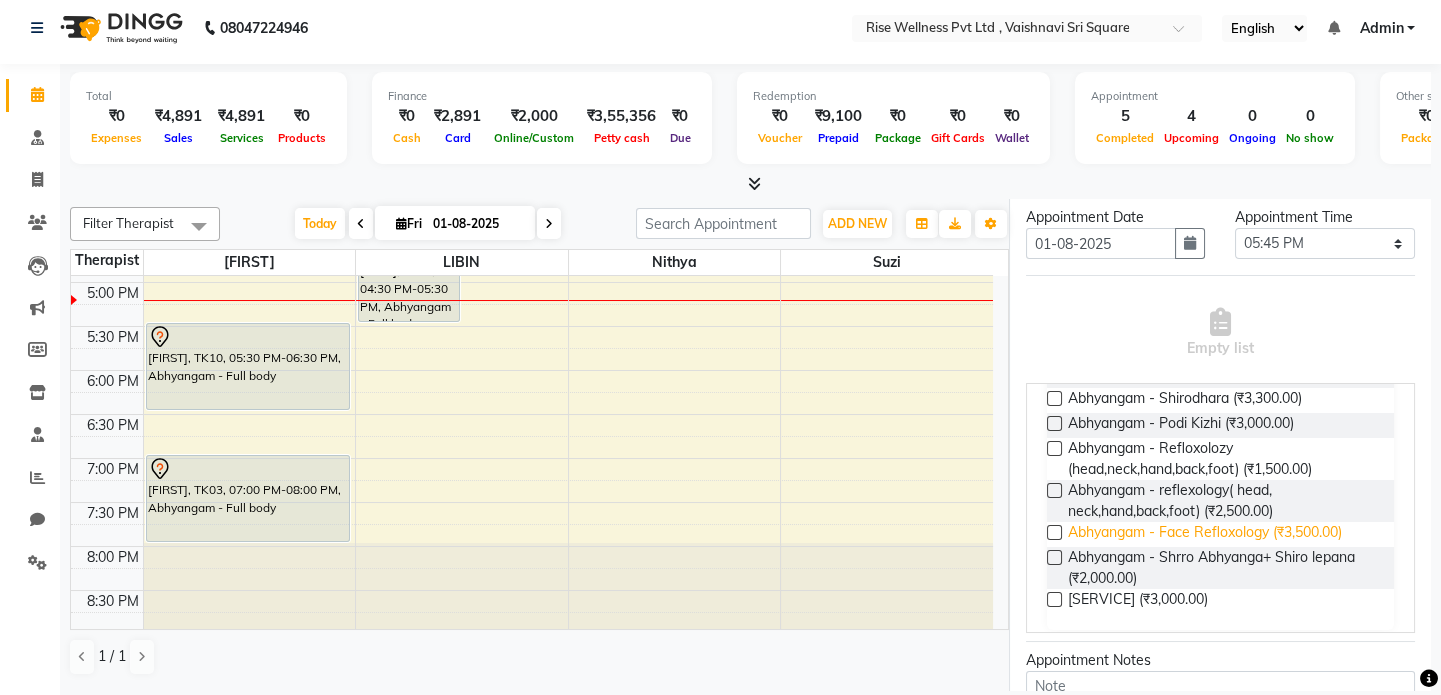 scroll, scrollTop: 724, scrollLeft: 0, axis: vertical 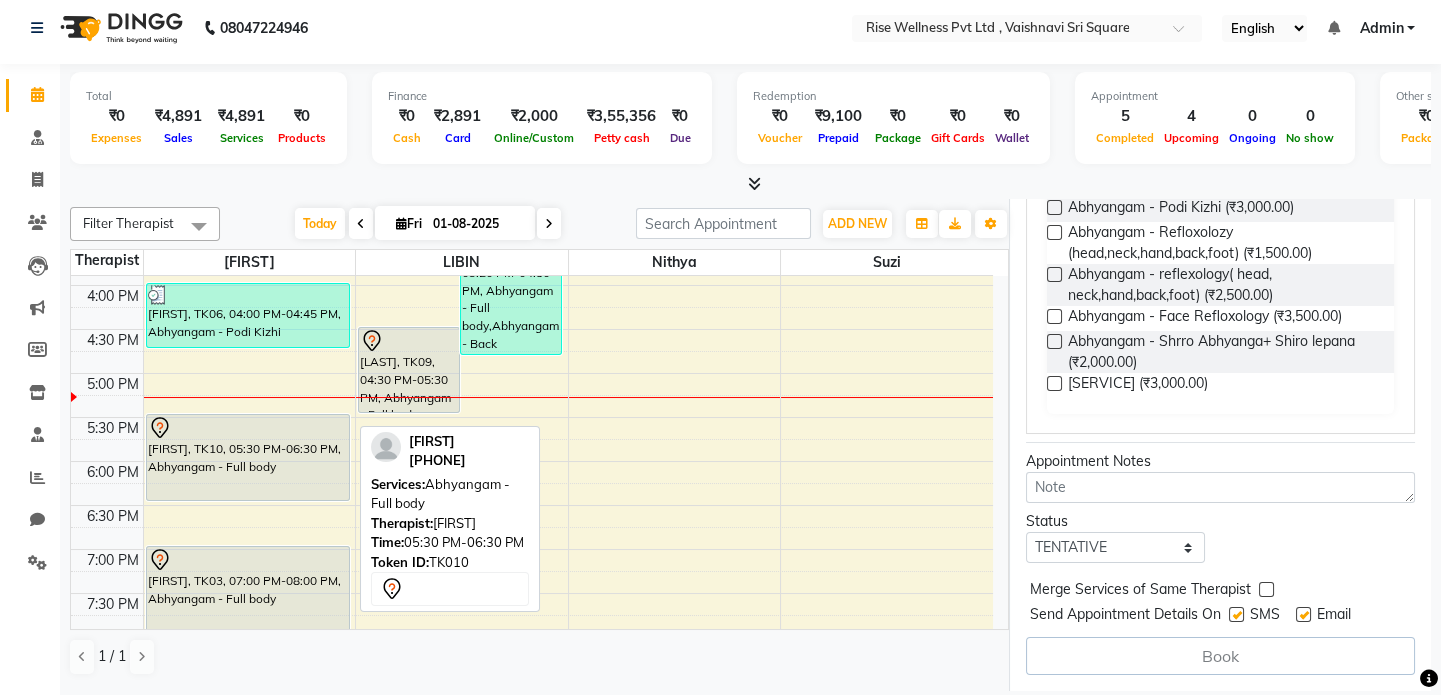 click on "[FIRST], TK10, 05:30 PM-06:30 PM, Abhyangam - Full body" at bounding box center [248, 457] 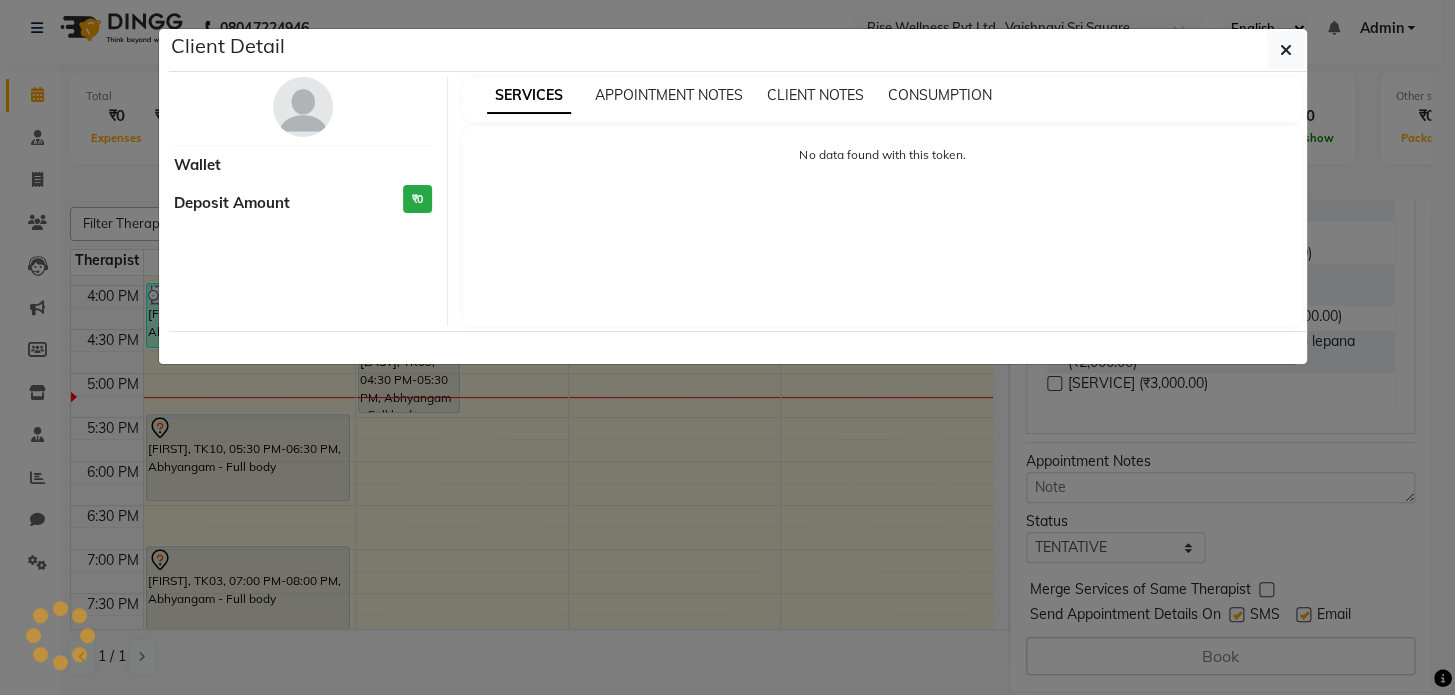 select on "7" 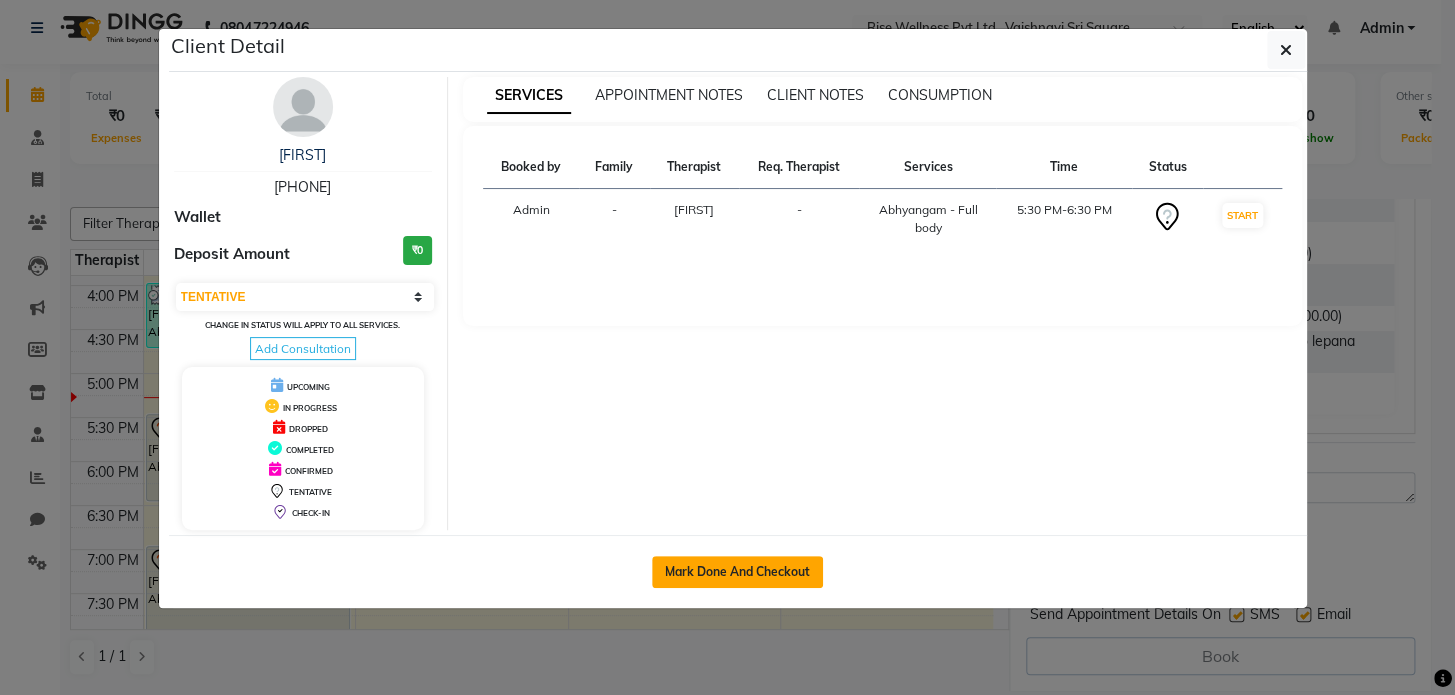 click on "Mark Done And Checkout" 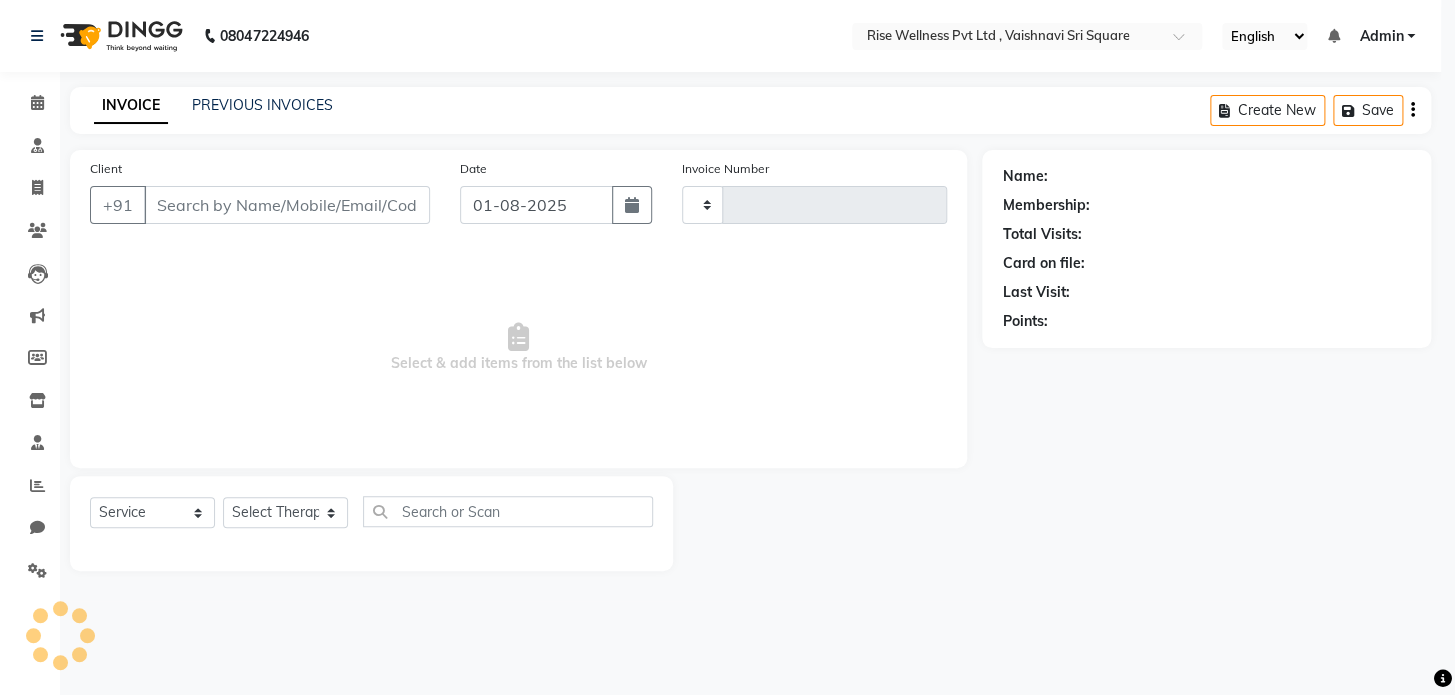 type on "0753" 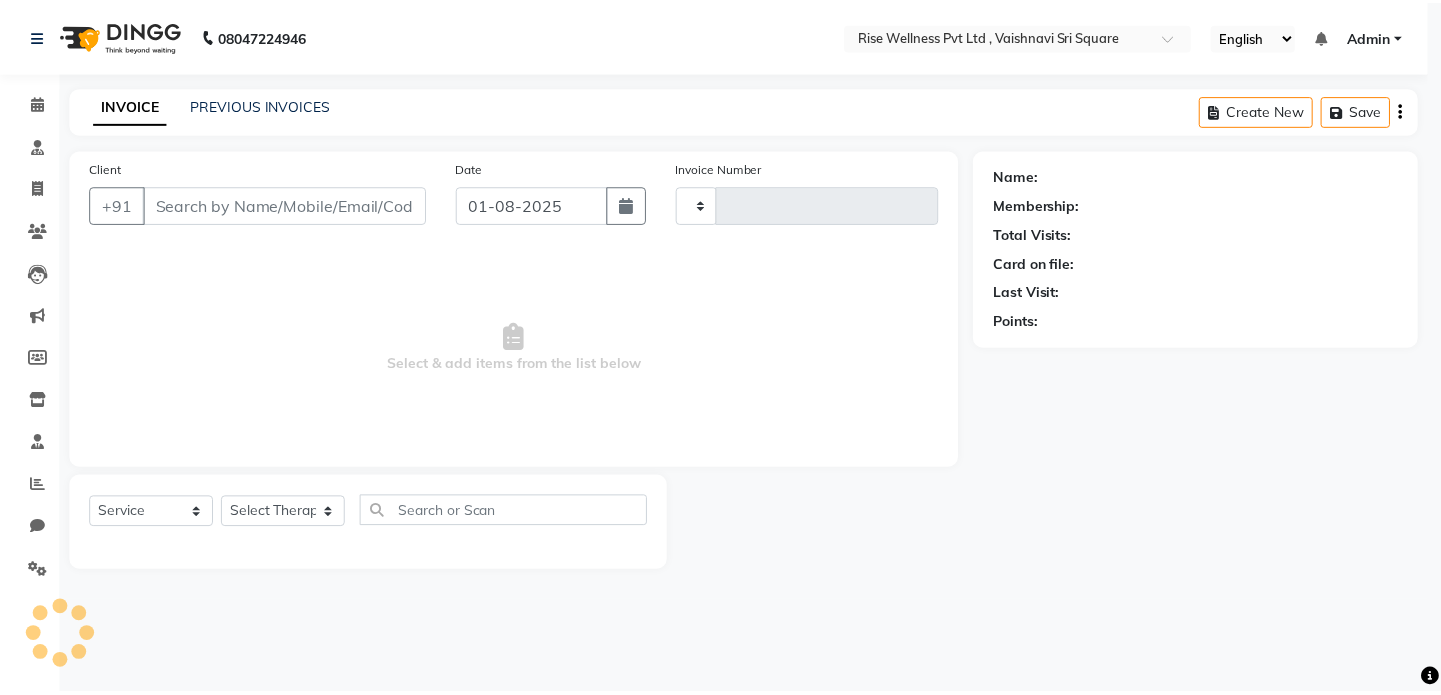 scroll, scrollTop: 0, scrollLeft: 0, axis: both 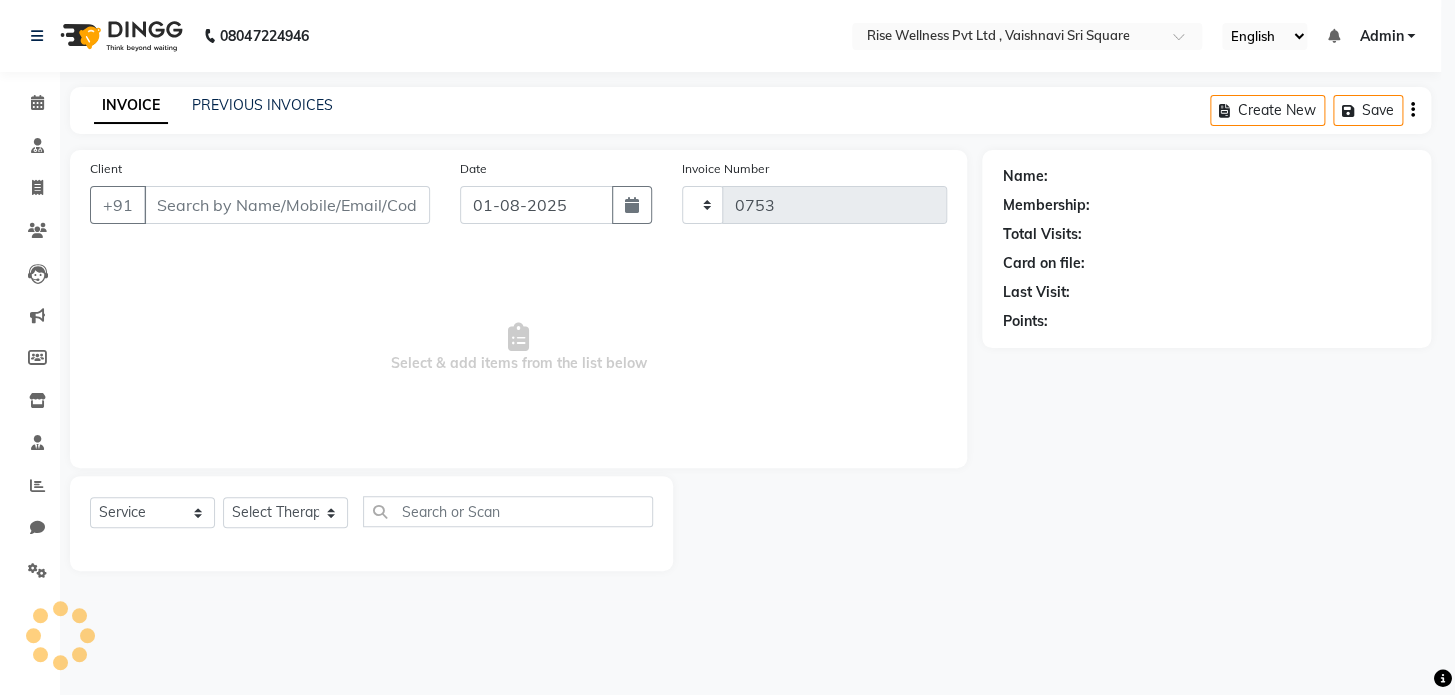 select on "7497" 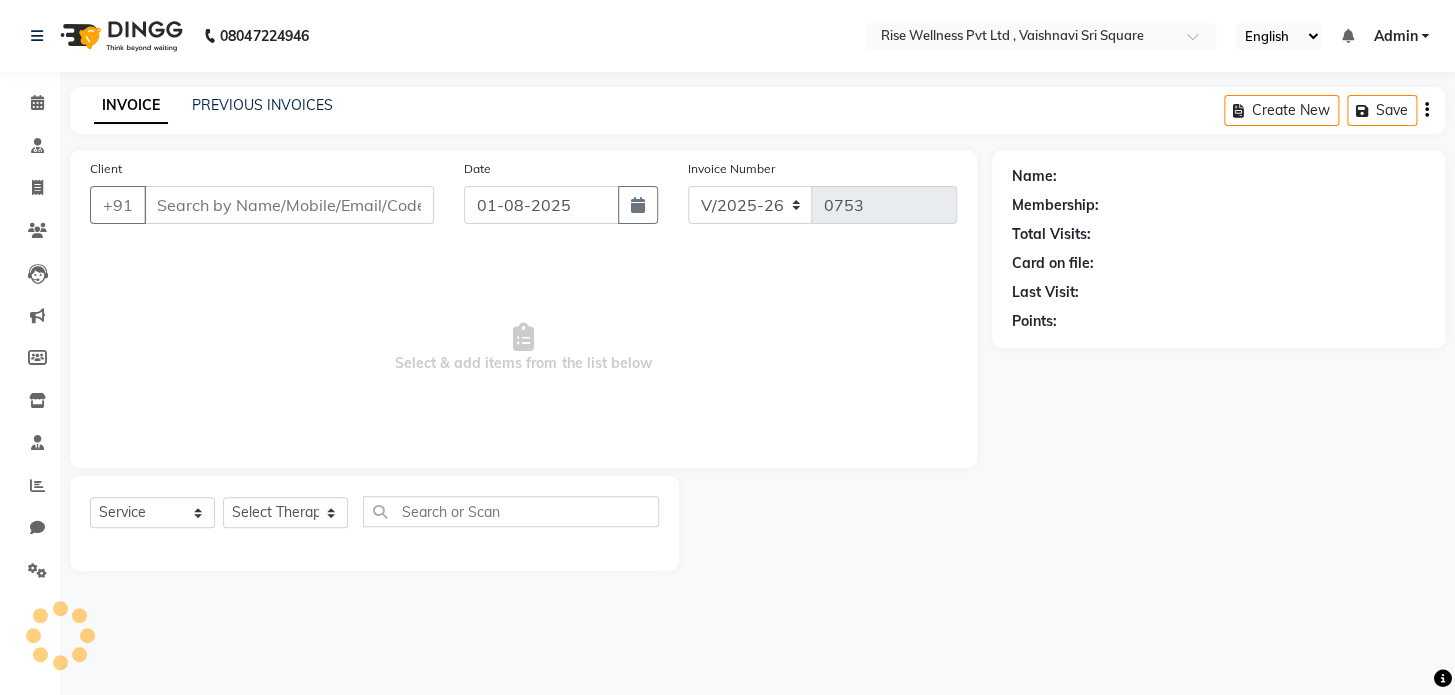 select on "V" 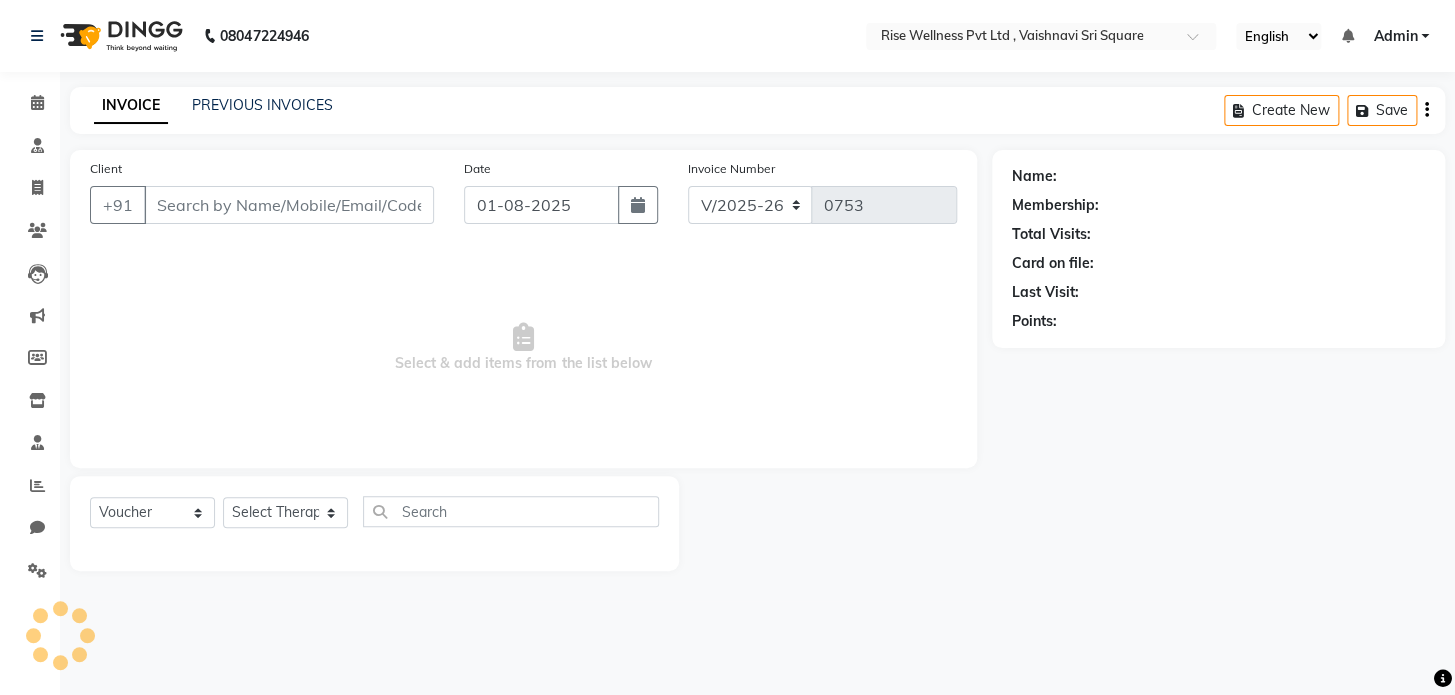 type on "[PHONE]" 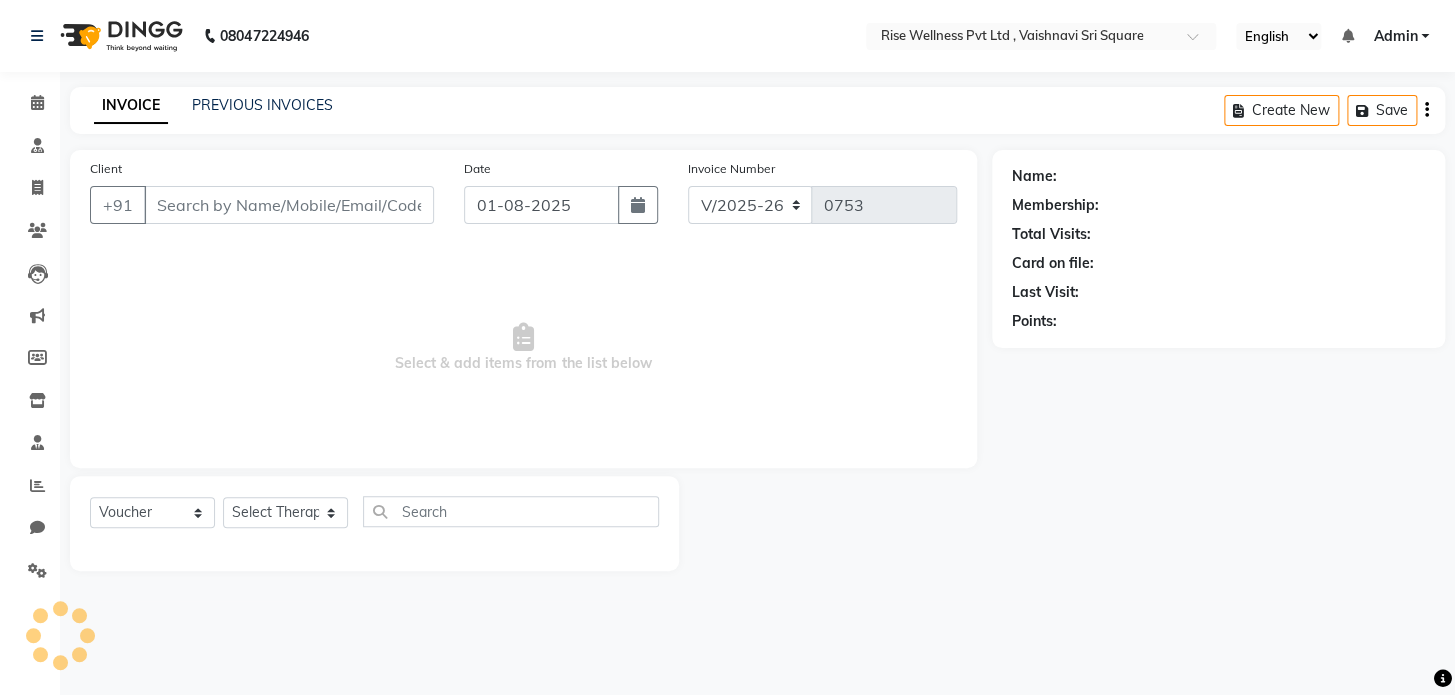 select on "67714" 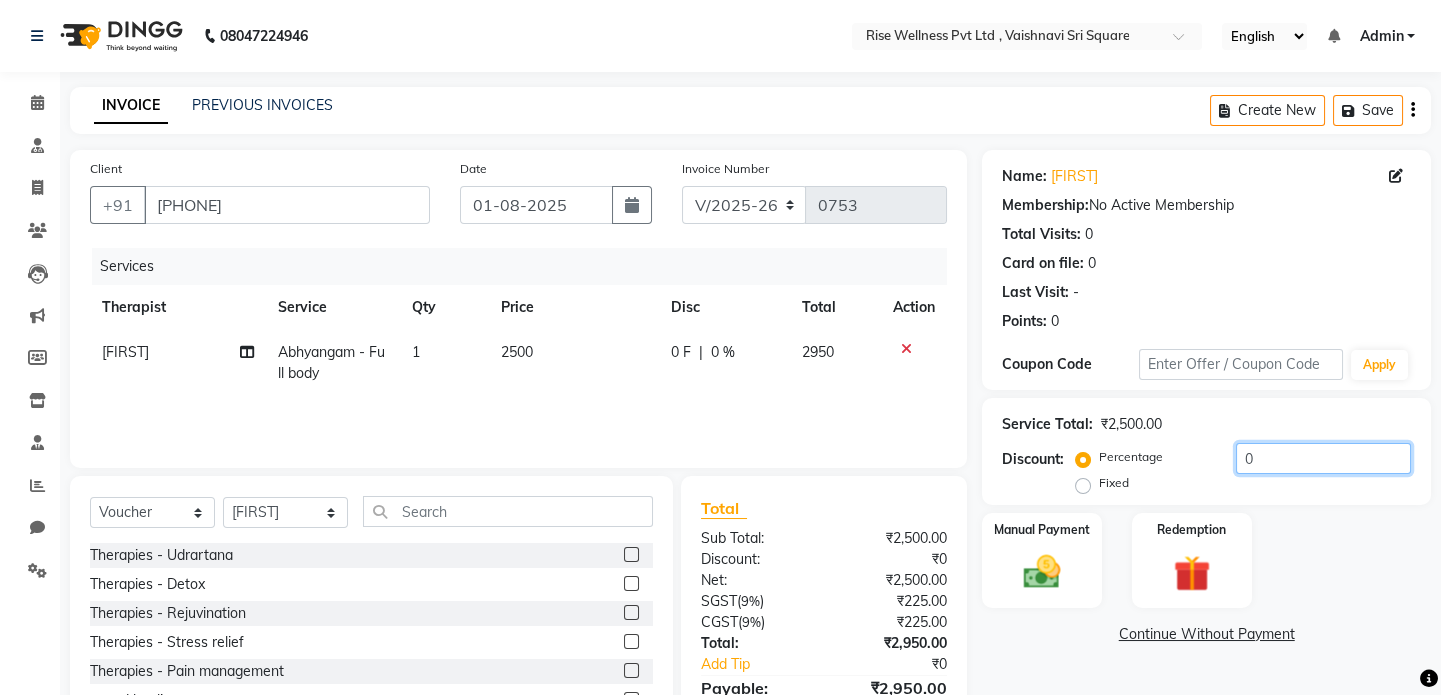 click on "0" 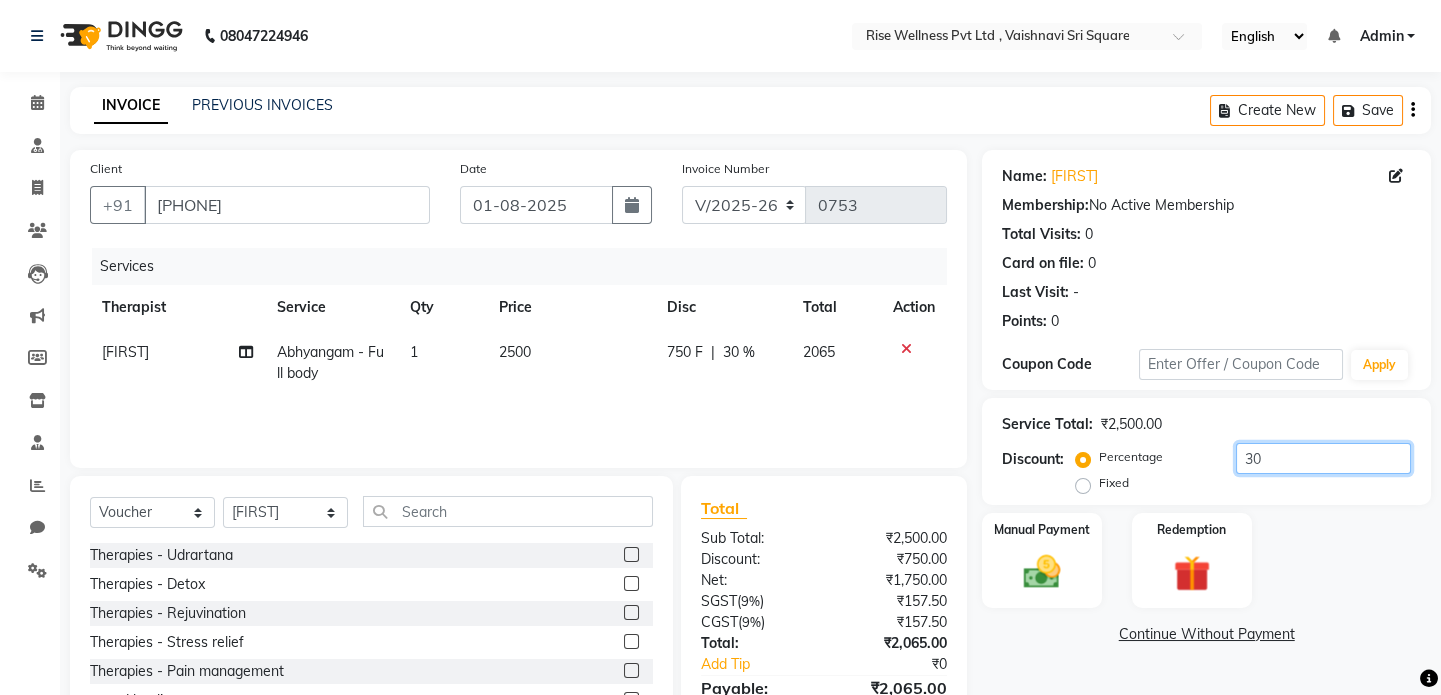 scroll, scrollTop: 90, scrollLeft: 0, axis: vertical 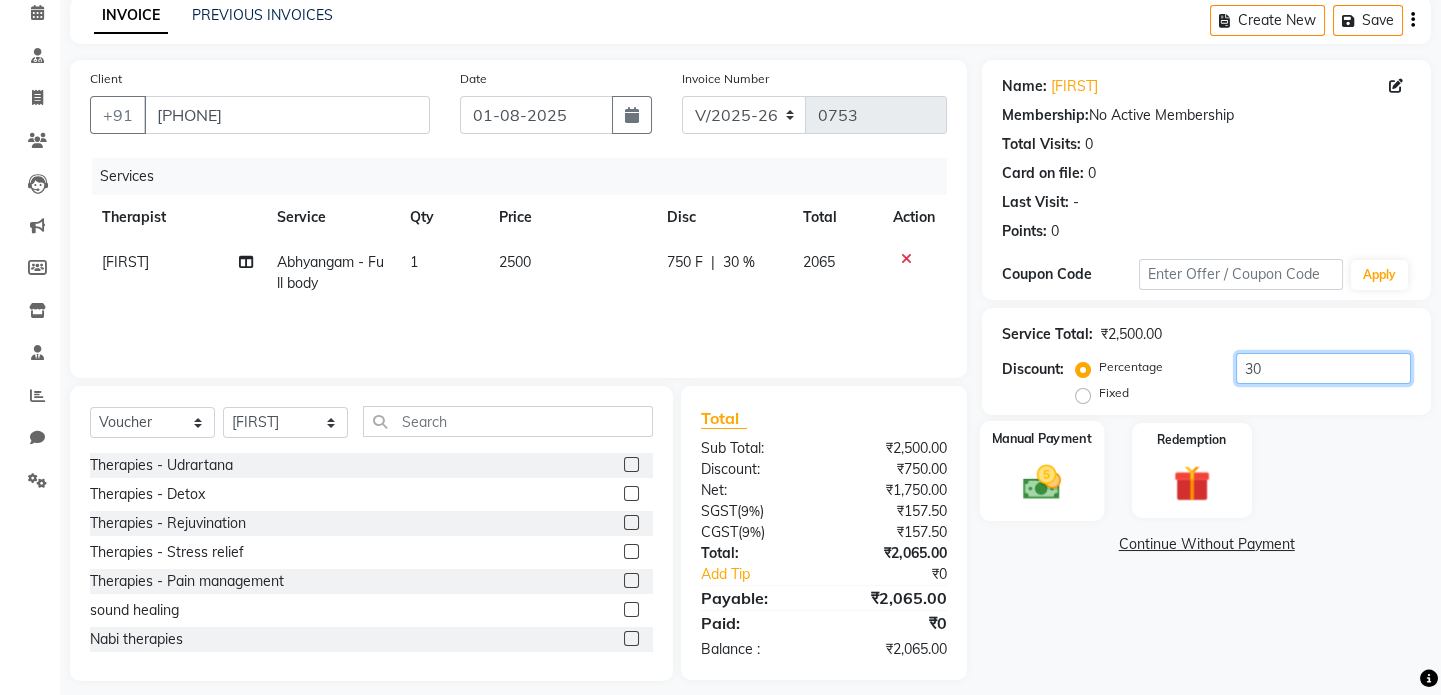 type on "30" 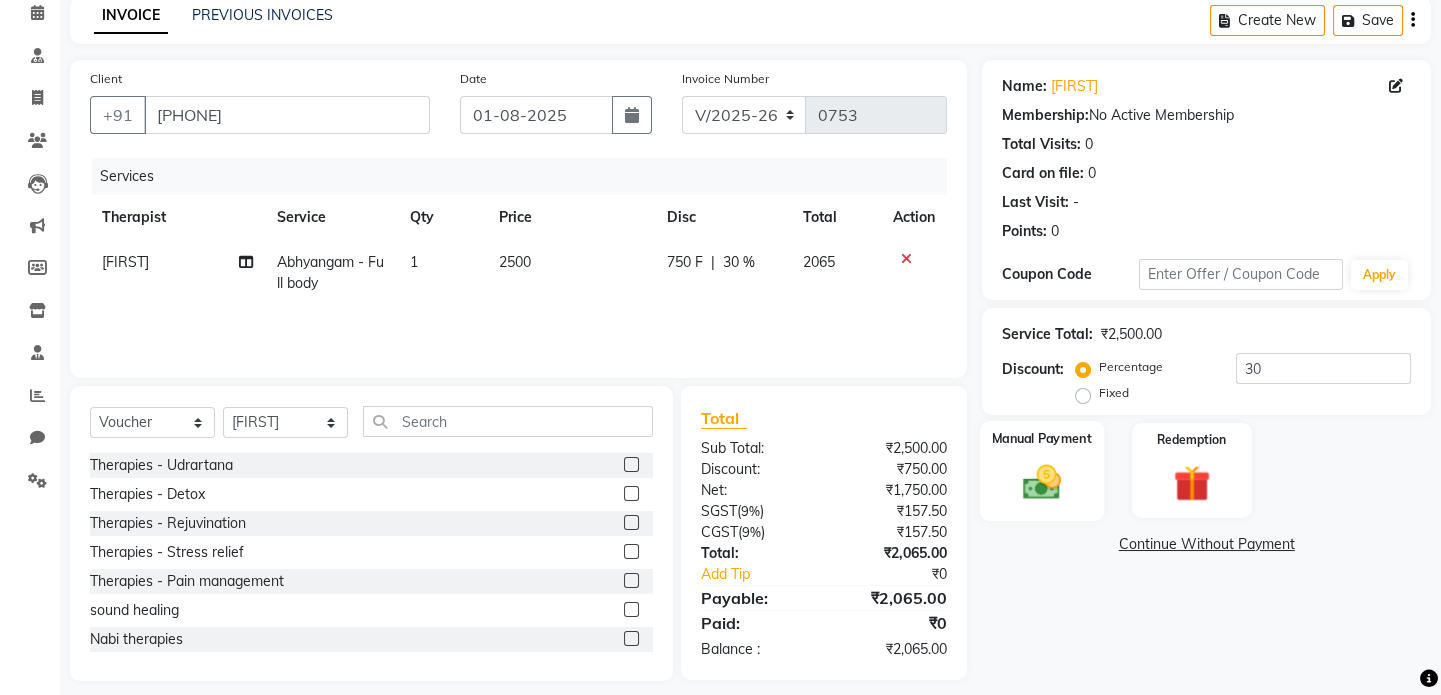 click 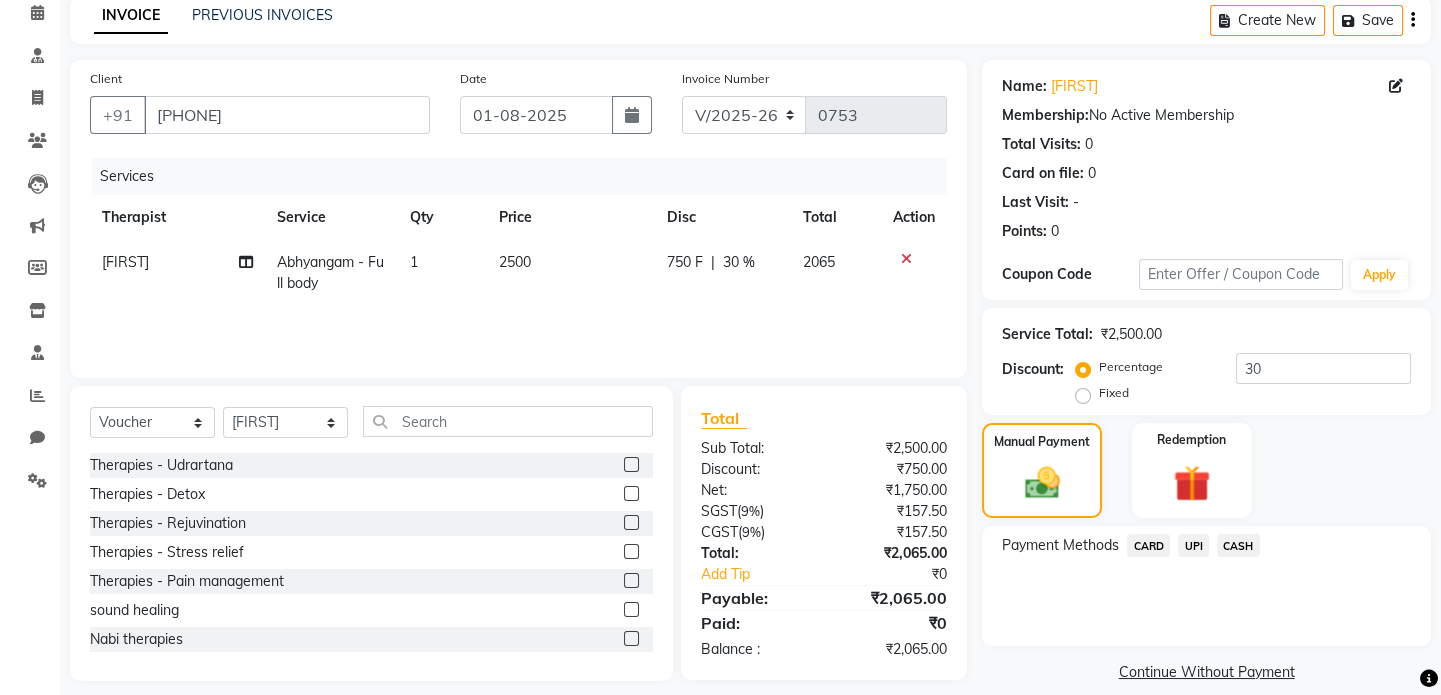 click on "CARD" 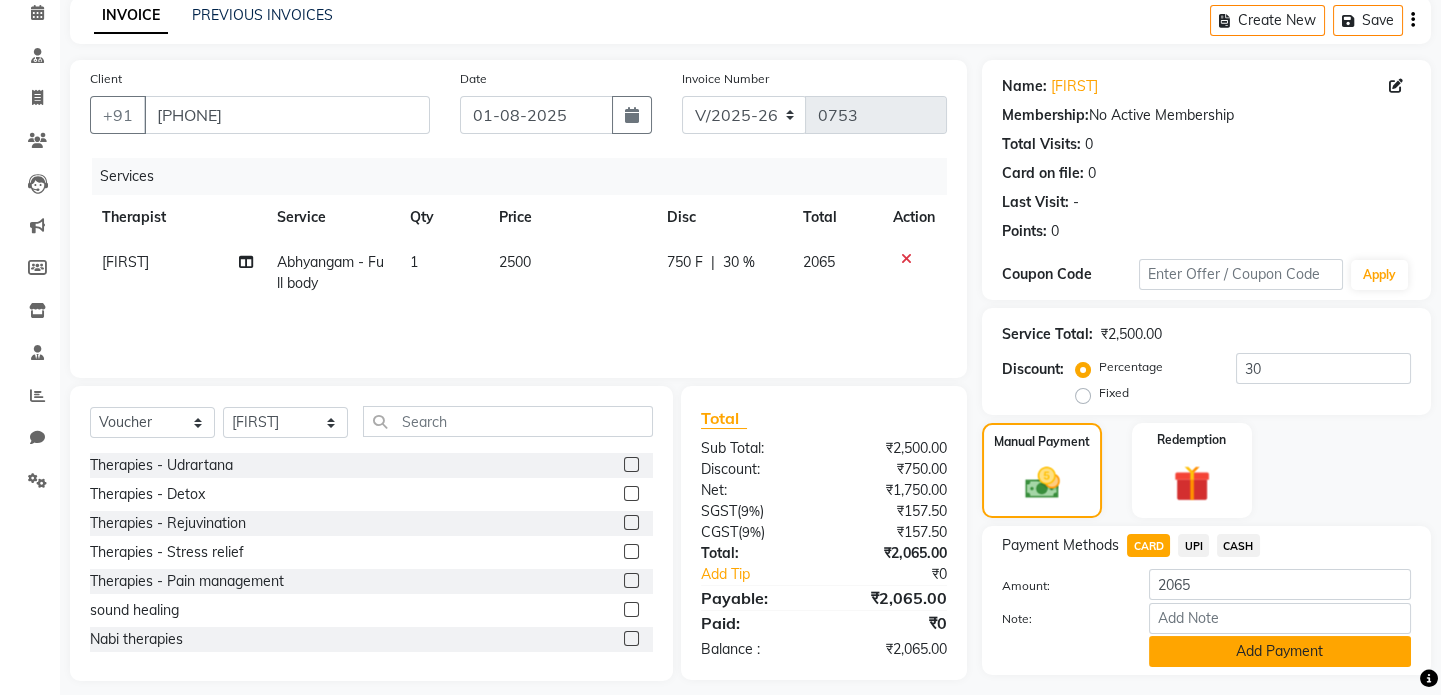 click on "Add Payment" 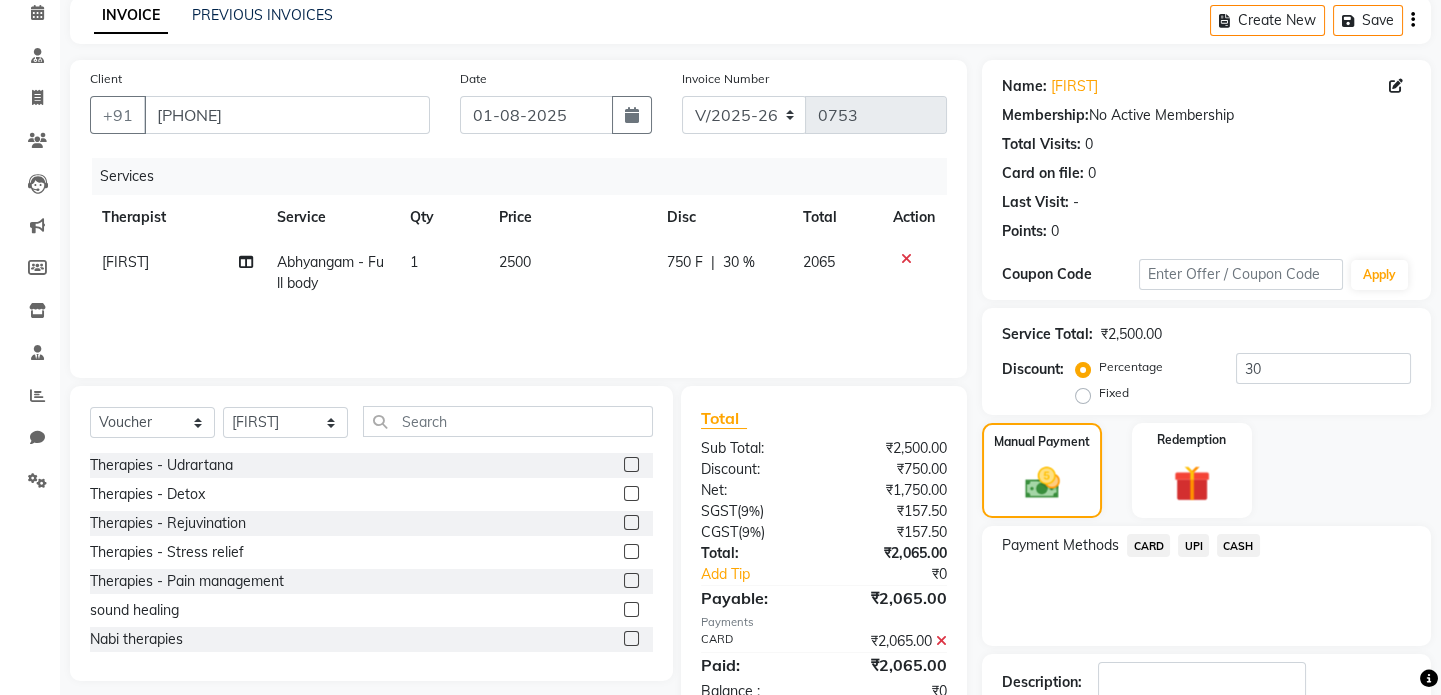 click on "Checkout" 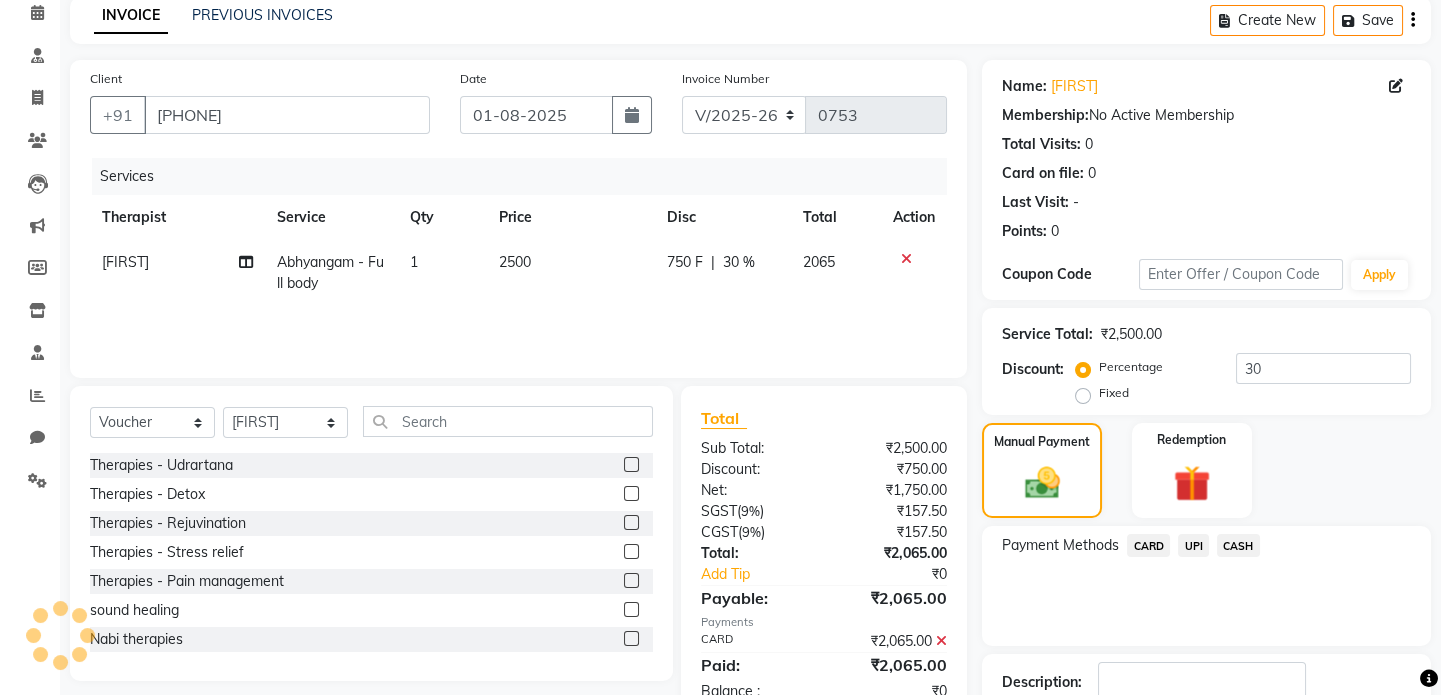 scroll, scrollTop: 223, scrollLeft: 0, axis: vertical 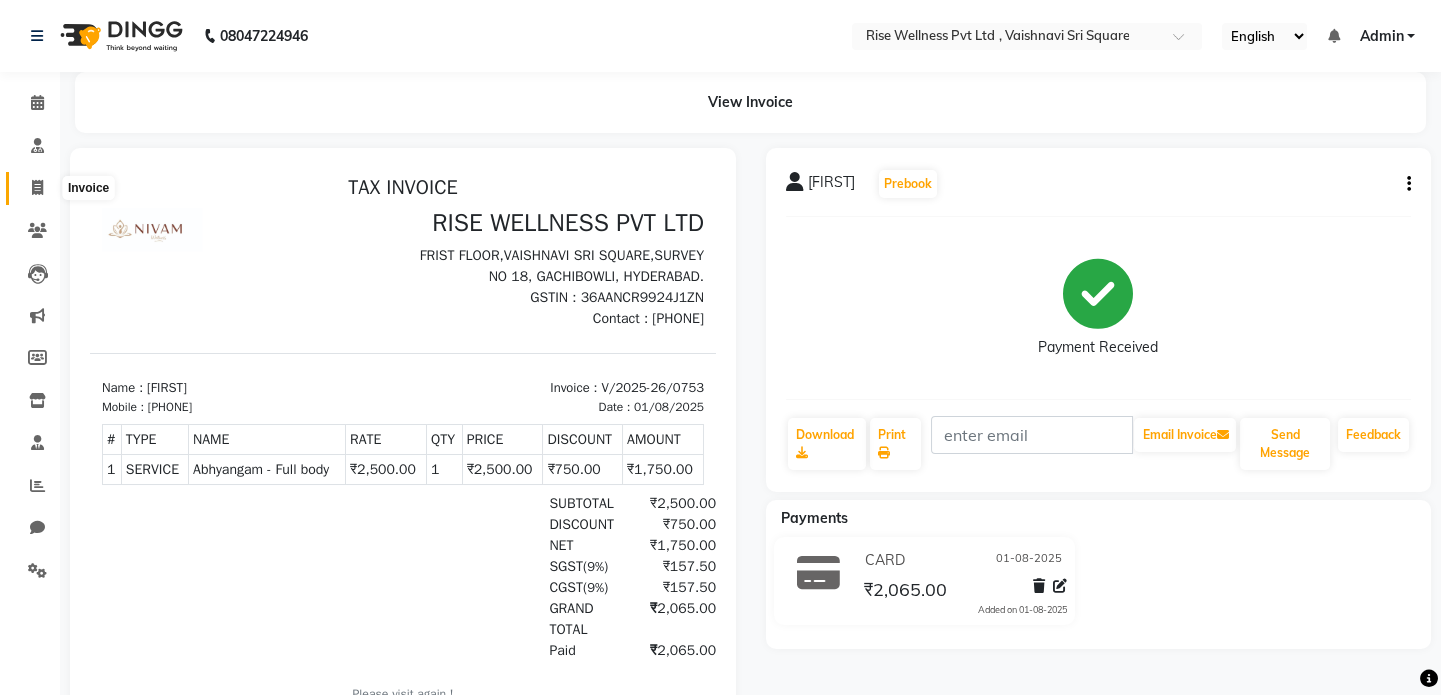 click 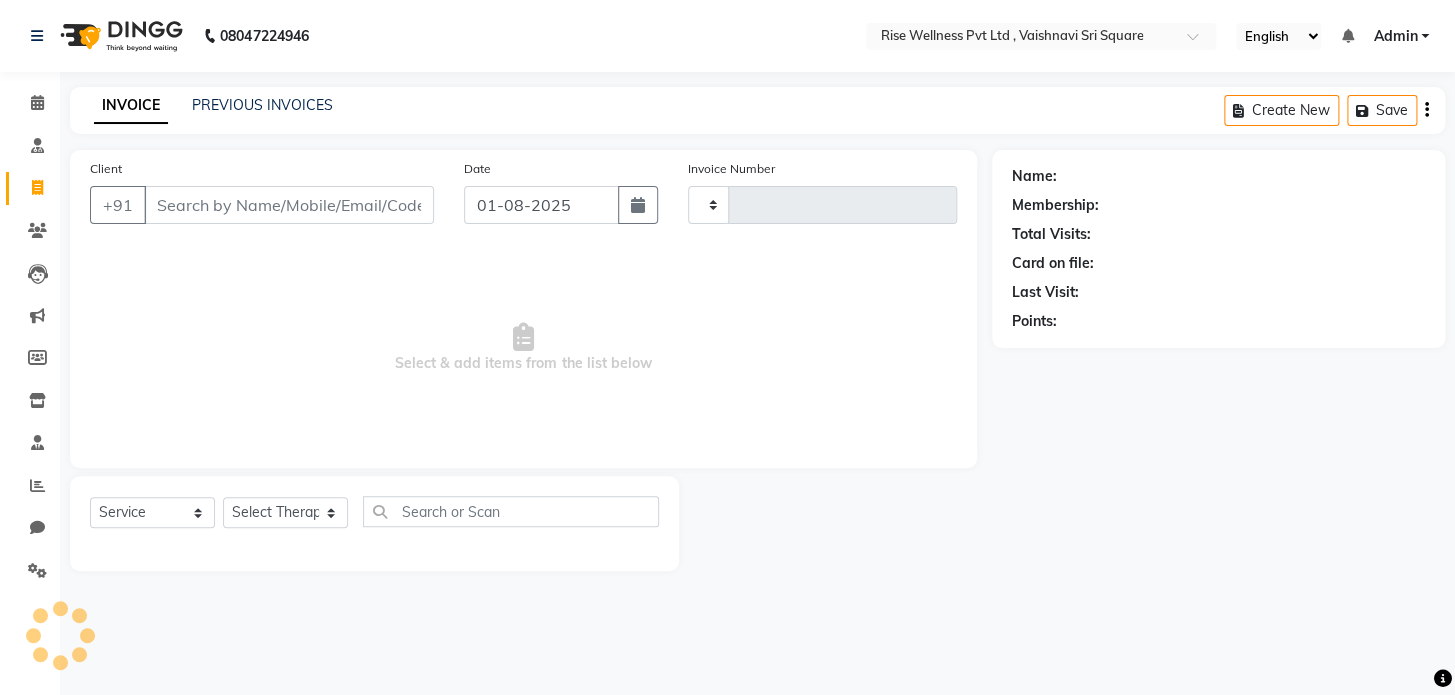 type on "0754" 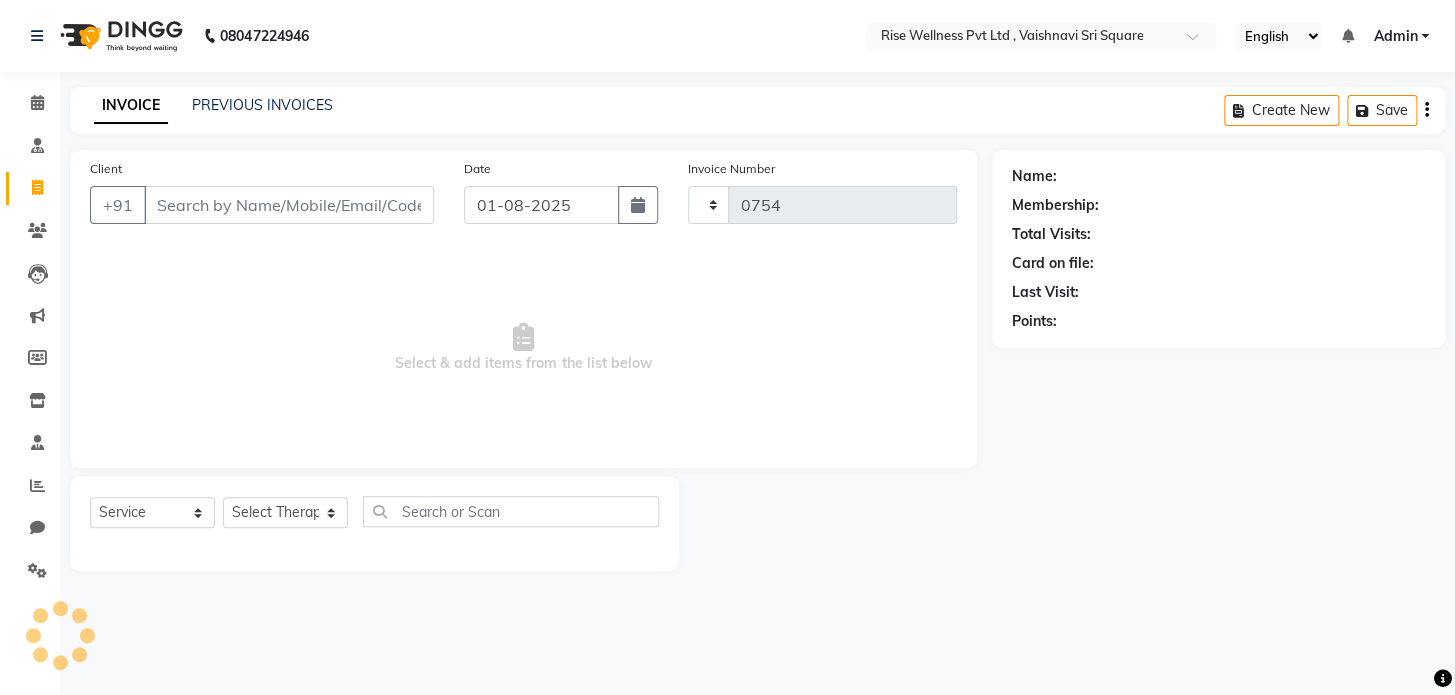 select on "7497" 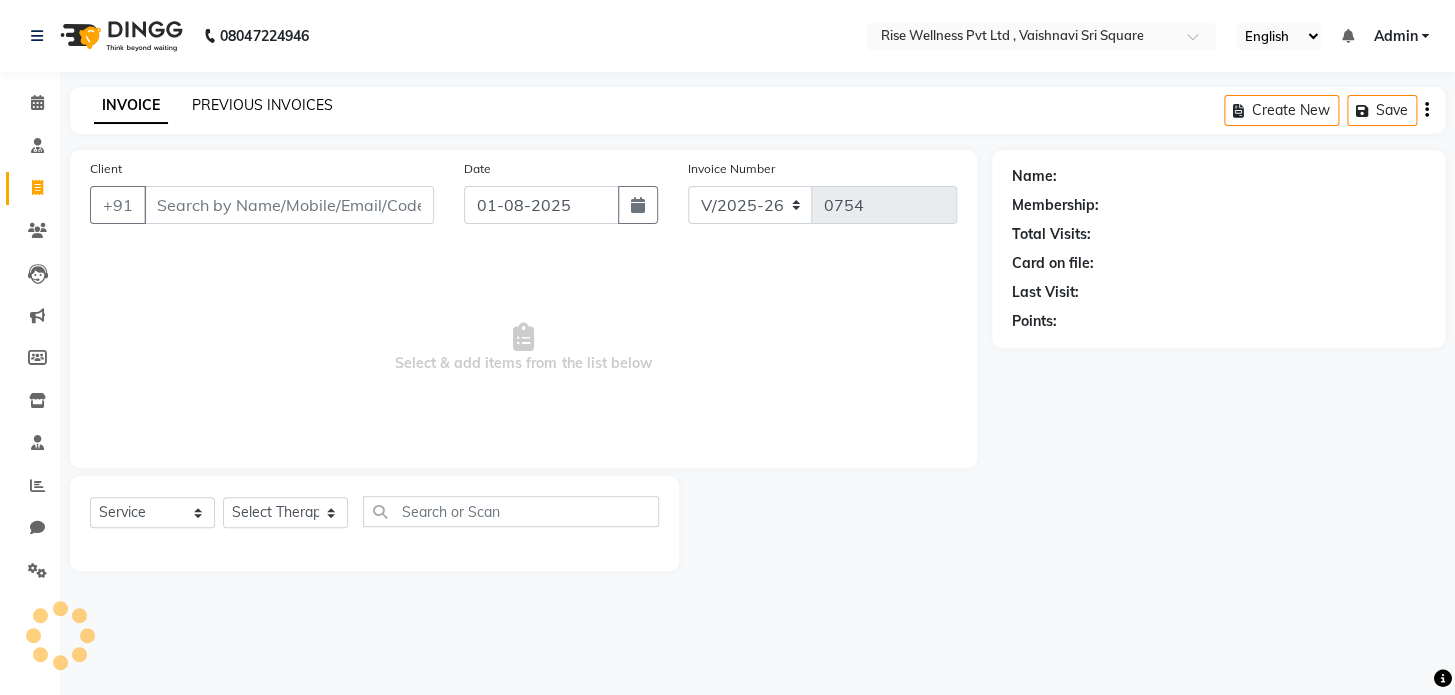 click on "PREVIOUS INVOICES" 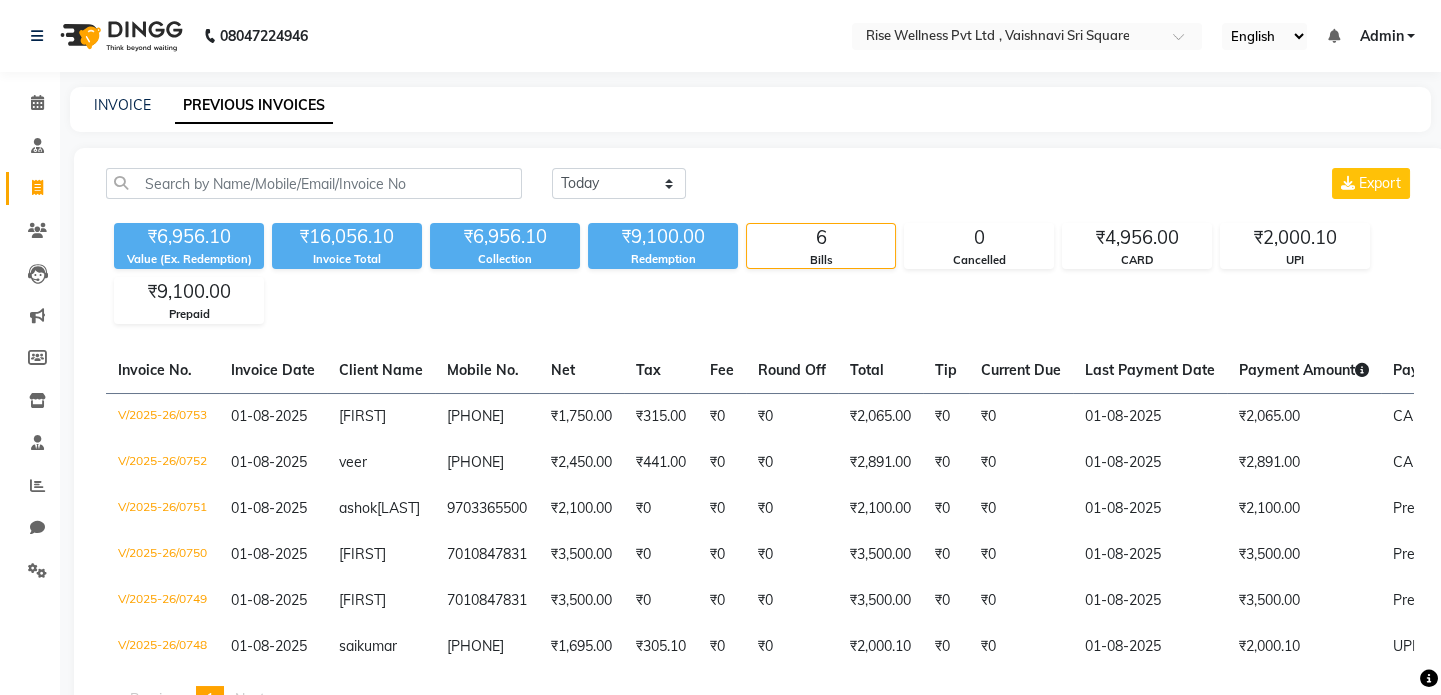 click on "Consultation" 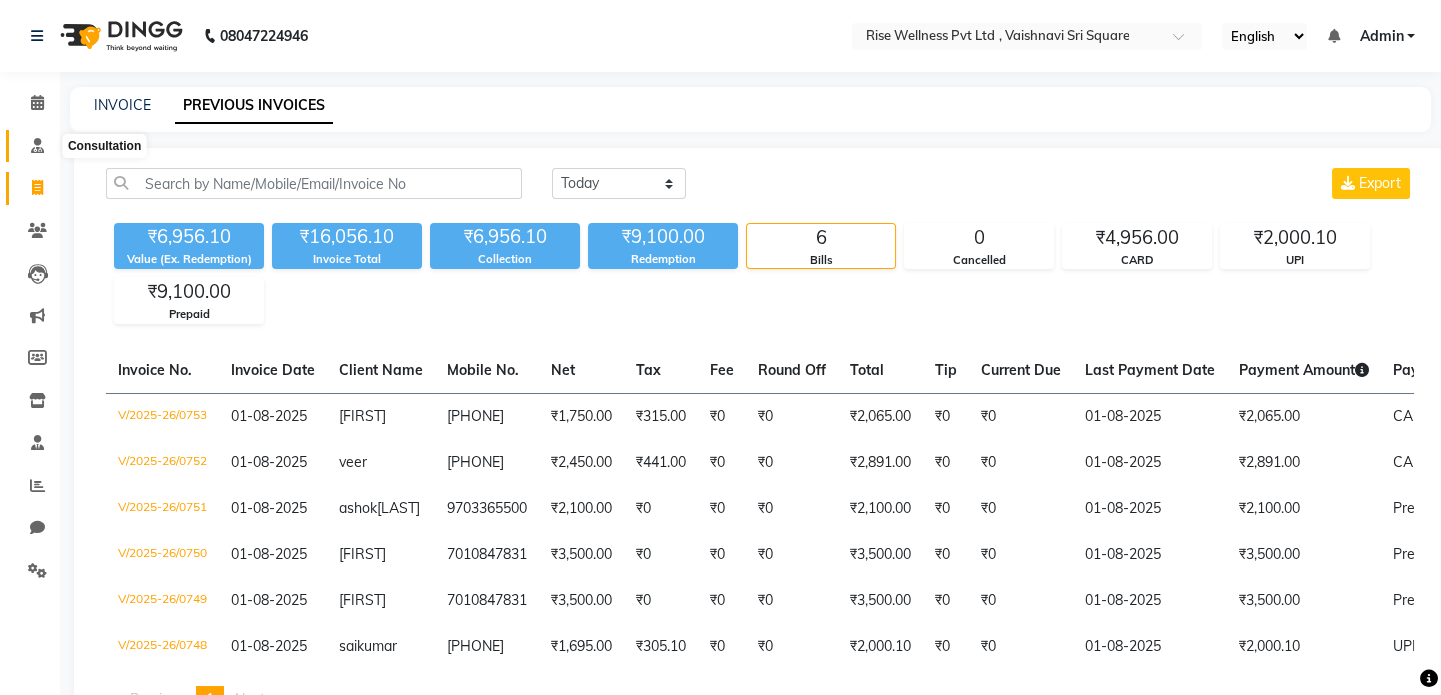 click 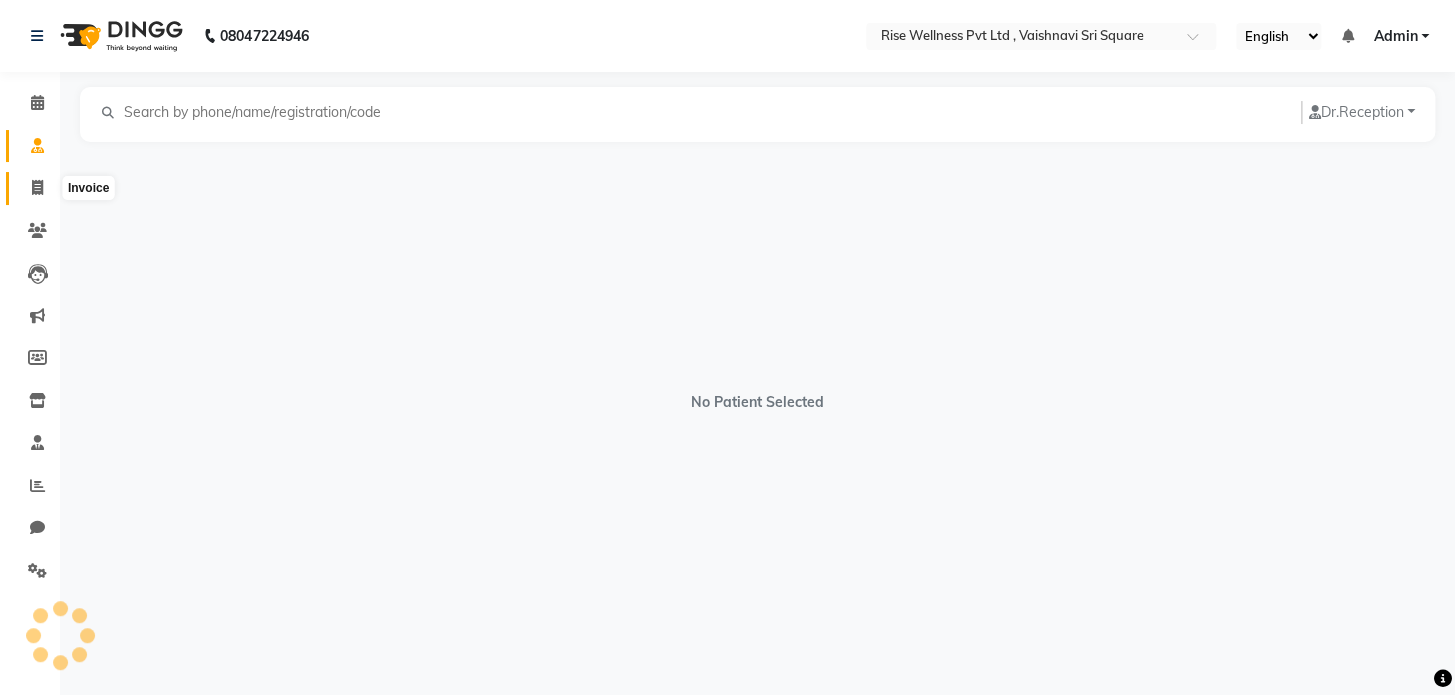 click 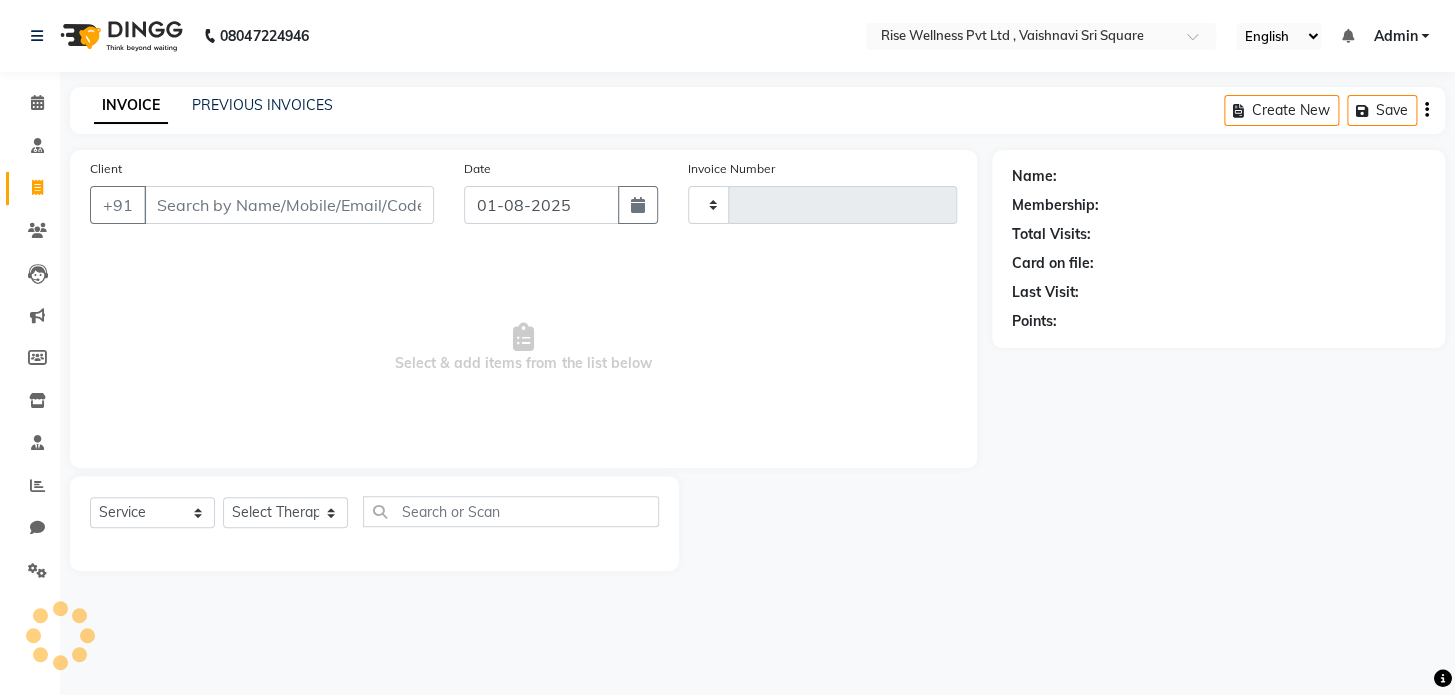 type on "0754" 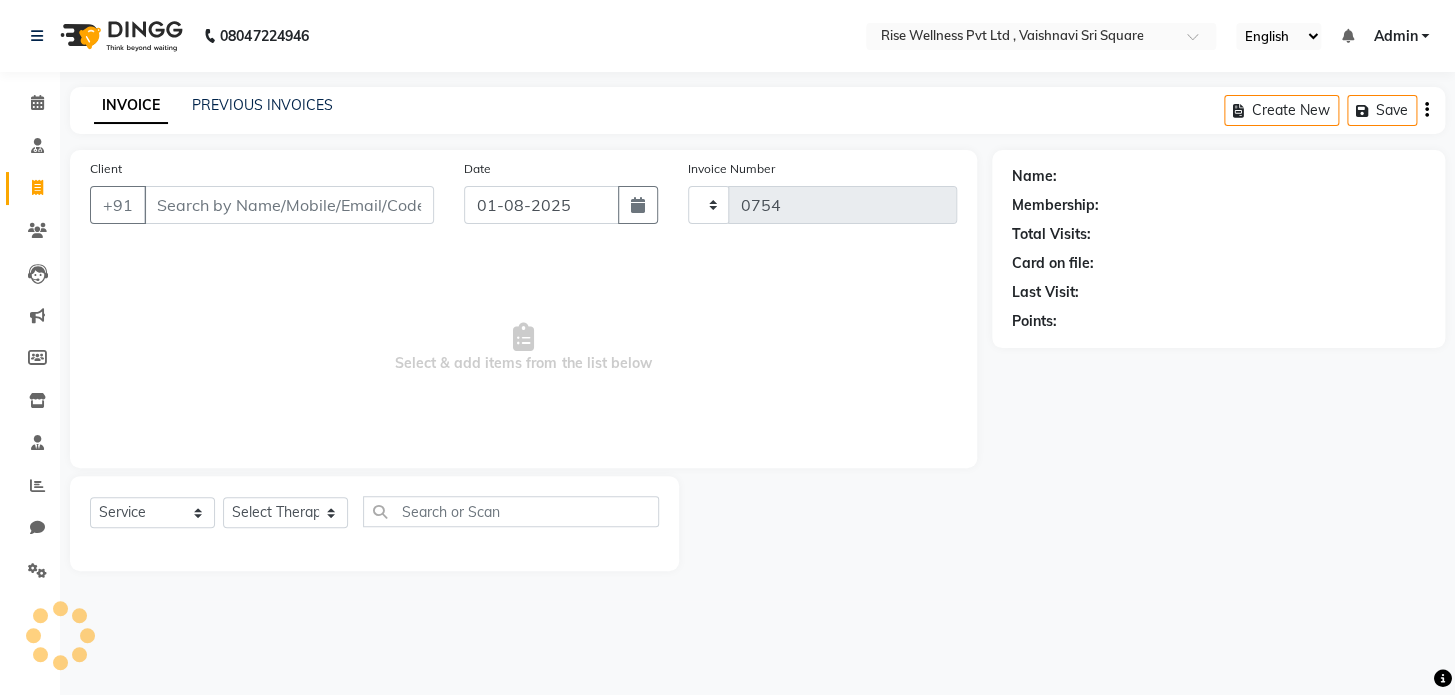 select on "7497" 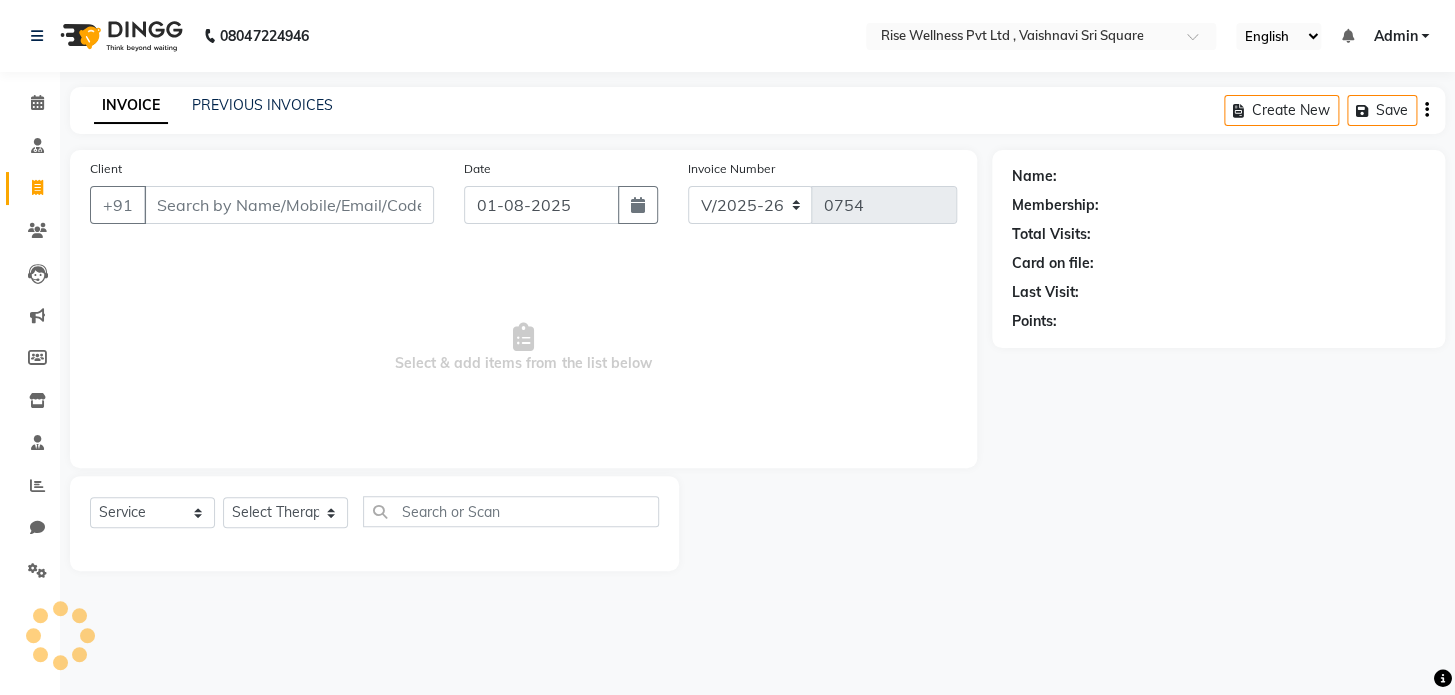 select on "V" 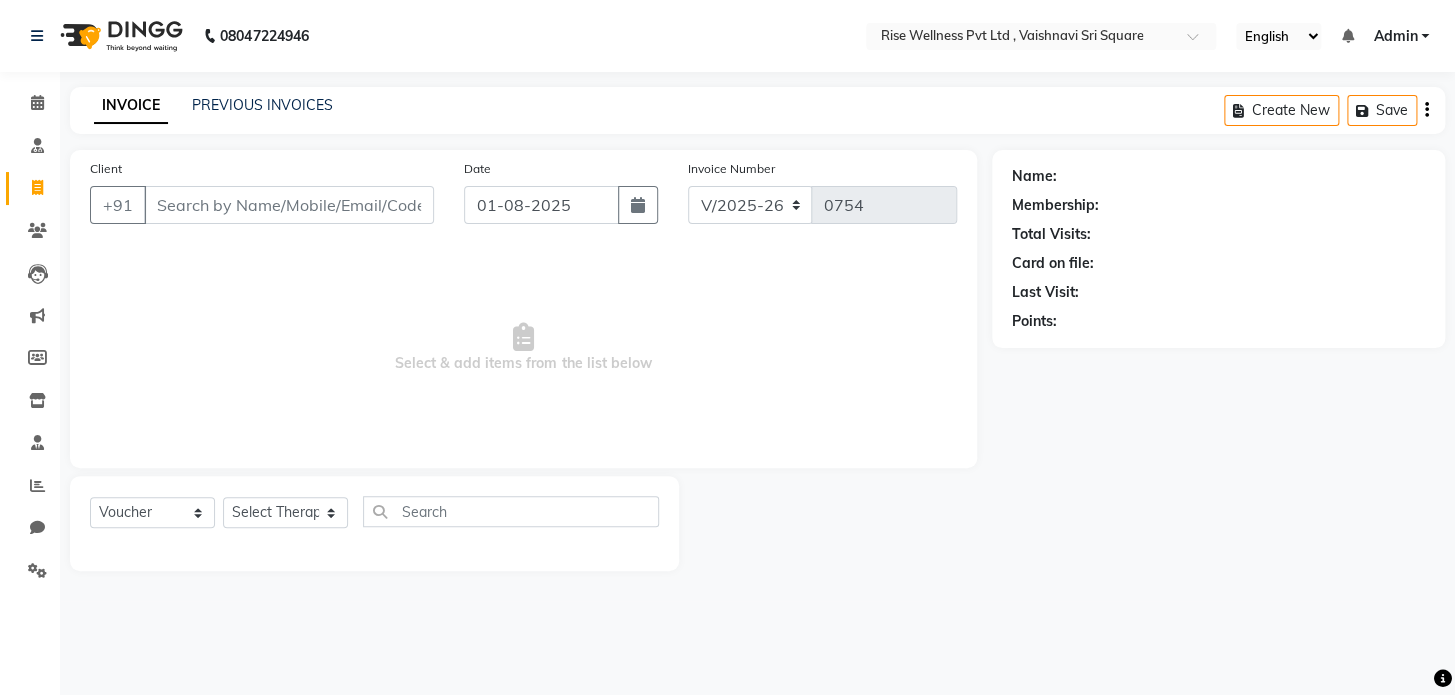 click on "Client" at bounding box center [289, 205] 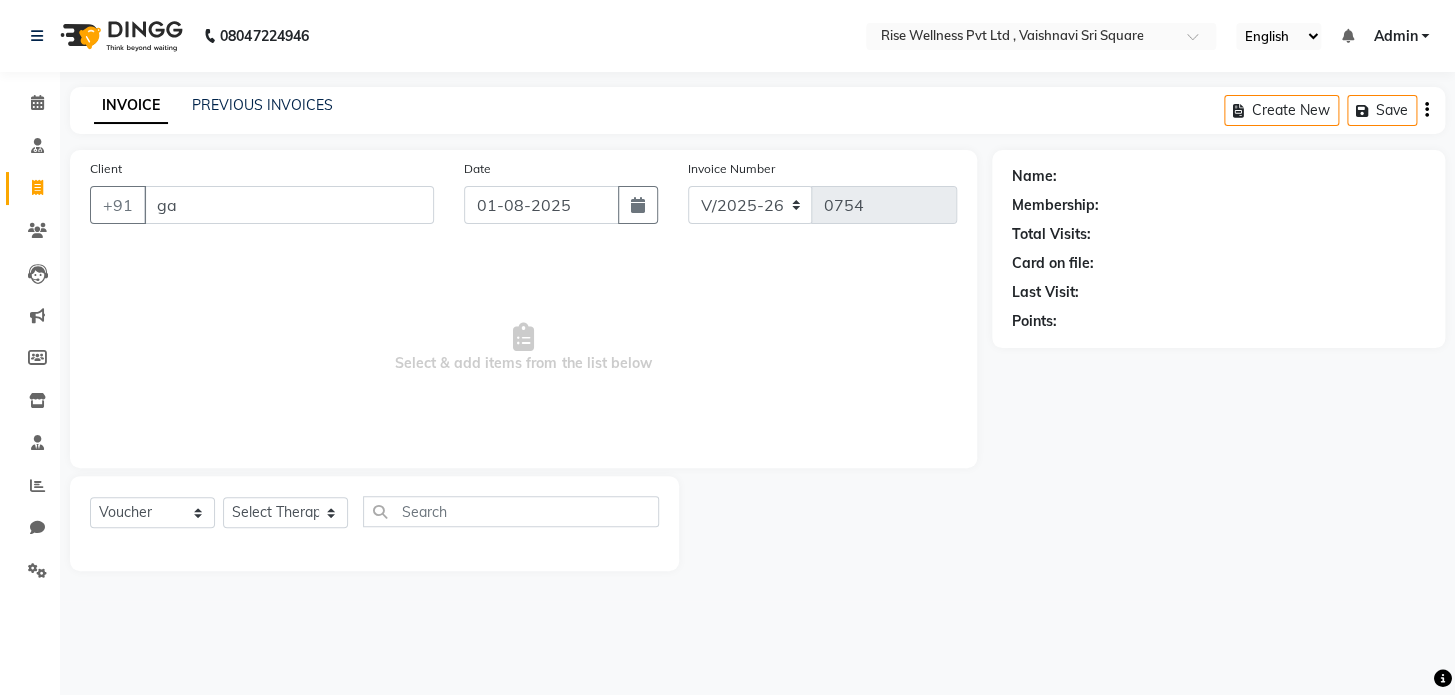 type on "g" 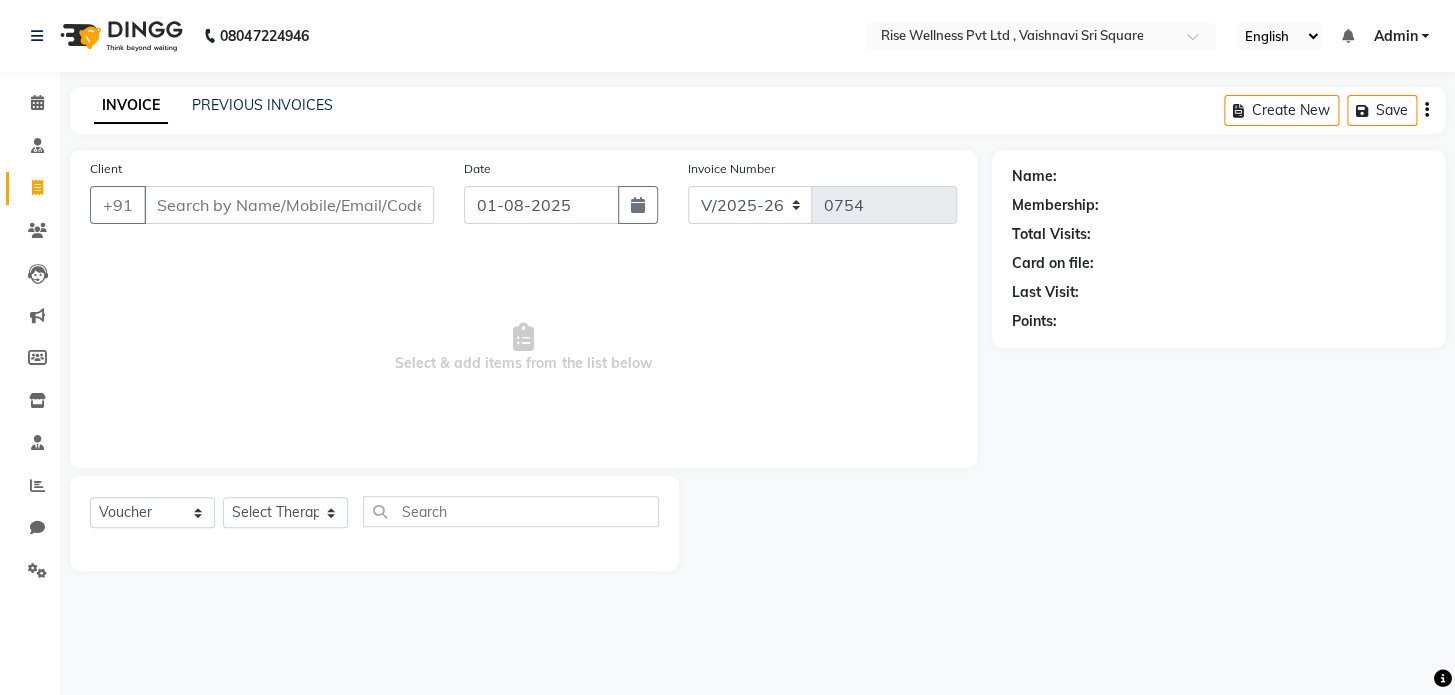 click on "Client" at bounding box center [289, 205] 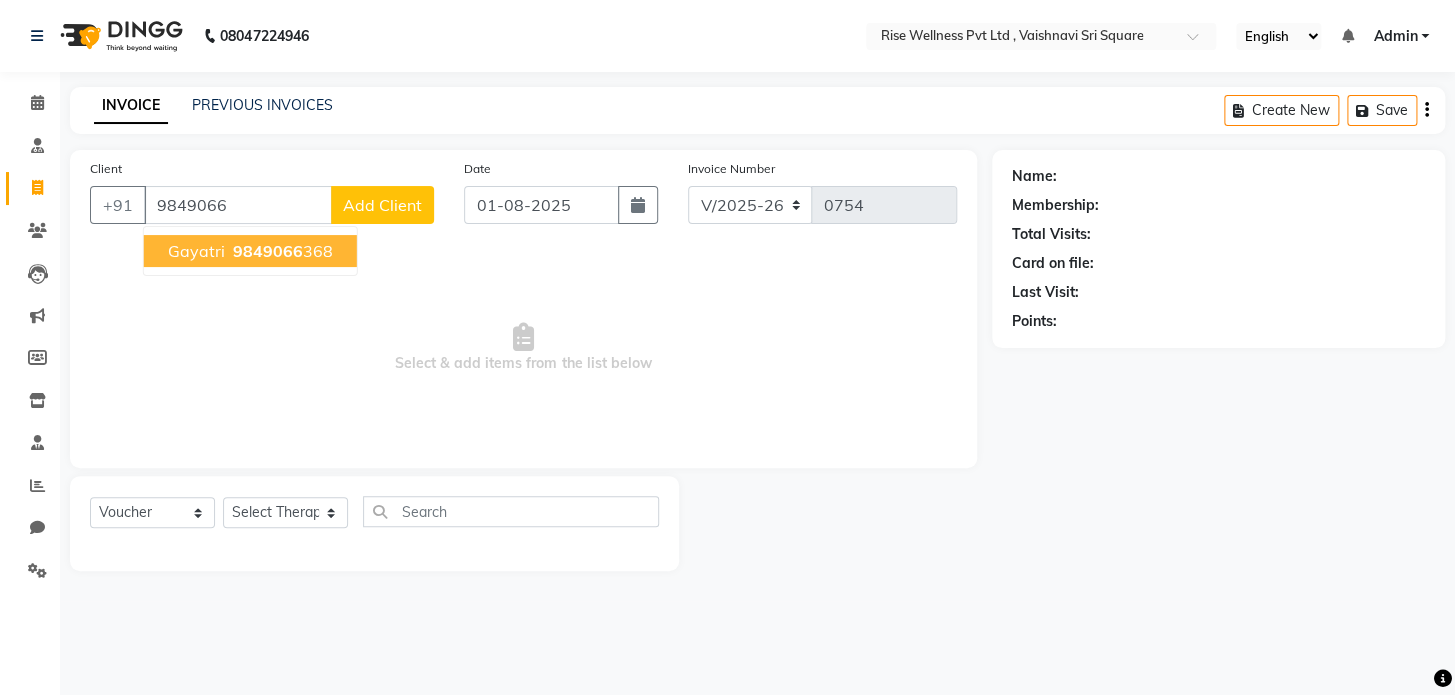 click on "[PHONE]" at bounding box center [281, 251] 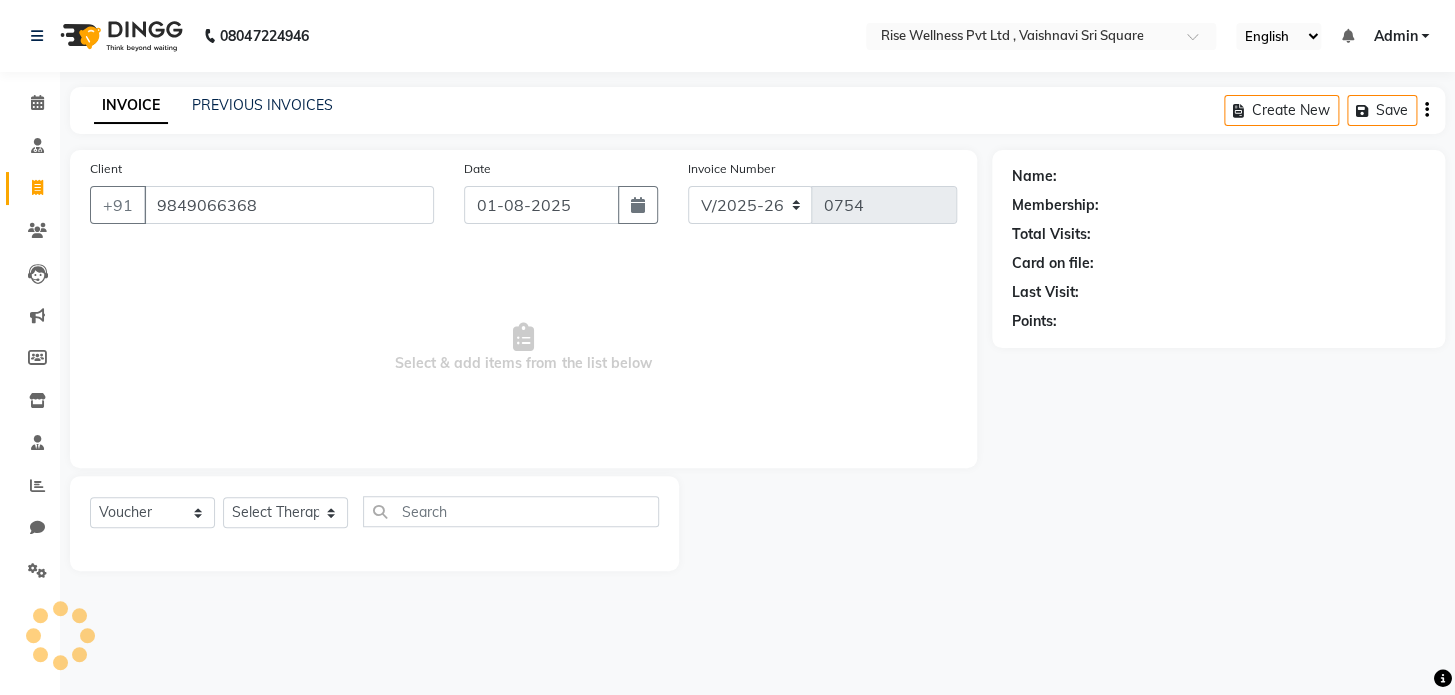 type on "9849066368" 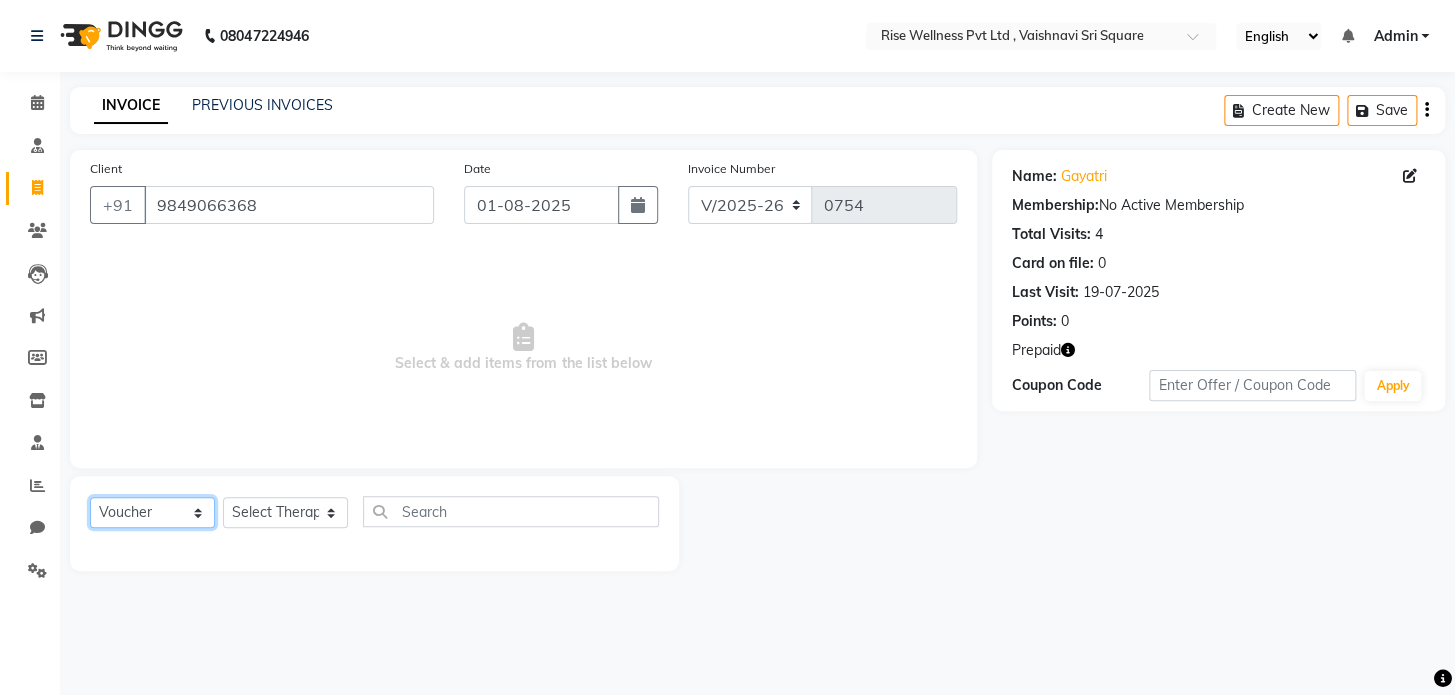 click on "Select  Service  Product  Membership  Package Voucher Prepaid Gift Card" 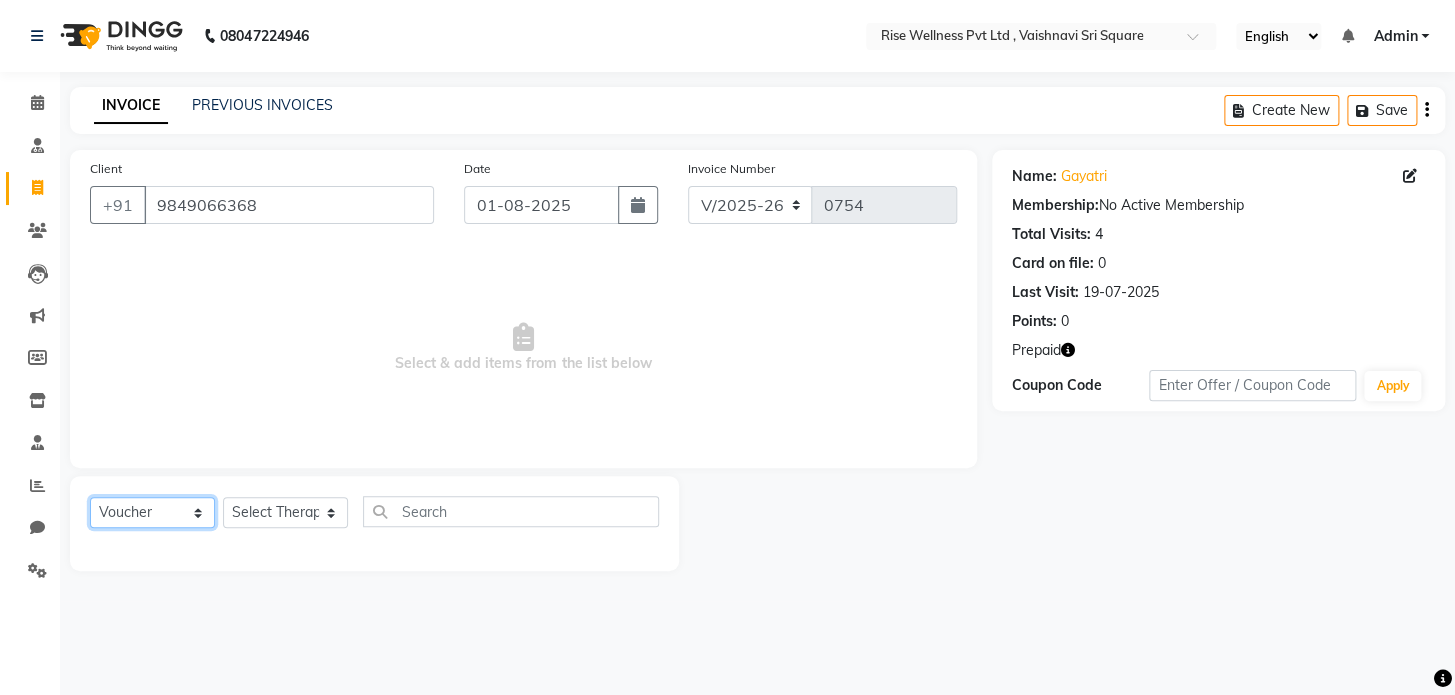 select on "service" 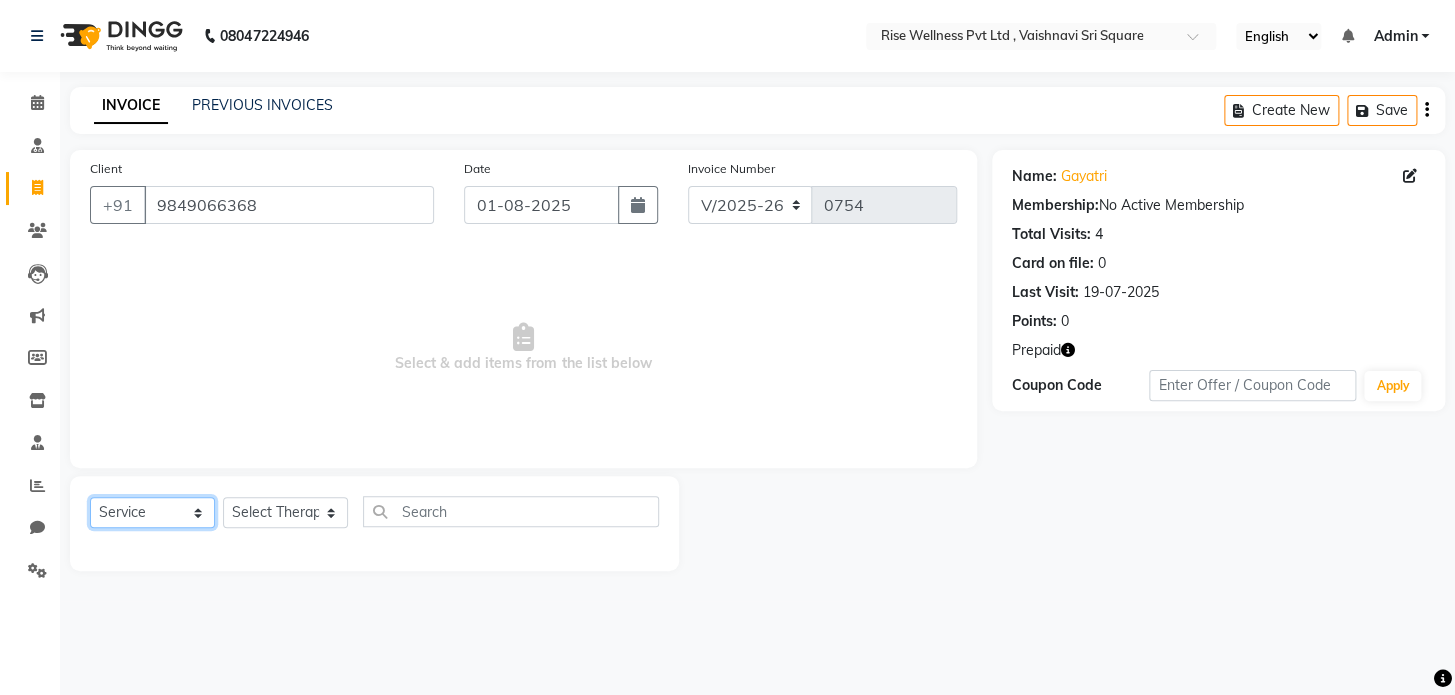 click on "Select  Service  Product  Membership  Package Voucher Prepaid Gift Card" 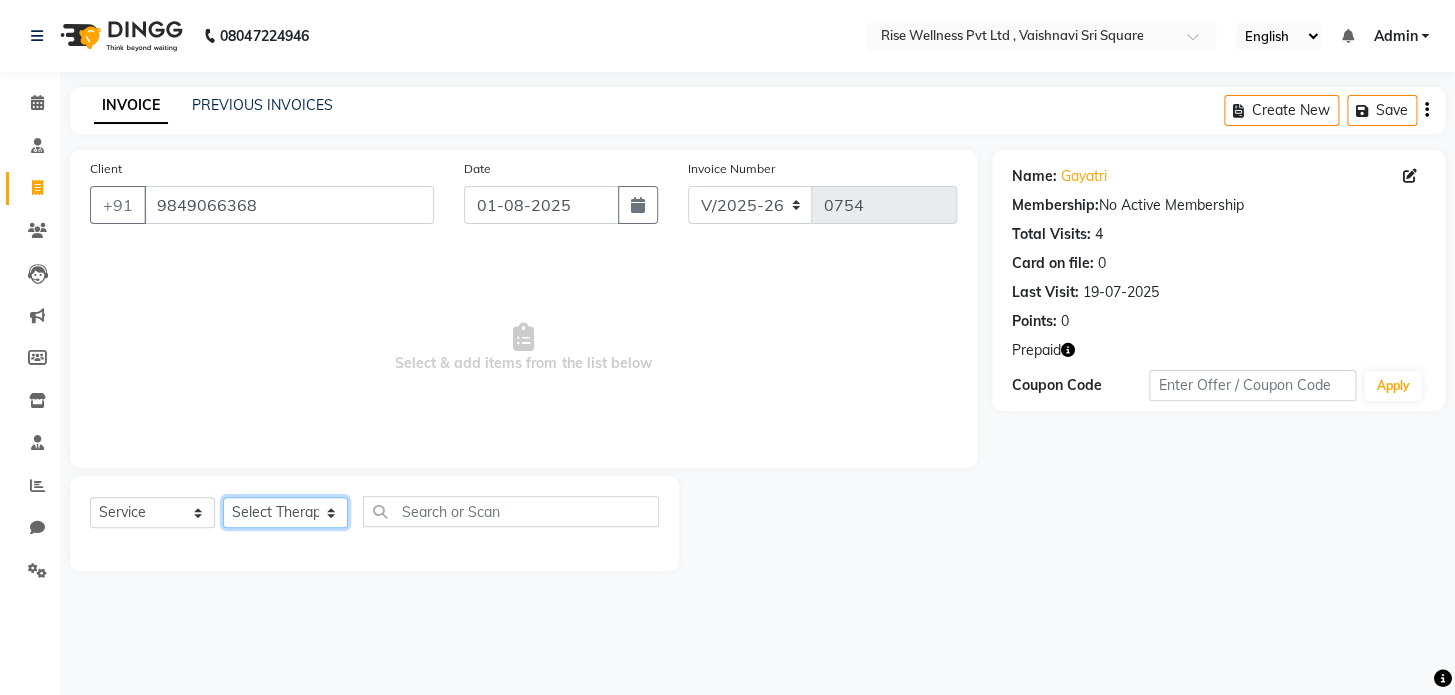 click on "Select Therapist LIBIN nithya Reception sujith suzi" 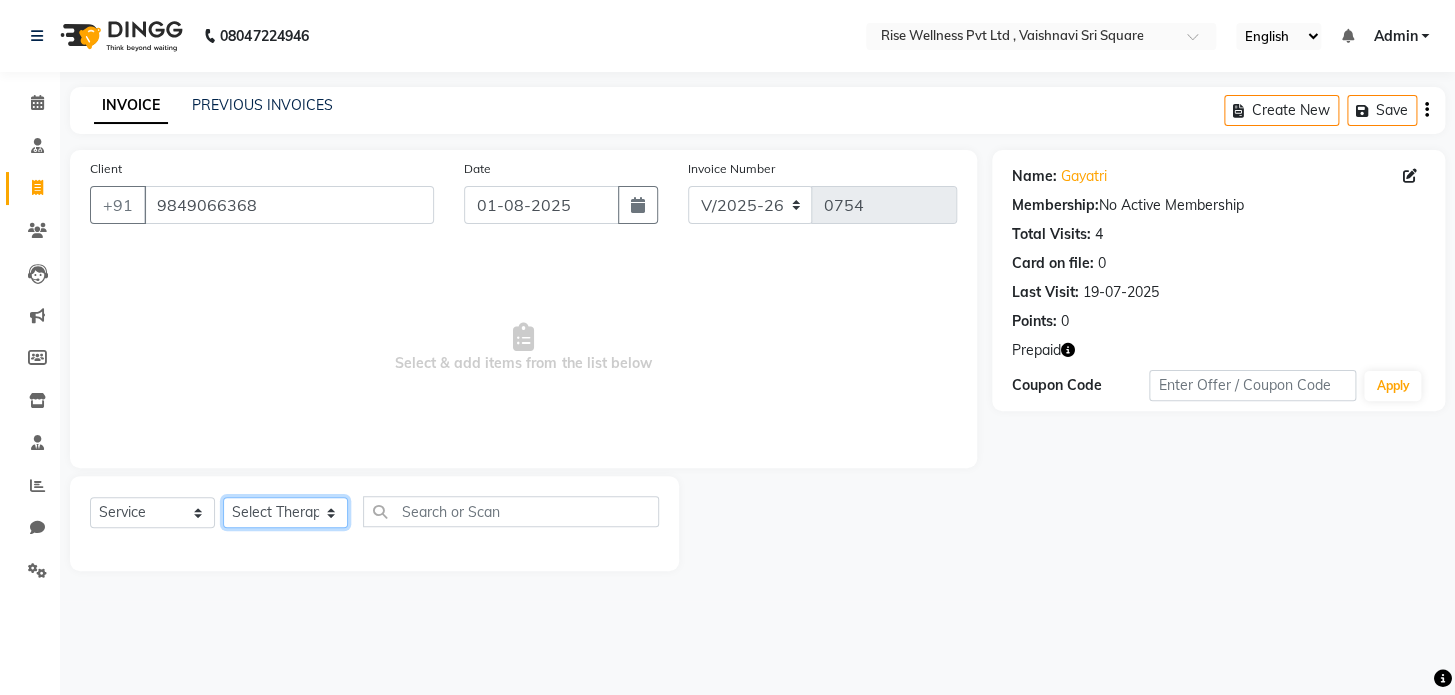 select on "69786" 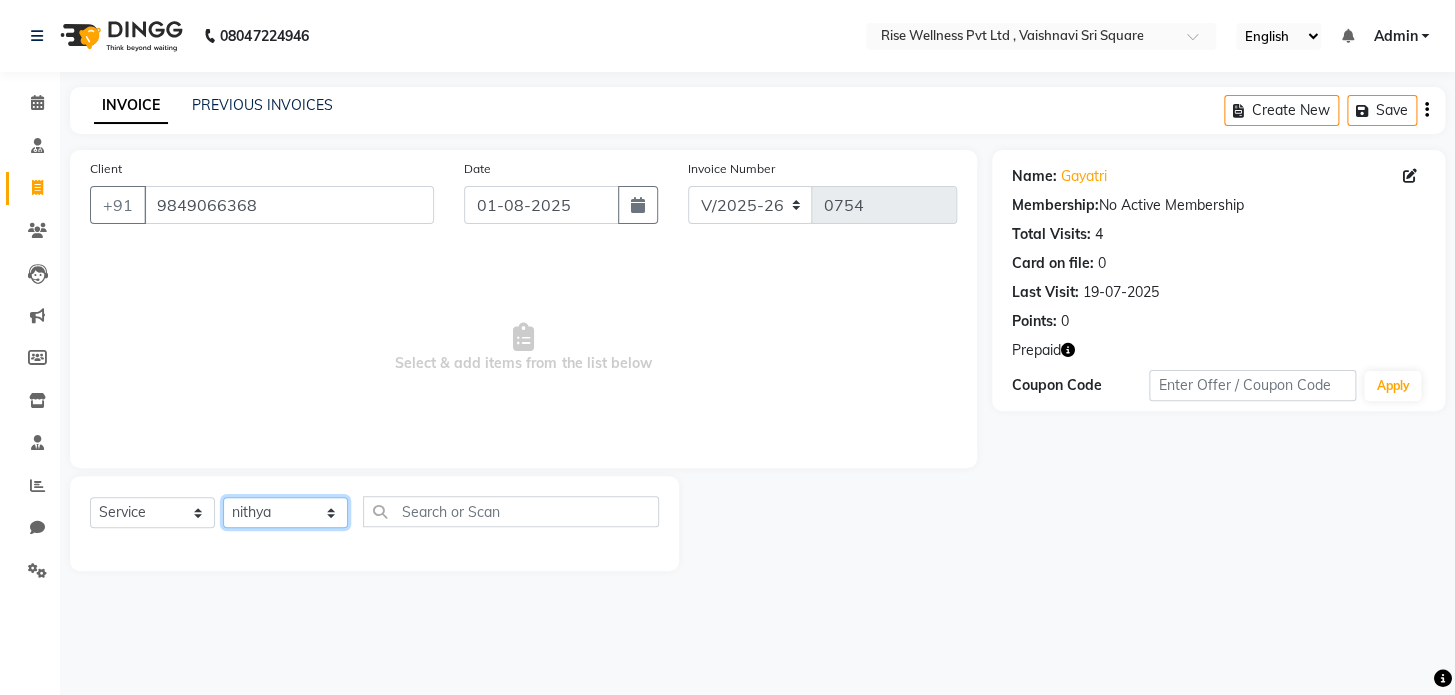 click on "Select Therapist LIBIN nithya Reception sujith suzi" 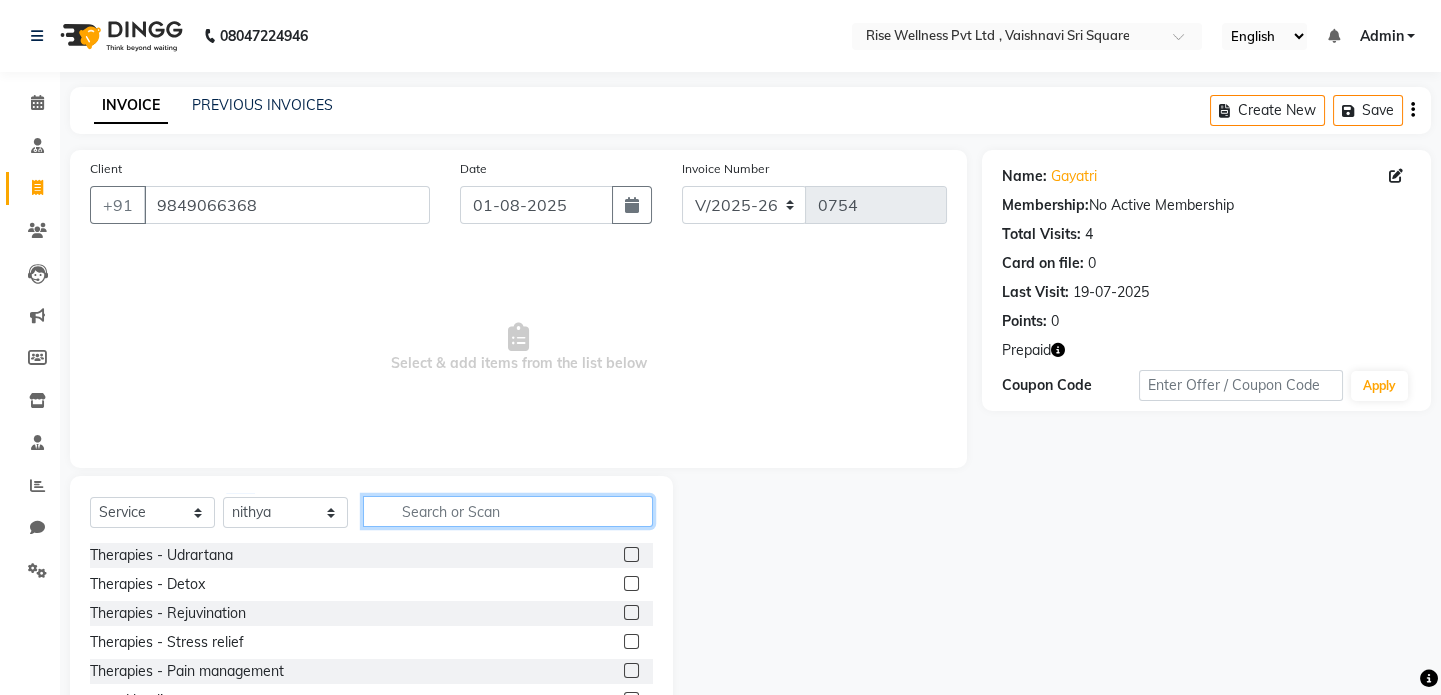 click 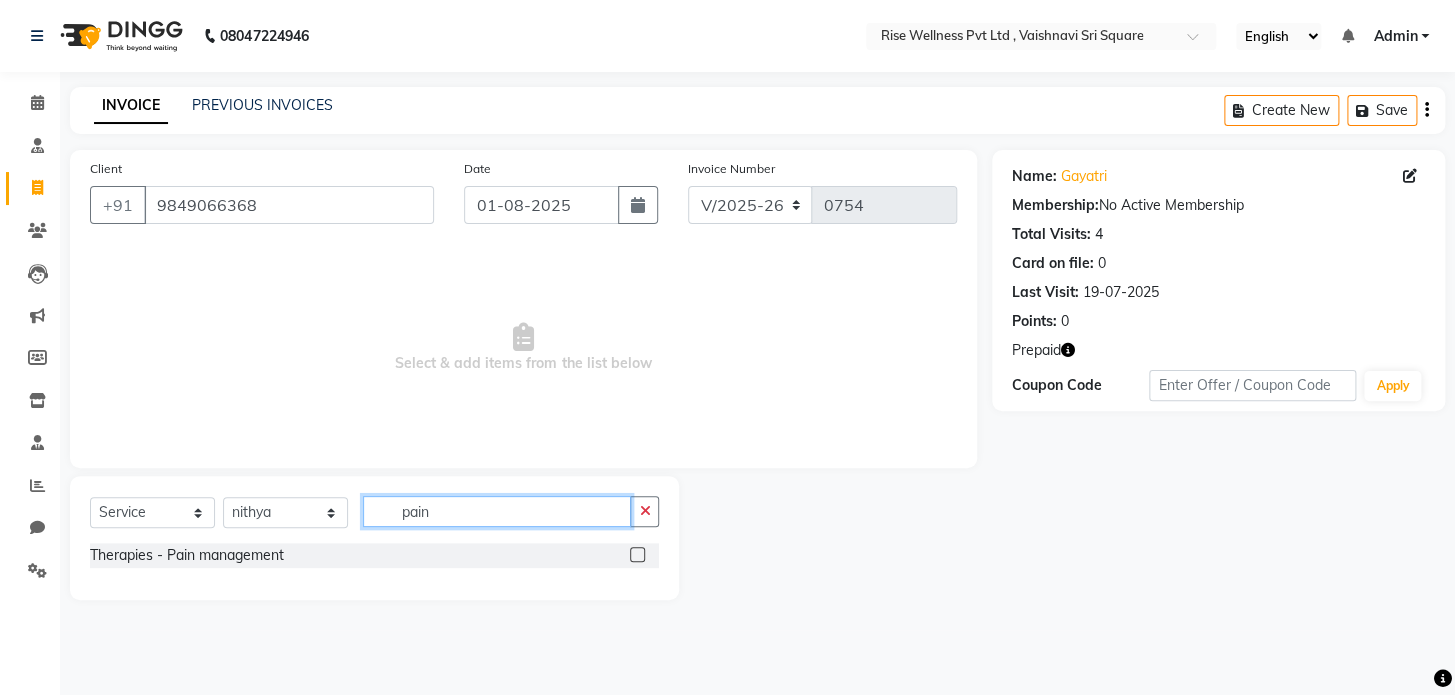 type on "pain" 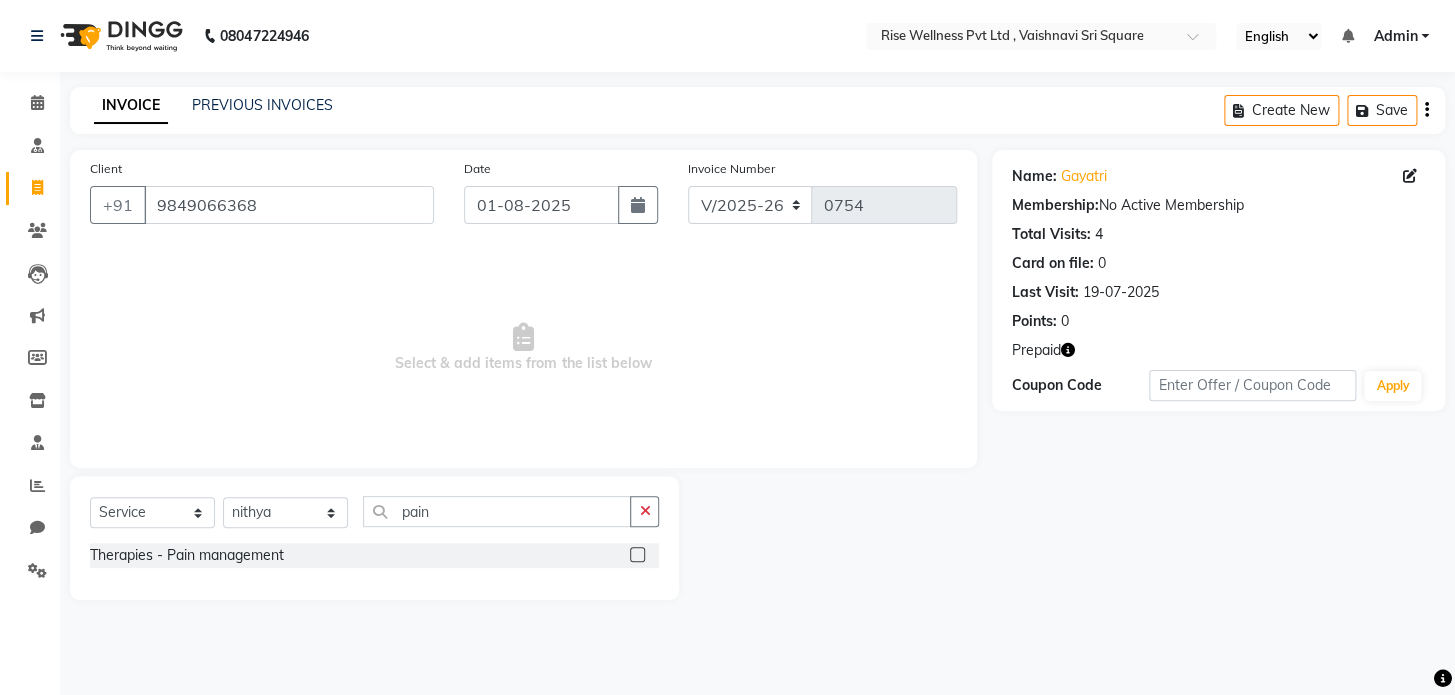 click on "Therapies - Pain management" 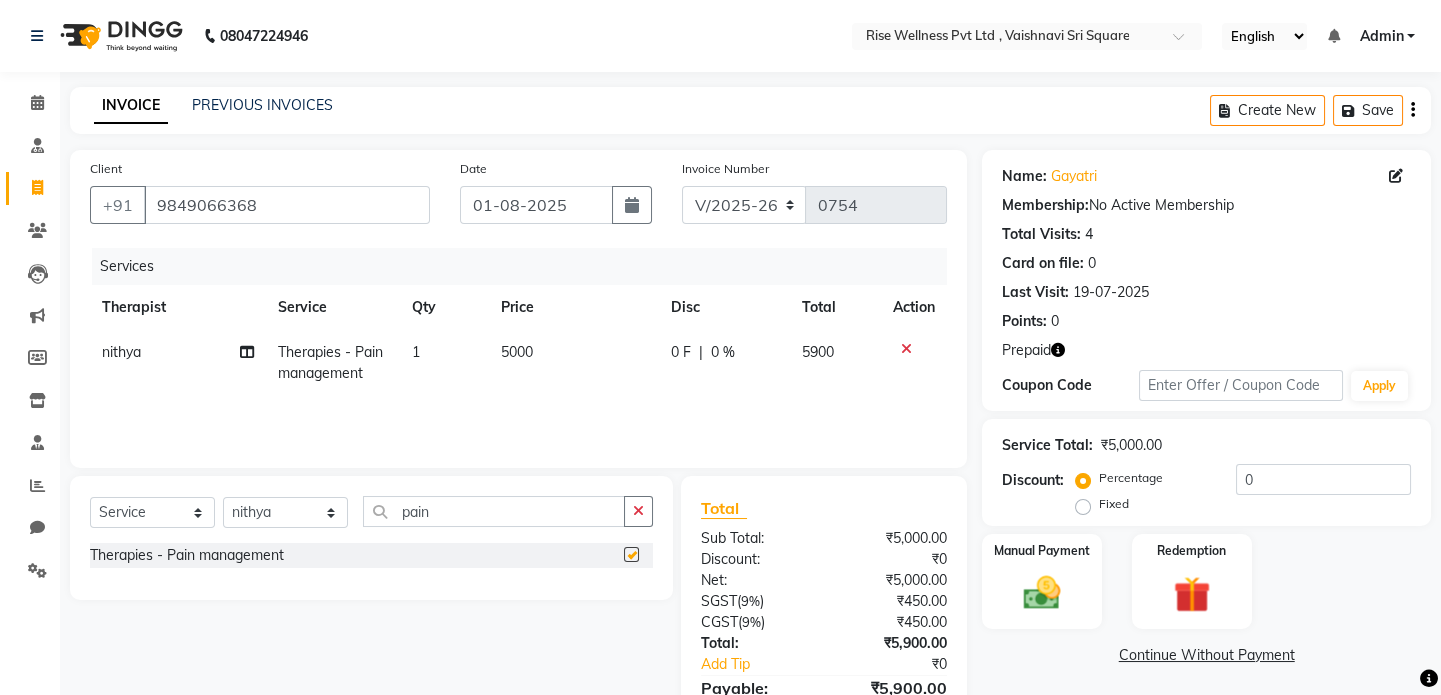 checkbox on "false" 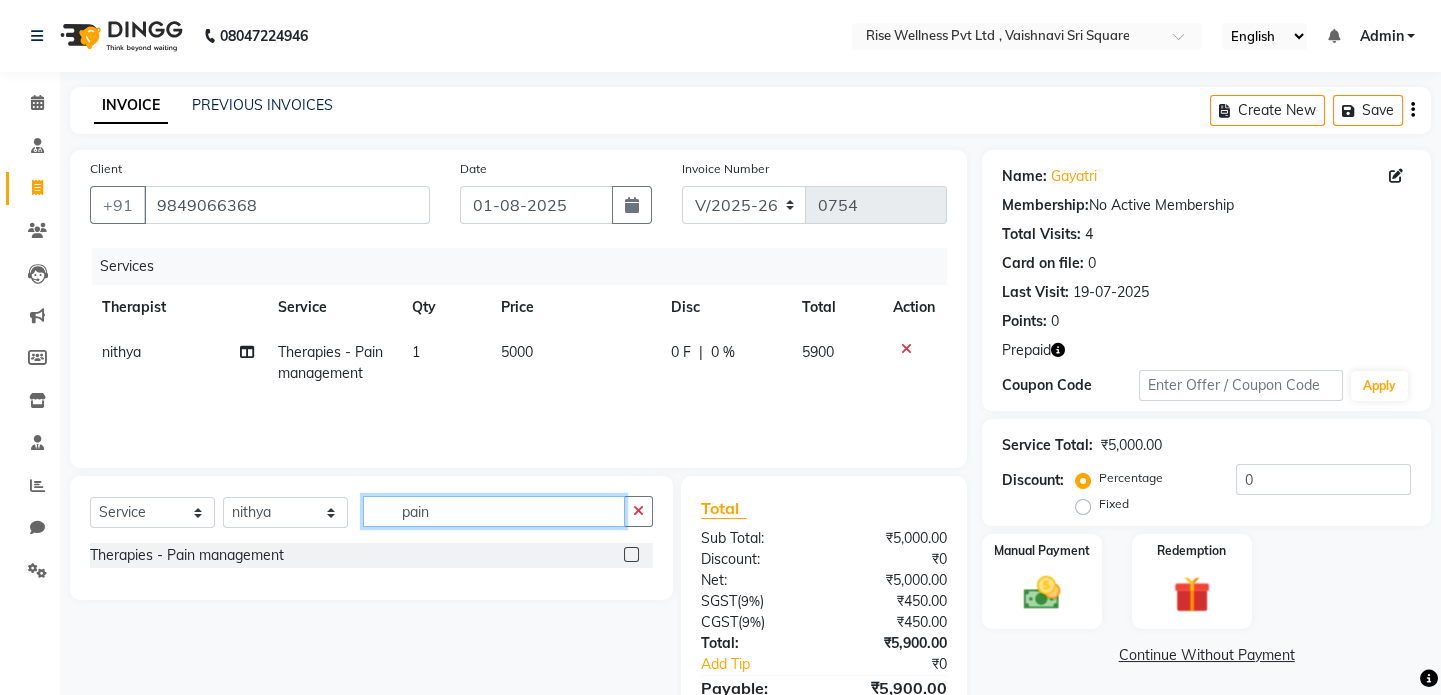 click on "pain" 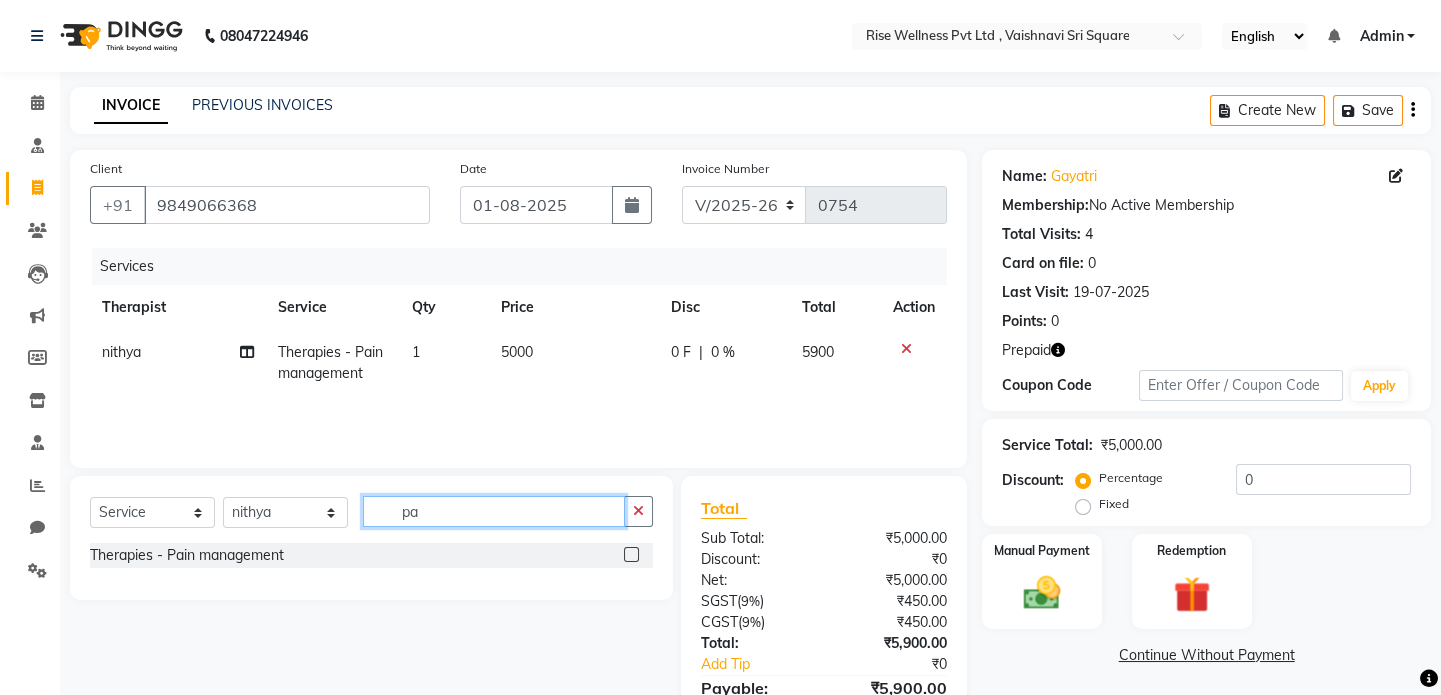 type on "p" 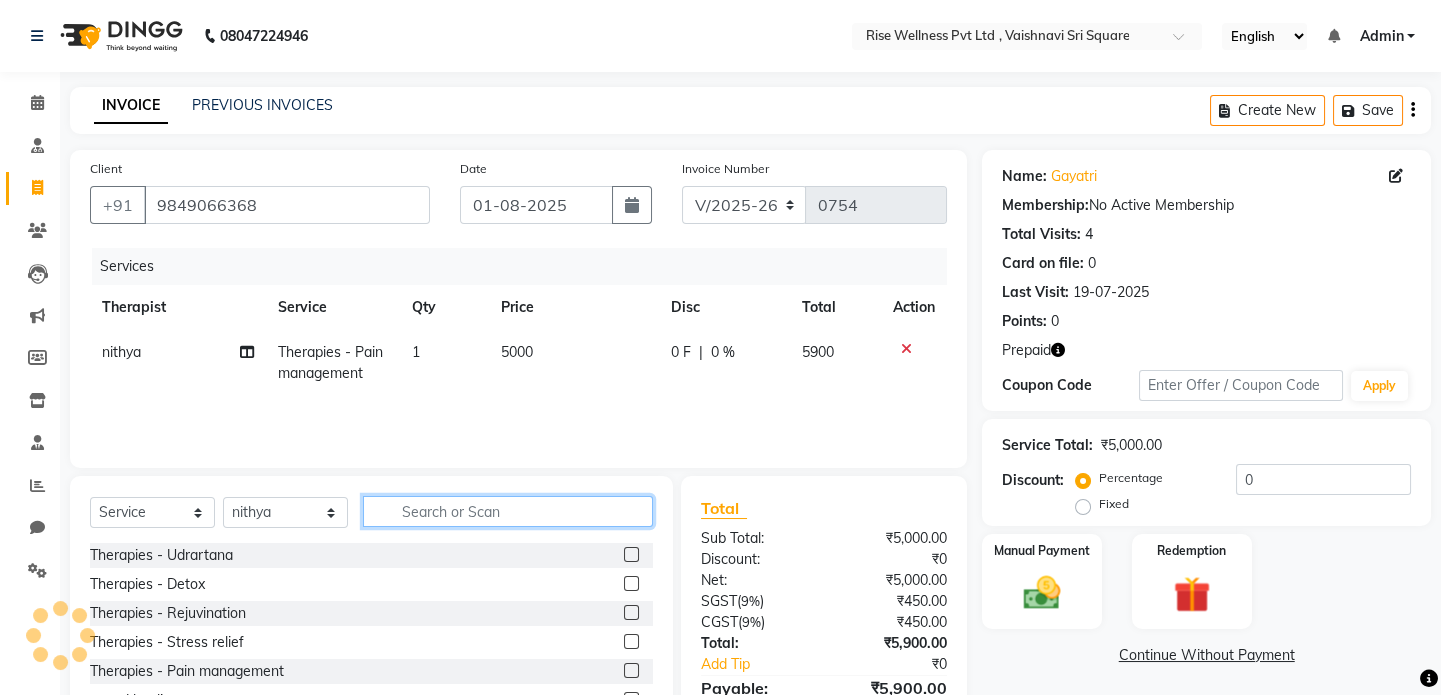 type 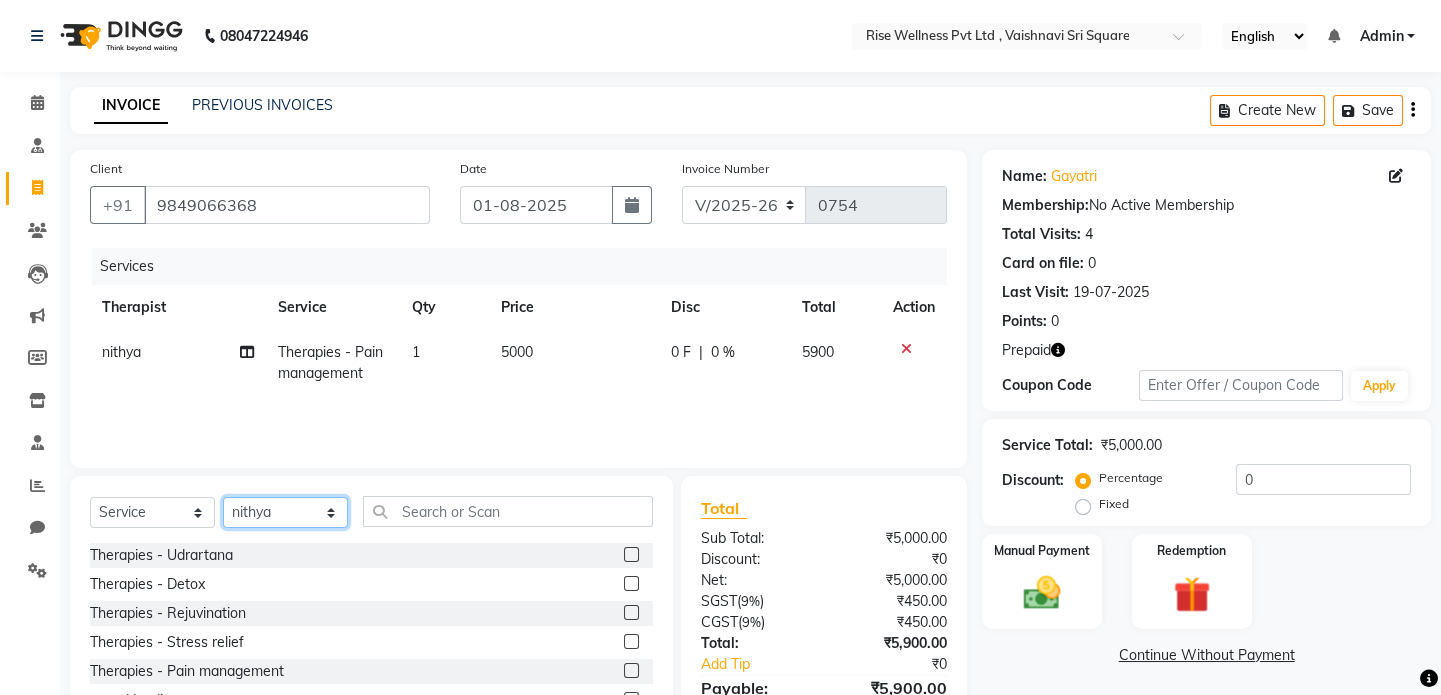 click on "Select Therapist LIBIN nithya Reception sujith suzi" 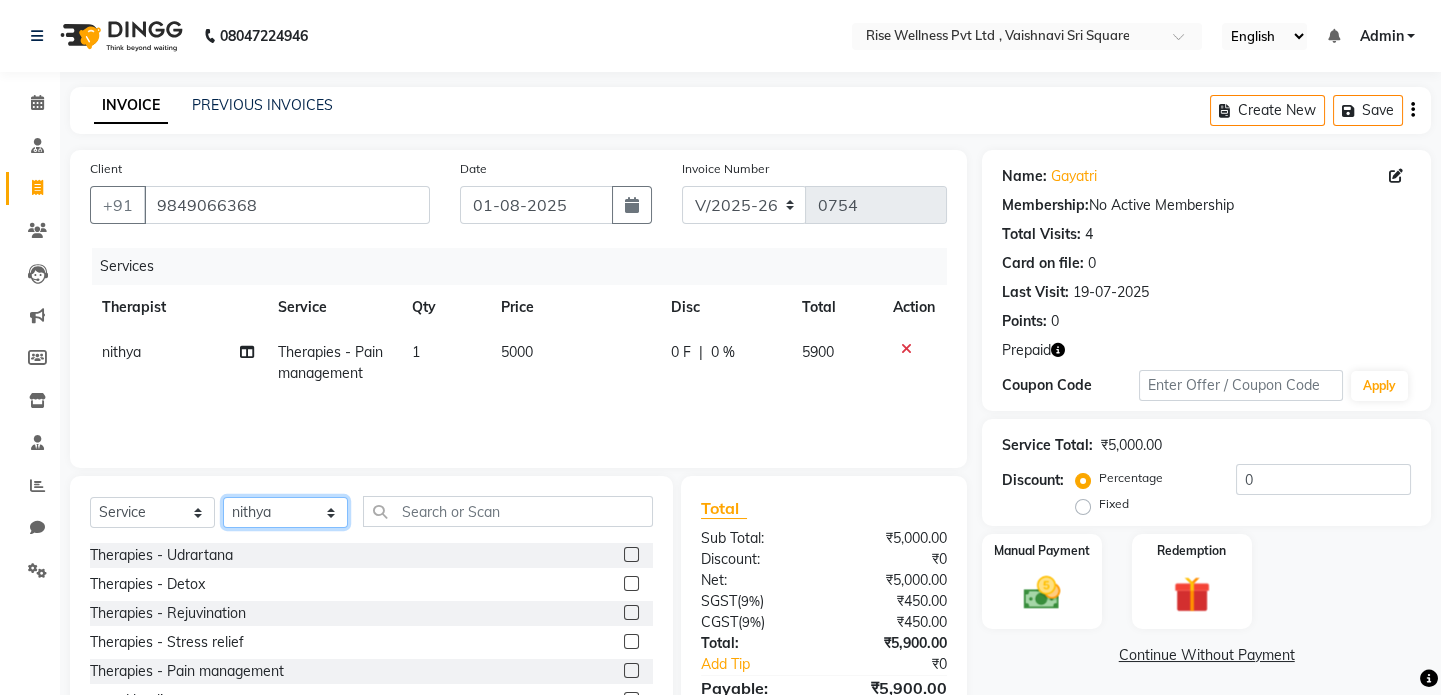 select on "71442" 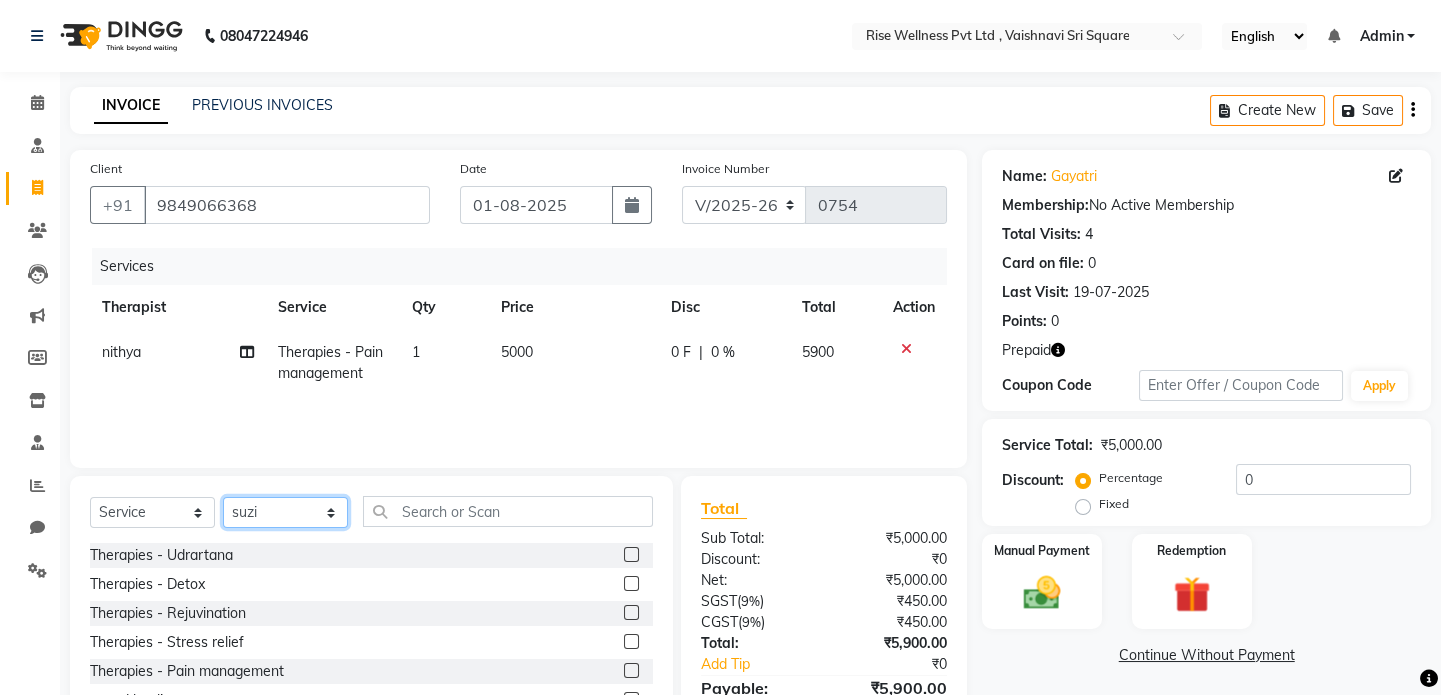 click on "Select Therapist LIBIN nithya Reception sujith suzi" 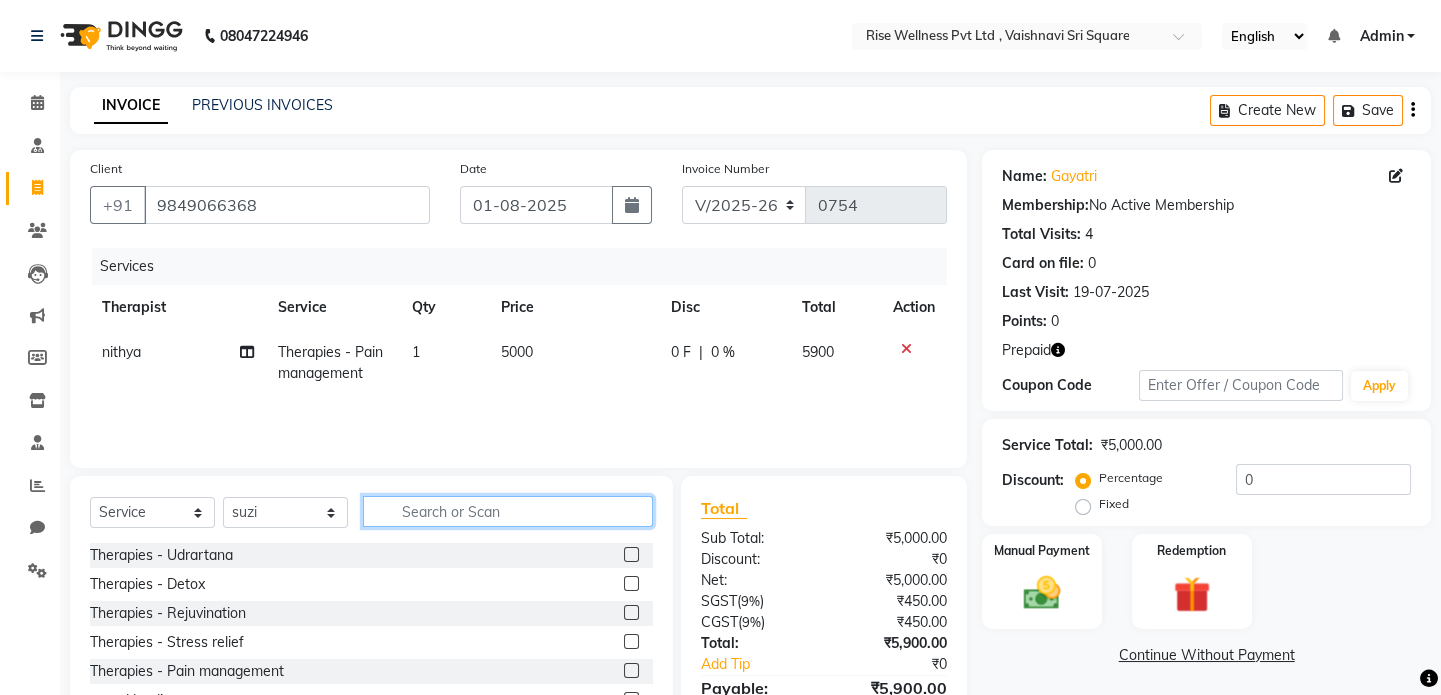 click 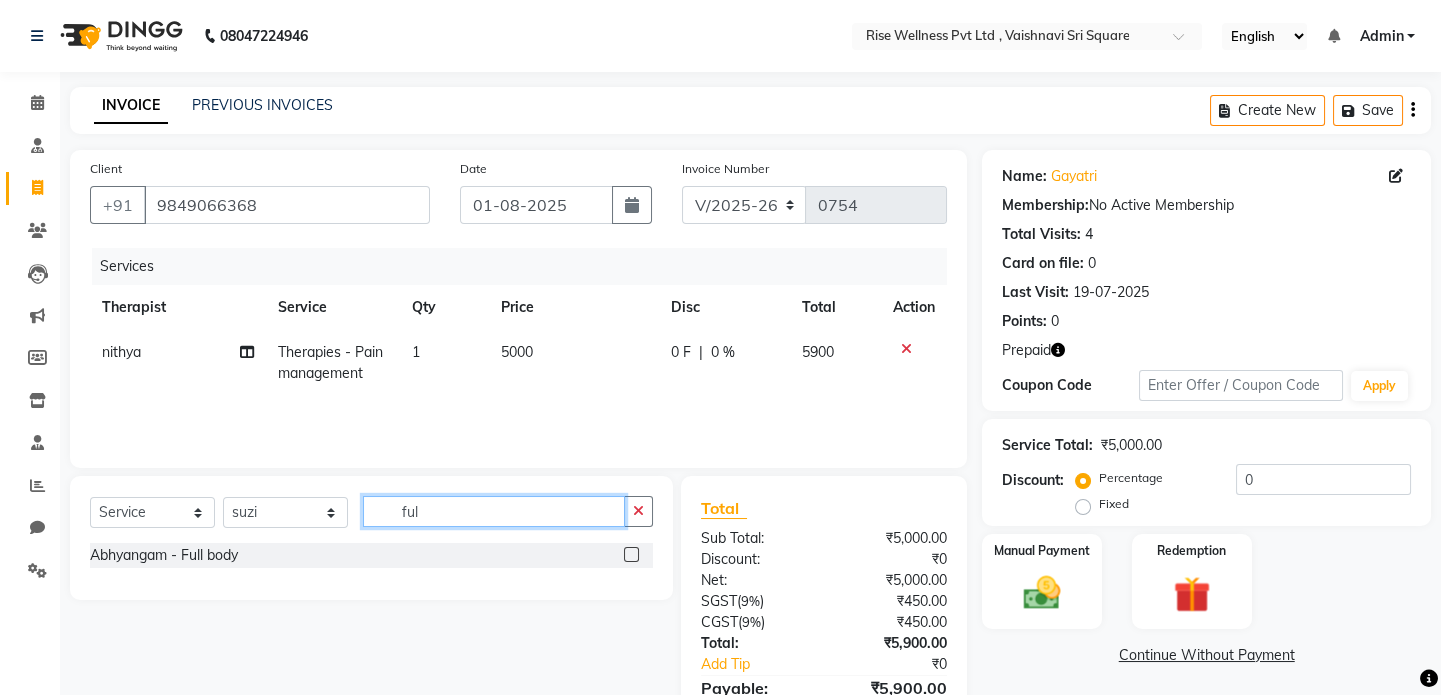 type on "ful" 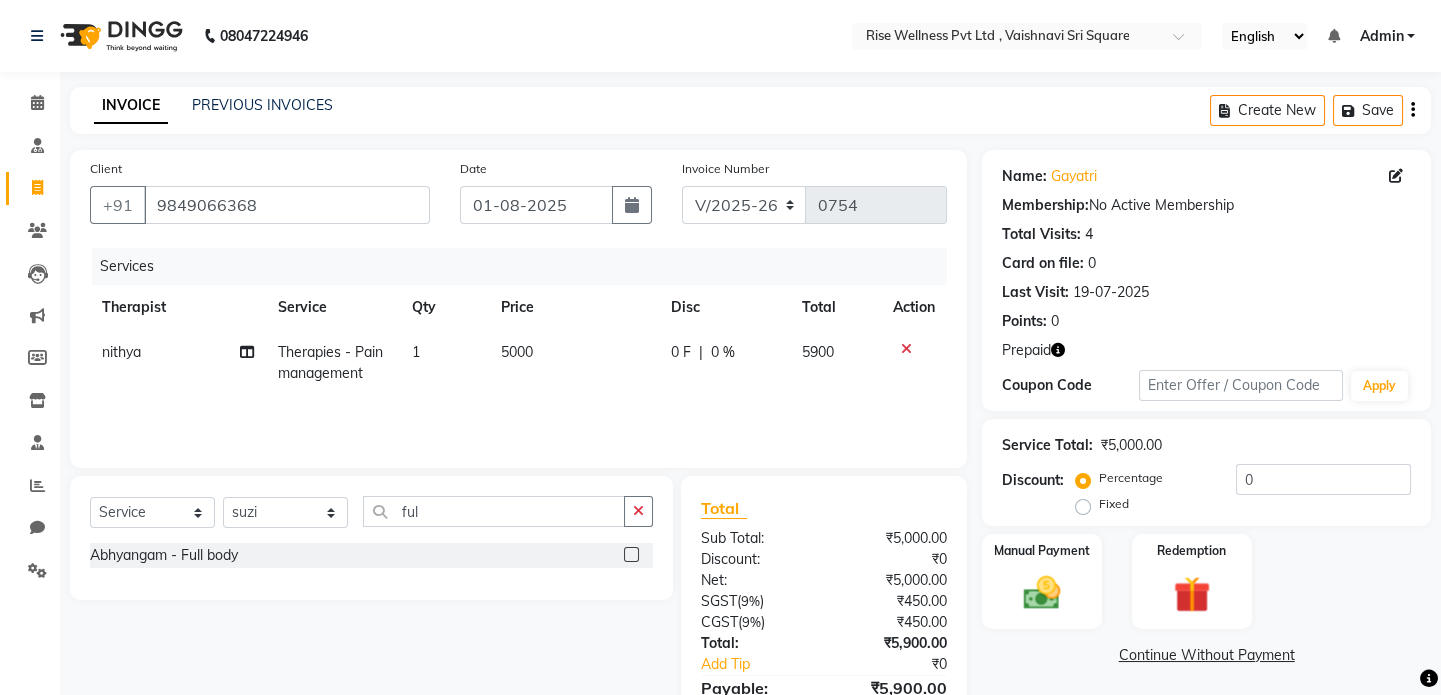 click 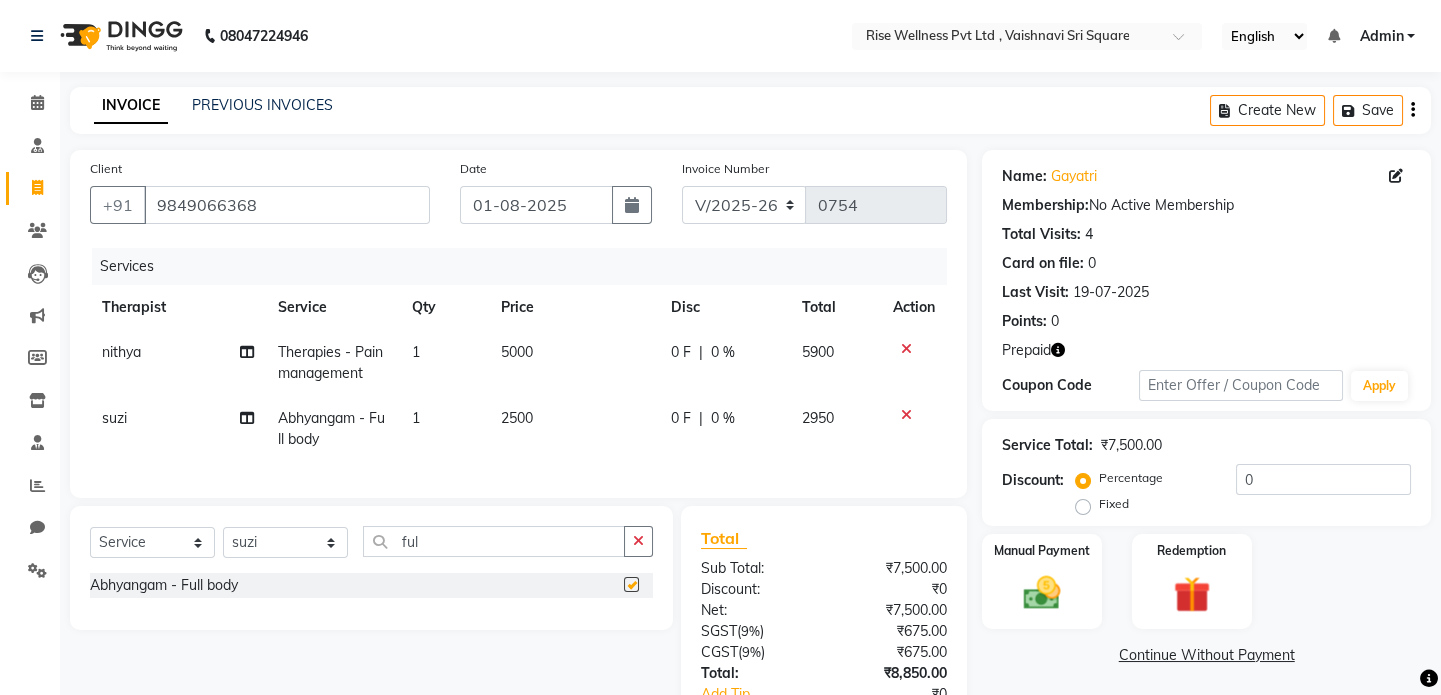 checkbox on "false" 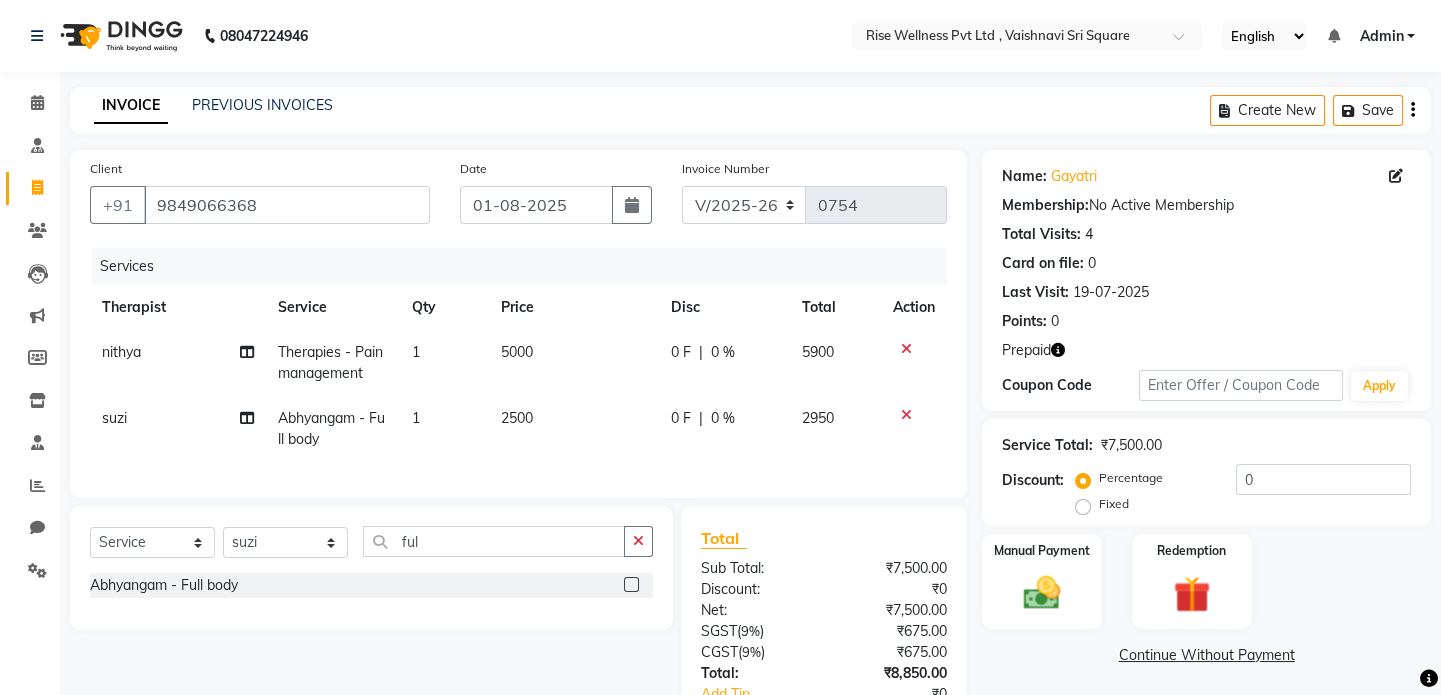 scroll, scrollTop: 149, scrollLeft: 0, axis: vertical 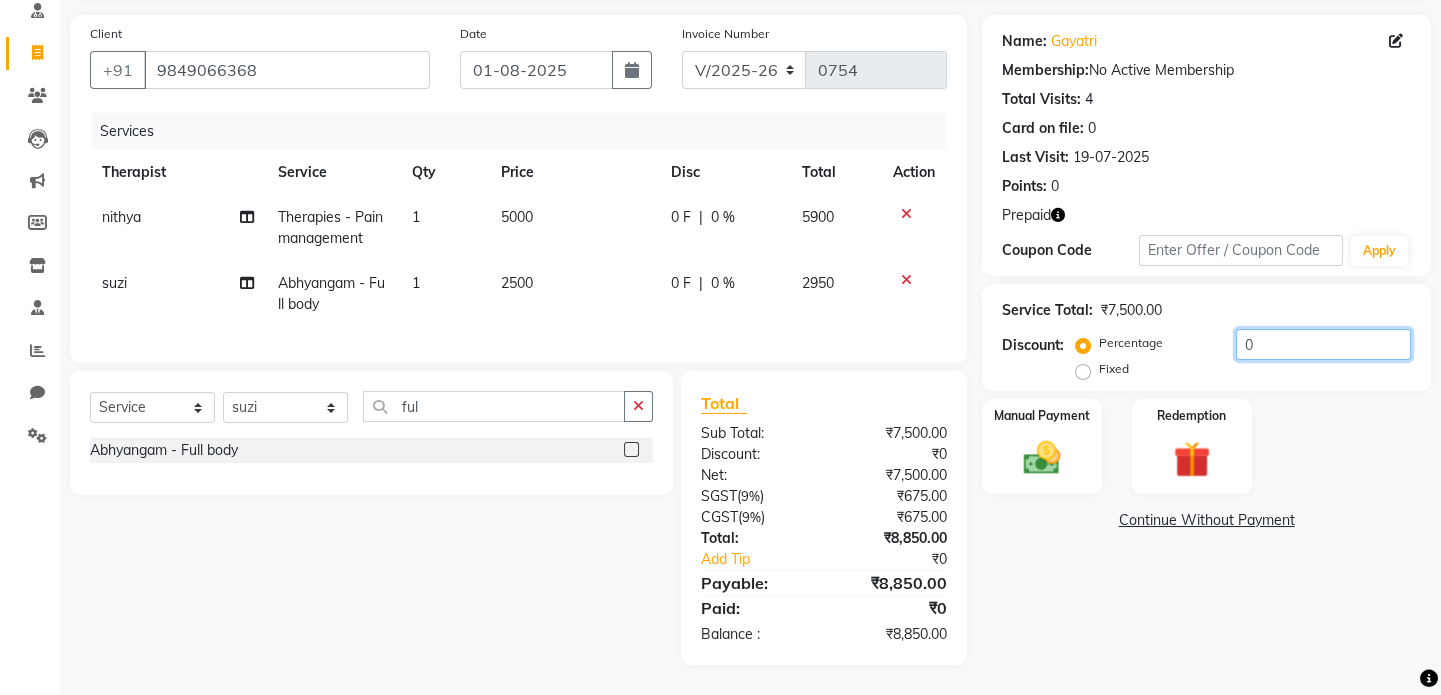 click on "0" 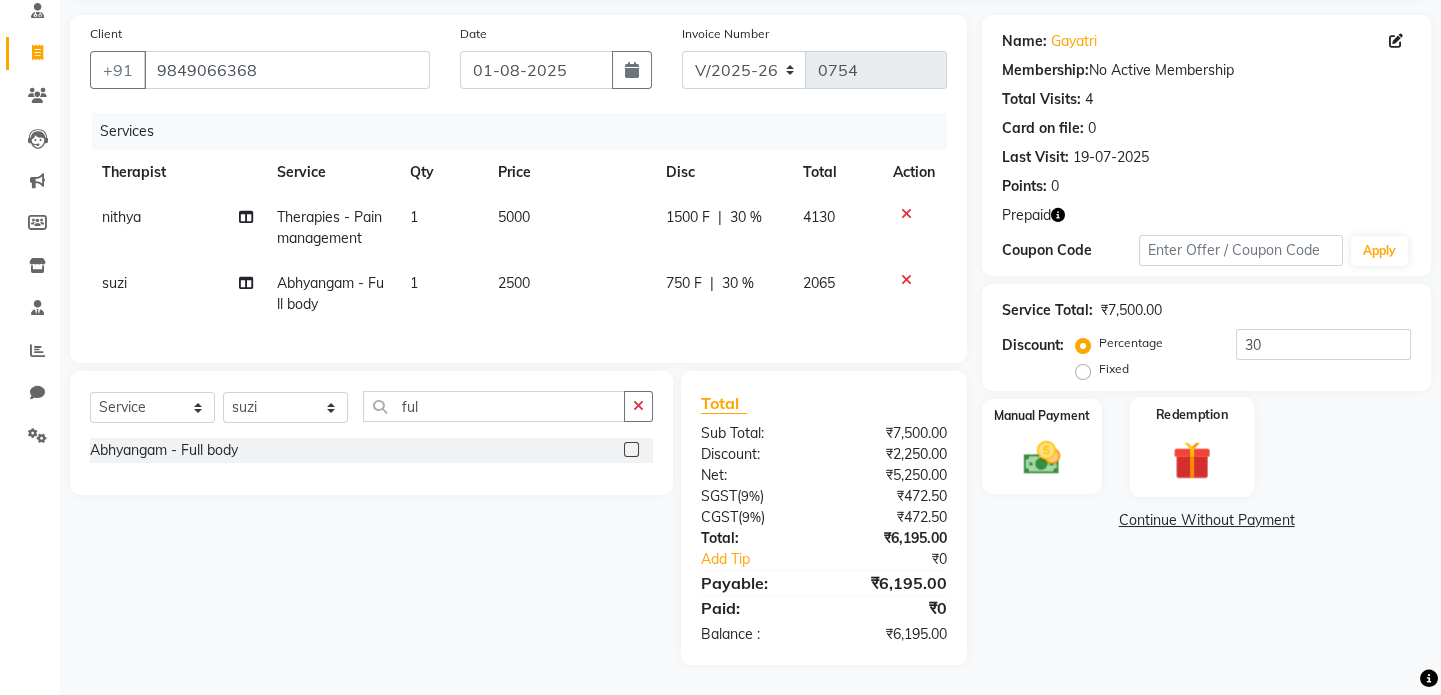 click on "Redemption" 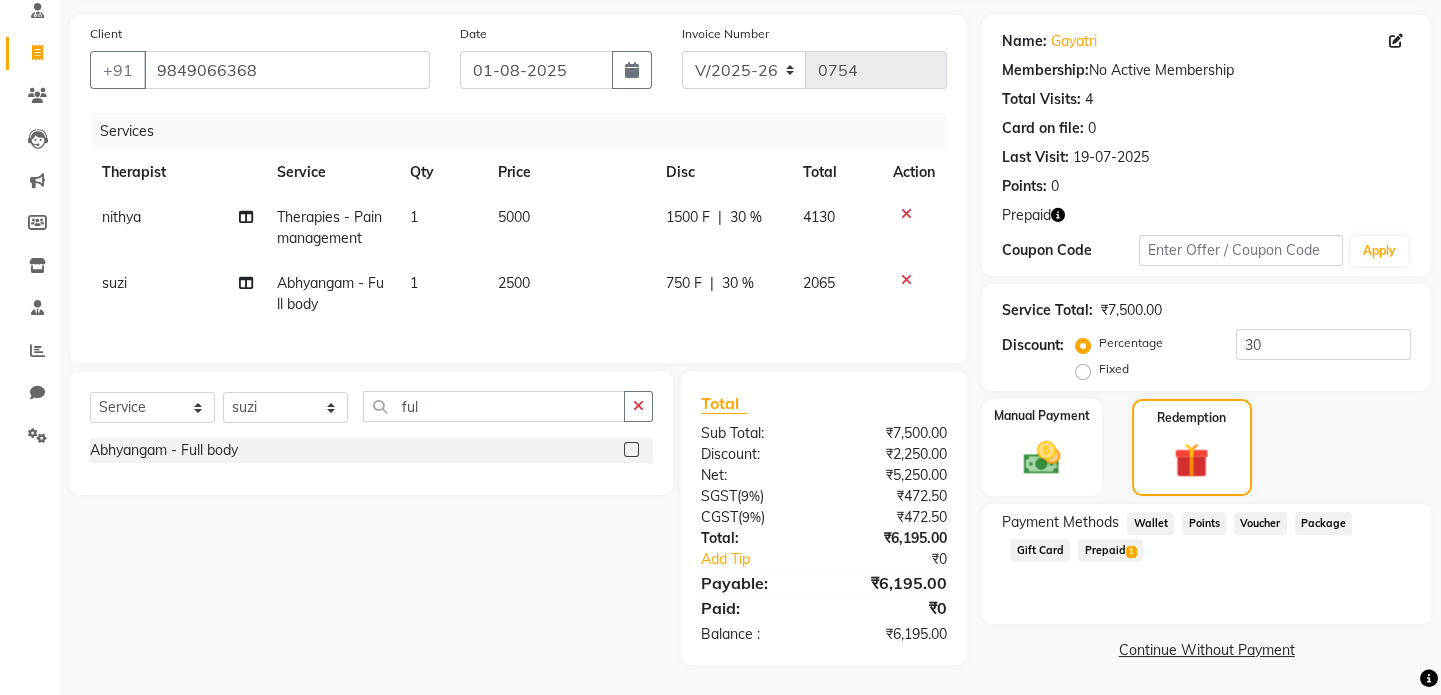 click on "Prepaid  1" 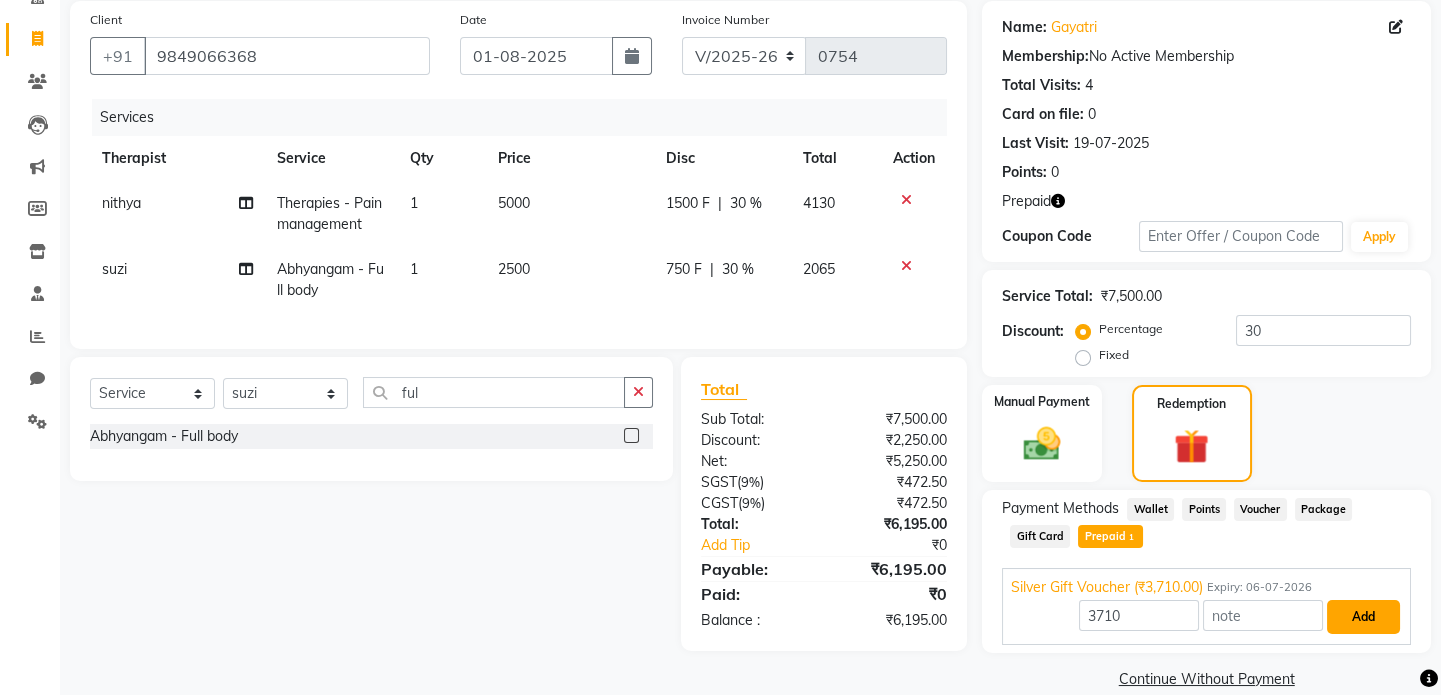 click on "Add" at bounding box center [1363, 617] 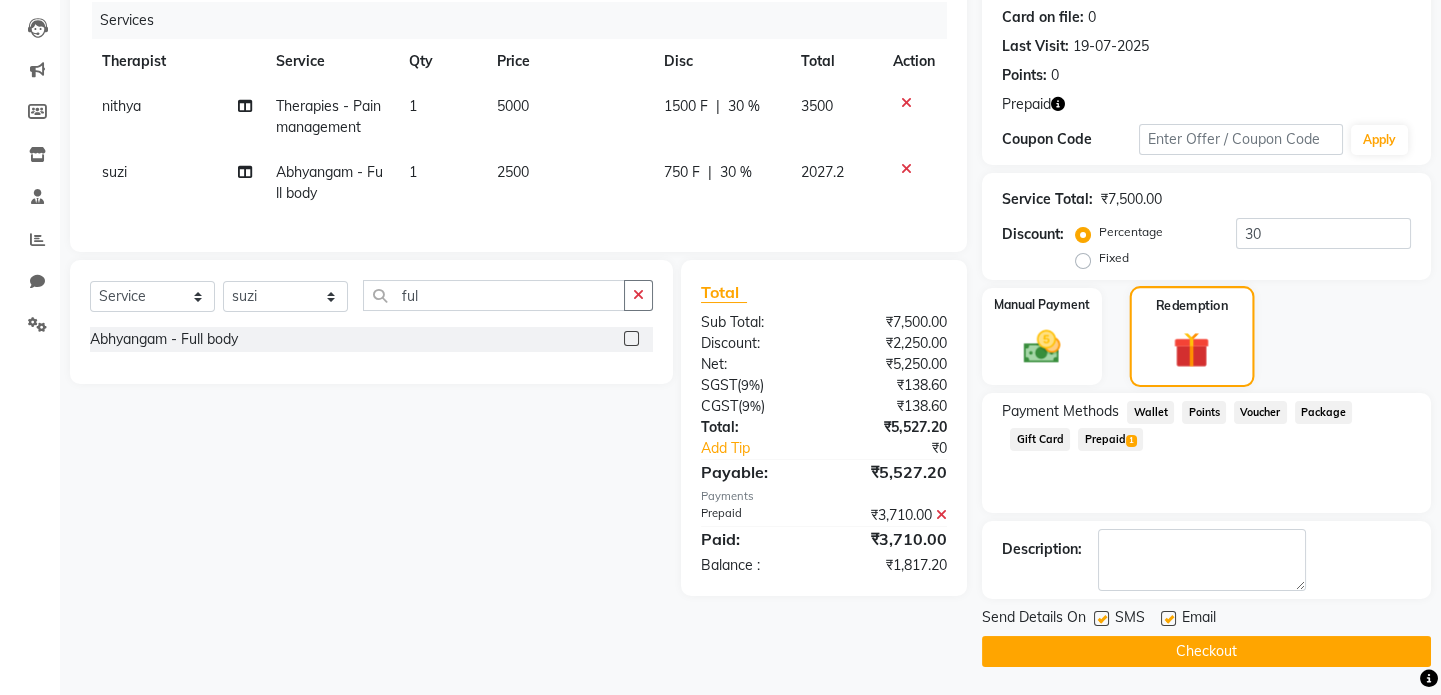 scroll, scrollTop: 155, scrollLeft: 0, axis: vertical 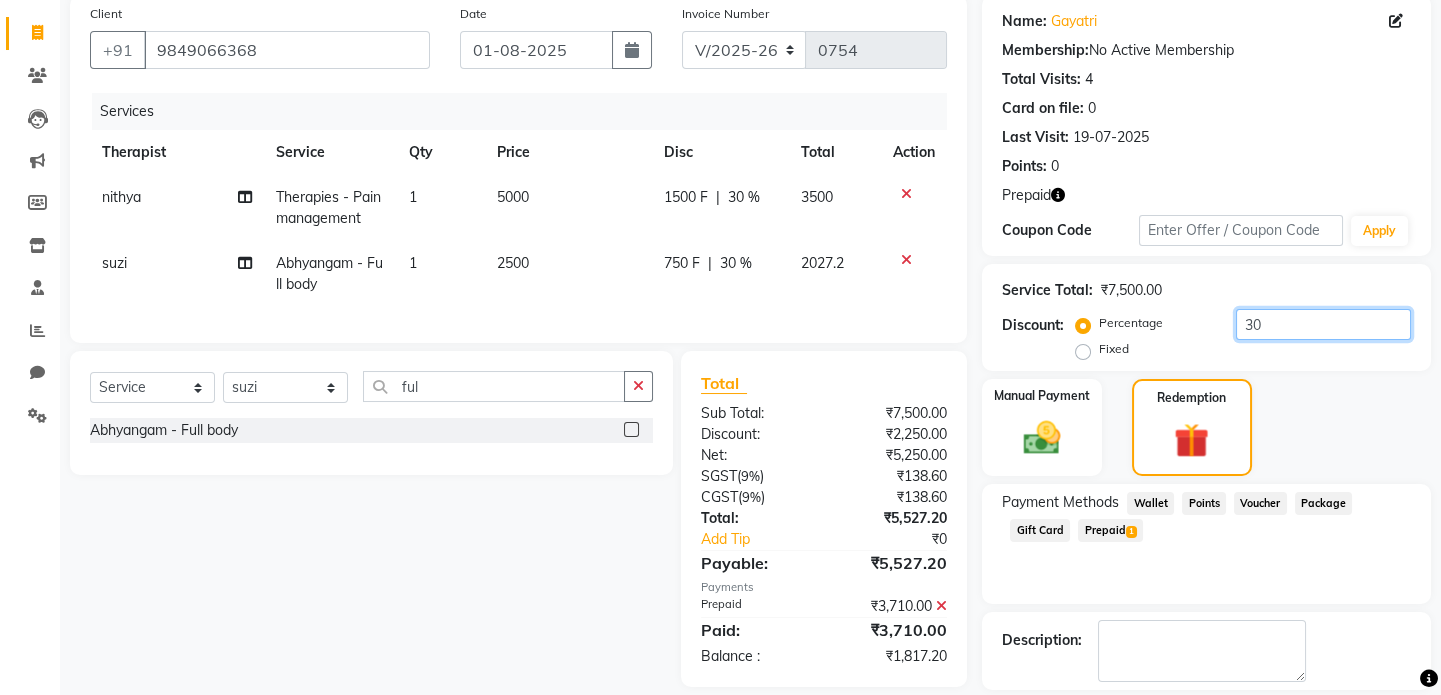 click on "30" 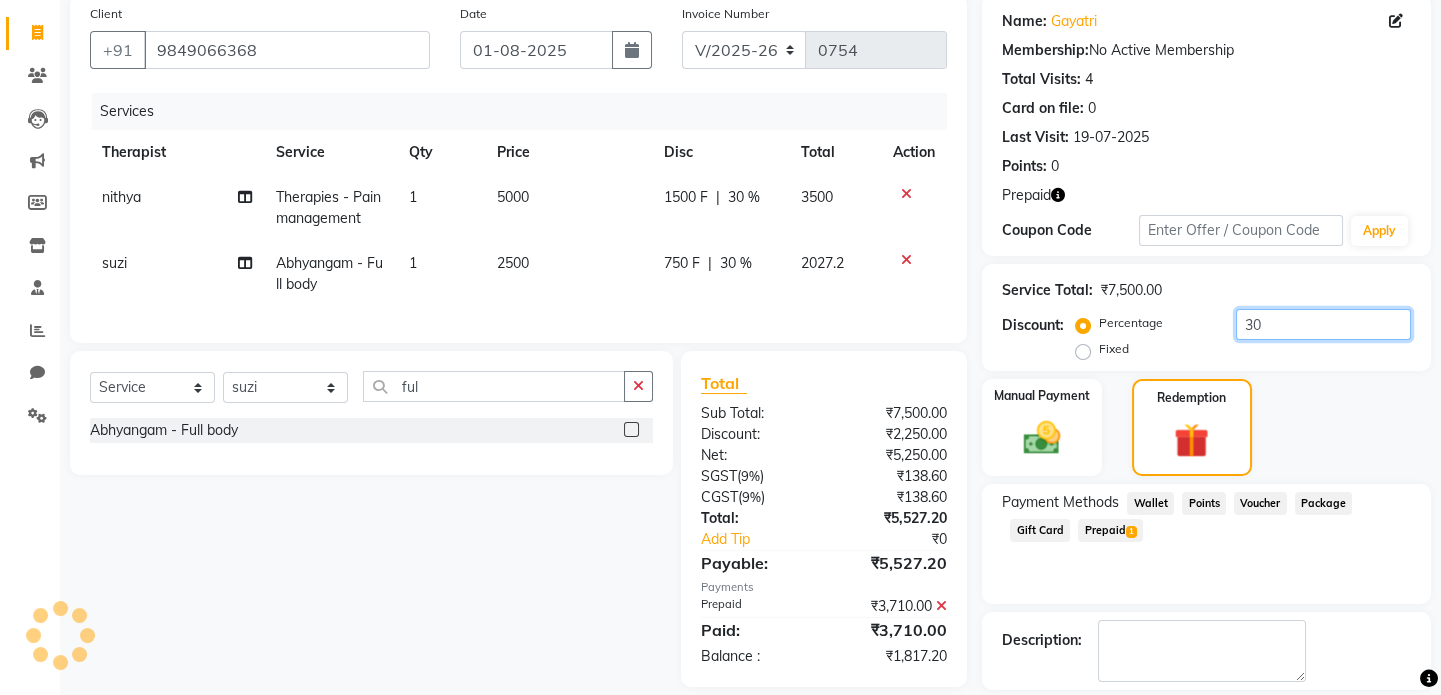 type on "3" 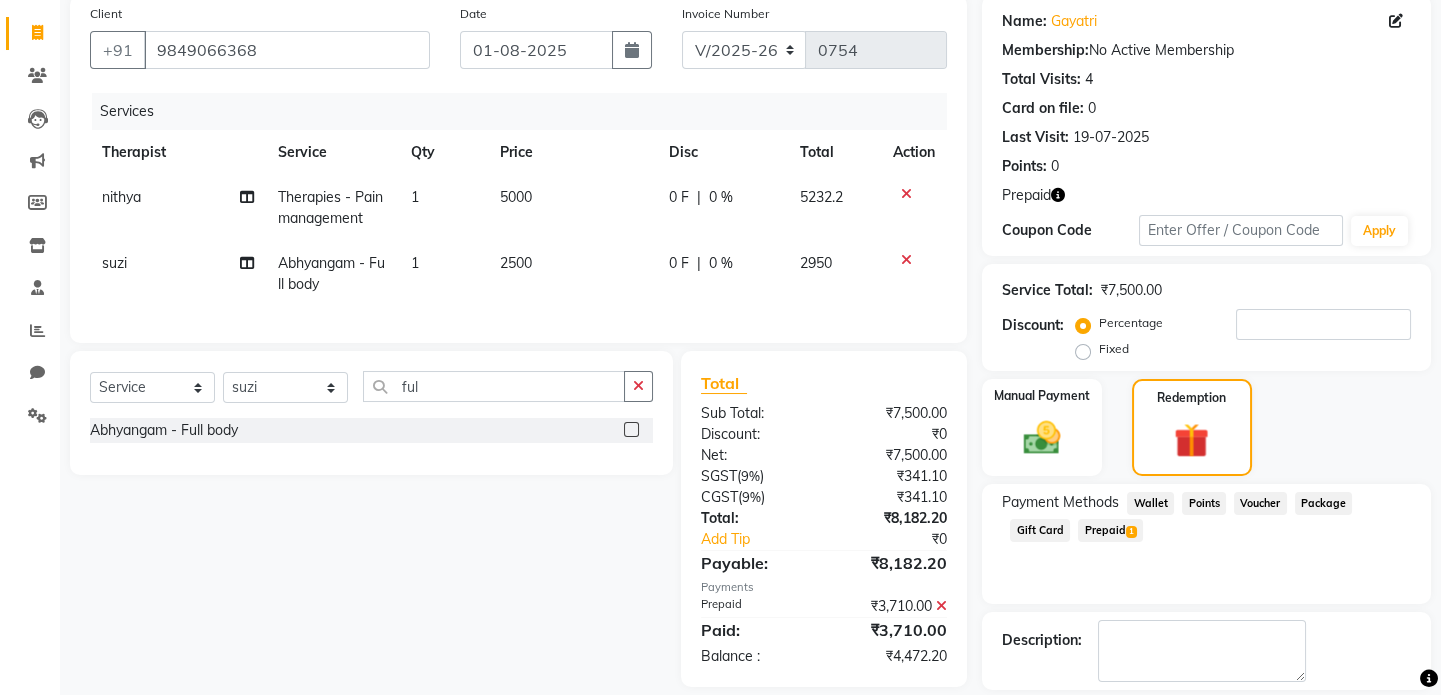 click 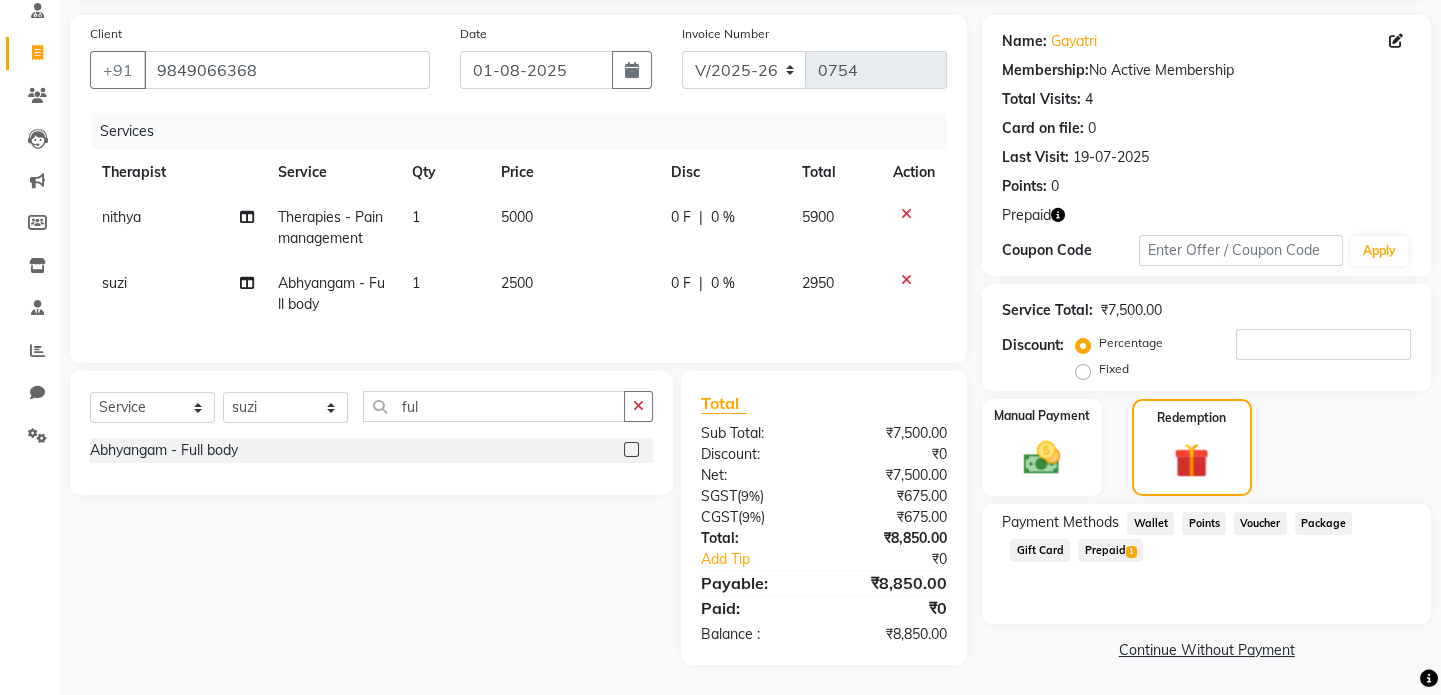 scroll, scrollTop: 149, scrollLeft: 0, axis: vertical 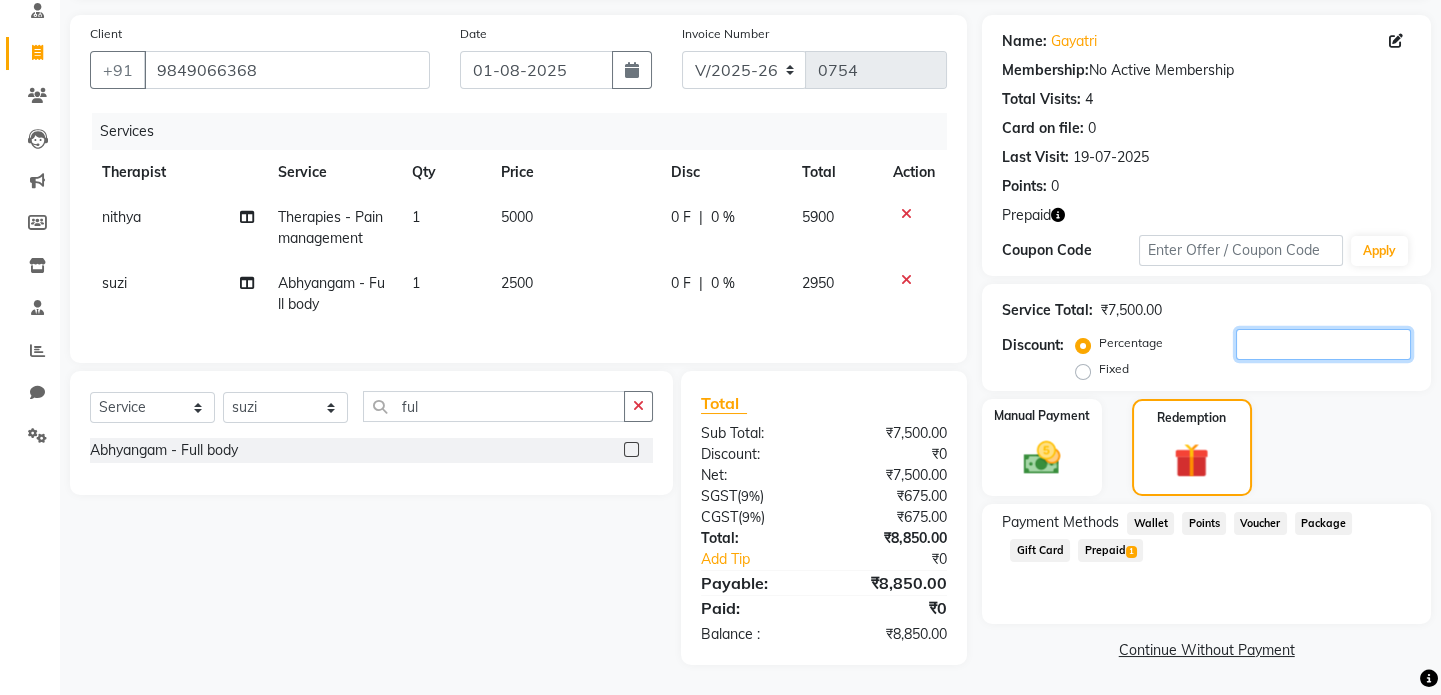 click 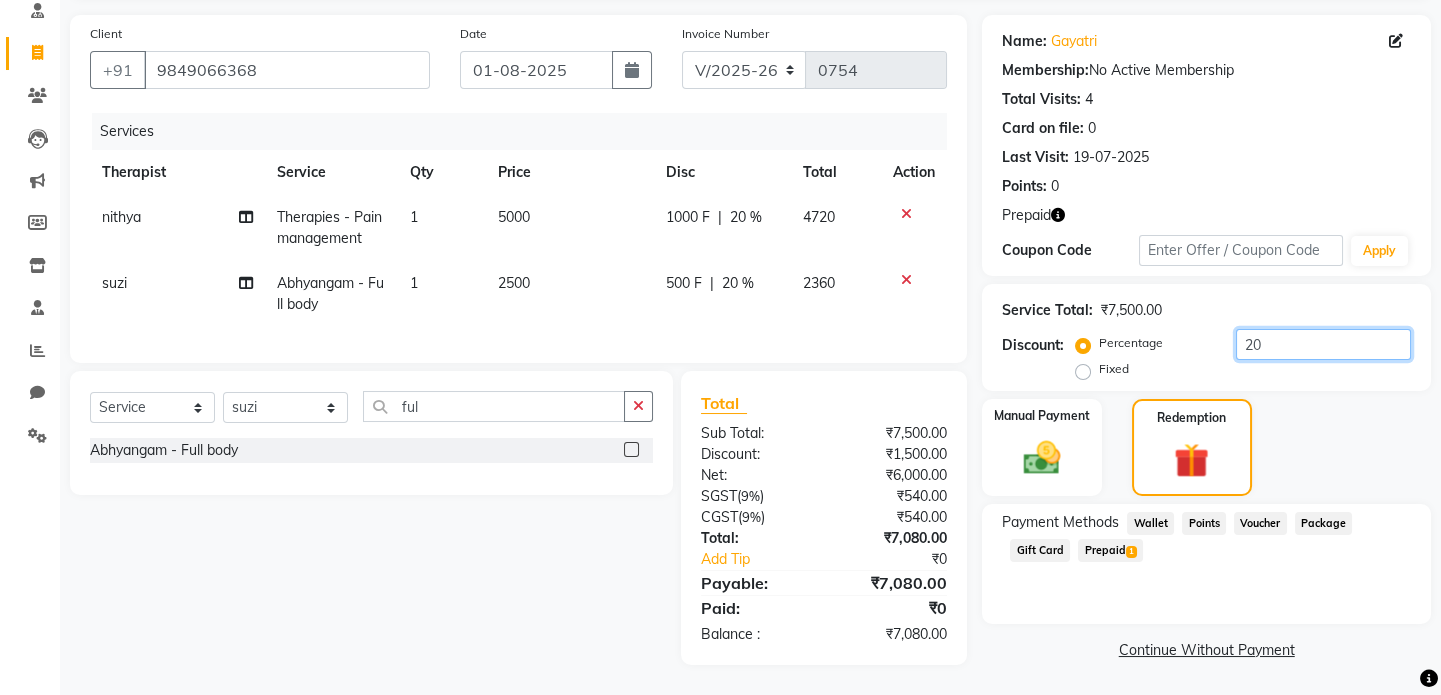type on "20" 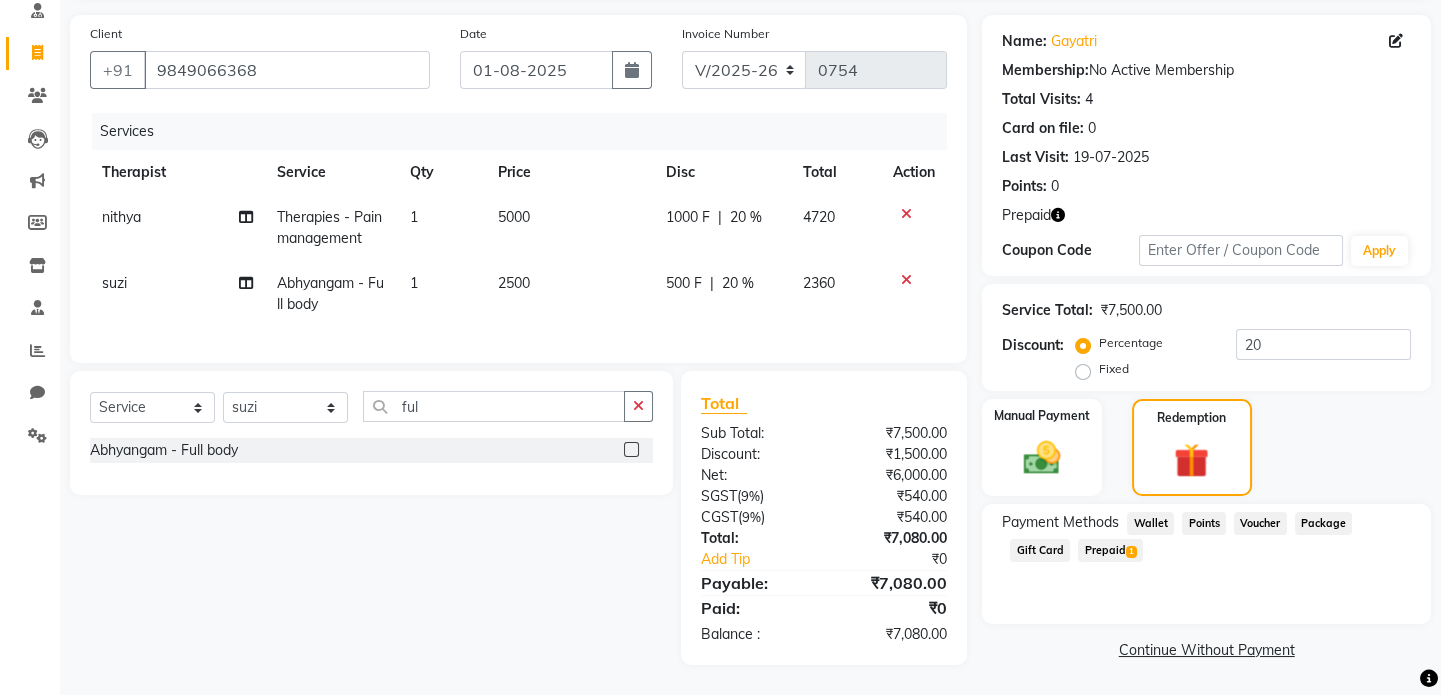 click on "Prepaid  1" 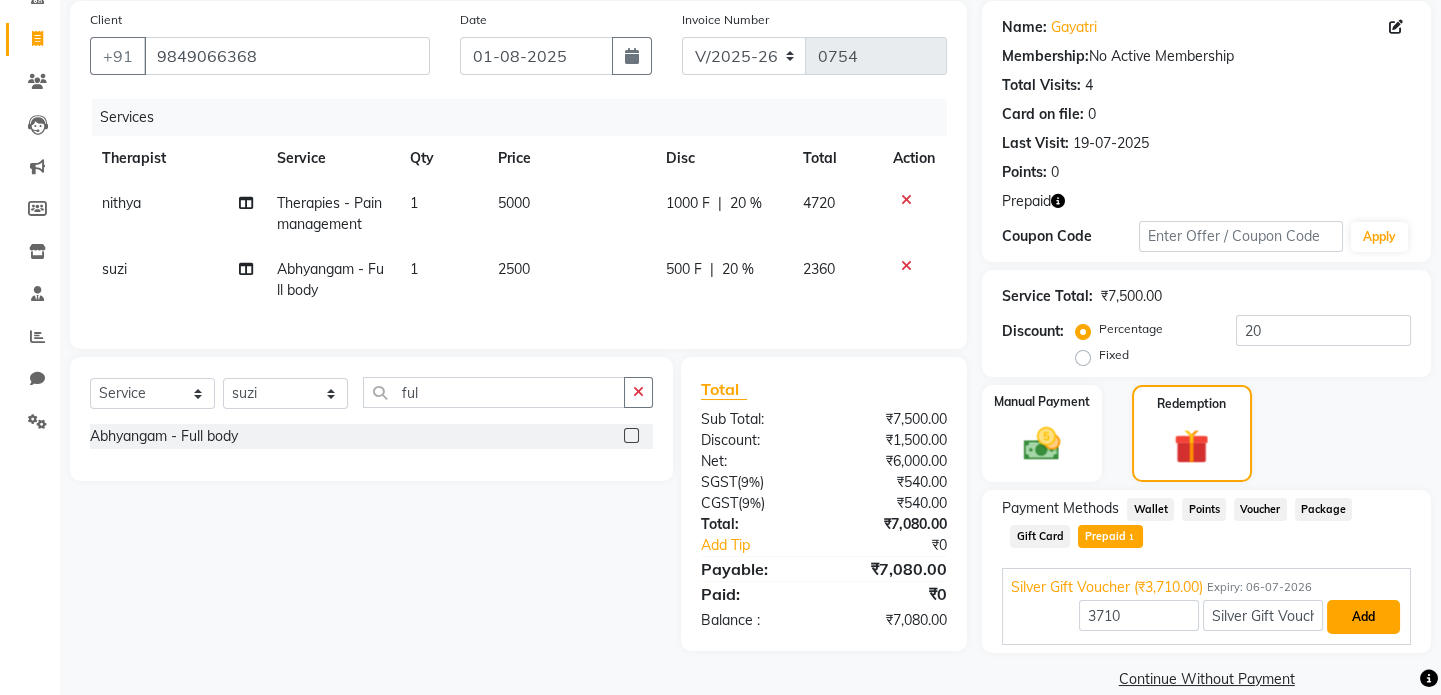 click on "Add" at bounding box center (1363, 617) 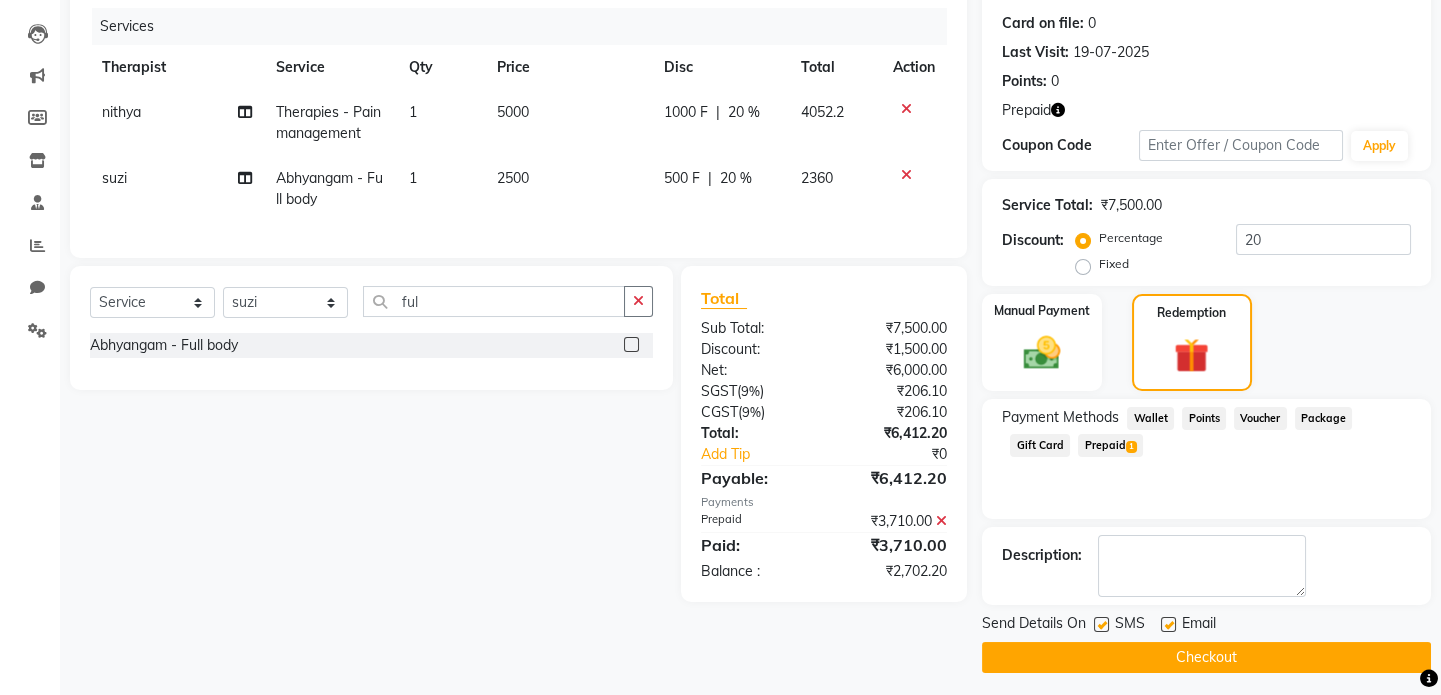 scroll, scrollTop: 149, scrollLeft: 0, axis: vertical 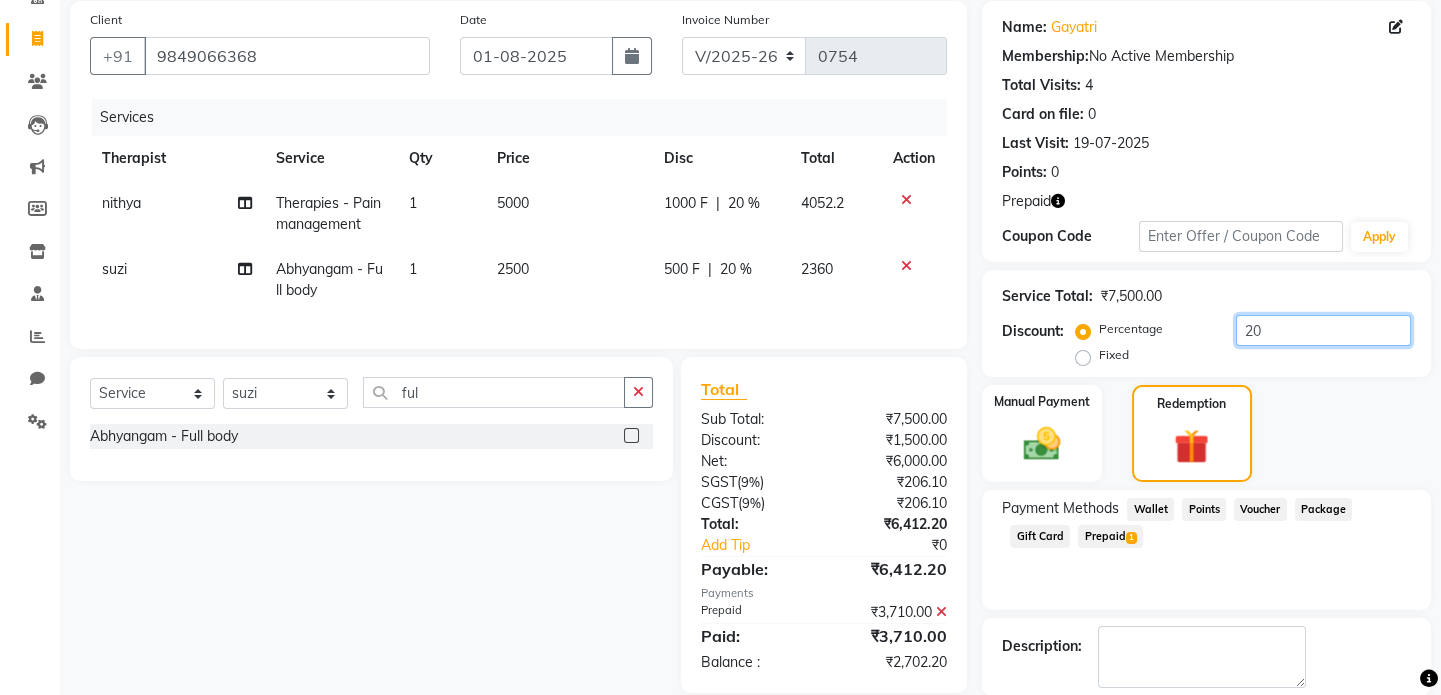 click on "20" 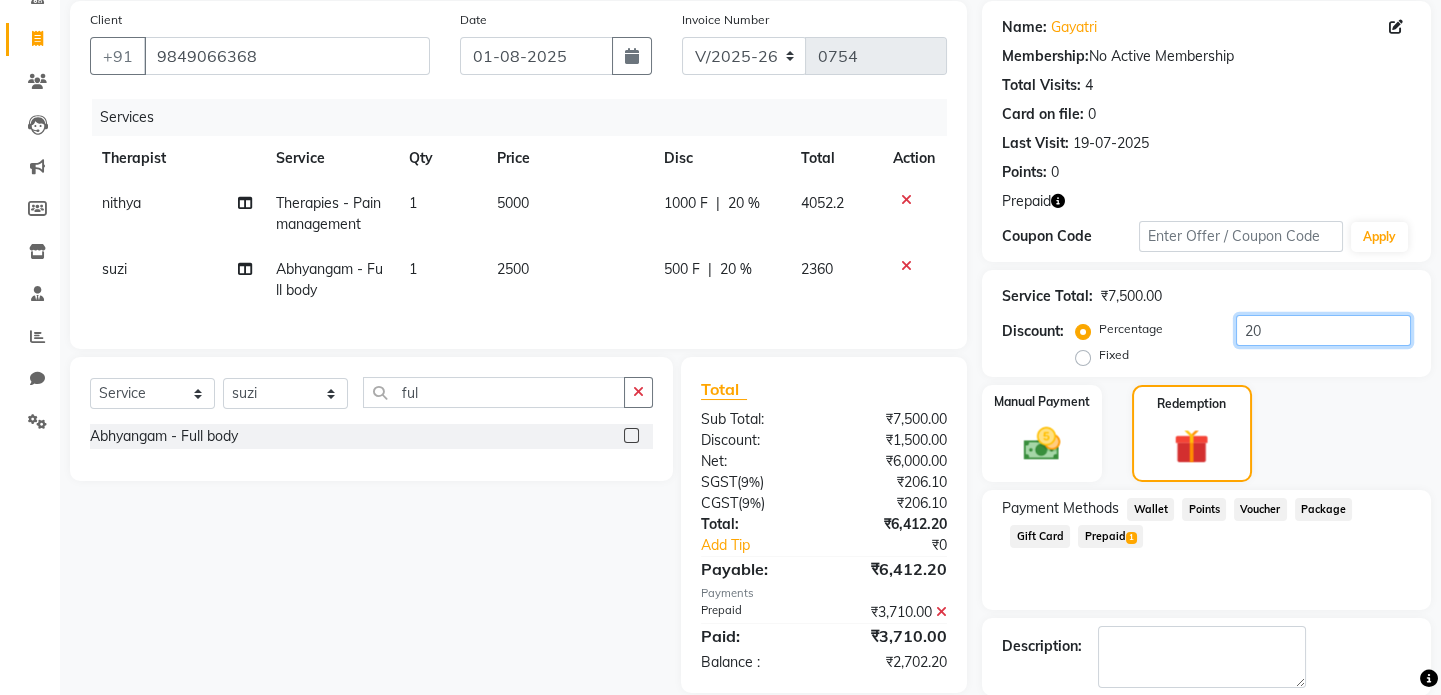 scroll, scrollTop: 246, scrollLeft: 0, axis: vertical 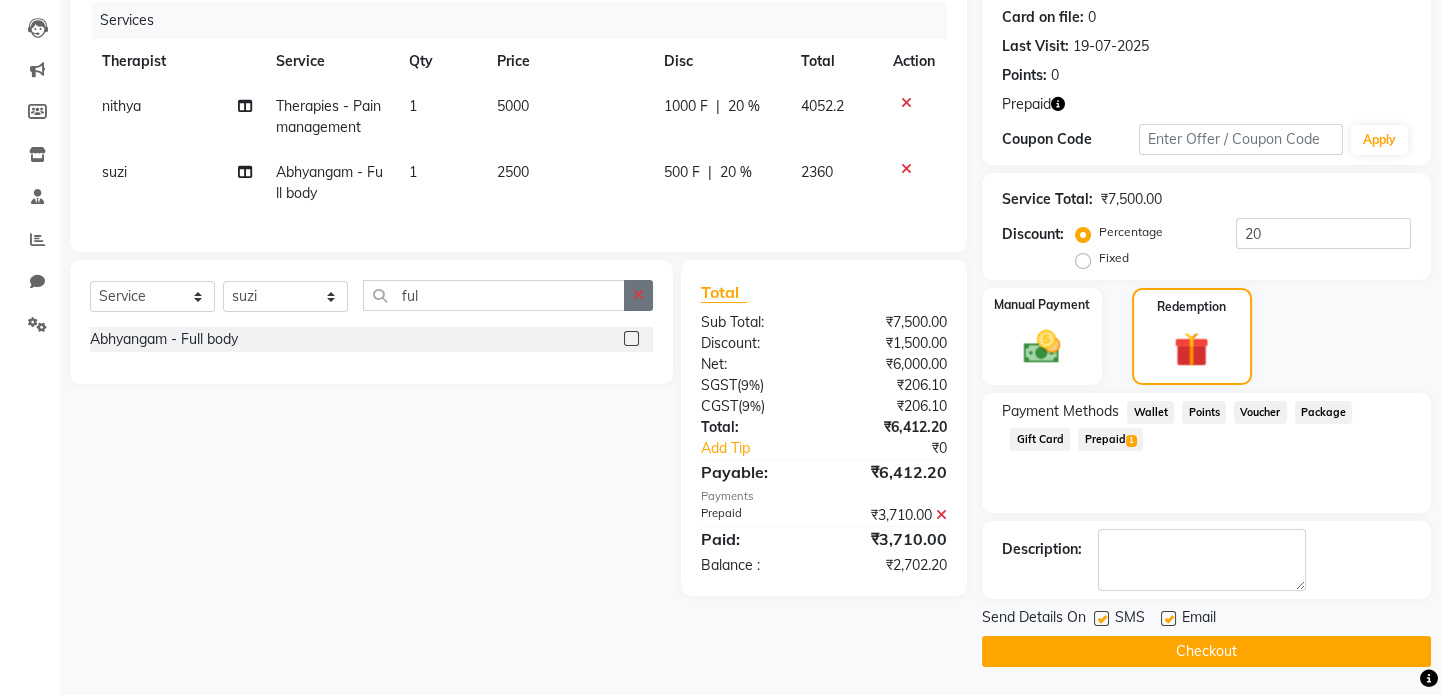 click 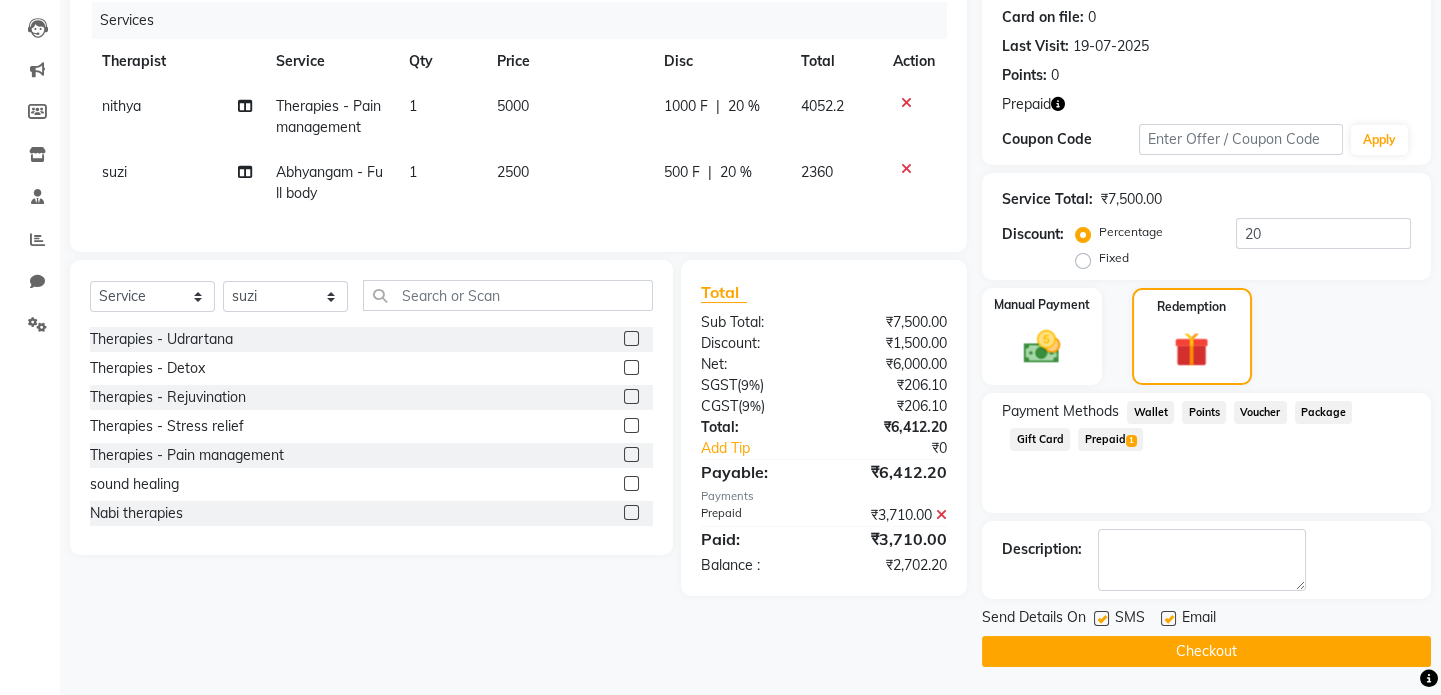 click 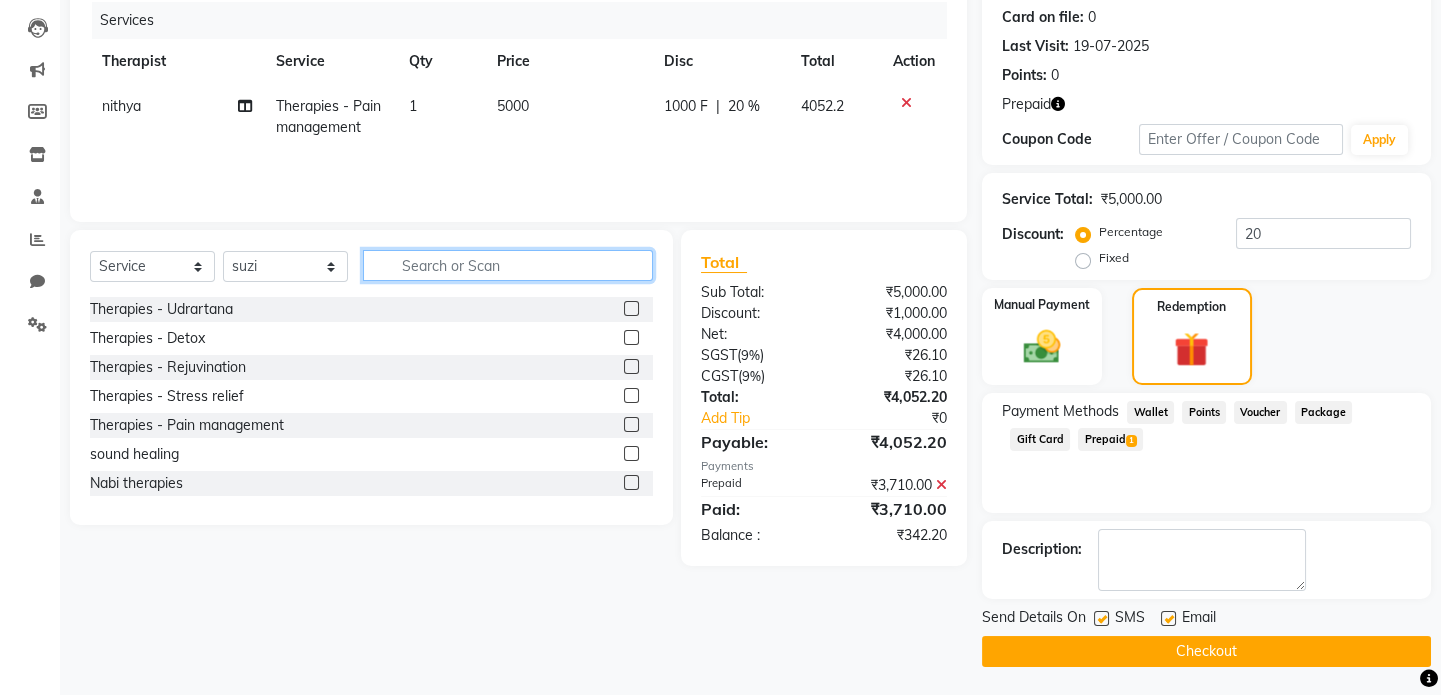 click 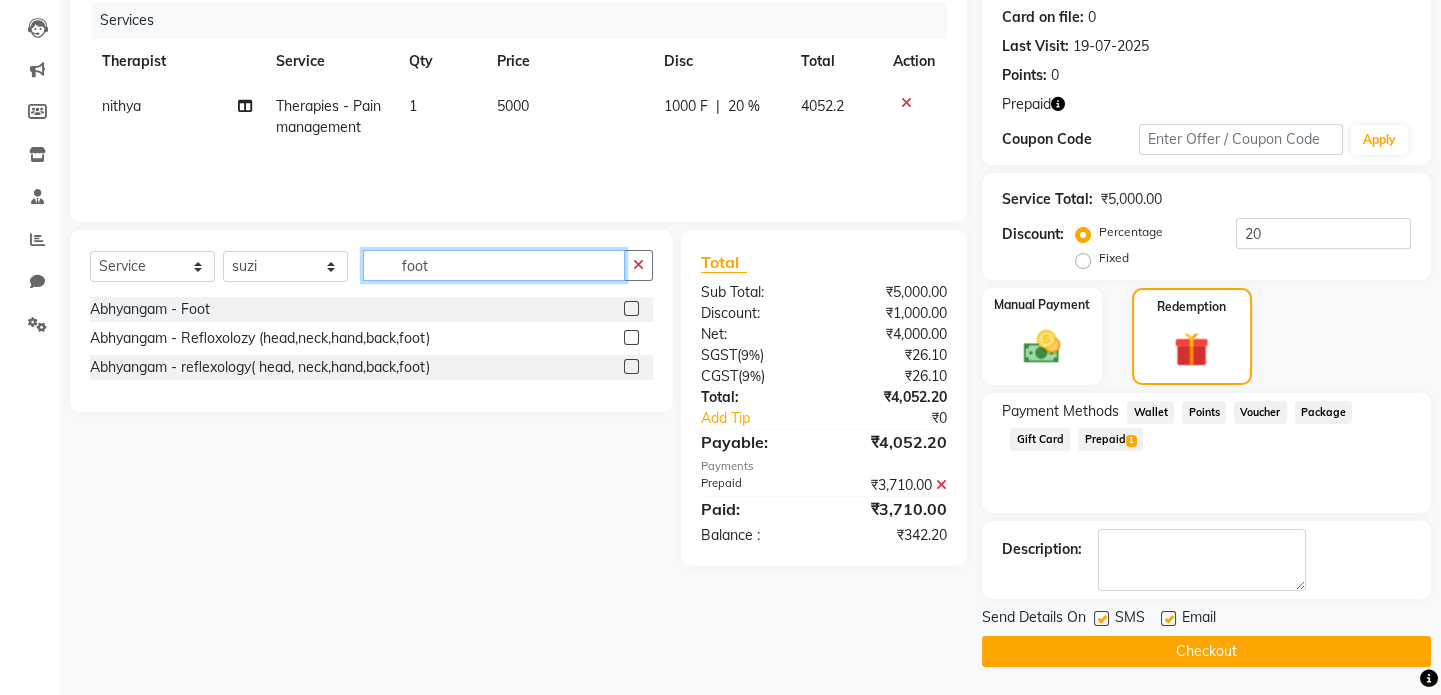 type on "foot" 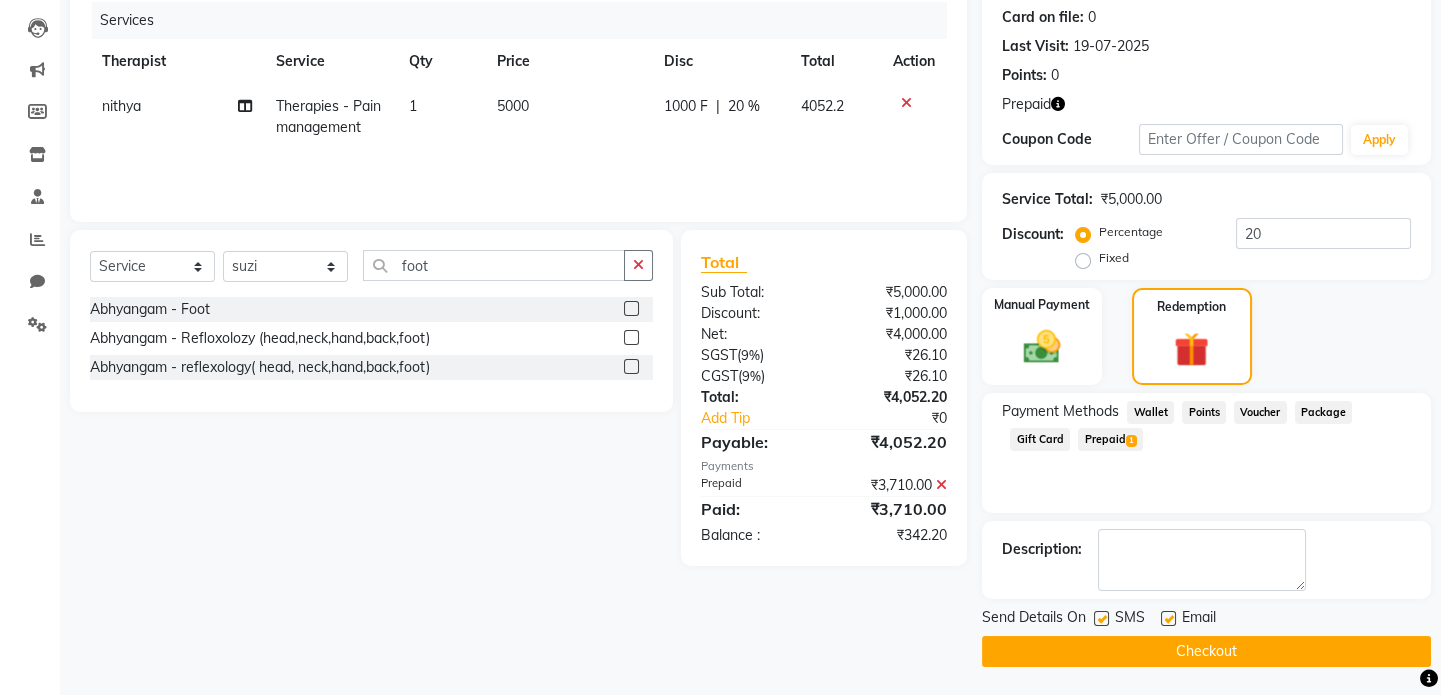click 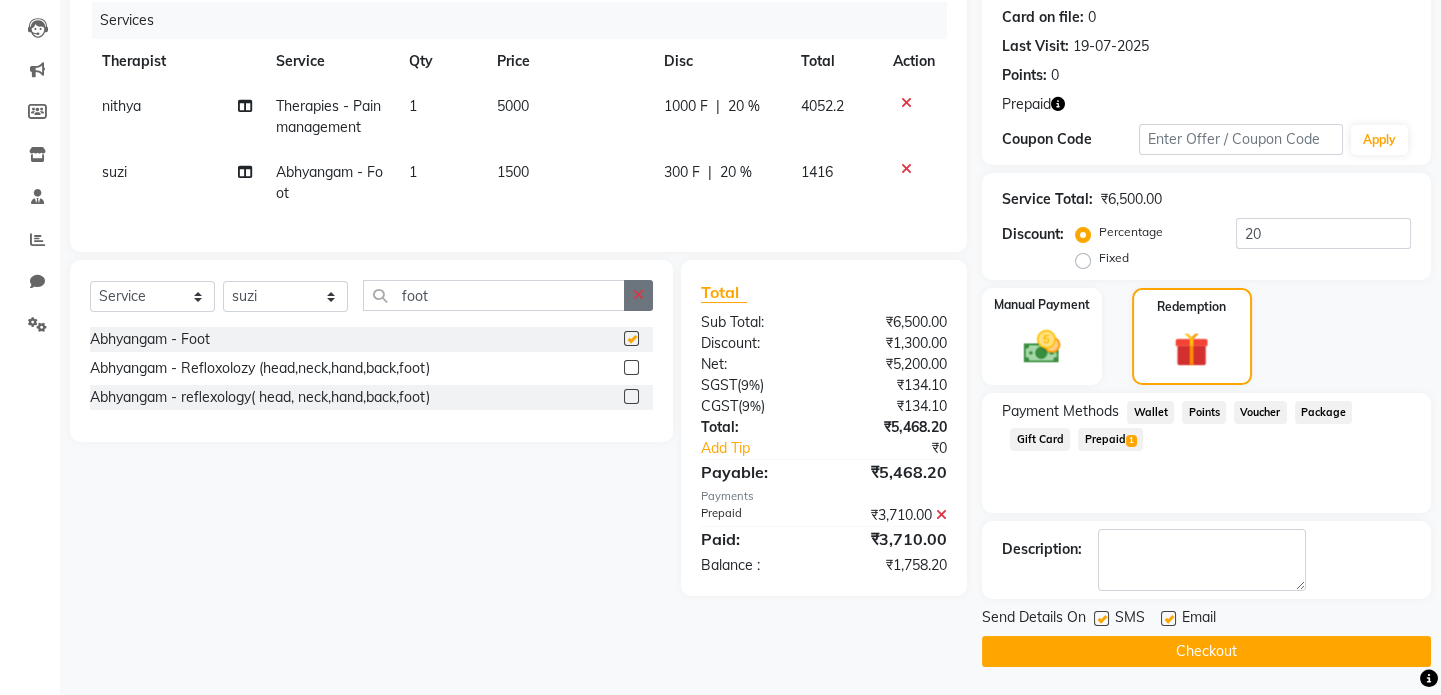checkbox on "false" 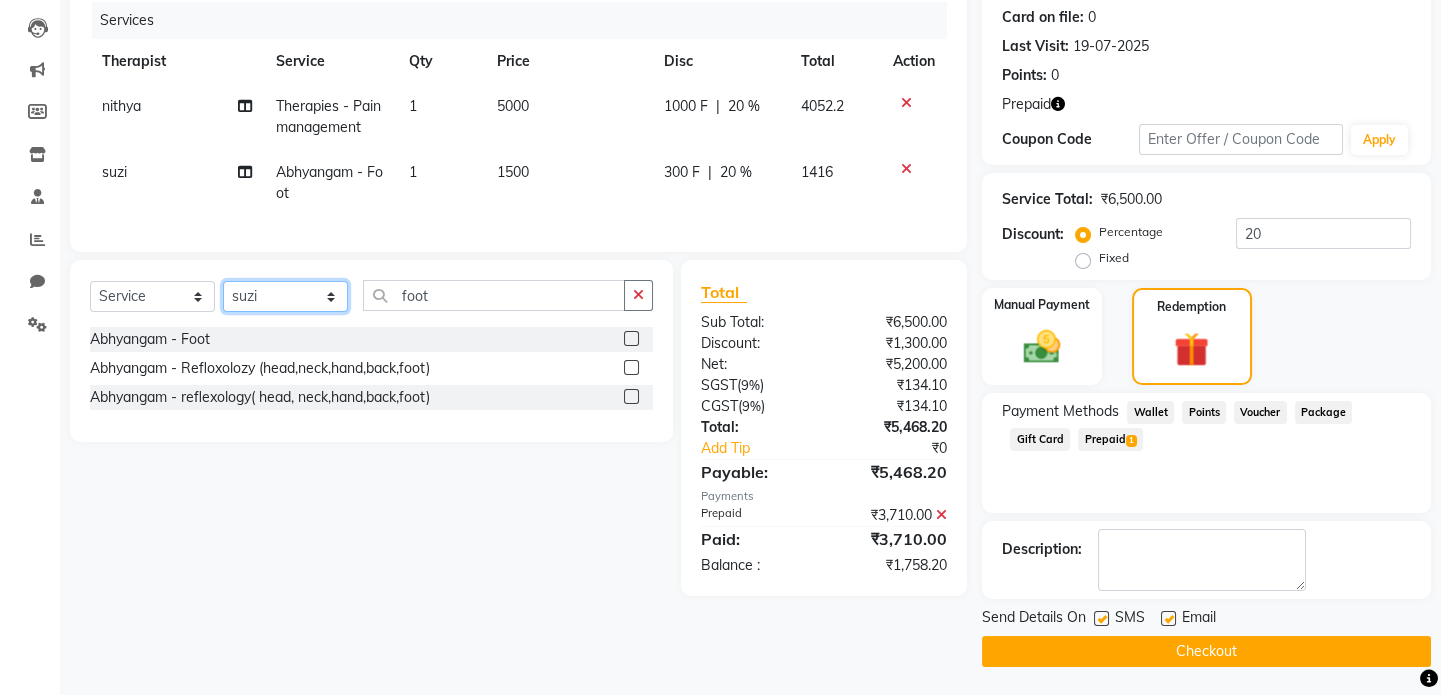 click on "Select Therapist LIBIN nithya Reception sujith suzi" 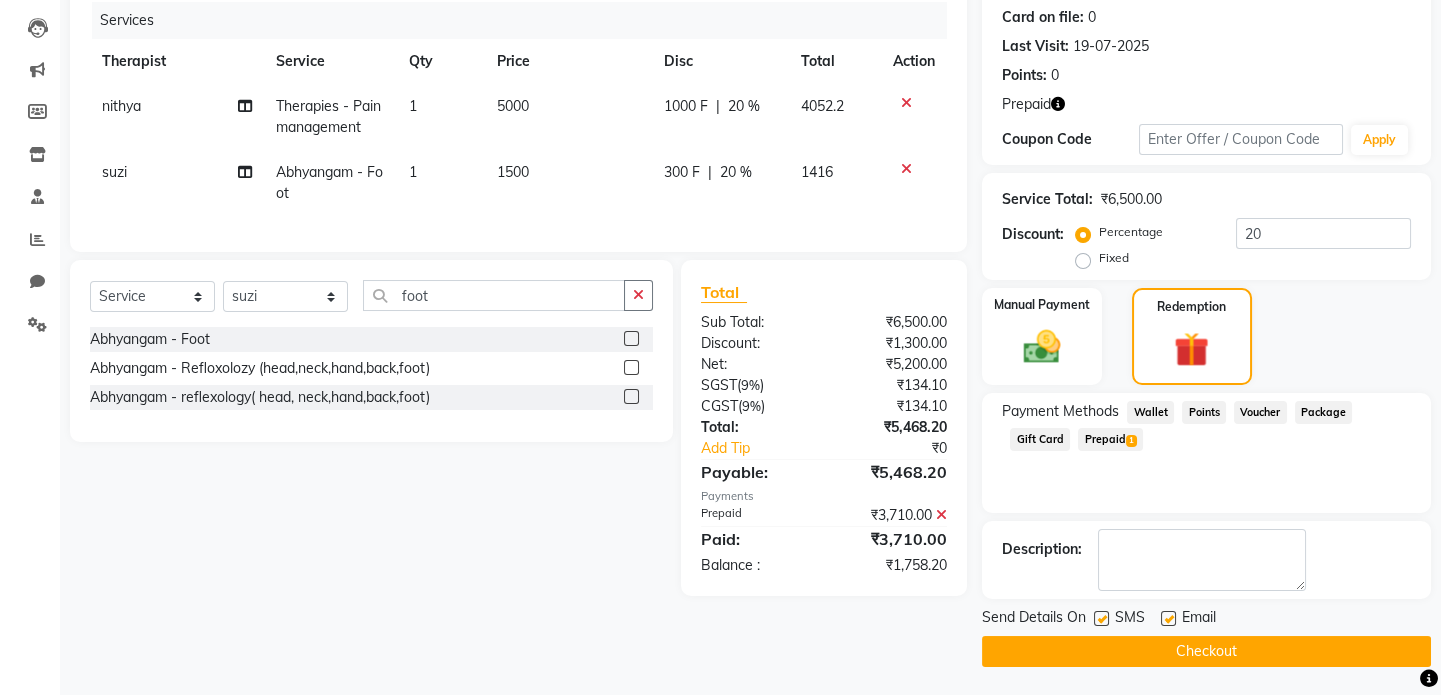 click on "Select  Service  Product  Membership  Package Voucher Prepaid Gift Card  Select Therapist [FIRST] [FIRST] Reception [FIRST] [FIRST]  Abhyangam - Foot  Abhyangam - Refloxolozy (head,neck,hand,back,foot)  Abhyangam - reflexology( head, neck,hand,back,foot)" 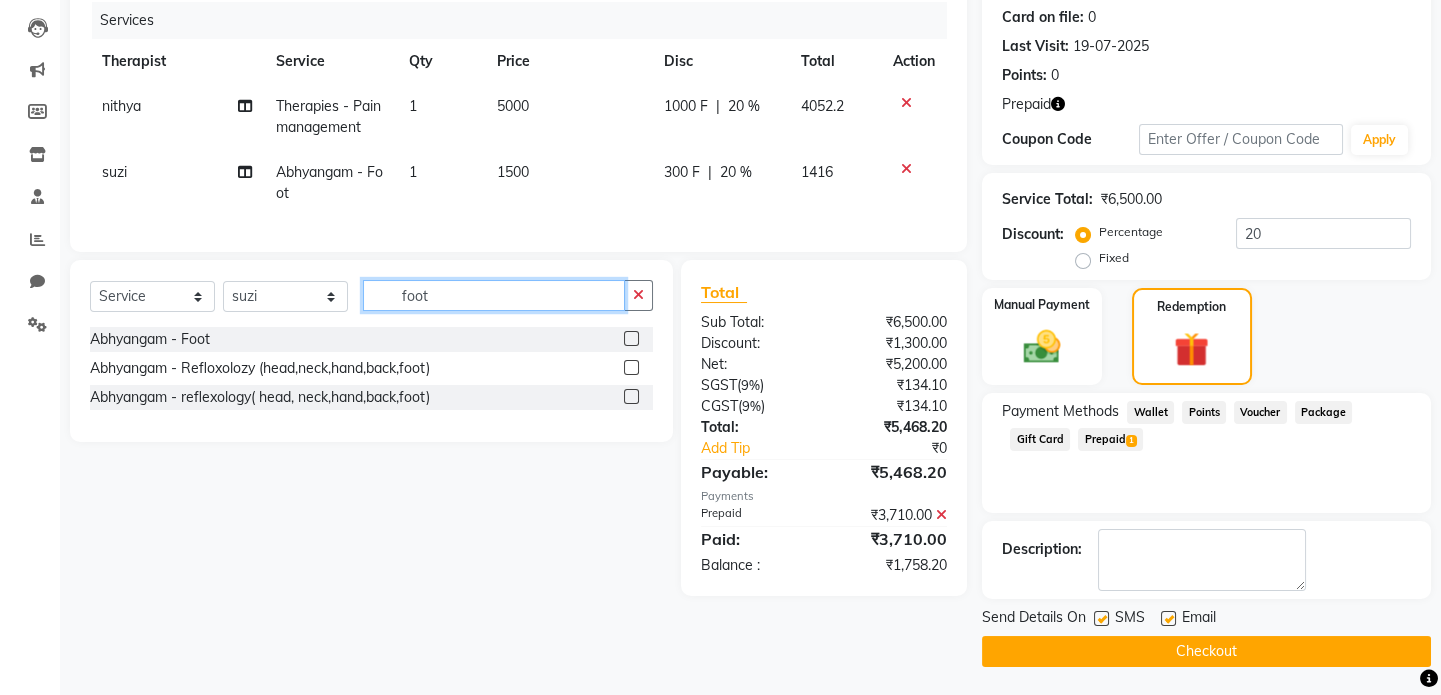 click on "foot" 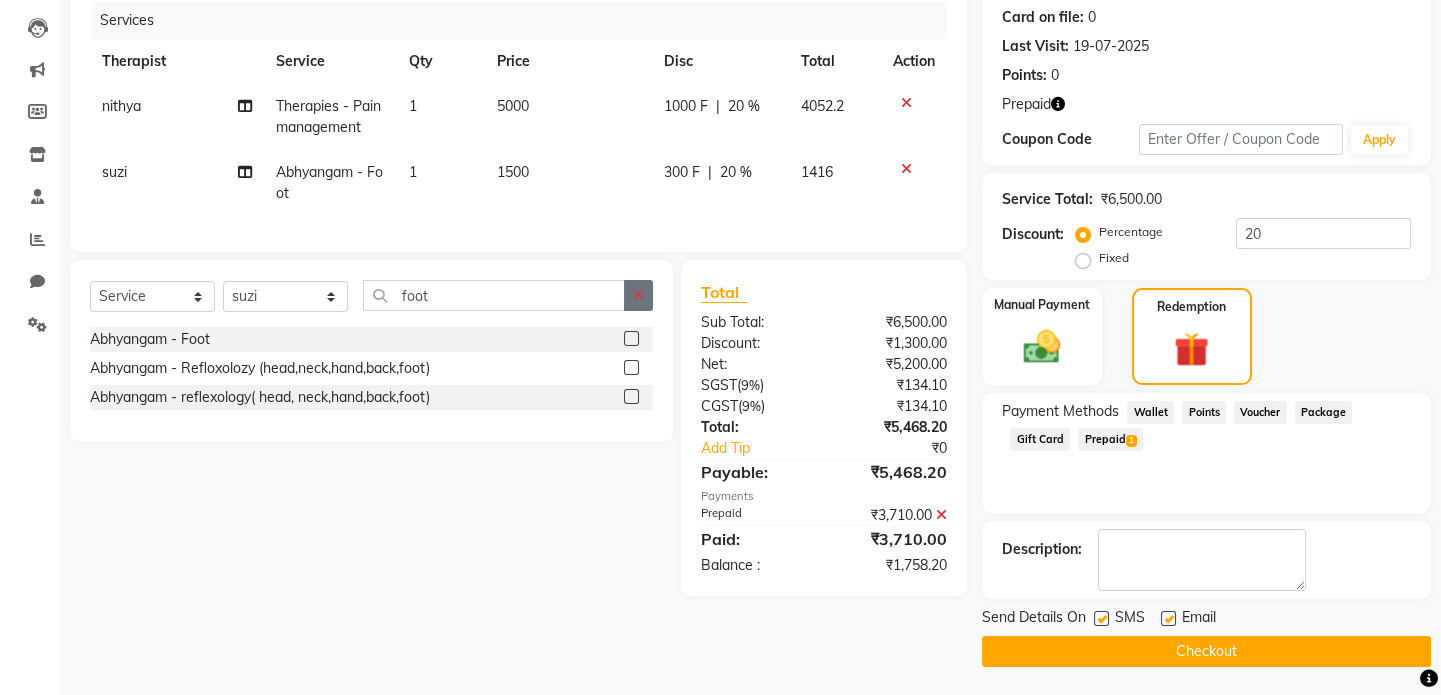 click 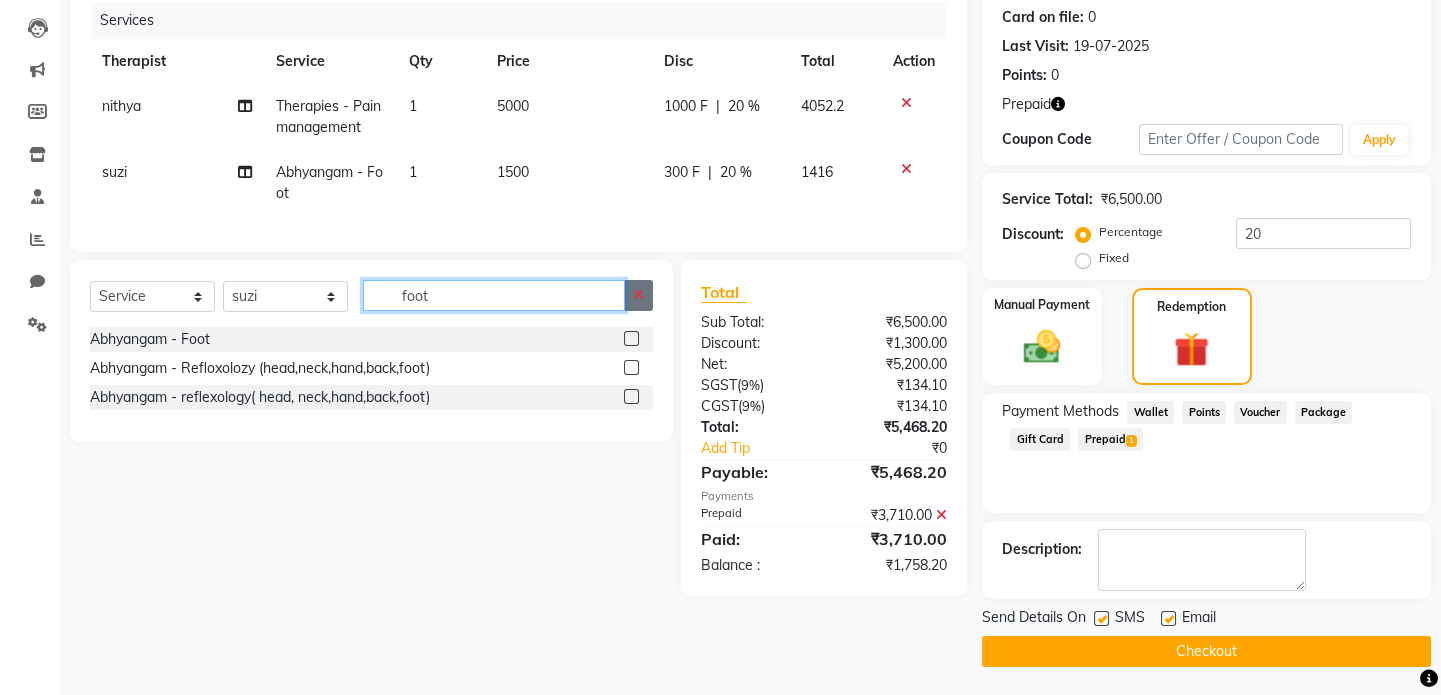 type 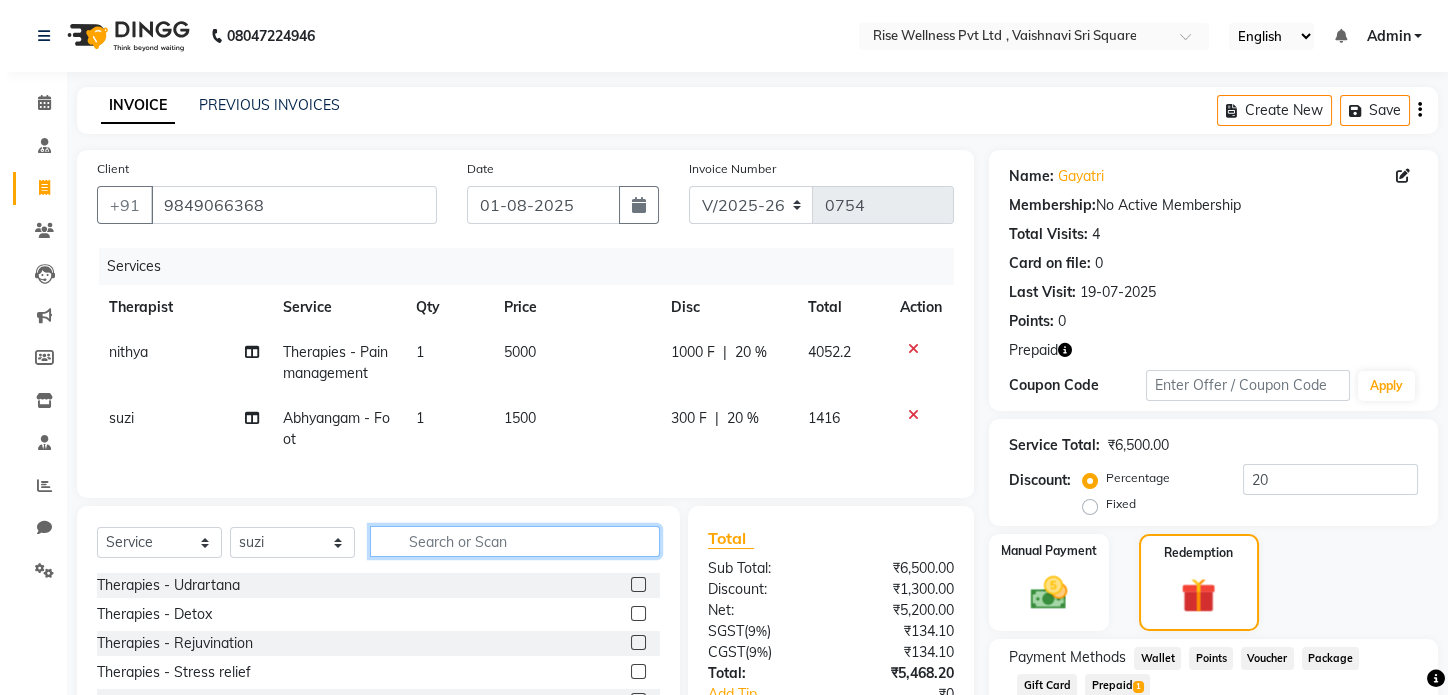 scroll, scrollTop: 90, scrollLeft: 0, axis: vertical 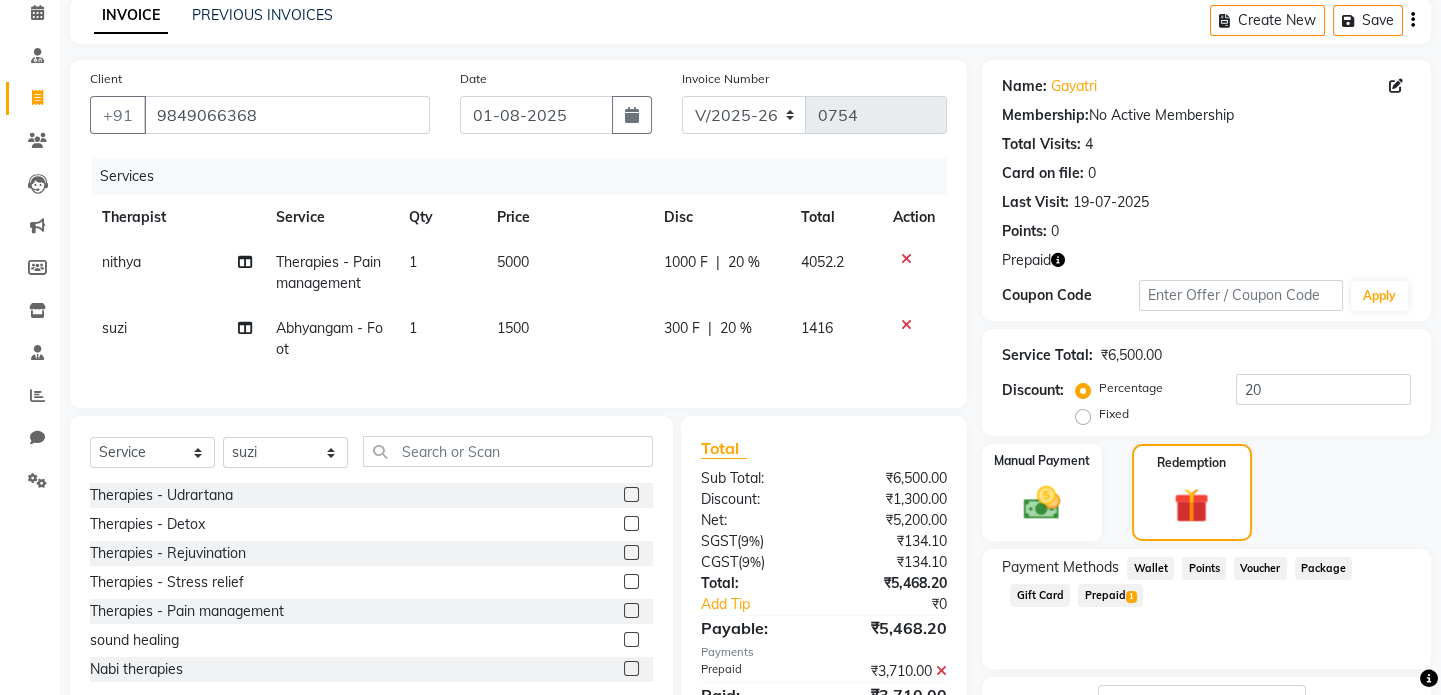 click 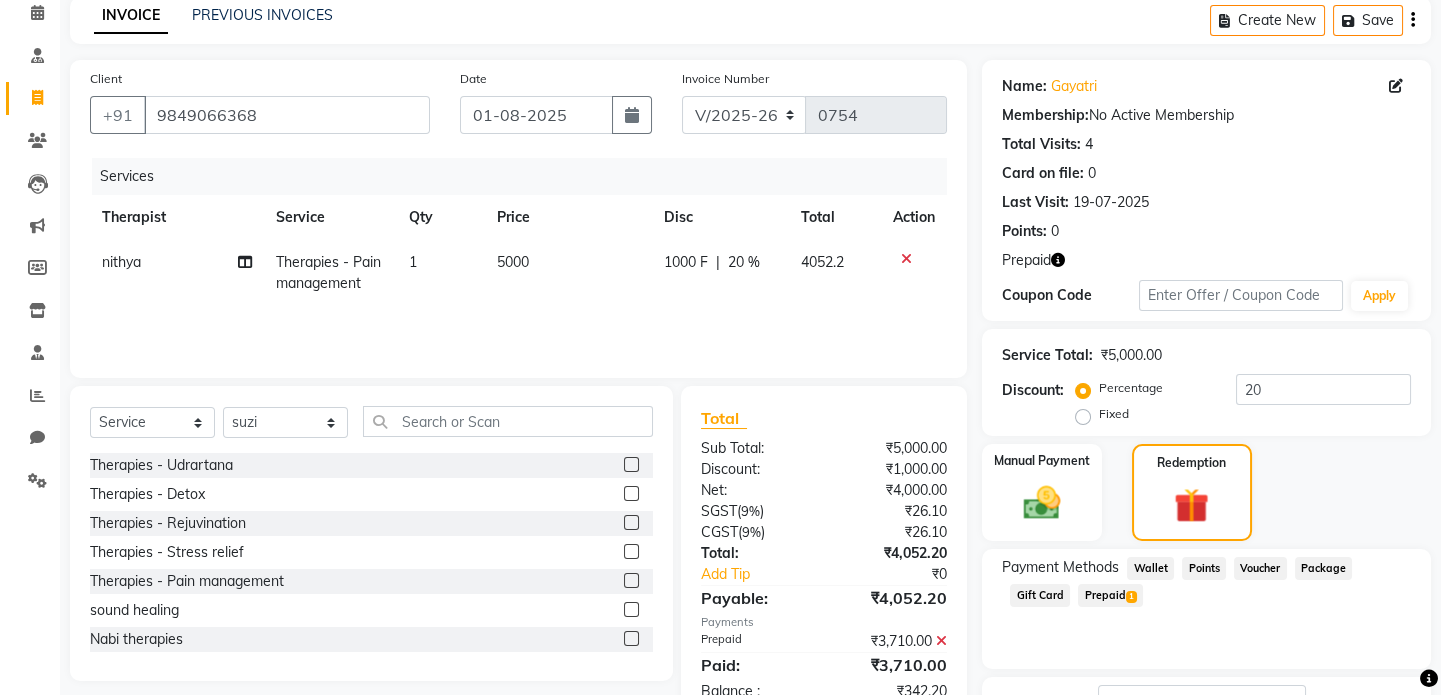 click 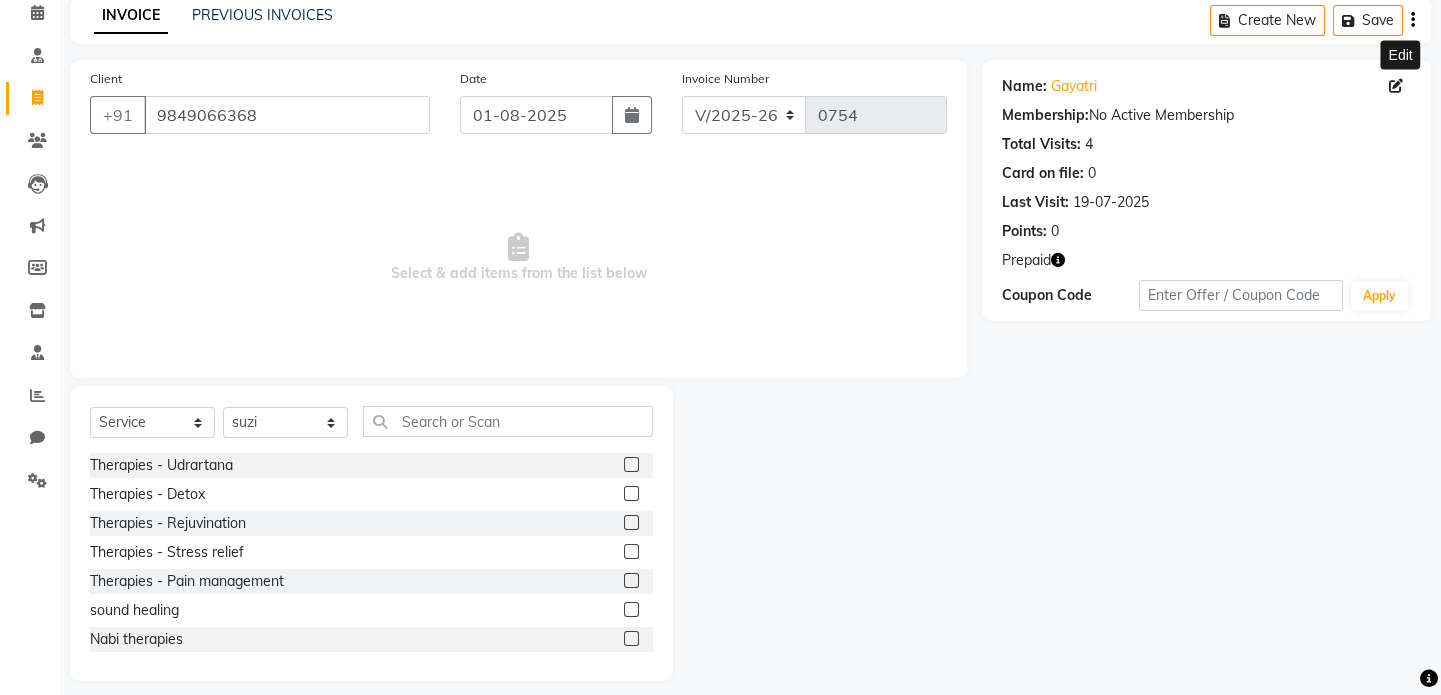 click 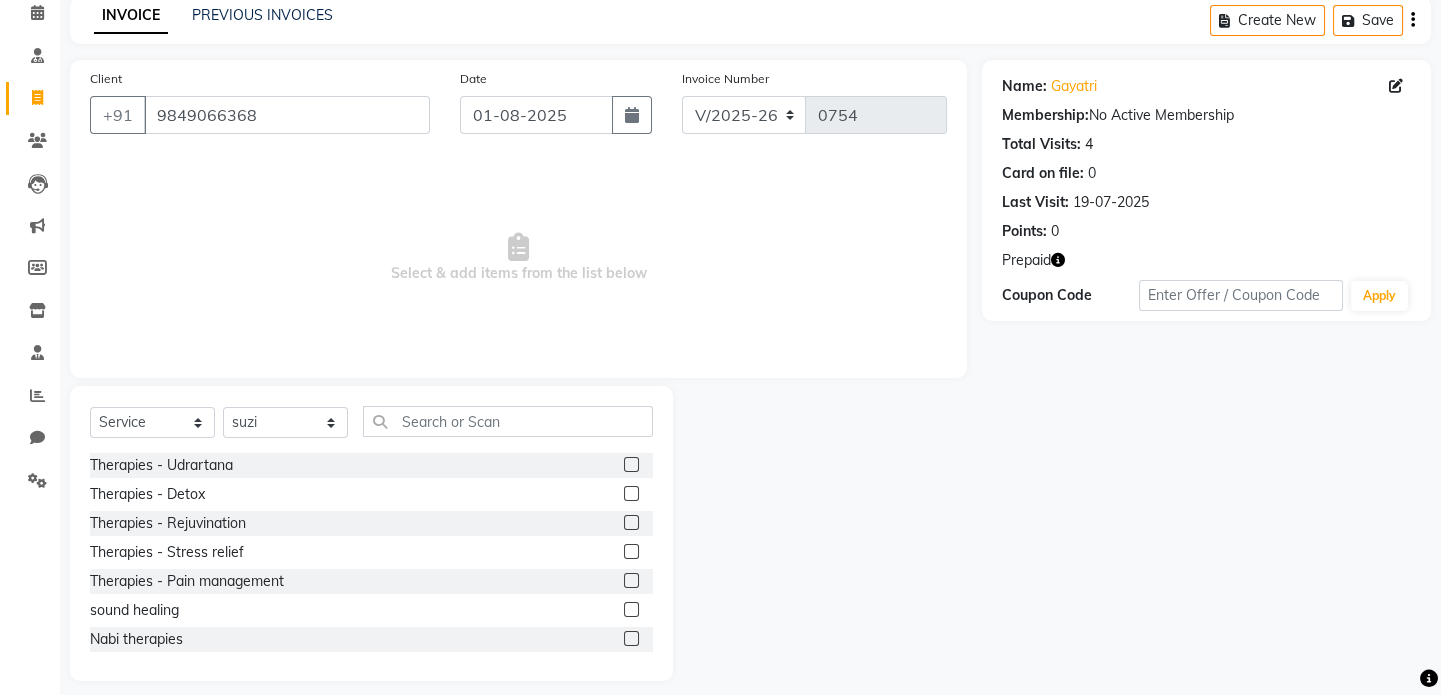 click 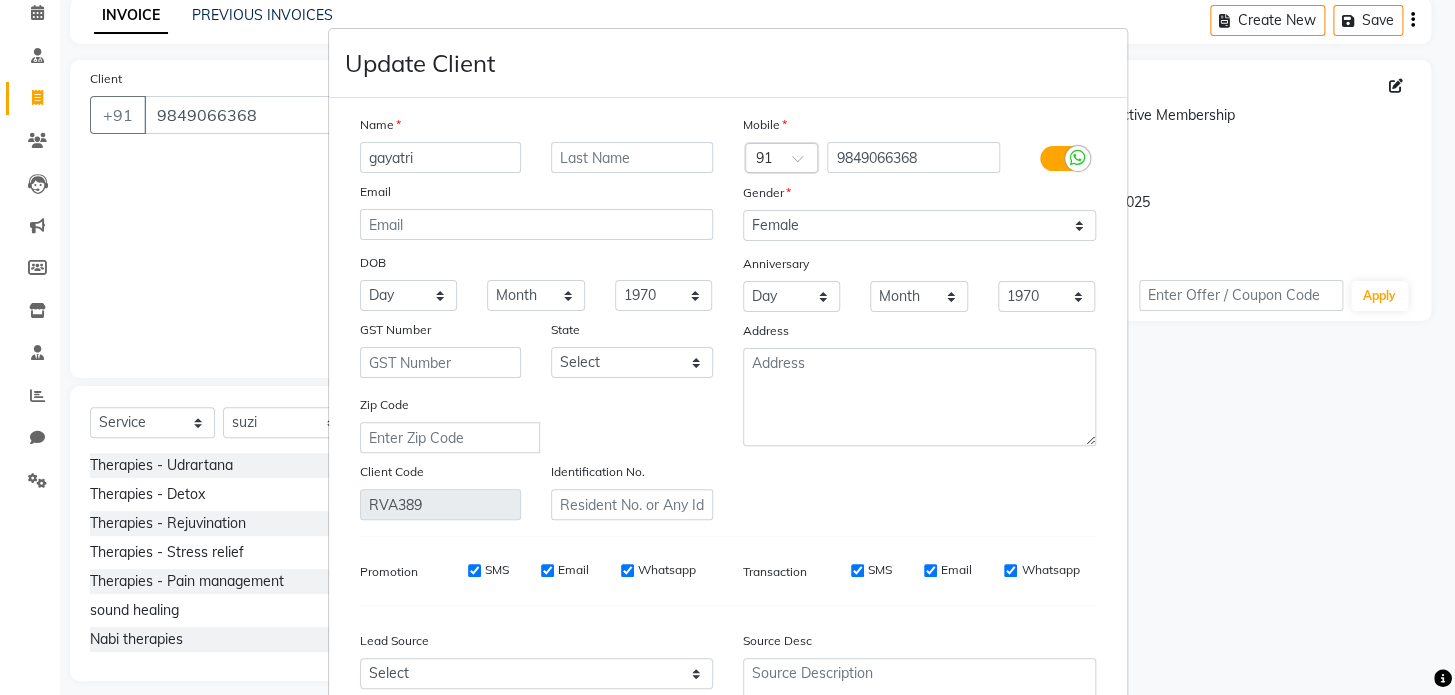 click on "gayatri" at bounding box center [441, 157] 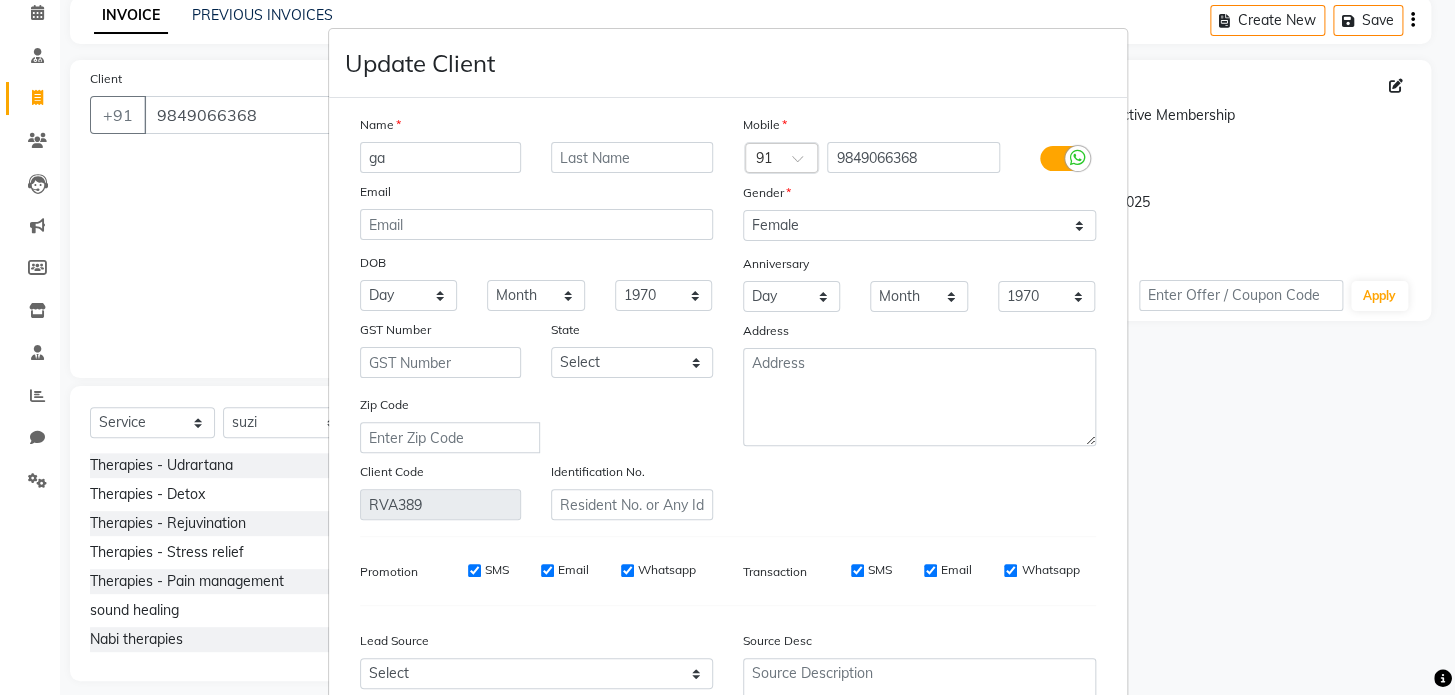 type on "g" 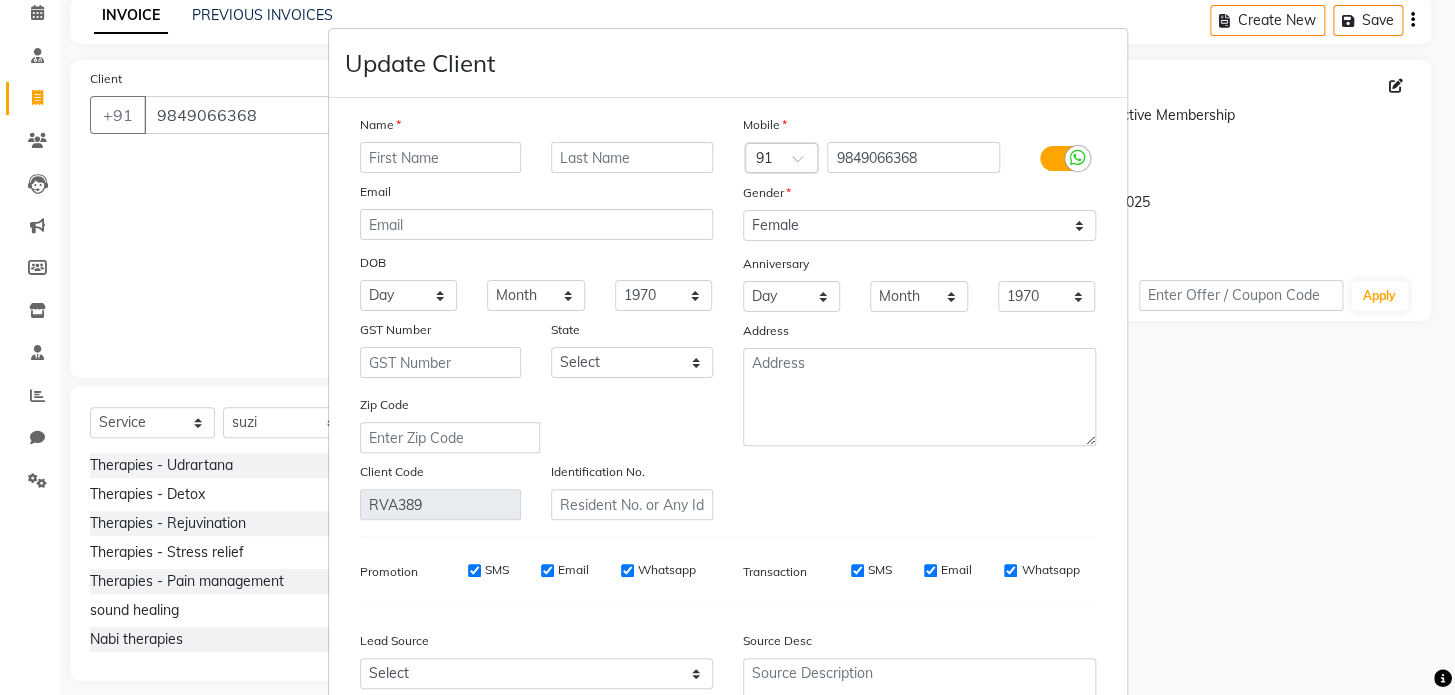 type on "p" 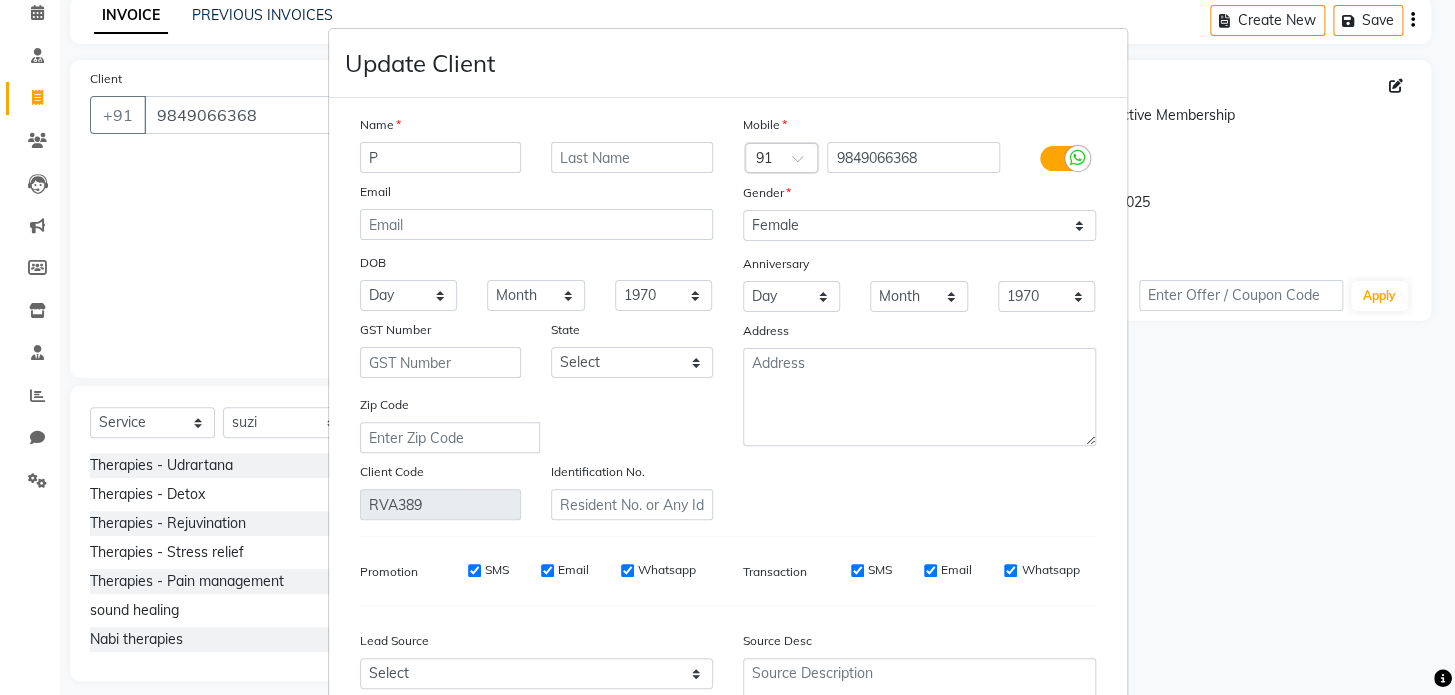 type on "P" 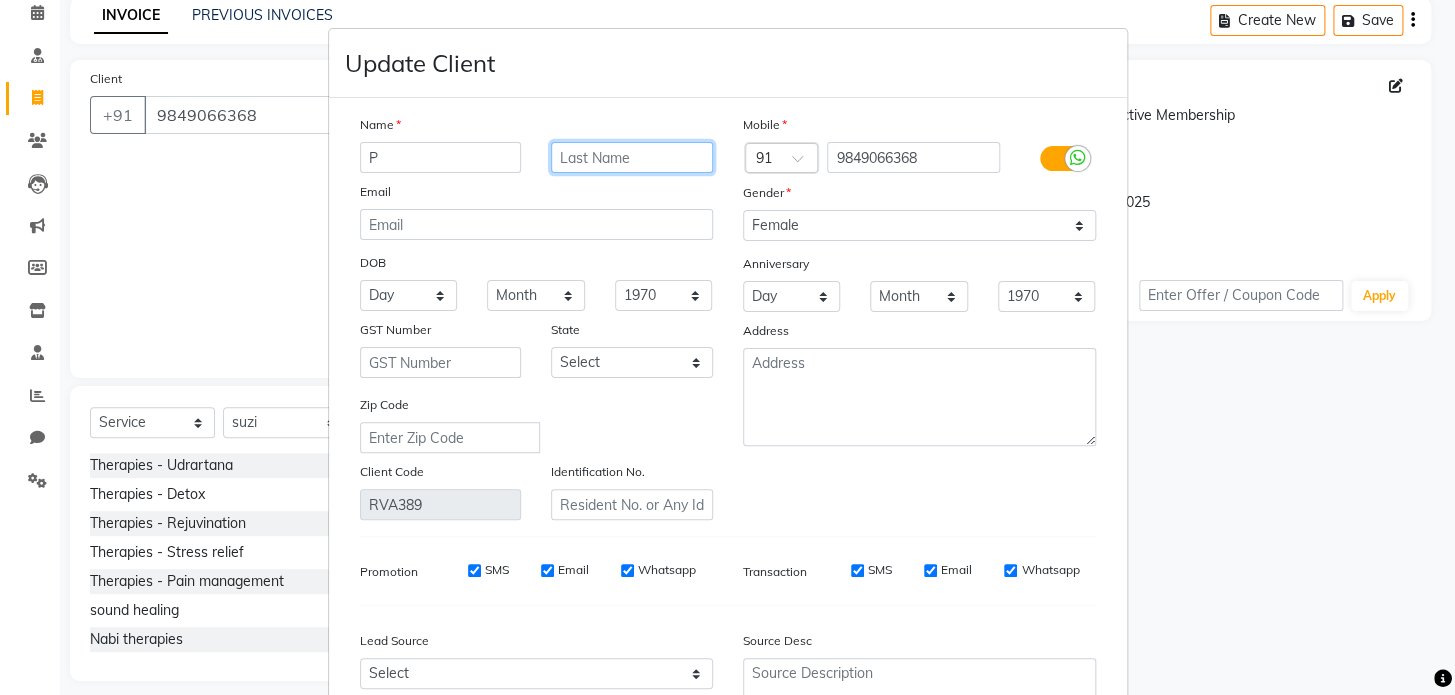 click at bounding box center [632, 157] 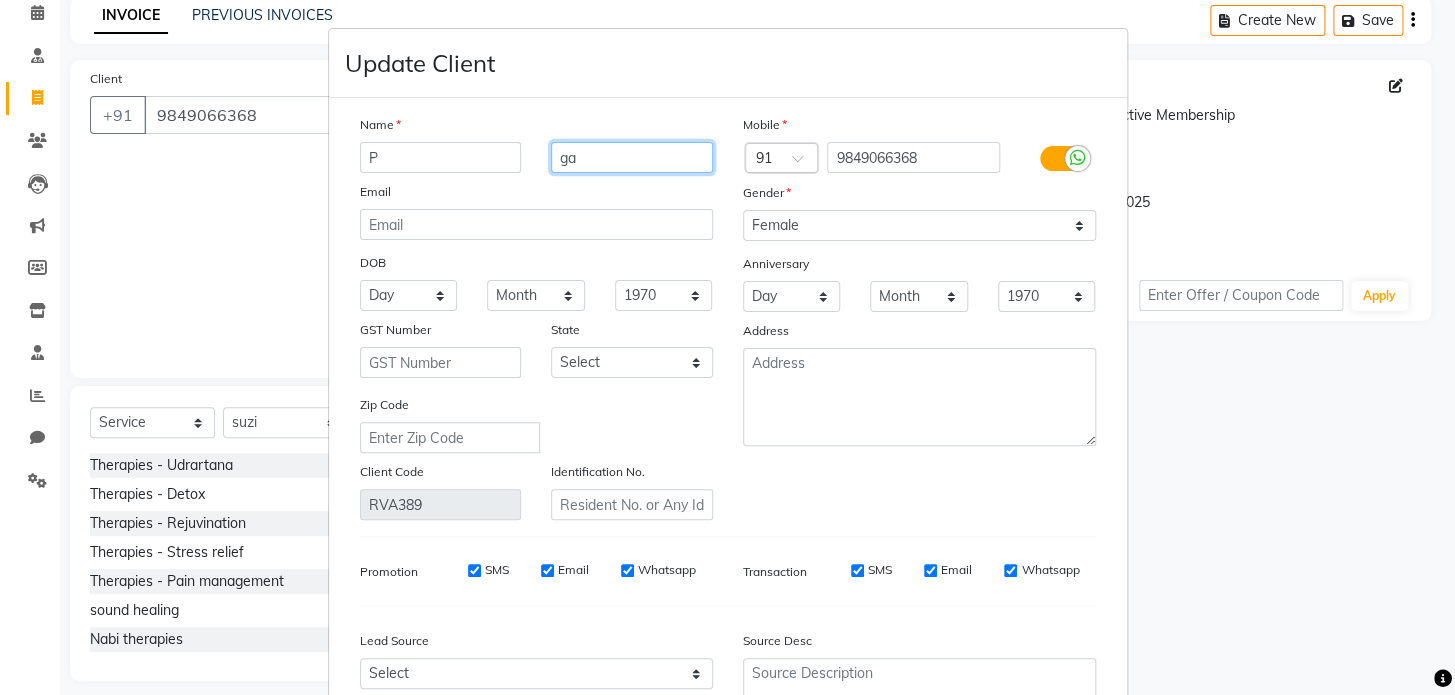 type on "g" 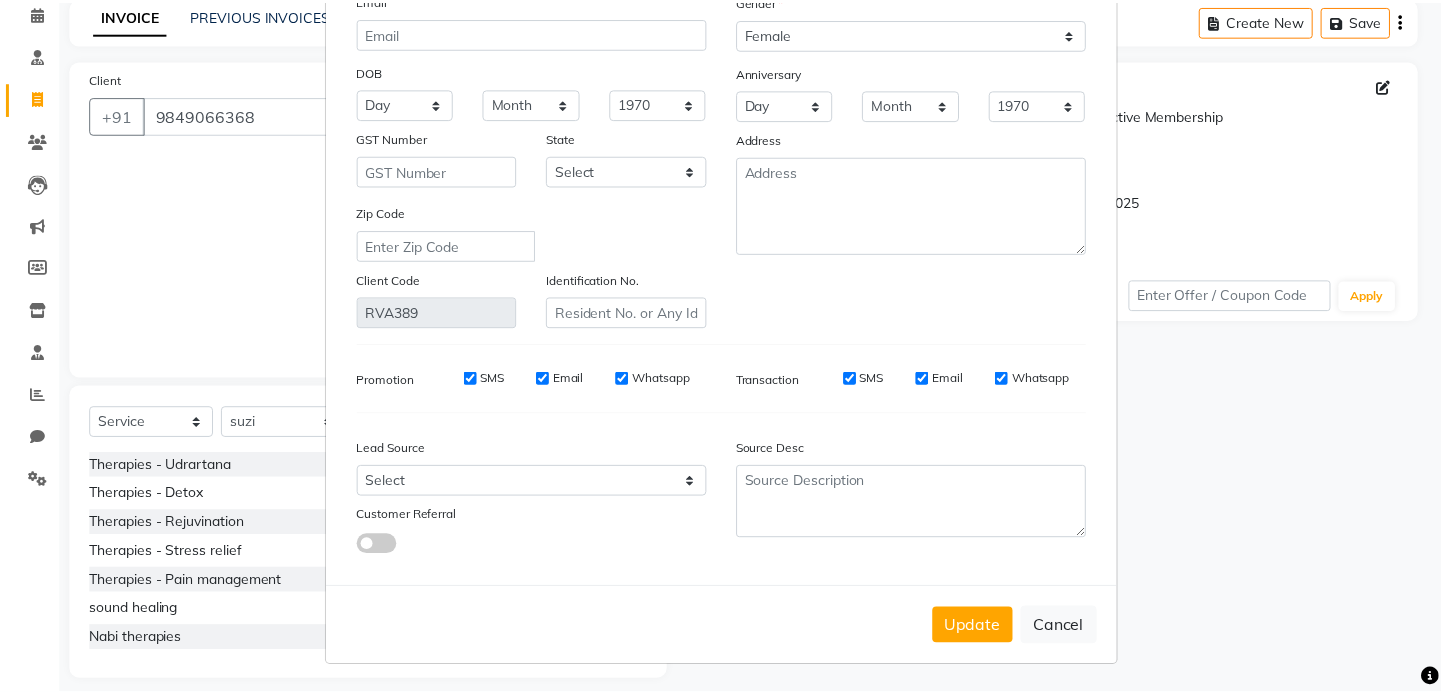 scroll, scrollTop: 198, scrollLeft: 0, axis: vertical 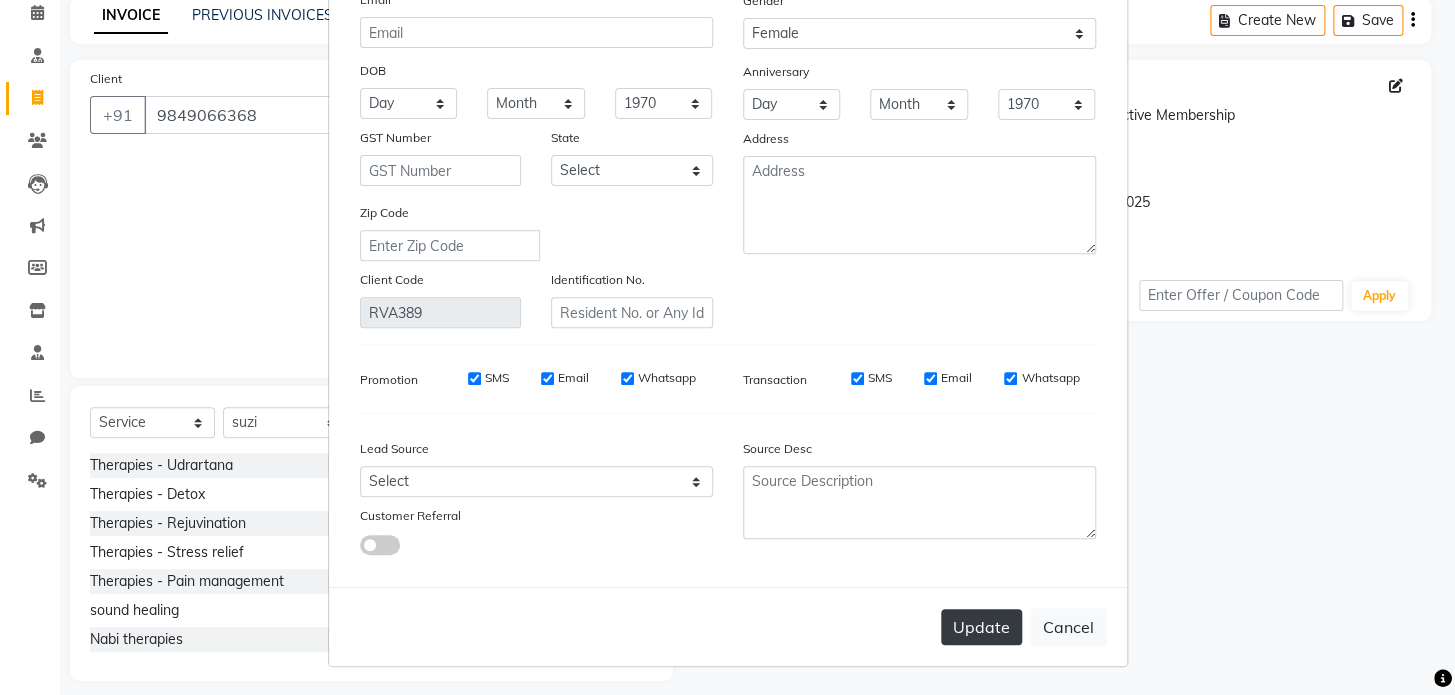 type on "Gayatri" 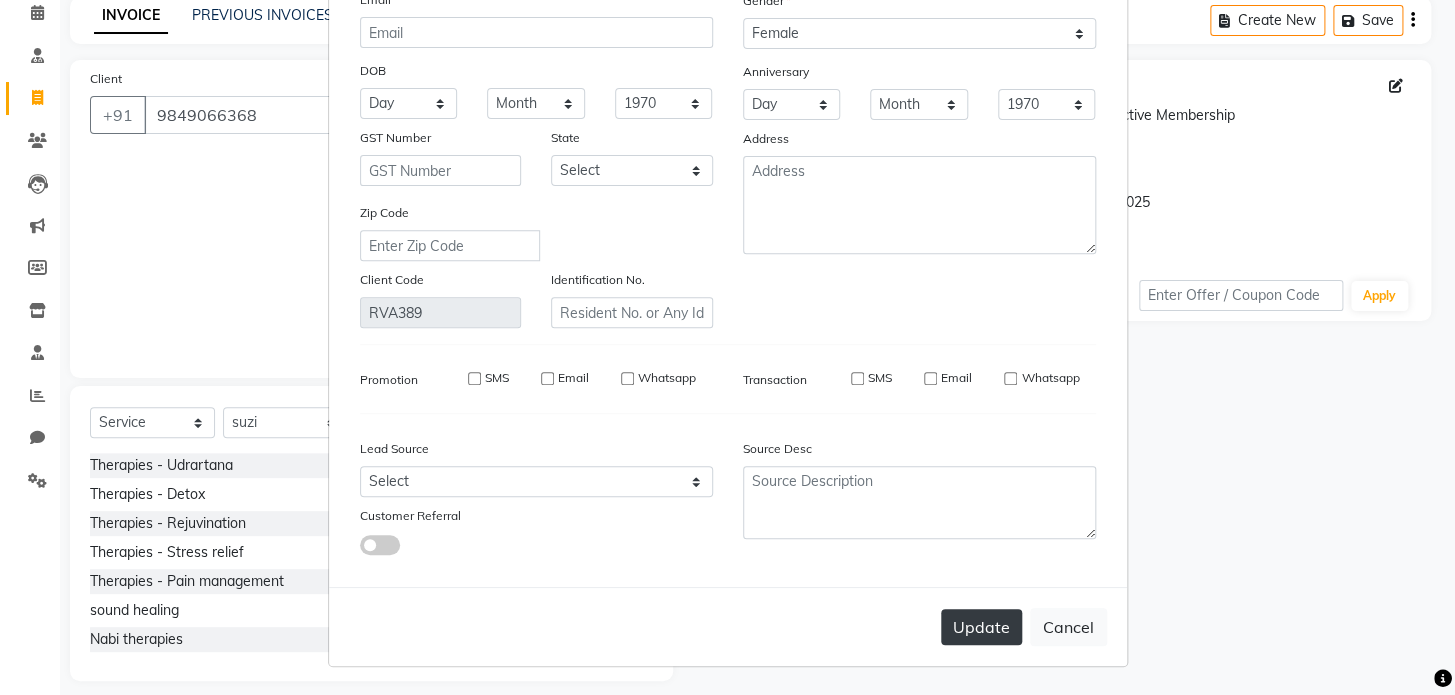 type 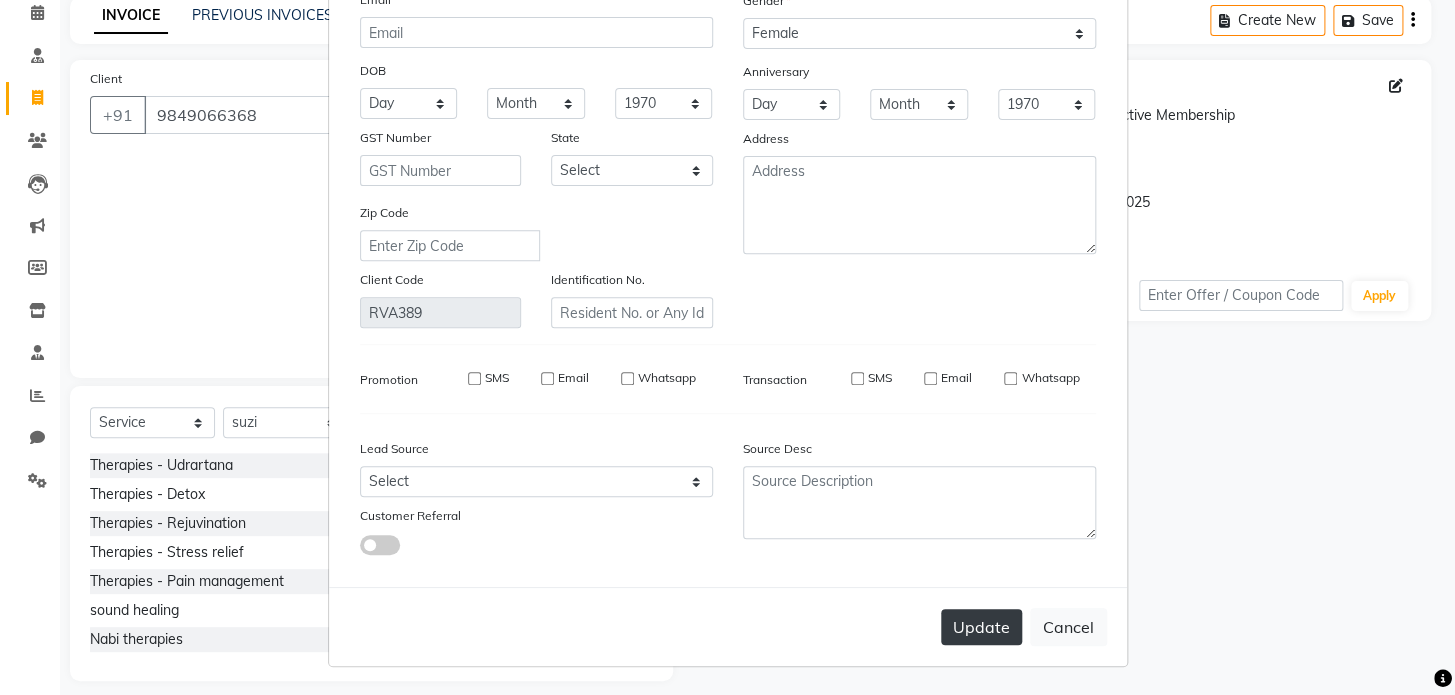 type 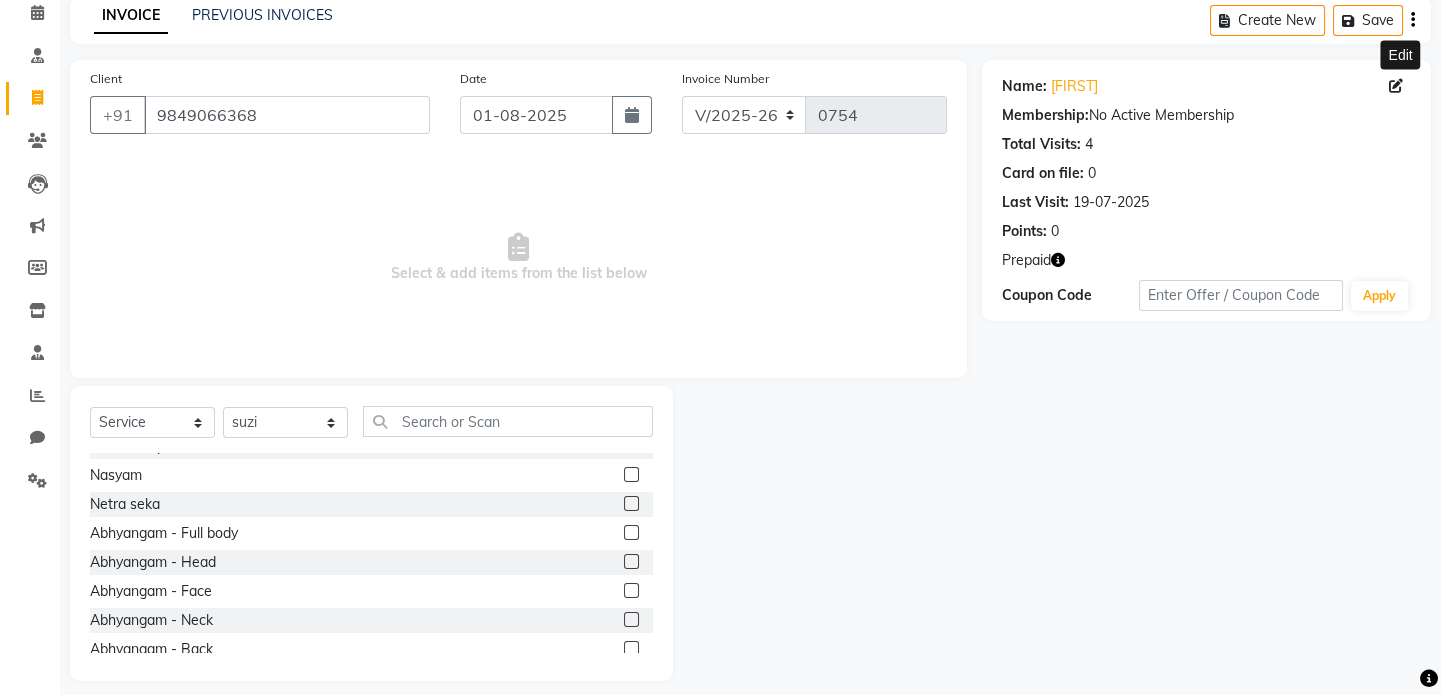 scroll, scrollTop: 0, scrollLeft: 0, axis: both 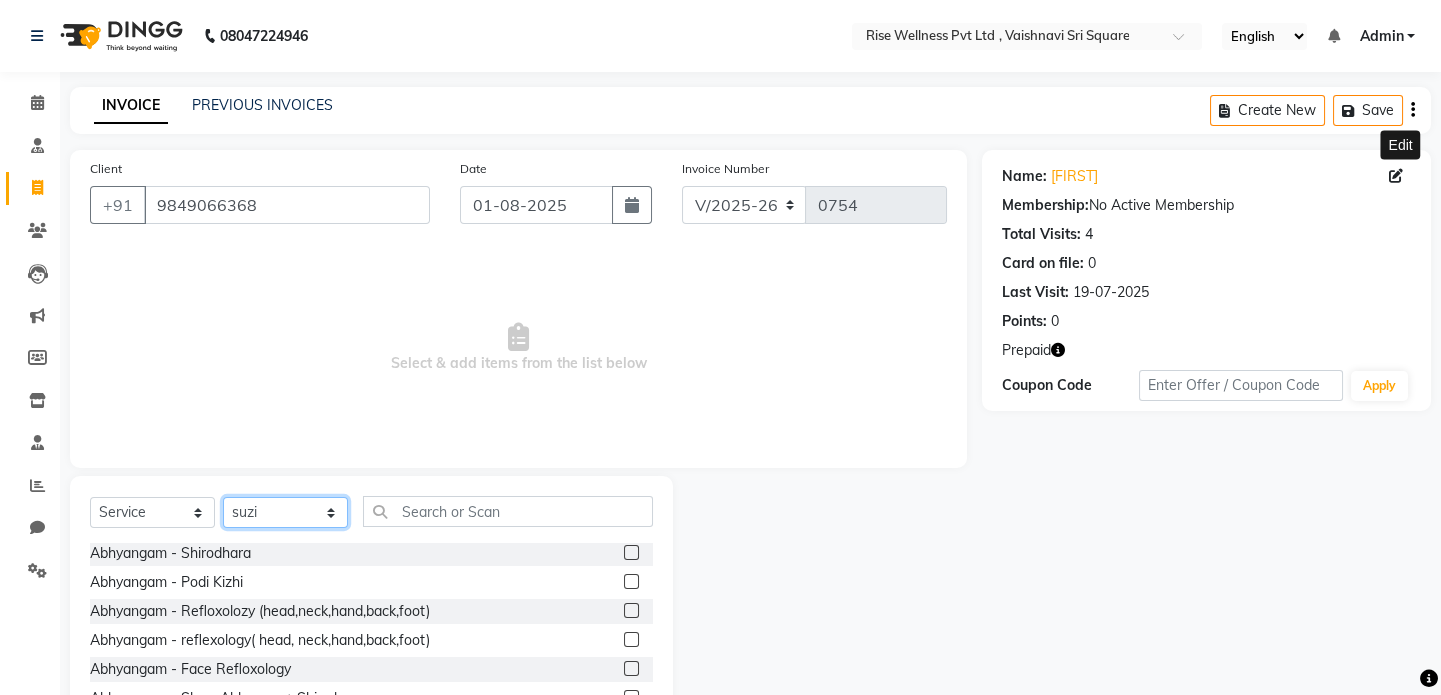 click on "Select Therapist LIBIN nithya Reception sujith suzi" 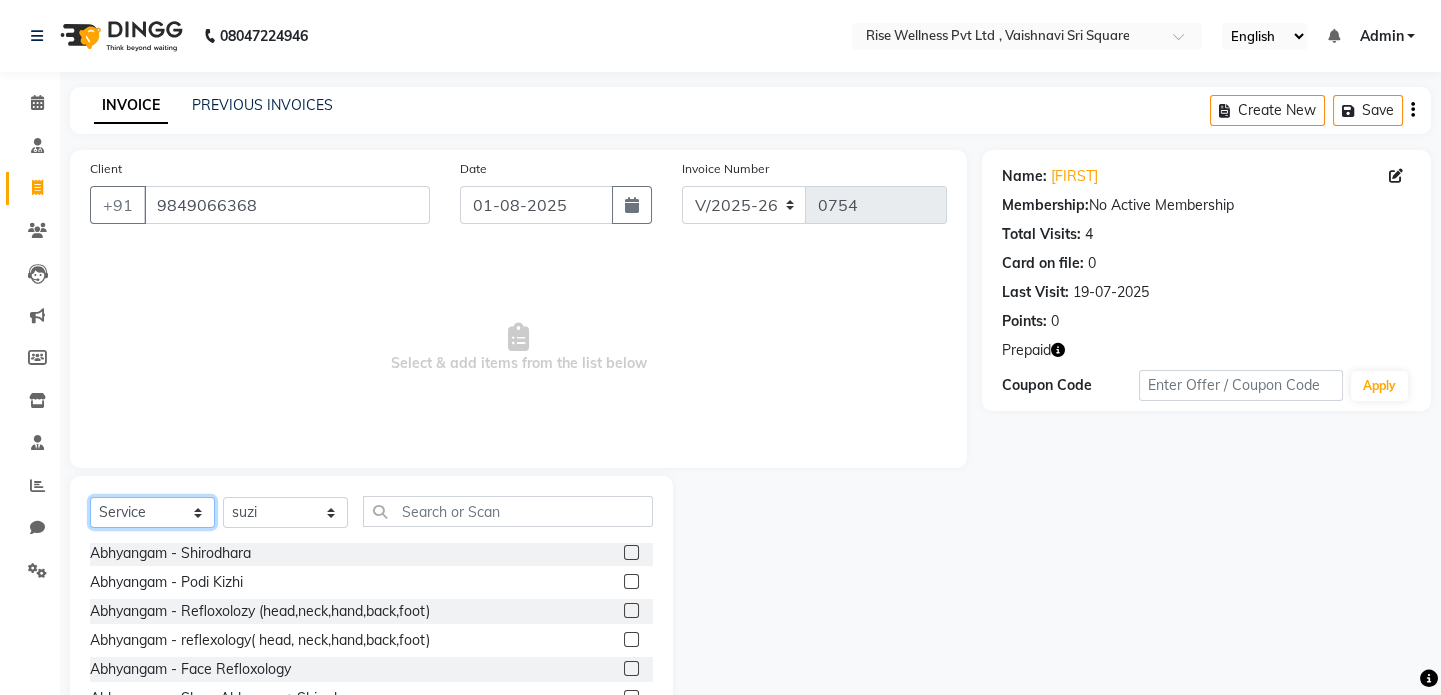 click on "Select  Service  Product  Membership  Package Voucher Prepaid Gift Card" 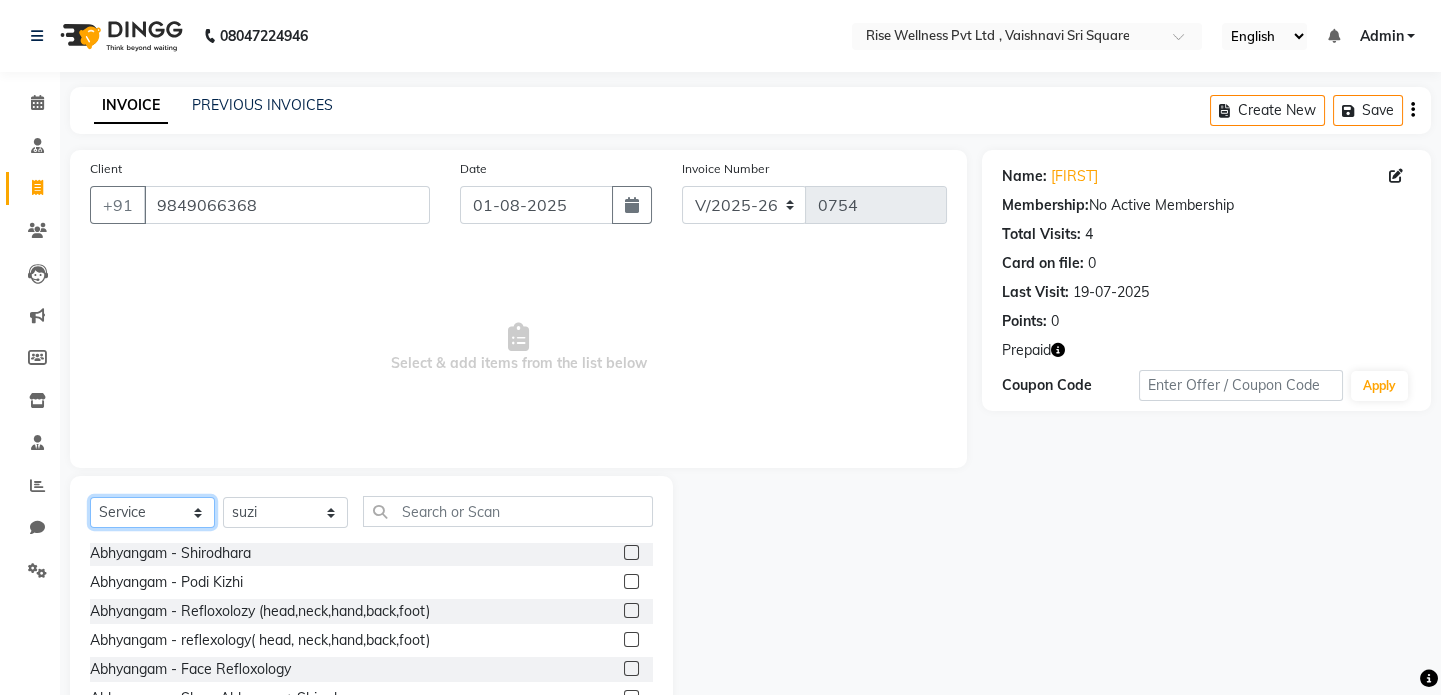 select on "P" 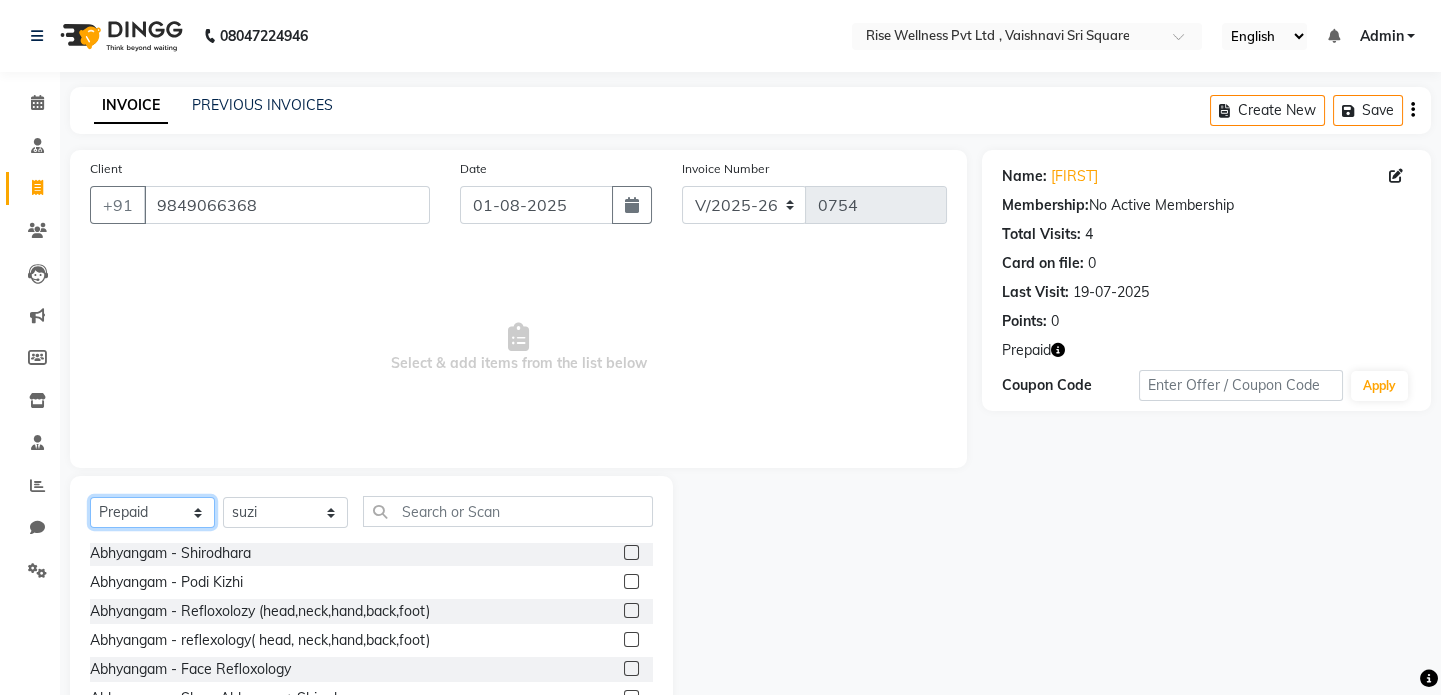 click on "Select  Service  Product  Membership  Package Voucher Prepaid Gift Card" 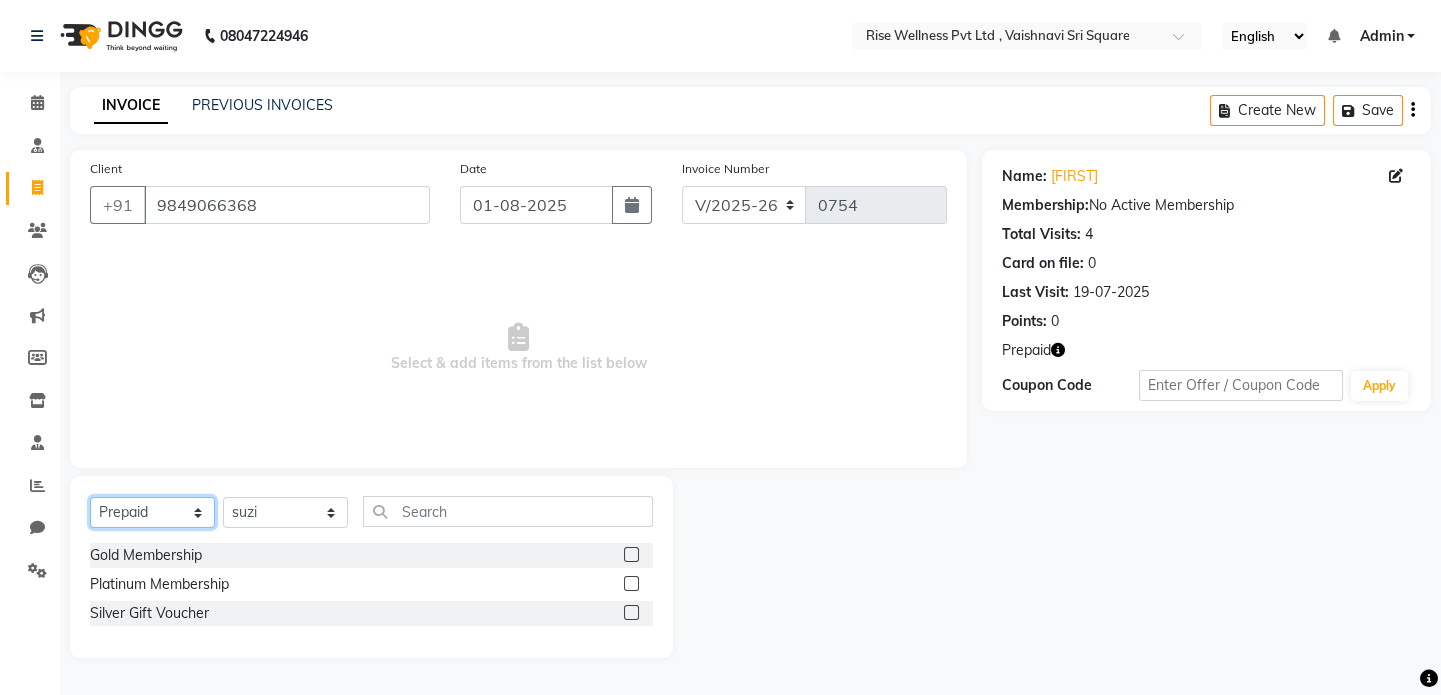 scroll, scrollTop: 0, scrollLeft: 0, axis: both 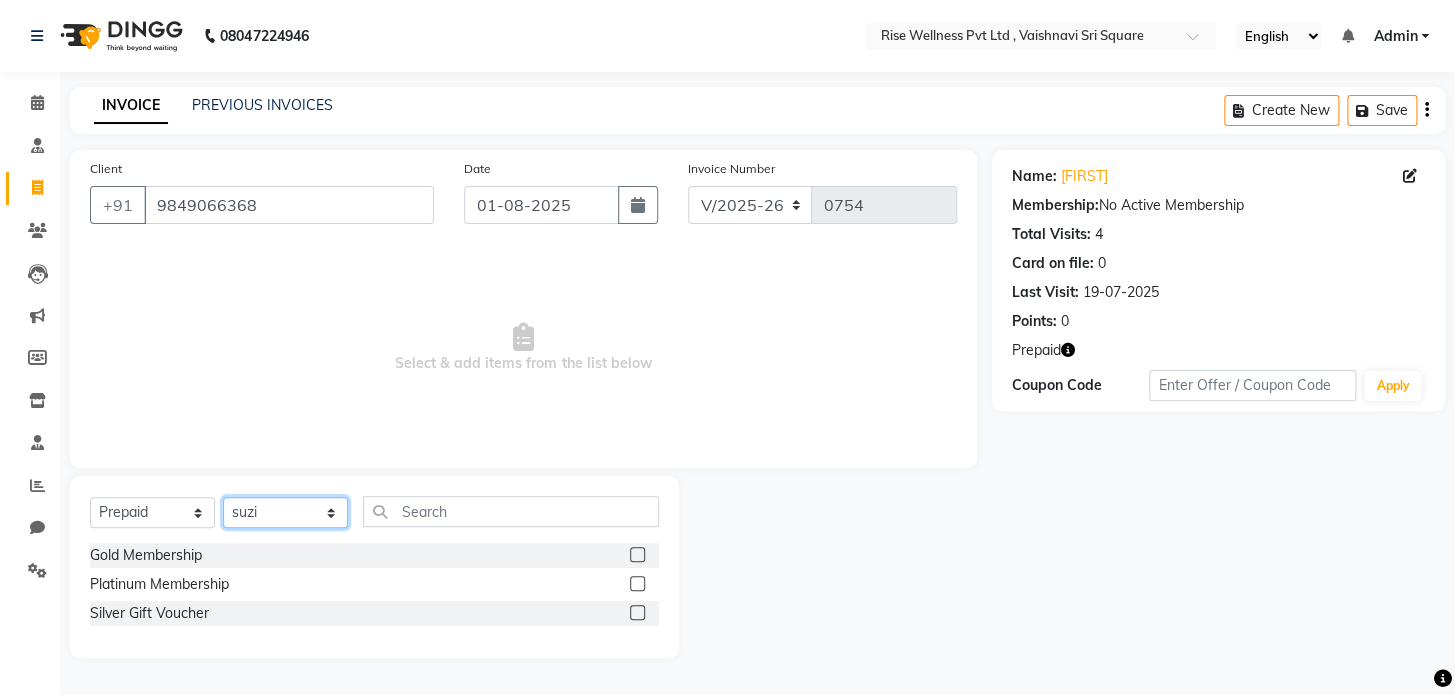 click on "Select Therapist LIBIN nithya Reception sujith suzi" 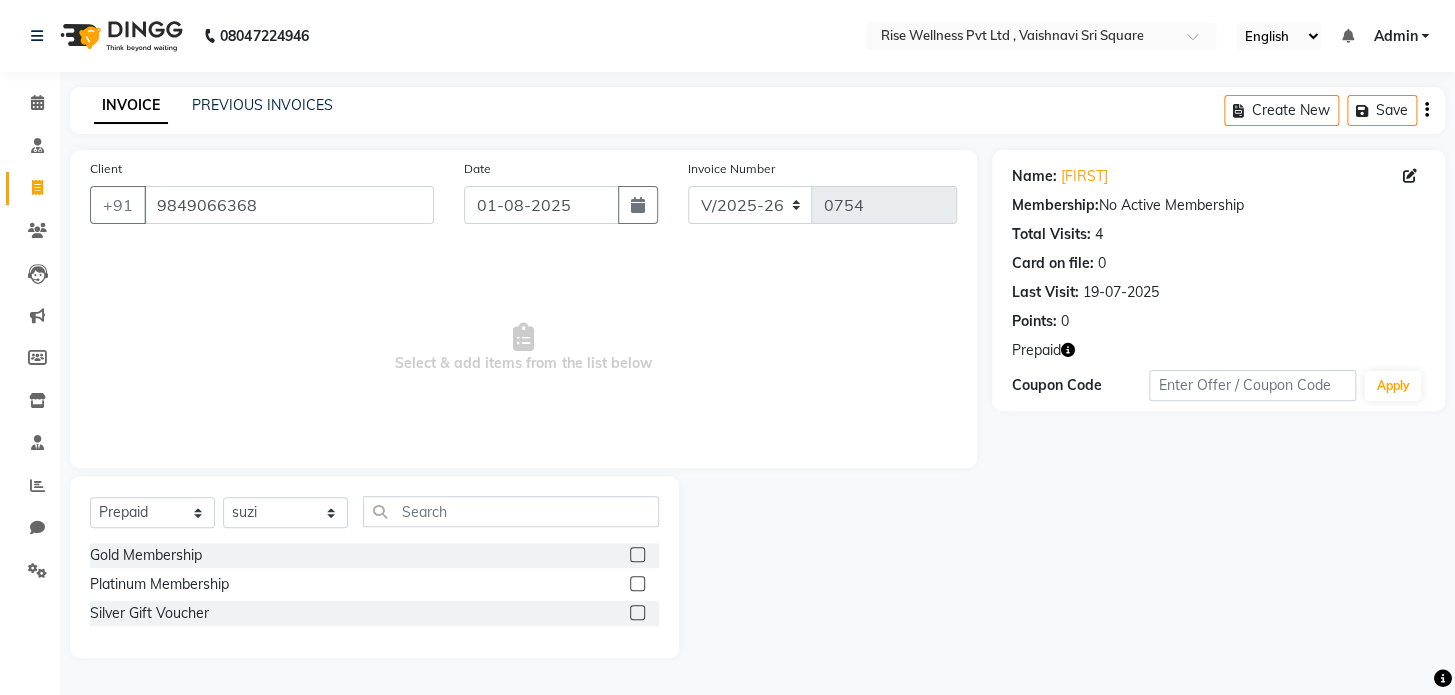 click 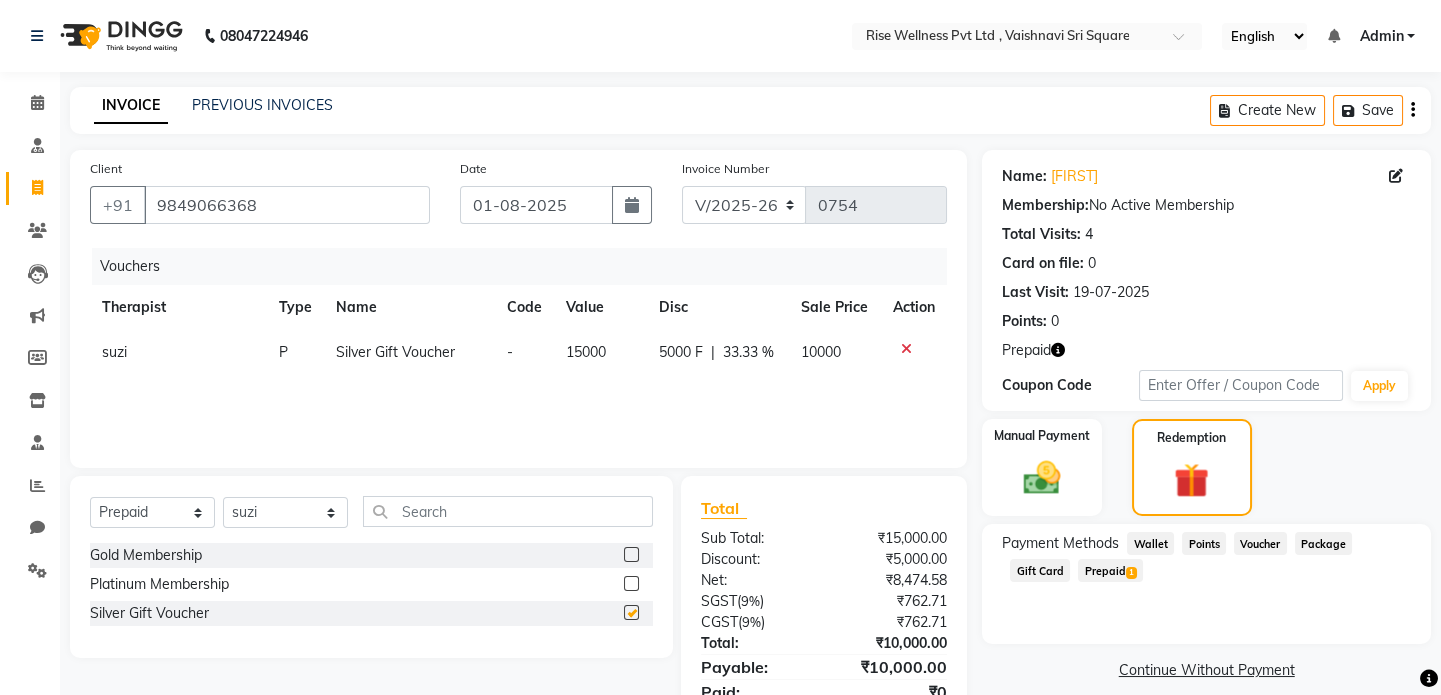 checkbox on "false" 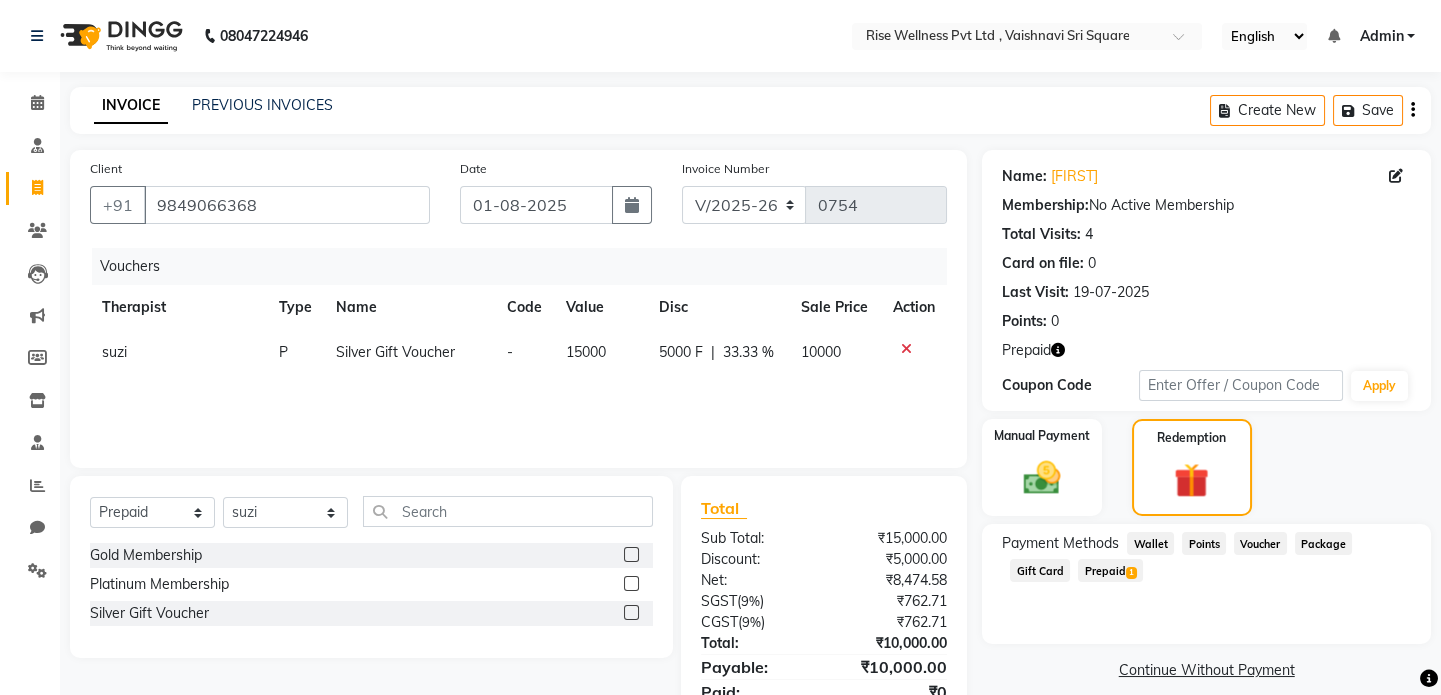 scroll, scrollTop: 84, scrollLeft: 0, axis: vertical 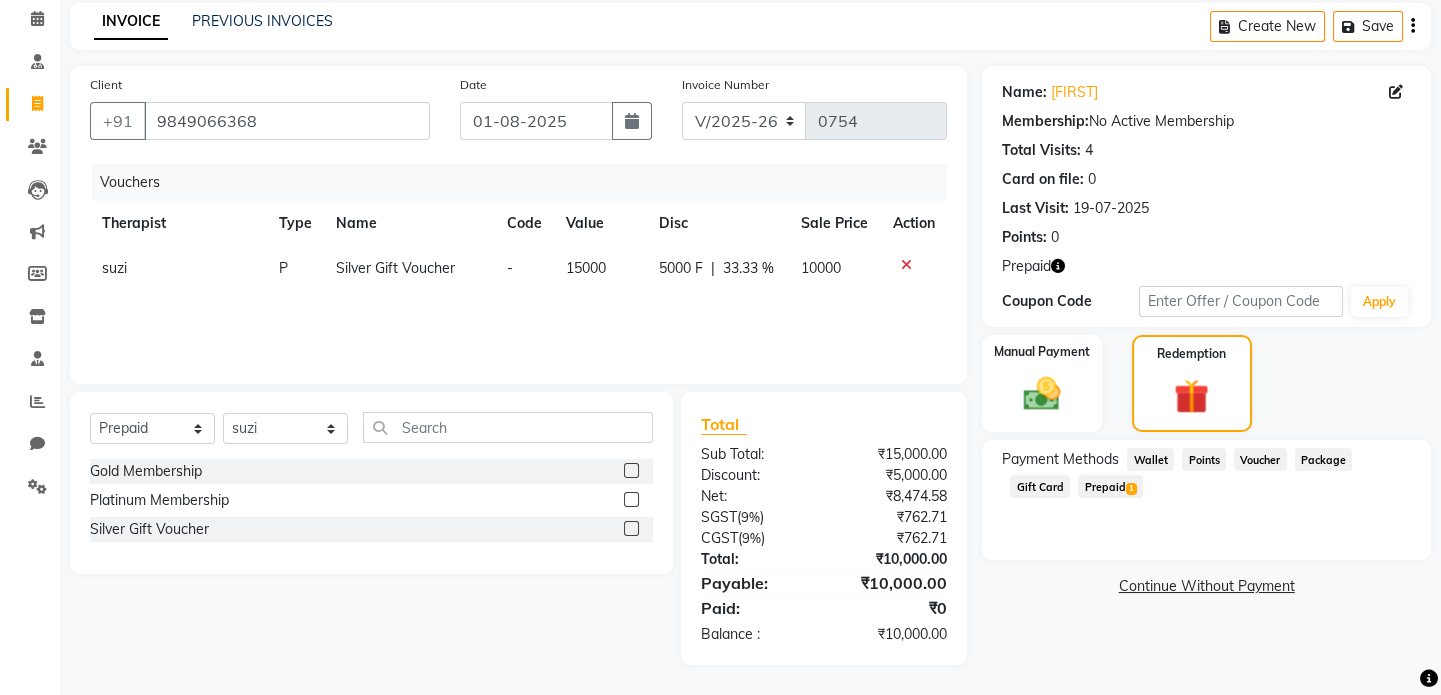 click on "Continue Without Payment" 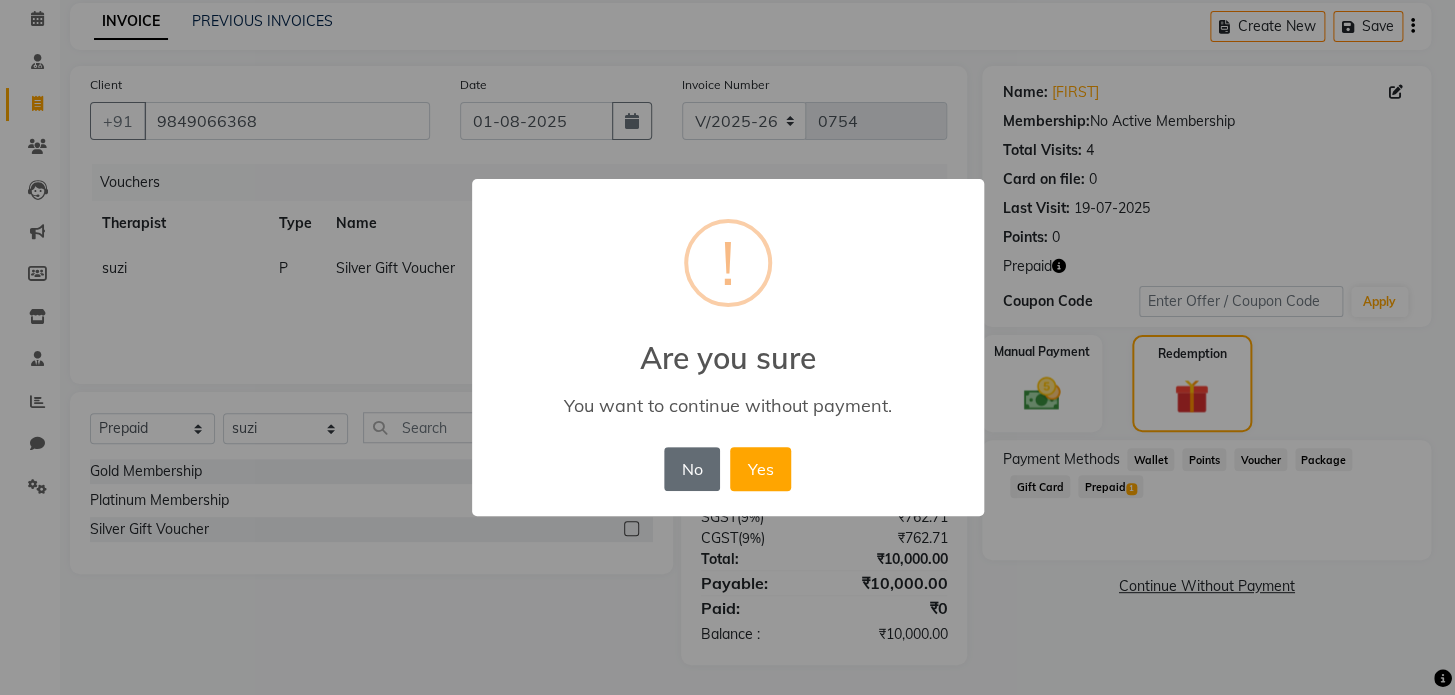 click on "No" at bounding box center (692, 469) 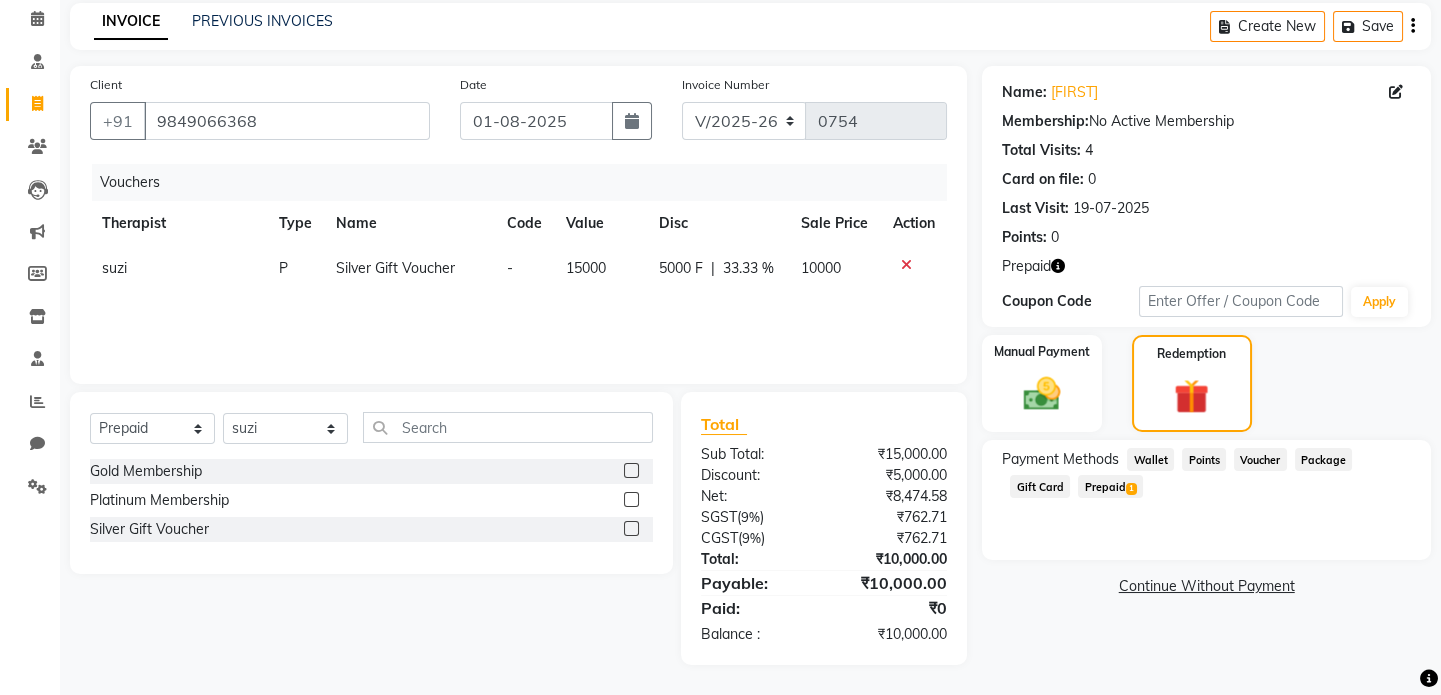 click on "Continue Without Payment" 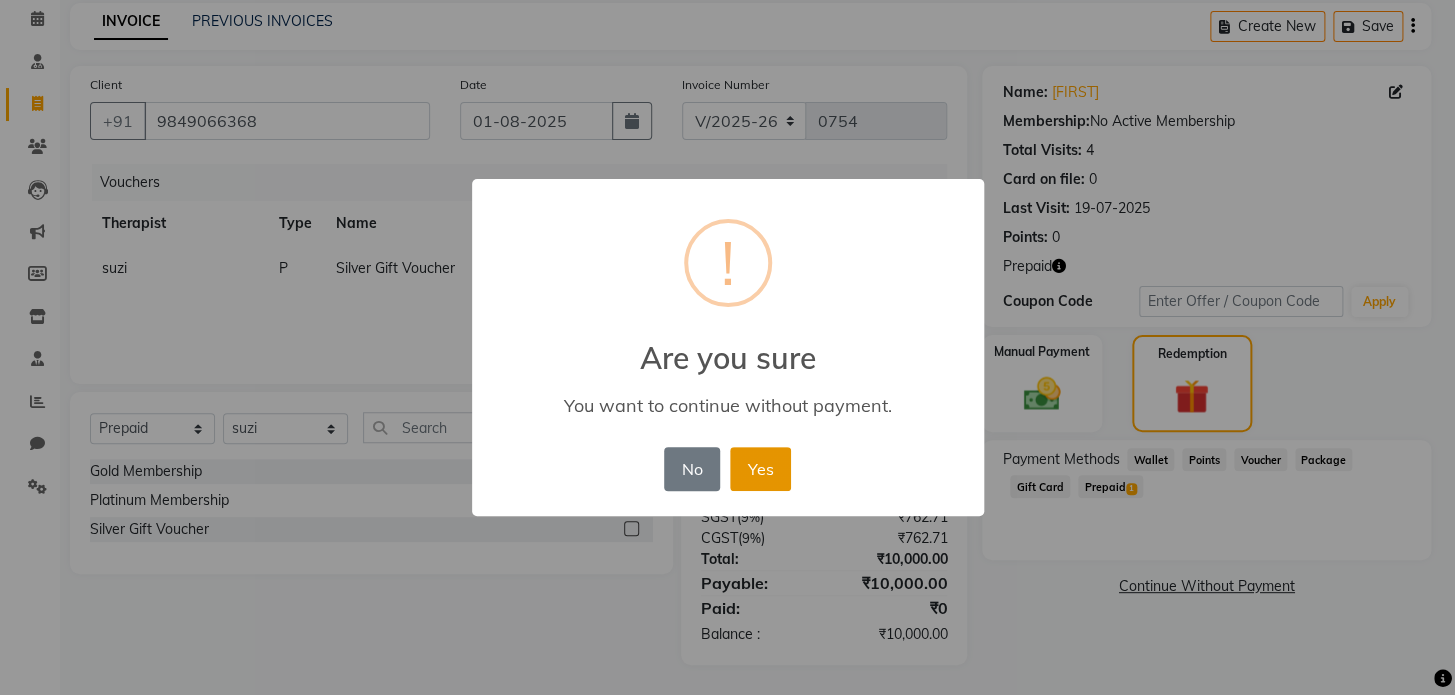 click on "Yes" at bounding box center (760, 469) 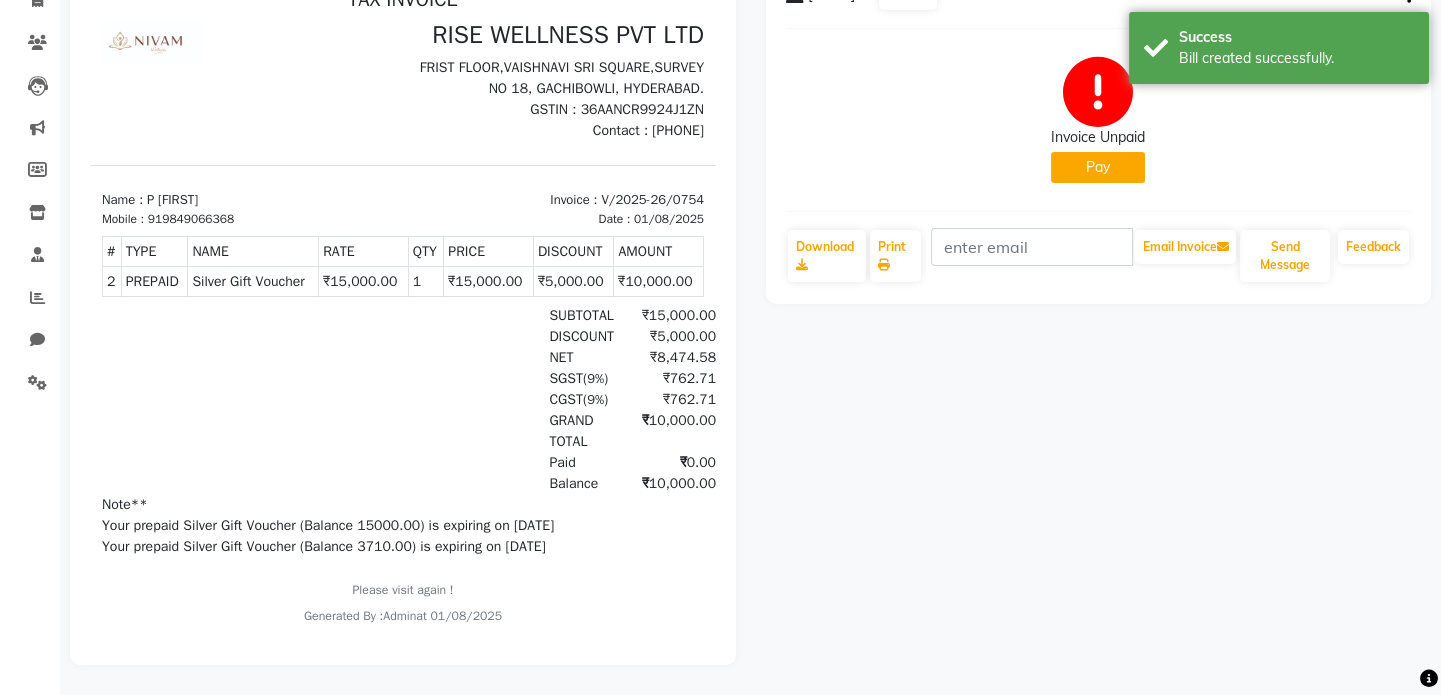 scroll, scrollTop: 19, scrollLeft: 0, axis: vertical 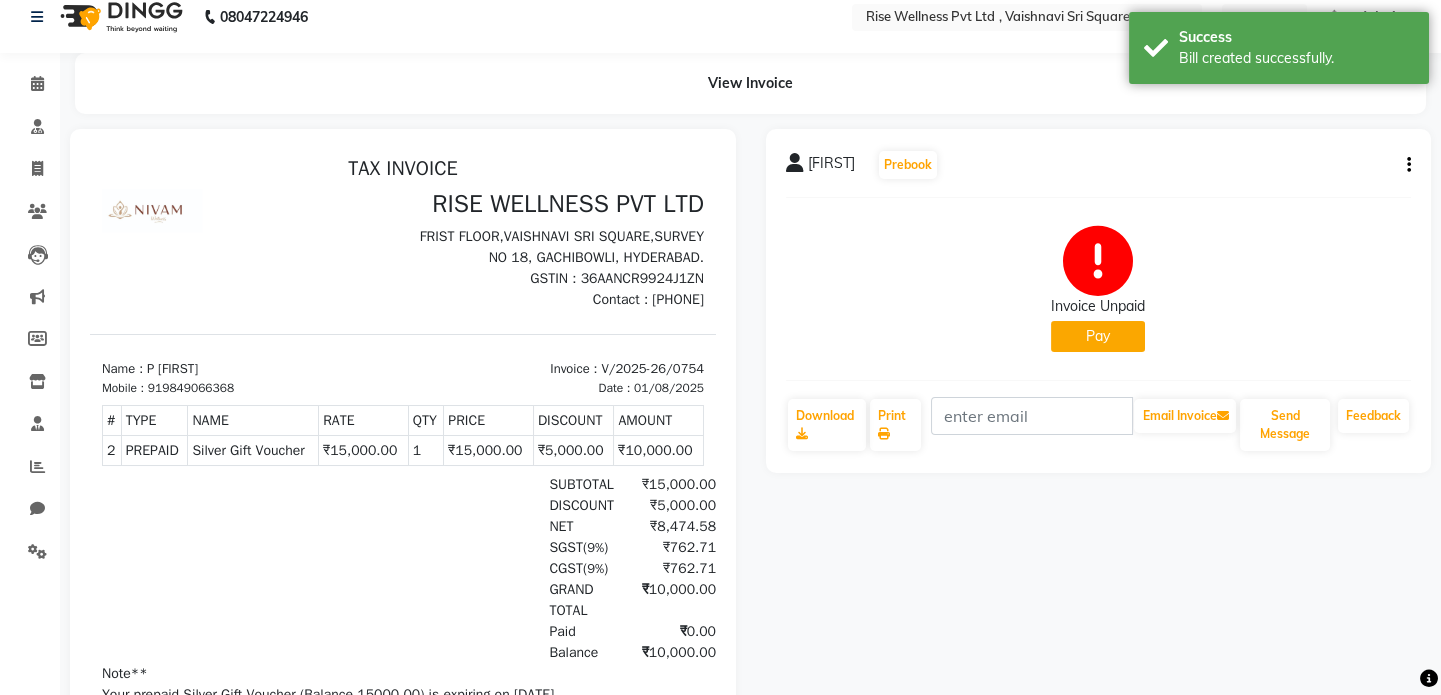 click on "Pay" 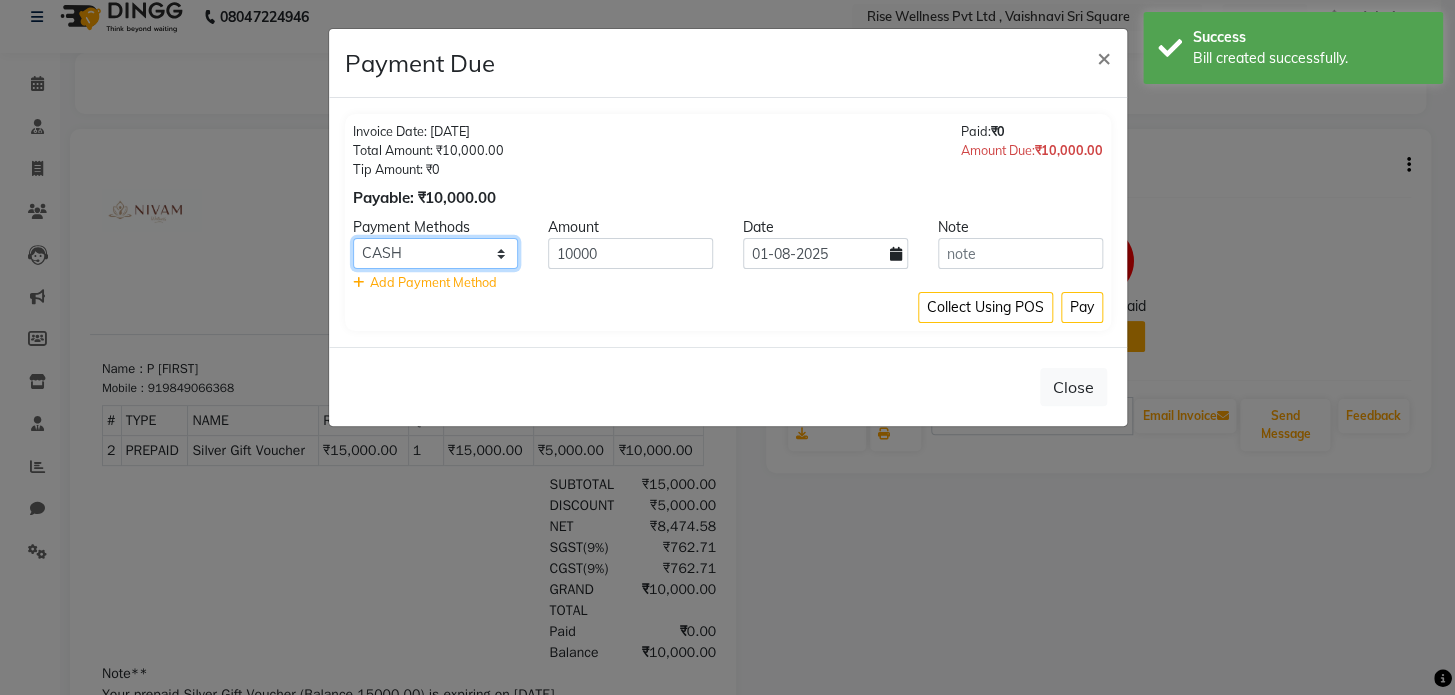 drag, startPoint x: 413, startPoint y: 252, endPoint x: 434, endPoint y: 259, distance: 22.135944 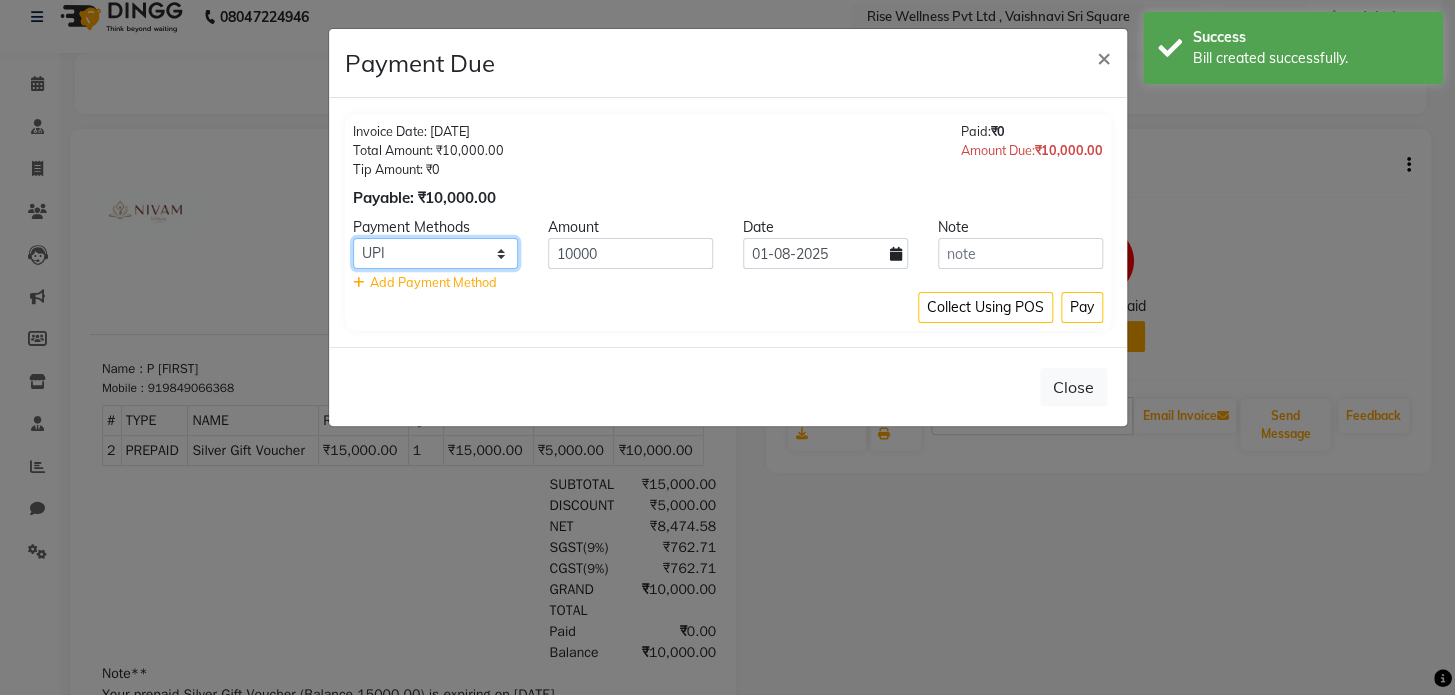 click on "CARD UPI CASH" 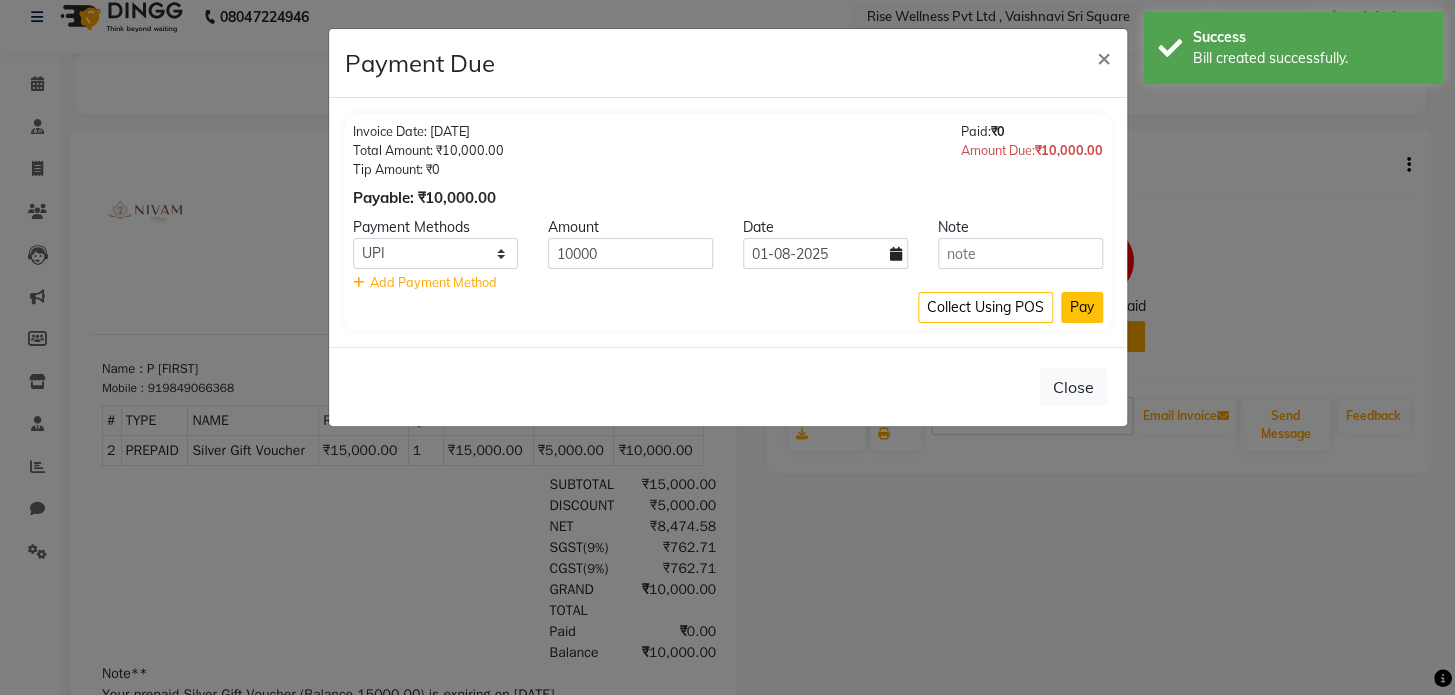 click on "Pay" 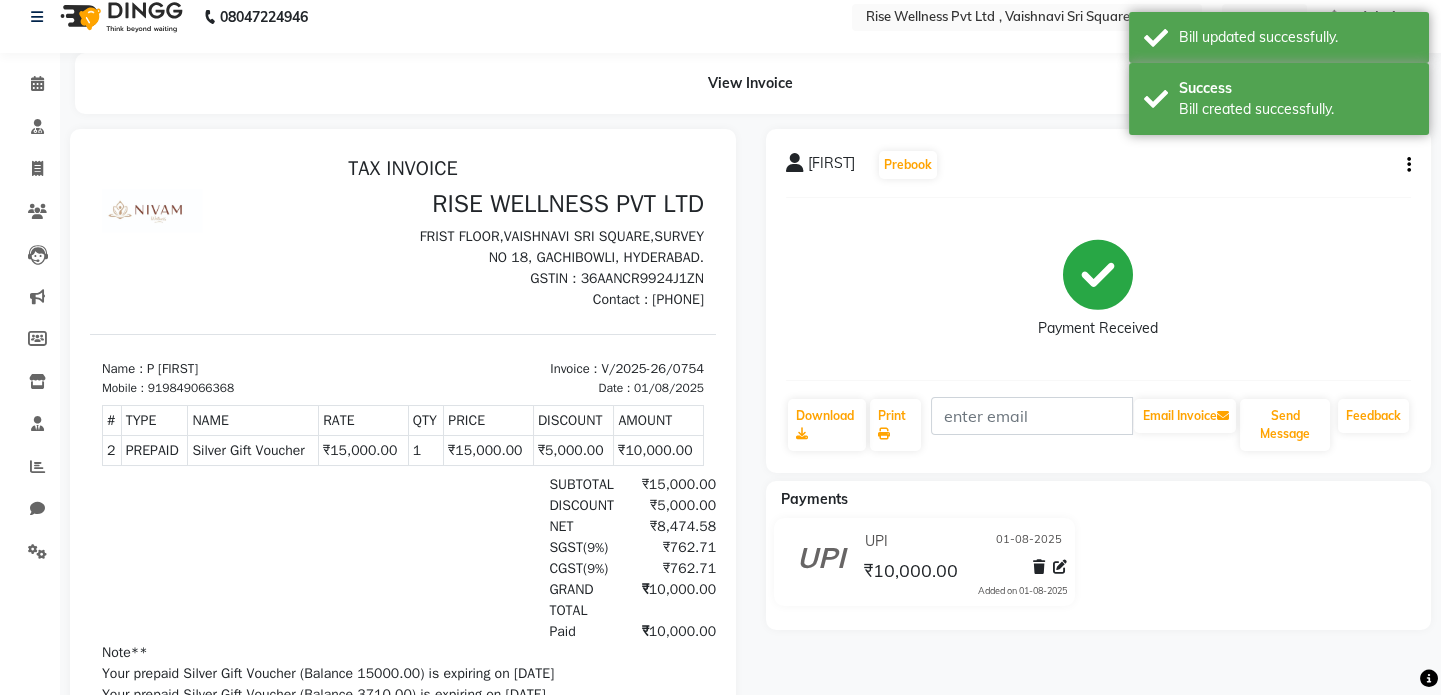 scroll, scrollTop: 15, scrollLeft: 0, axis: vertical 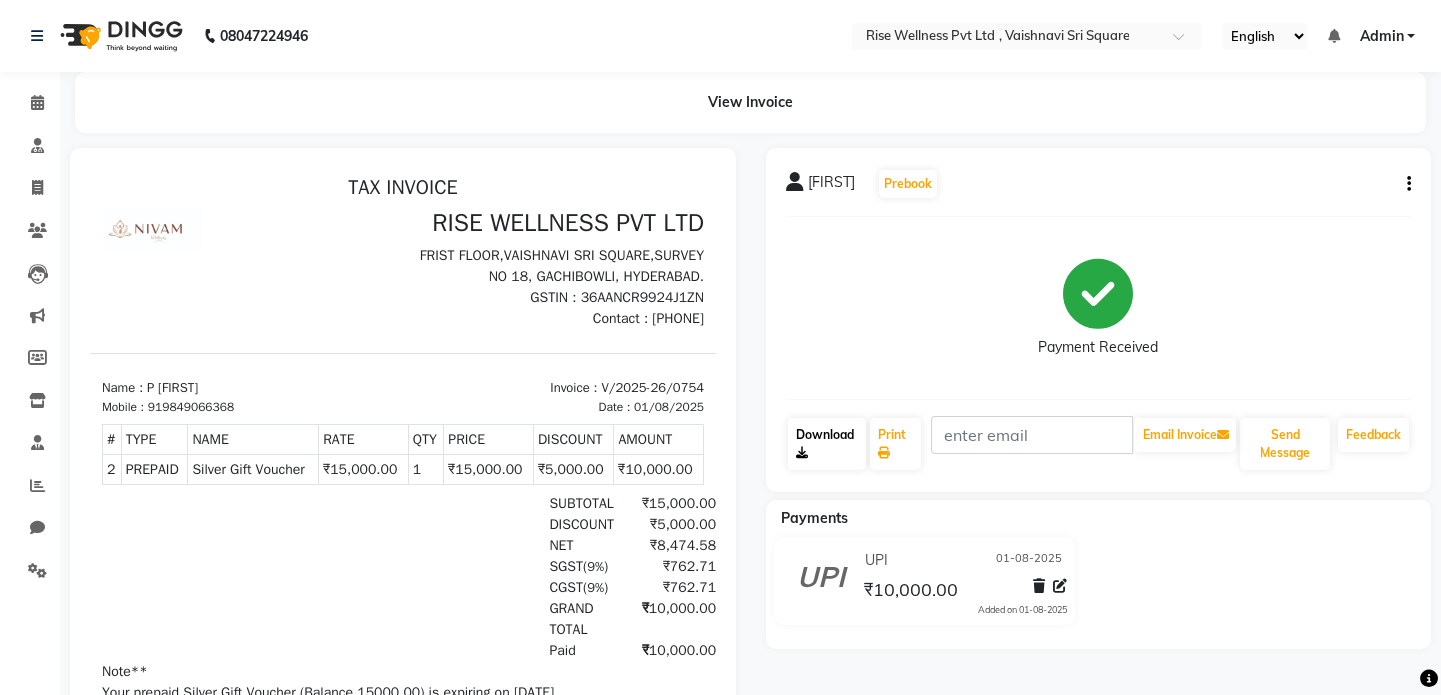 click on "Download" 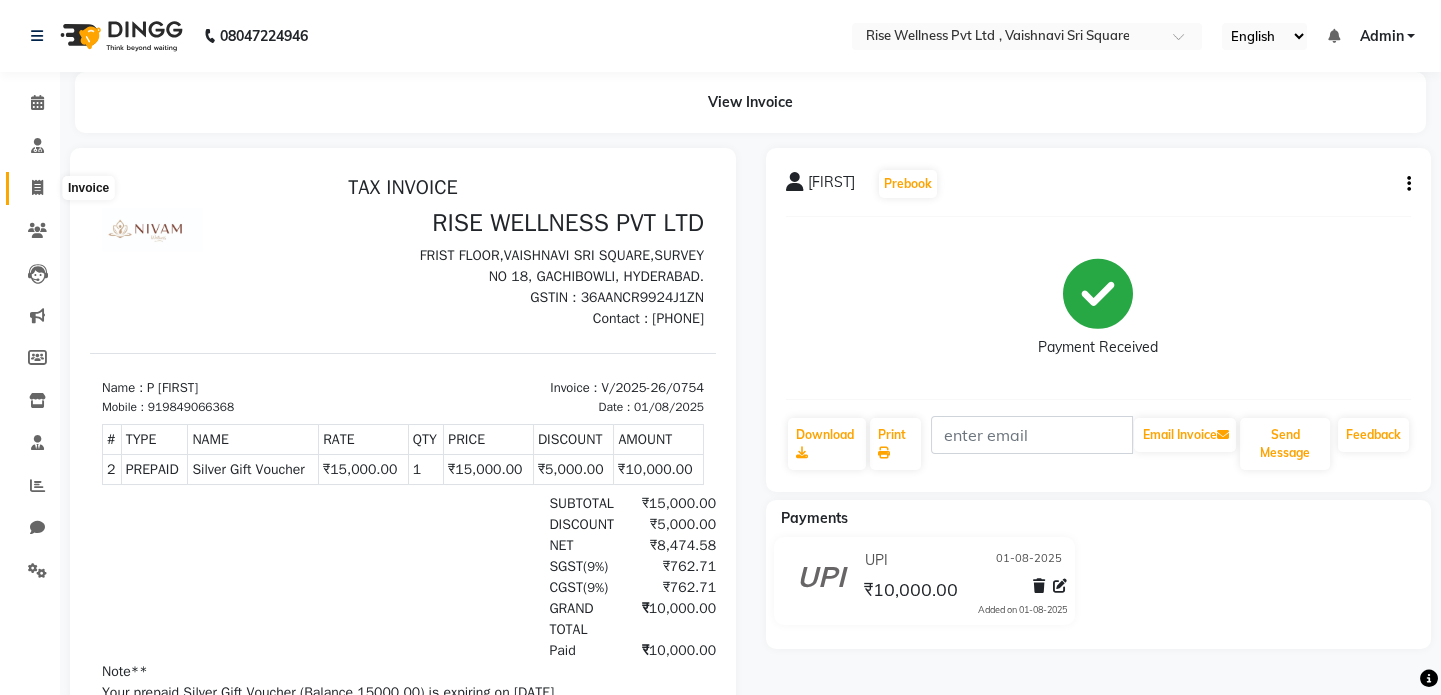 click 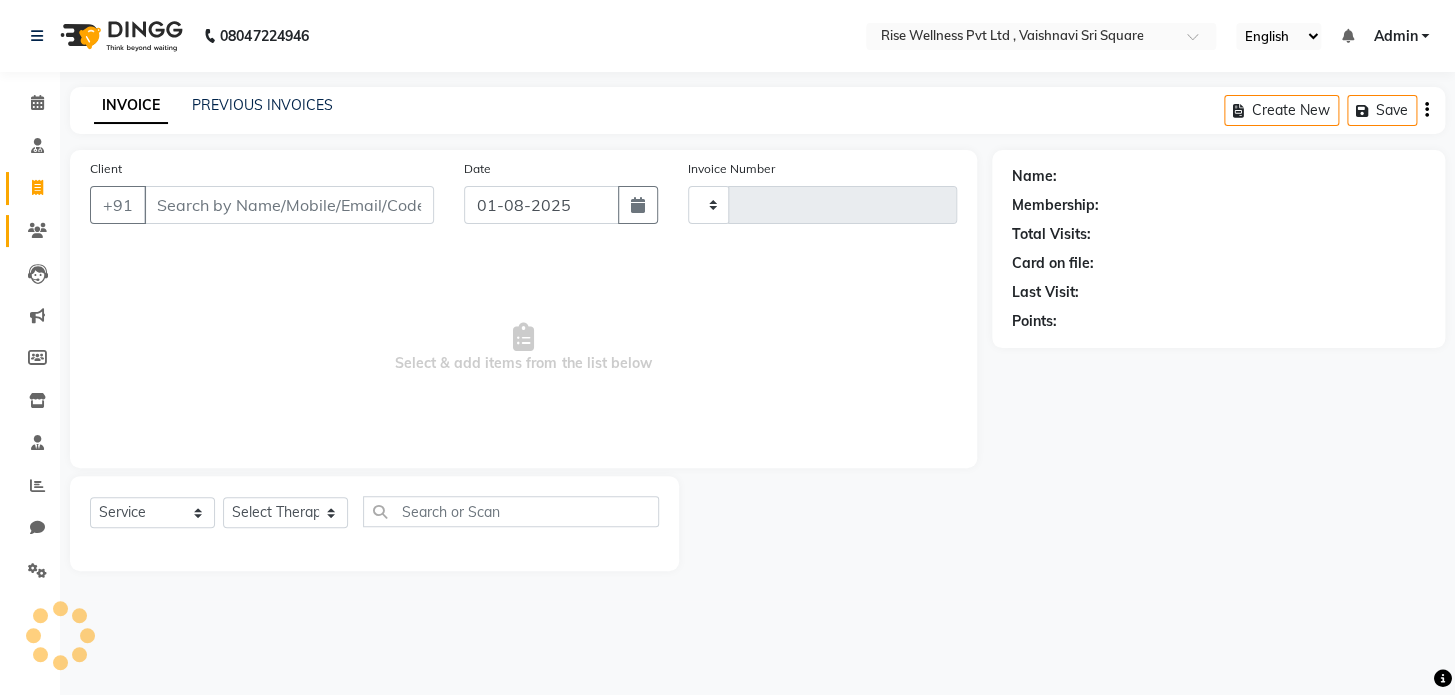 type on "0755" 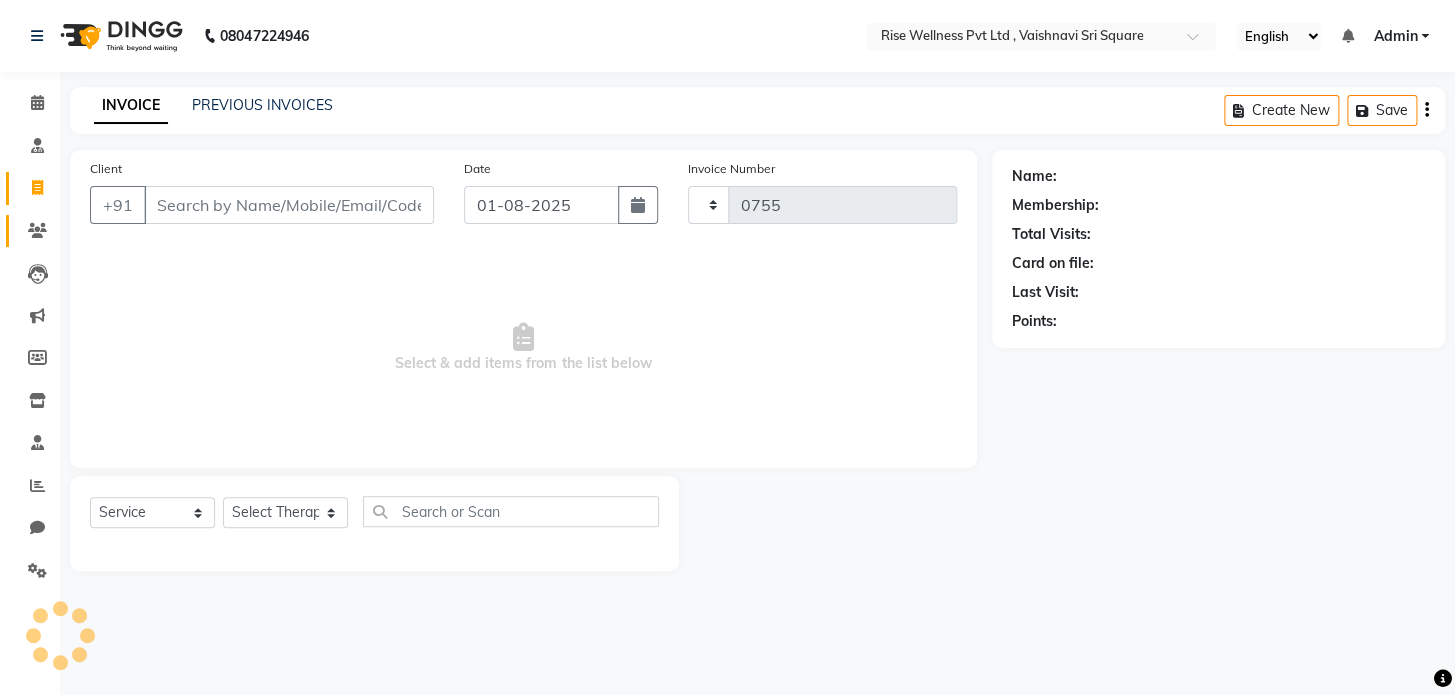 select on "7497" 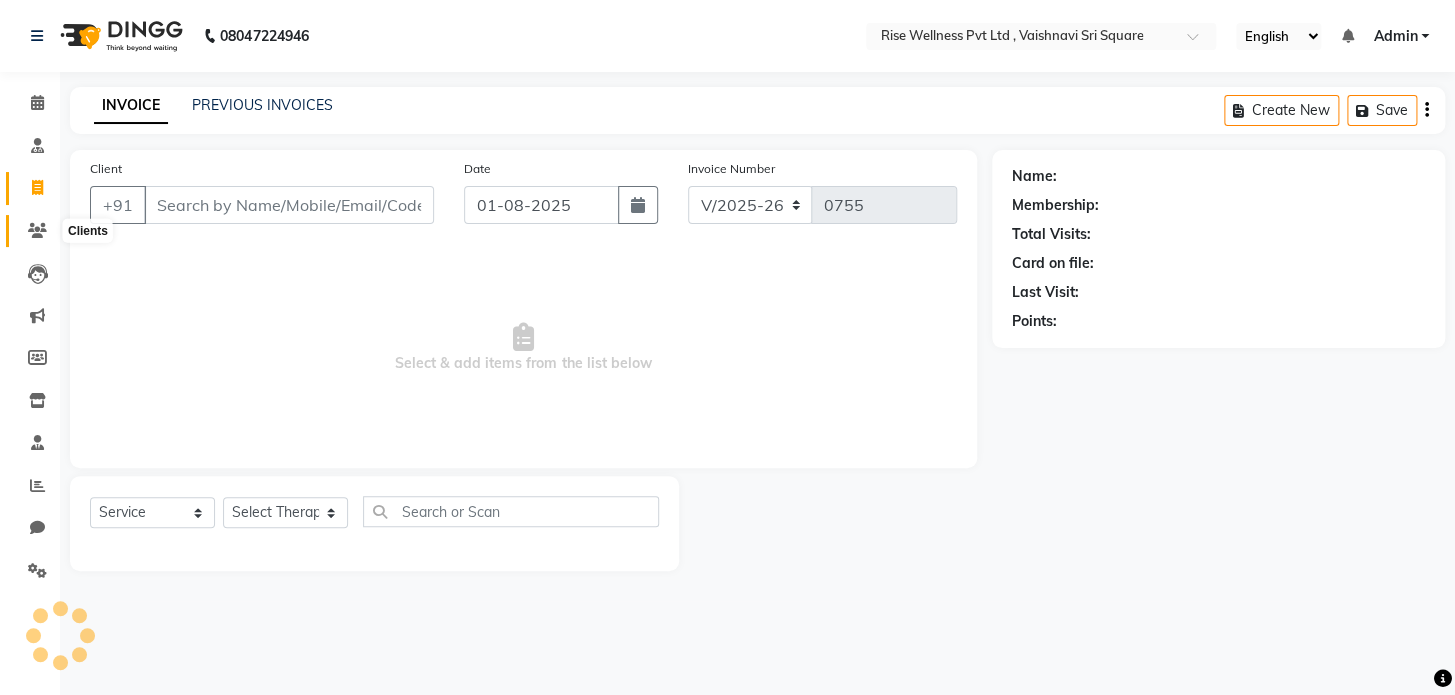 click 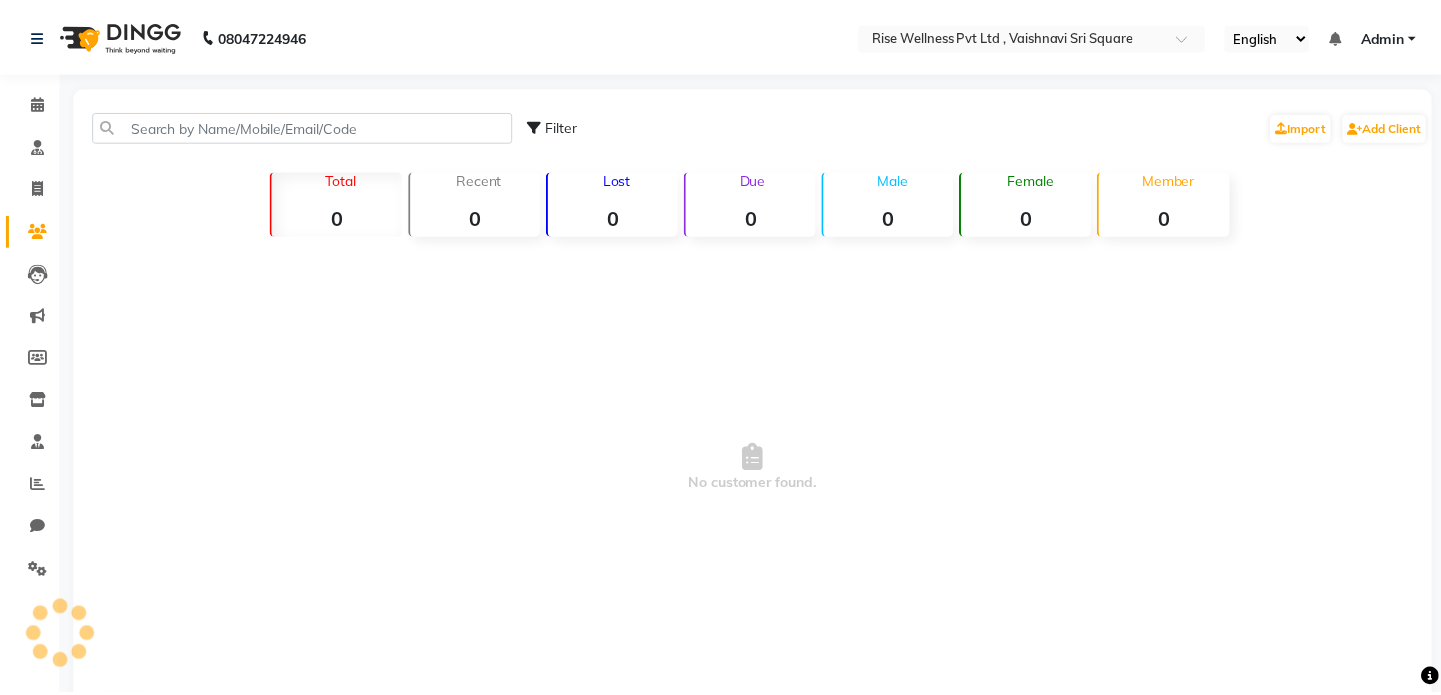 scroll, scrollTop: 68, scrollLeft: 0, axis: vertical 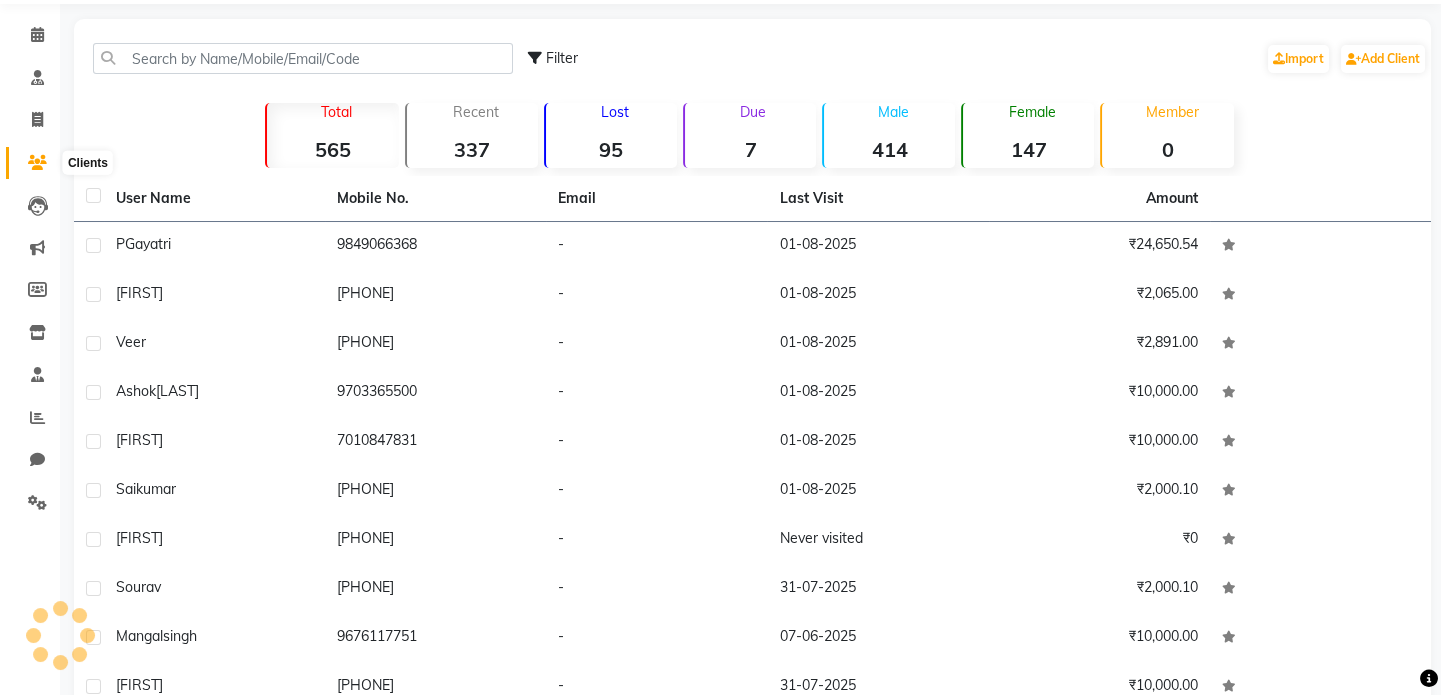 click 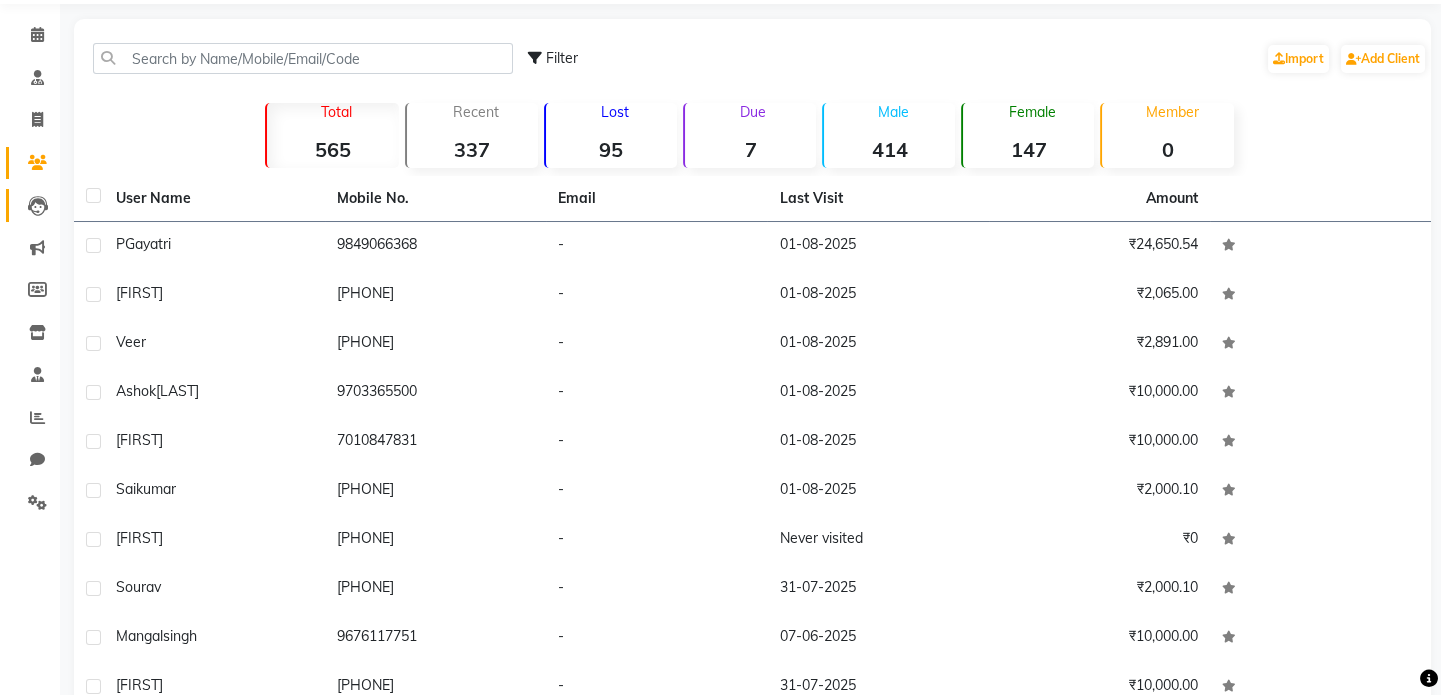 click 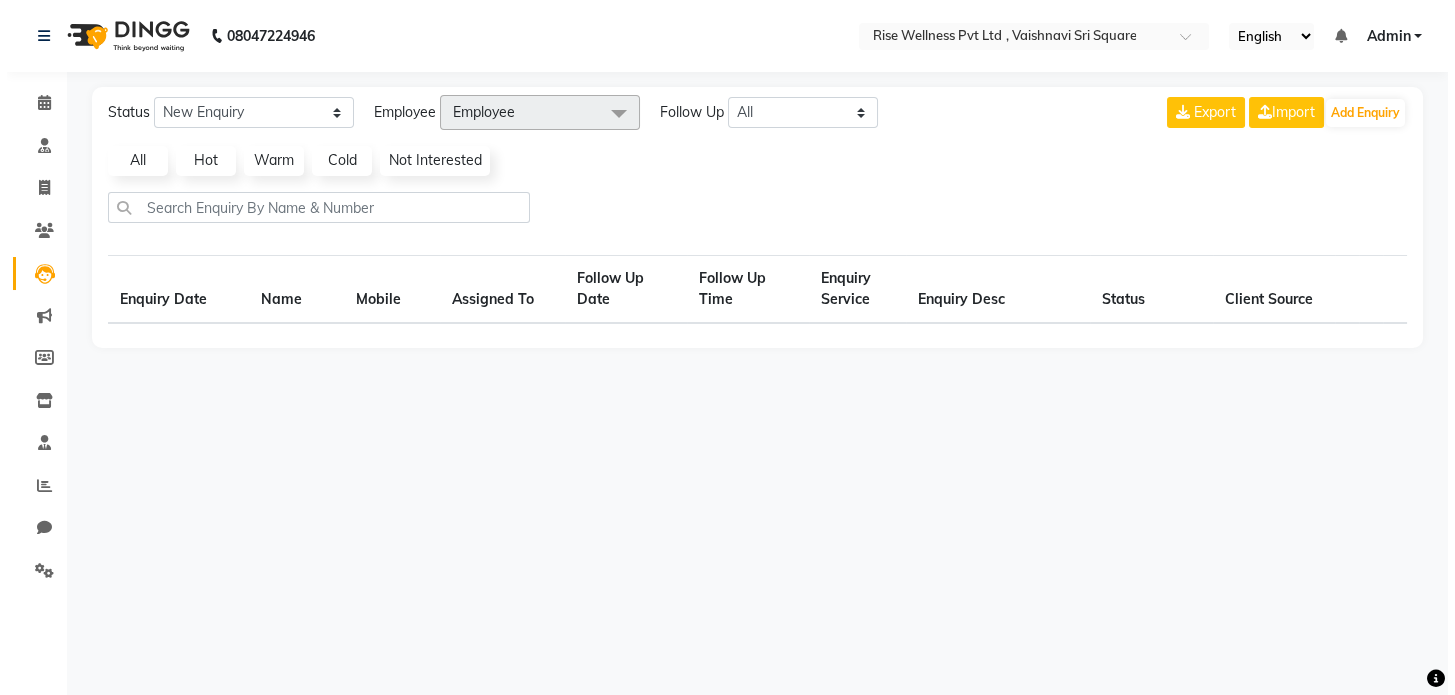 scroll, scrollTop: 0, scrollLeft: 0, axis: both 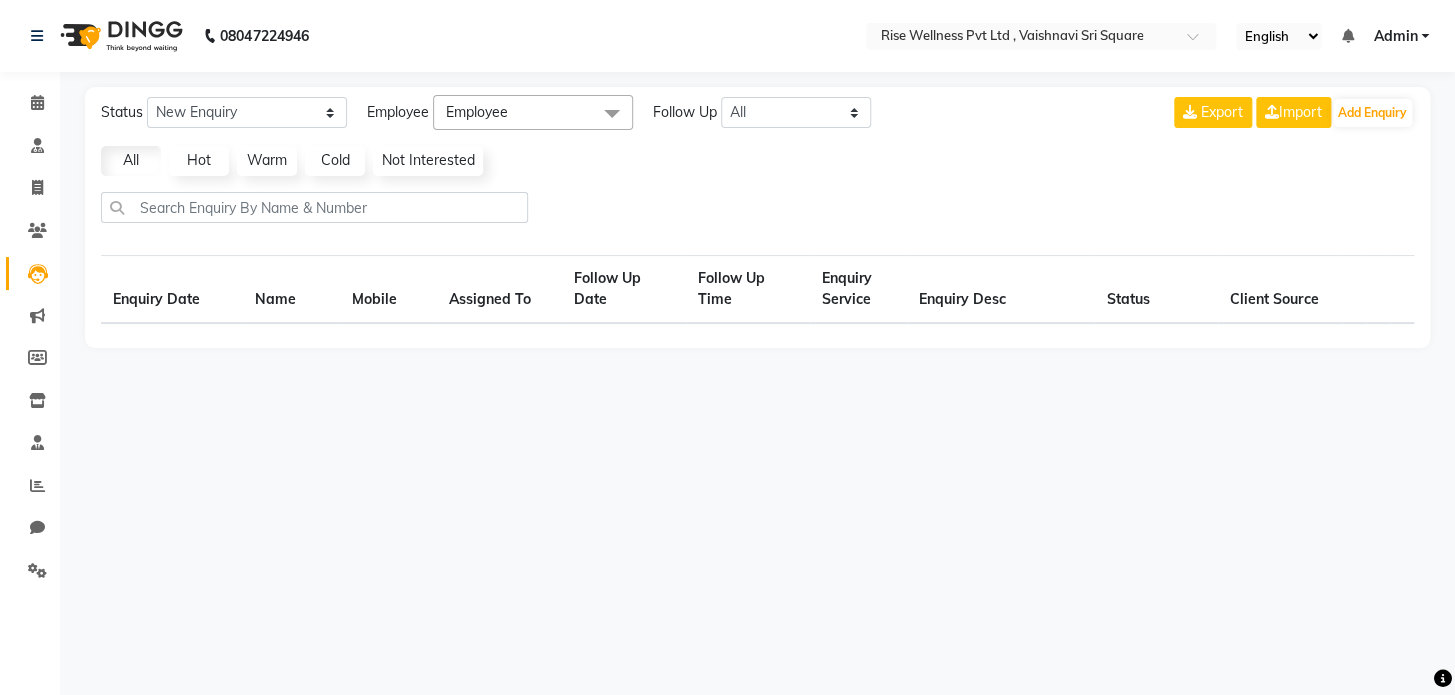select on "10" 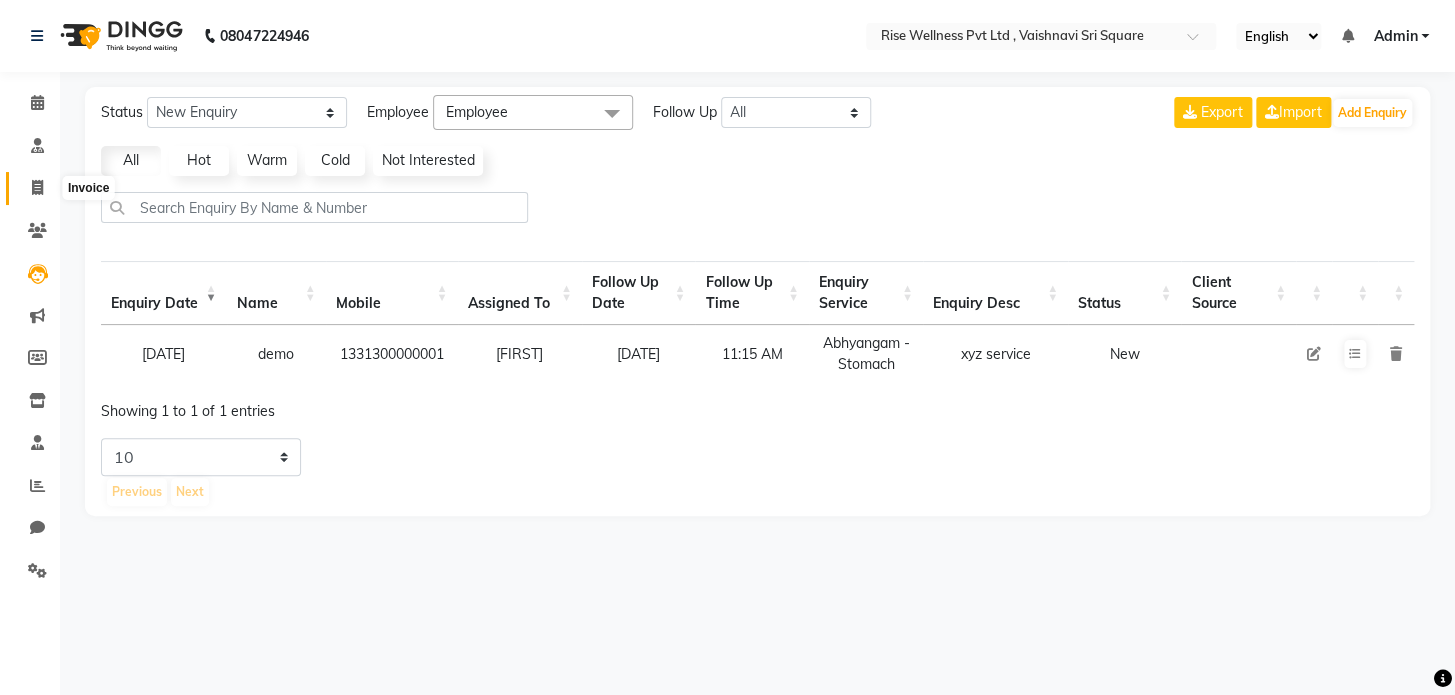 click 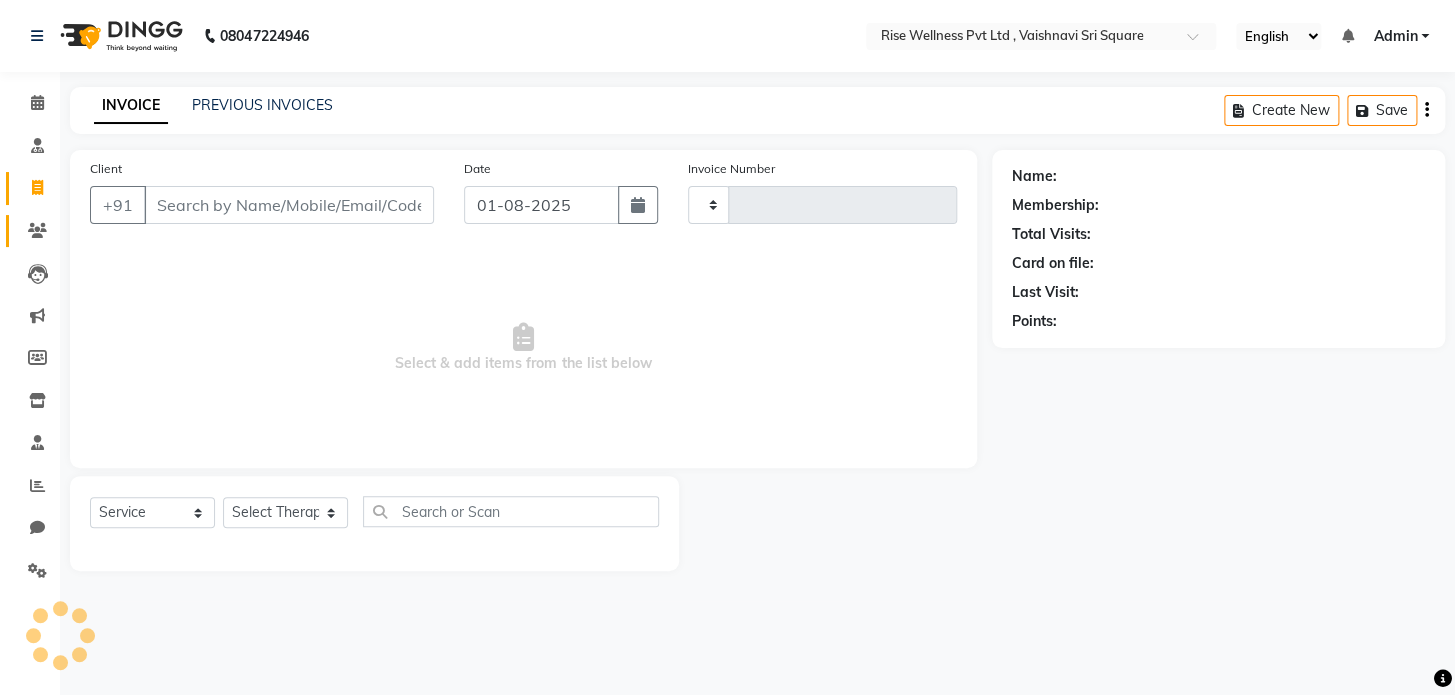 type on "0755" 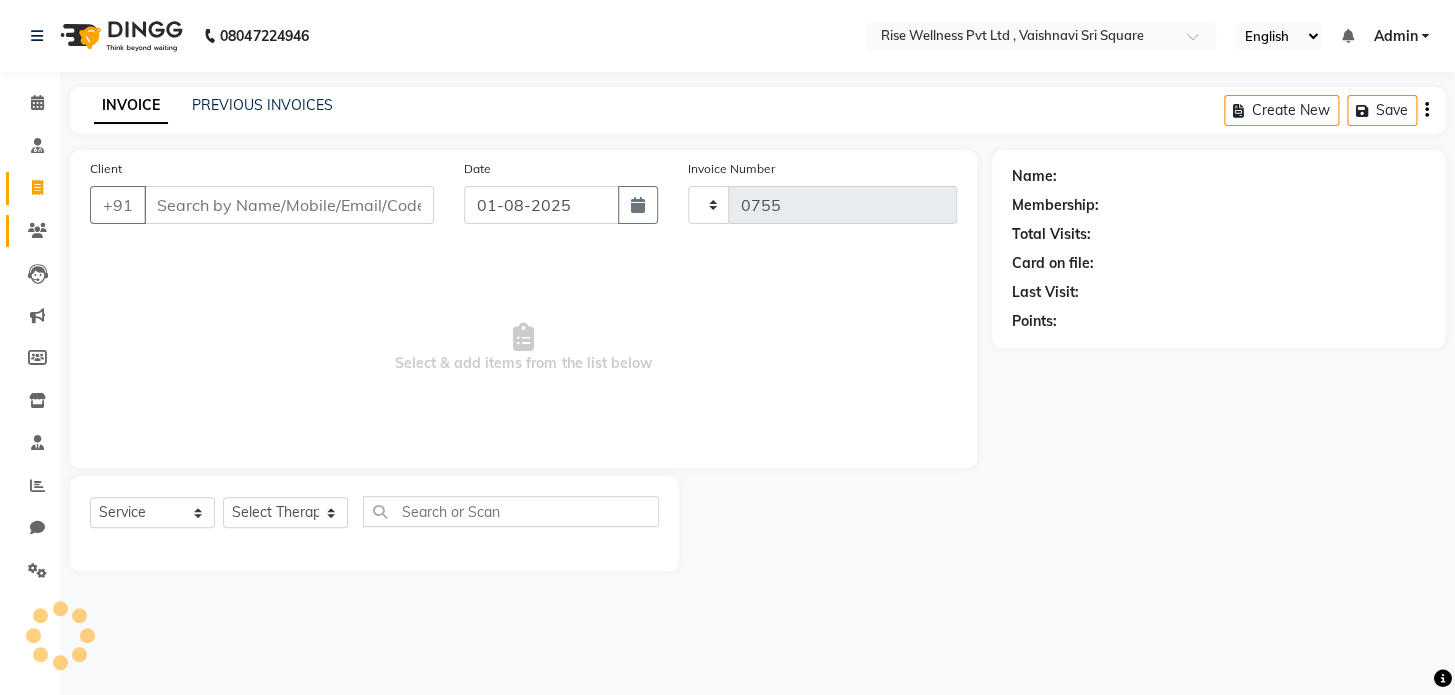 select on "7497" 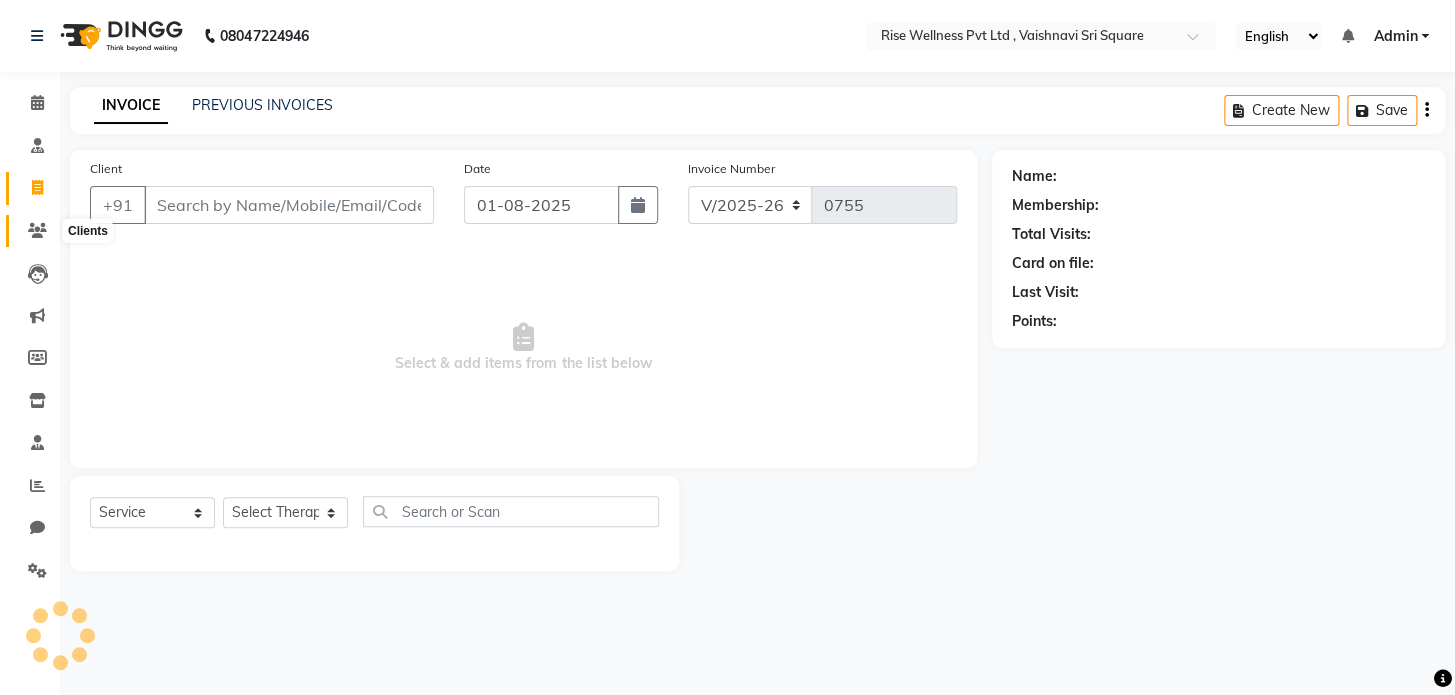 click 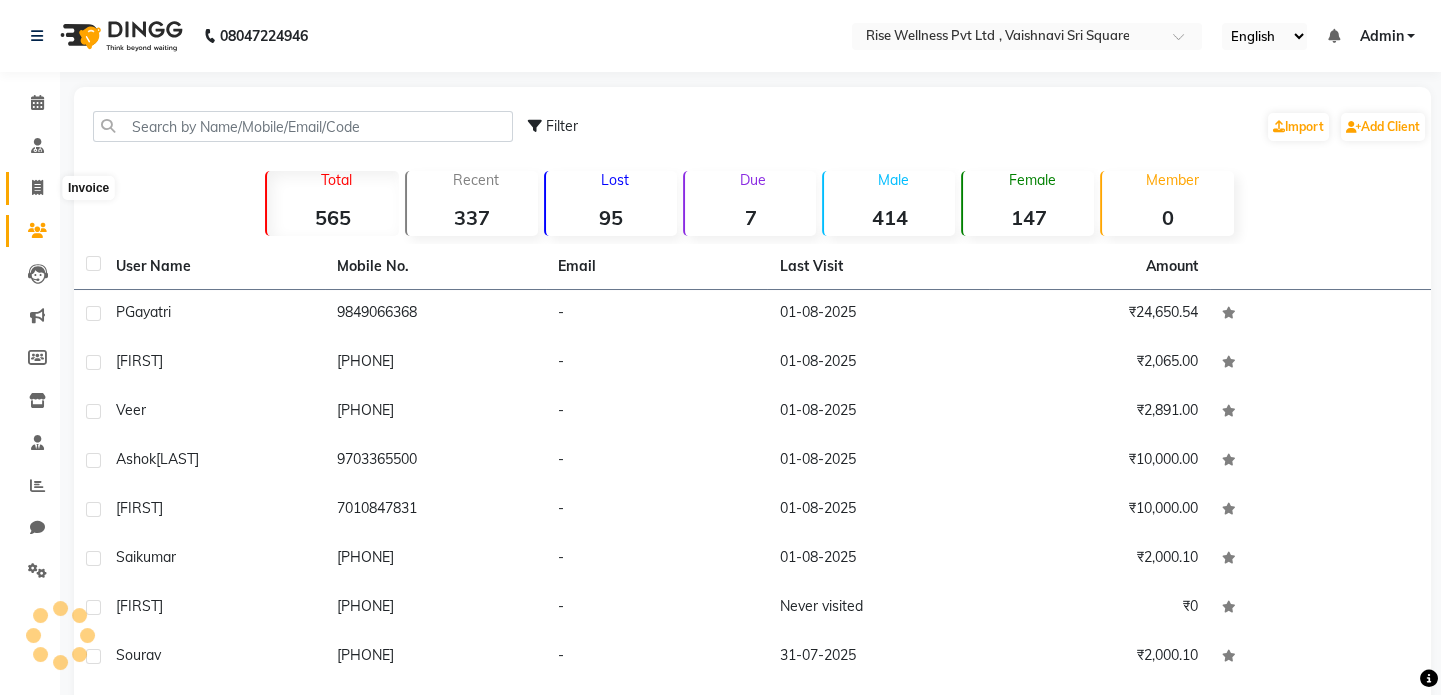 click 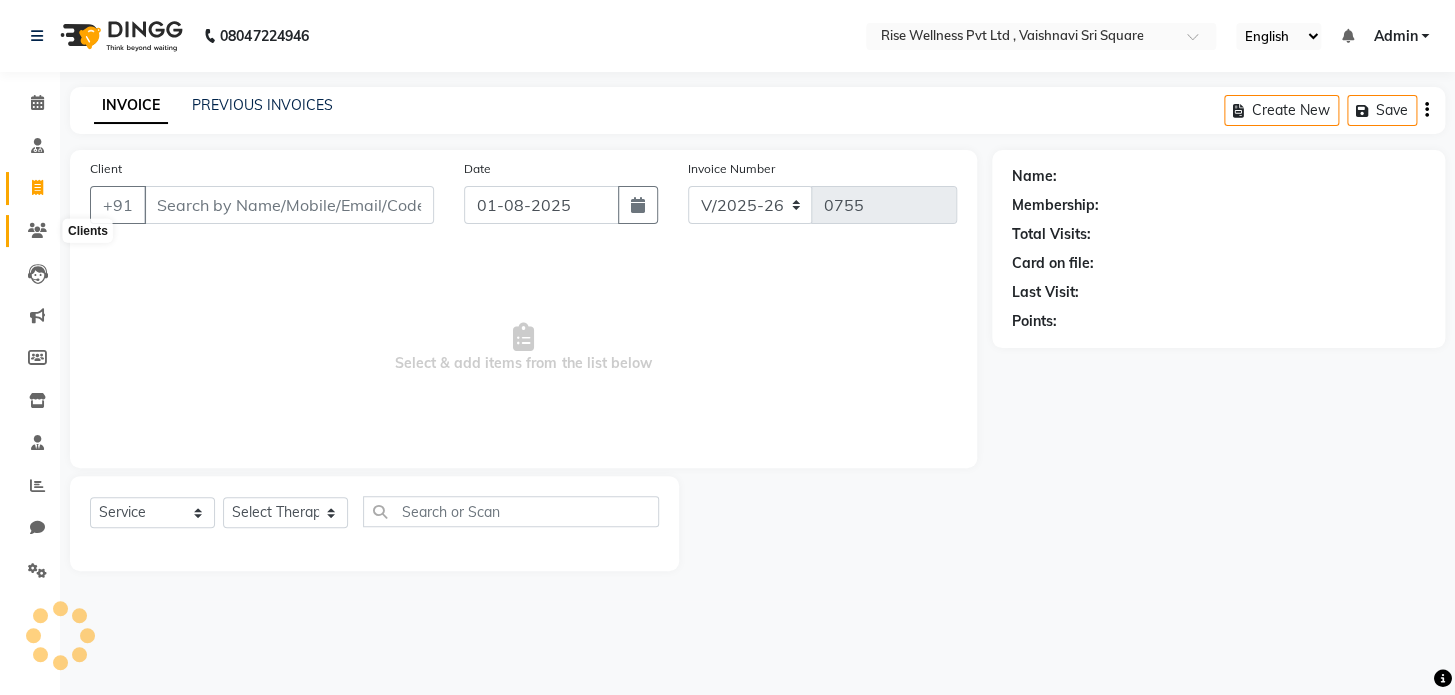 click 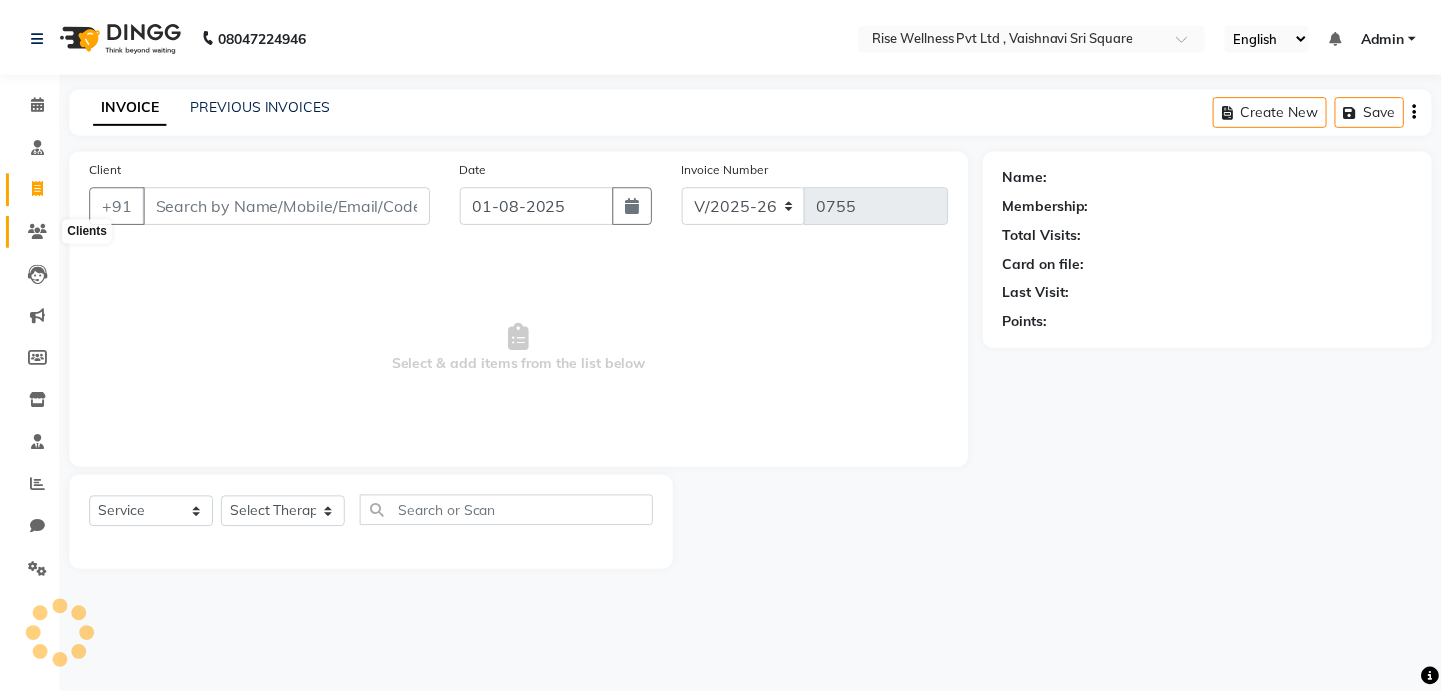 scroll, scrollTop: 68, scrollLeft: 0, axis: vertical 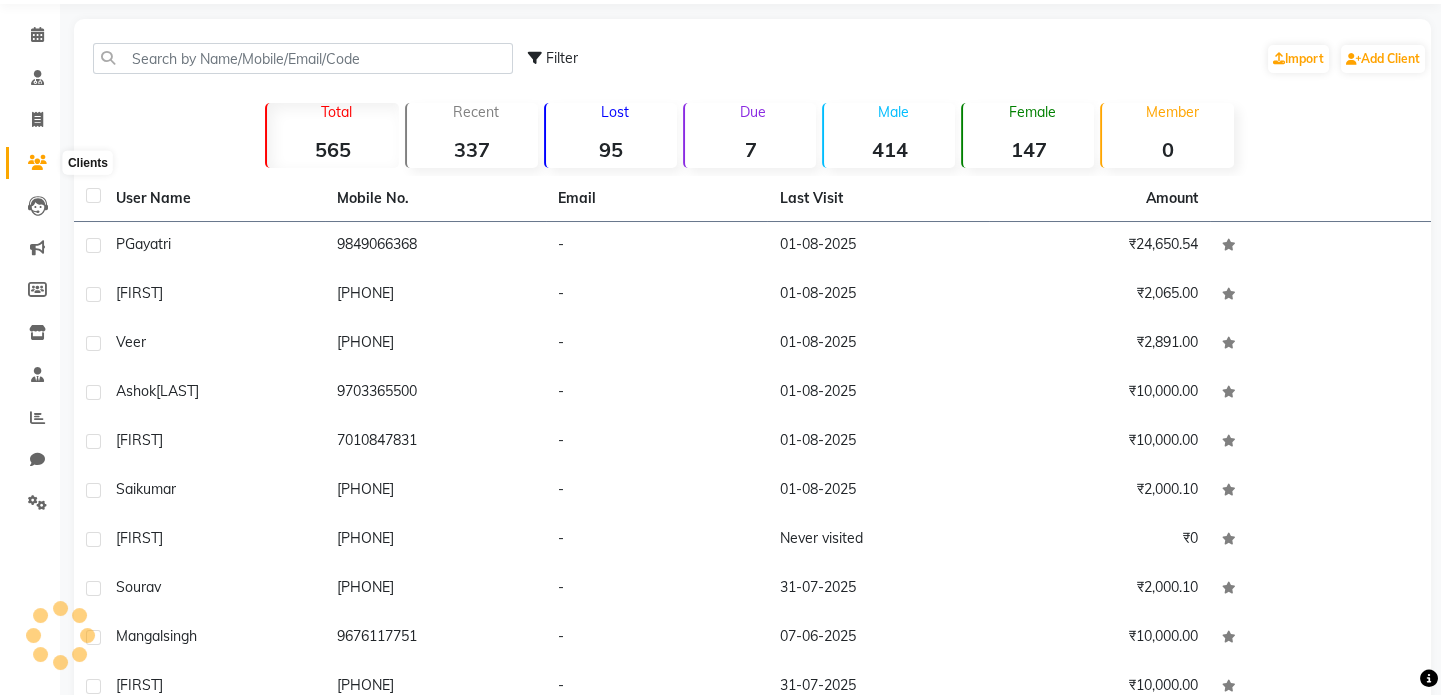 click 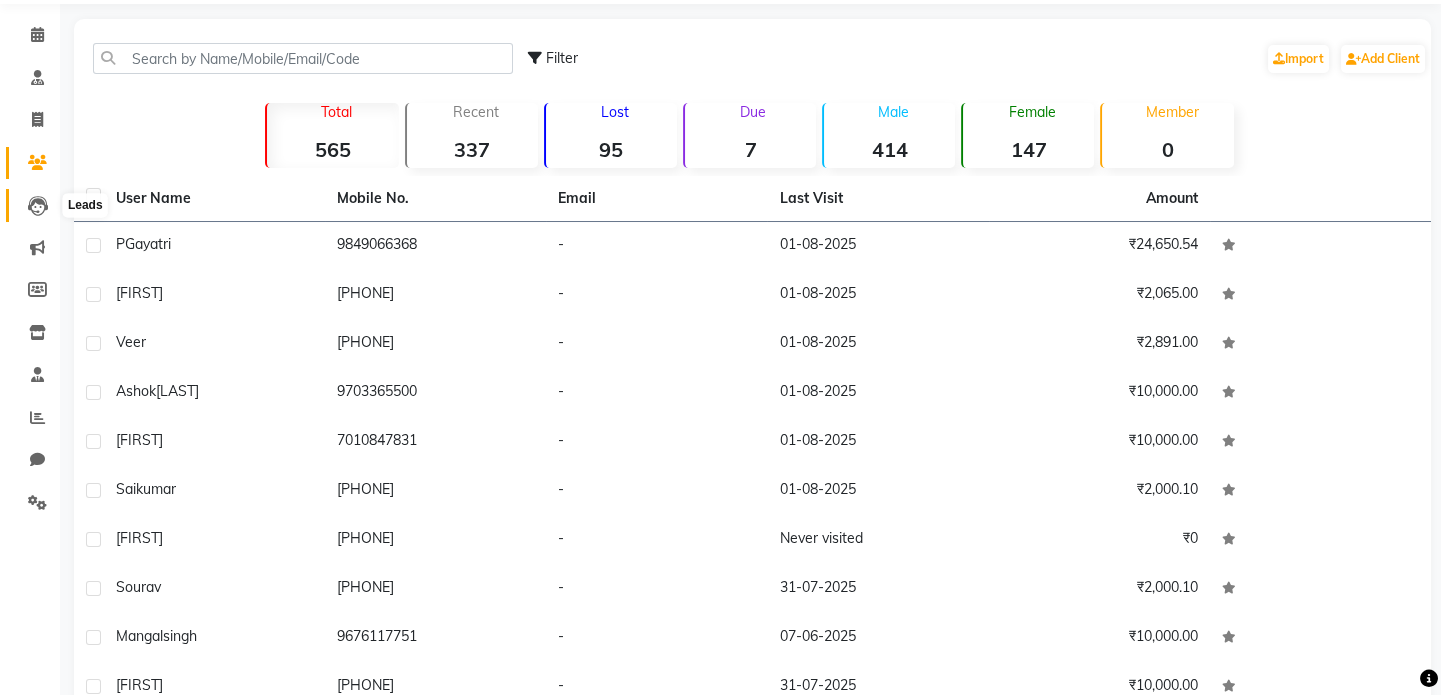 click 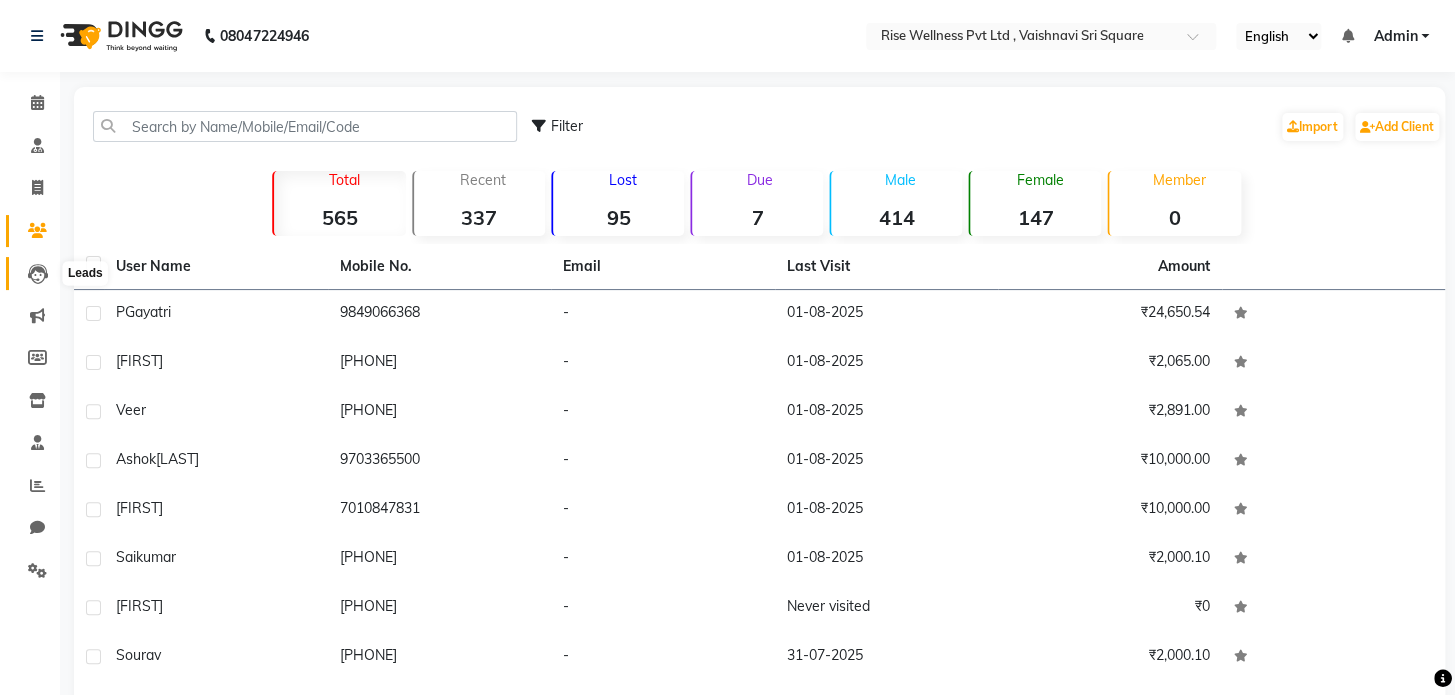 select on "10" 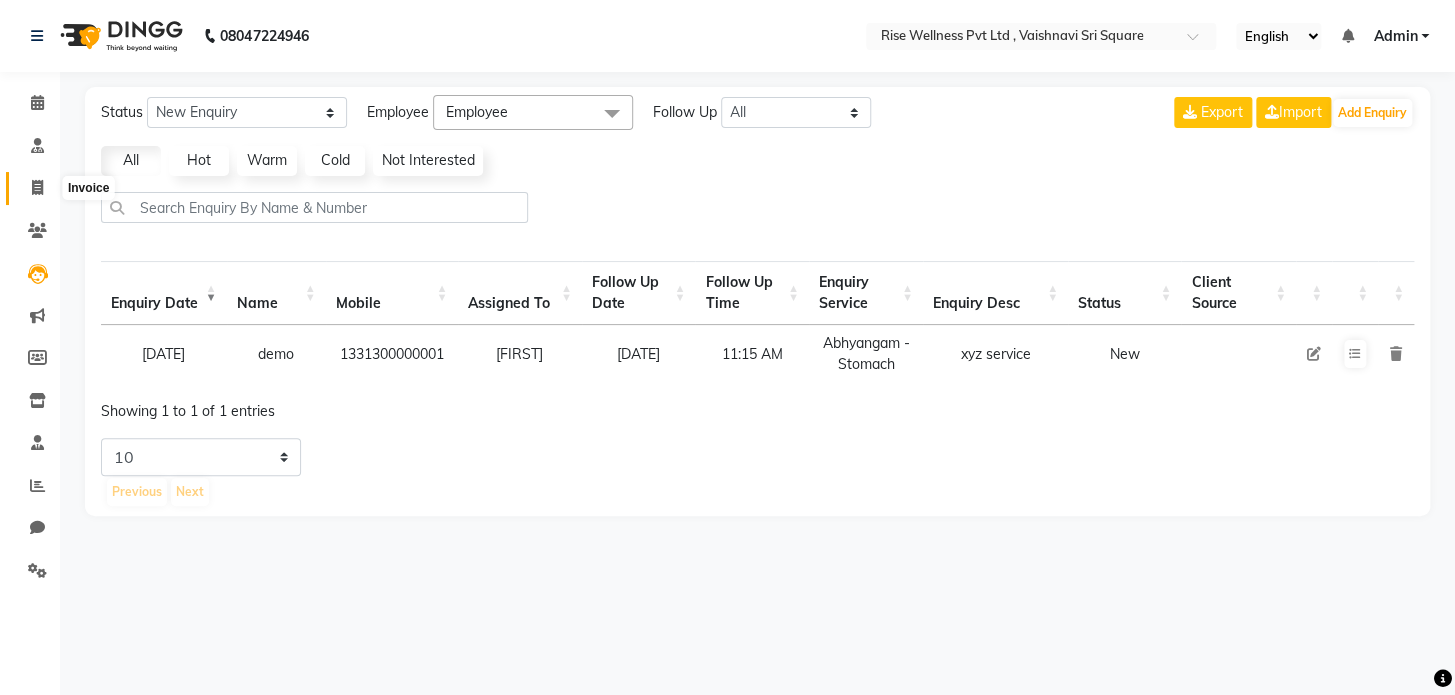 click 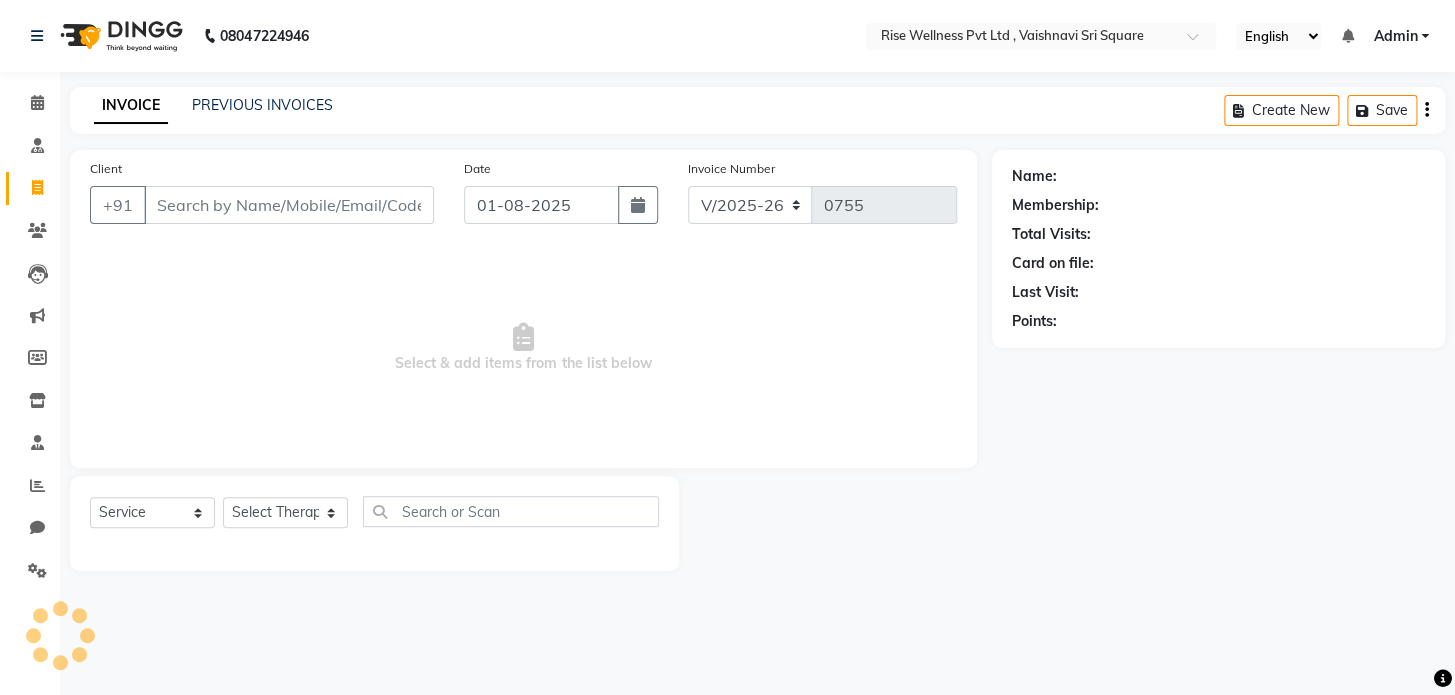 select on "V" 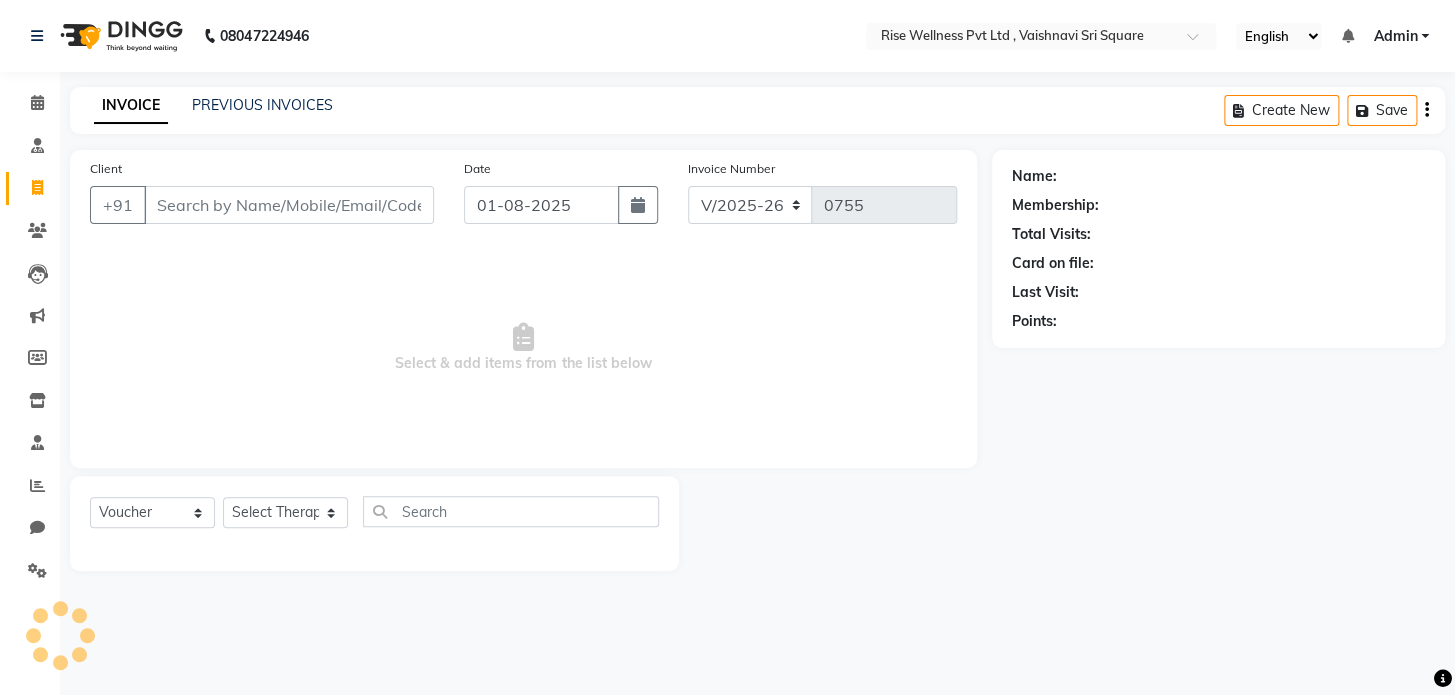click on "Client" at bounding box center (289, 205) 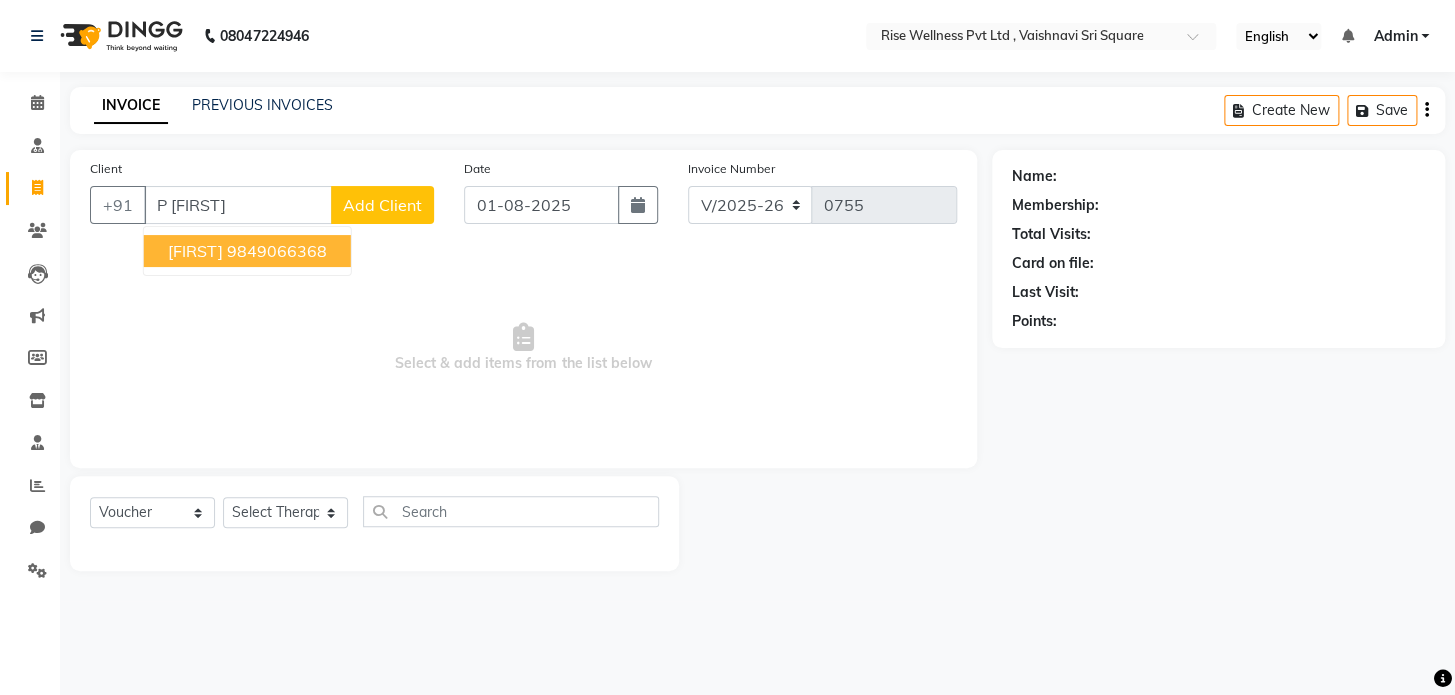 click on "[FIRST]  [PHONE]" at bounding box center (247, 251) 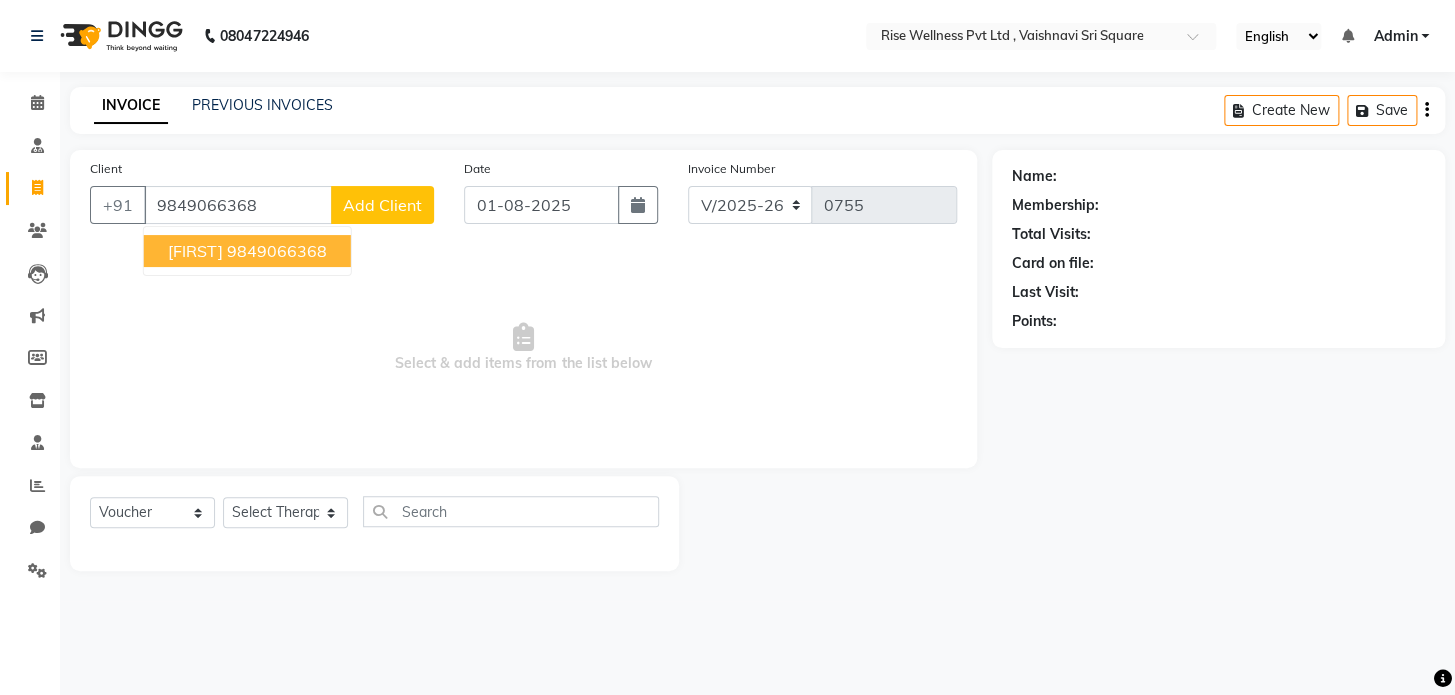 type on "9849066368" 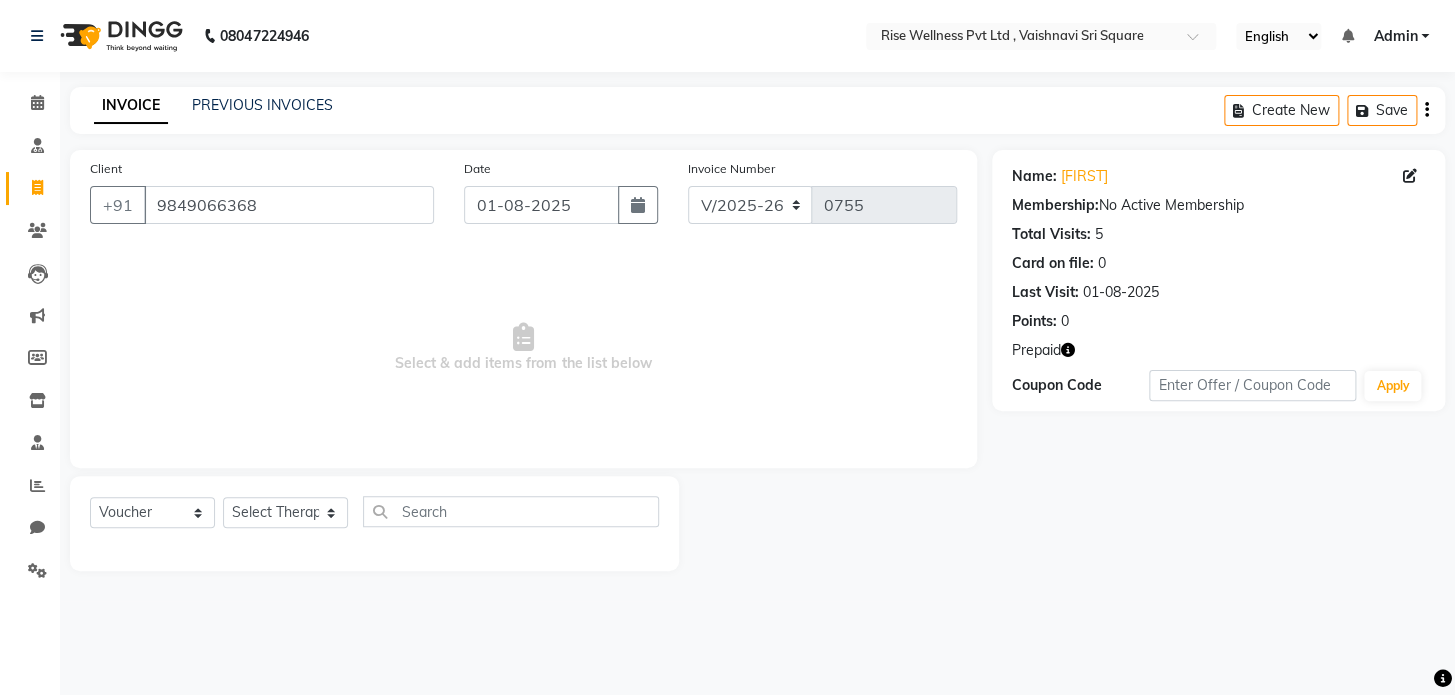 click on "Select  Service  Product  Membership  Package Voucher Prepaid Gift Card  Select Therapist LIBIN nithya Reception sujith suzi" 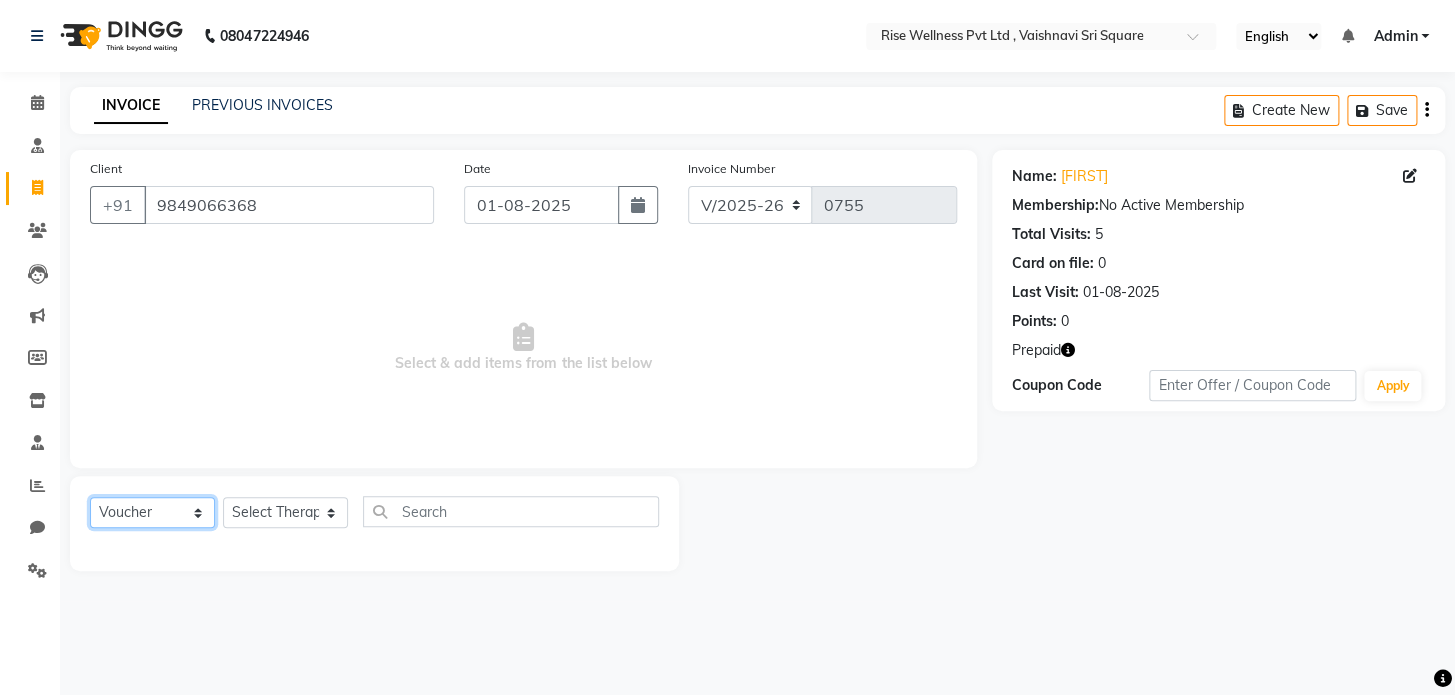 click on "Select  Service  Product  Membership  Package Voucher Prepaid Gift Card" 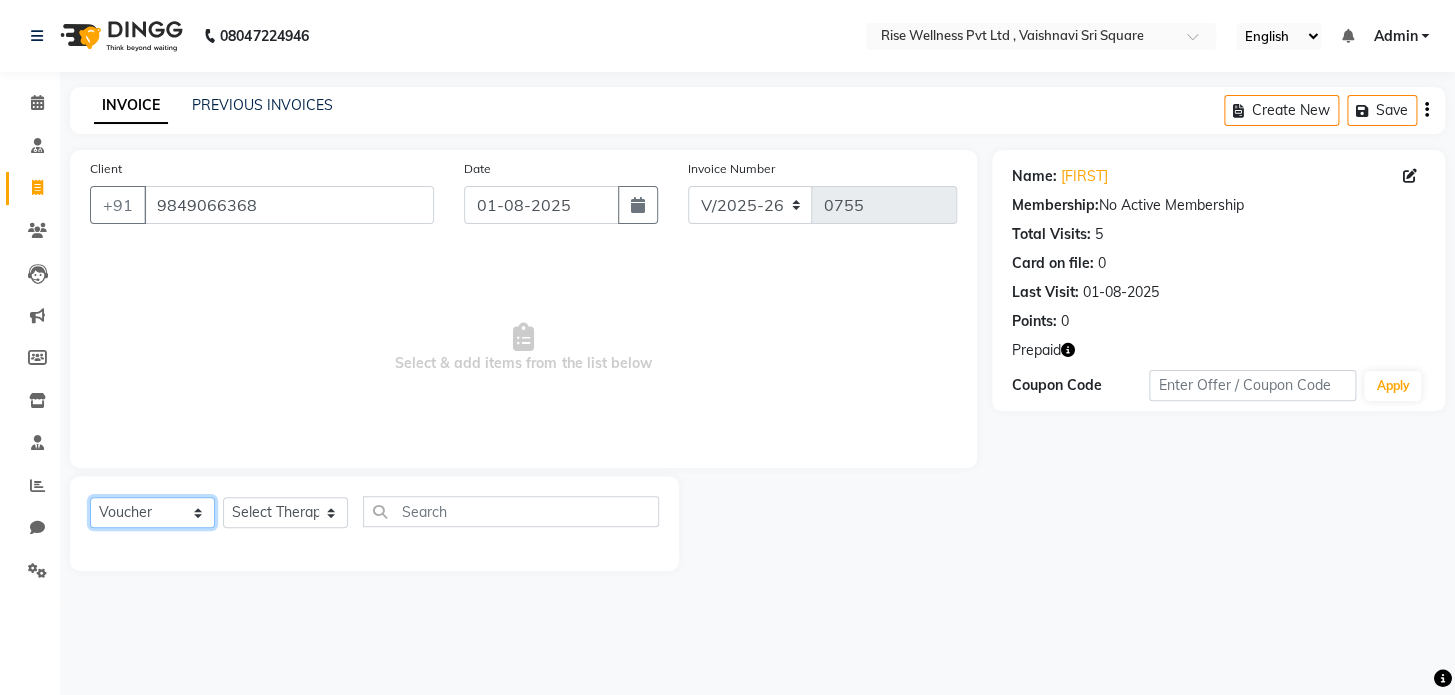 select on "service" 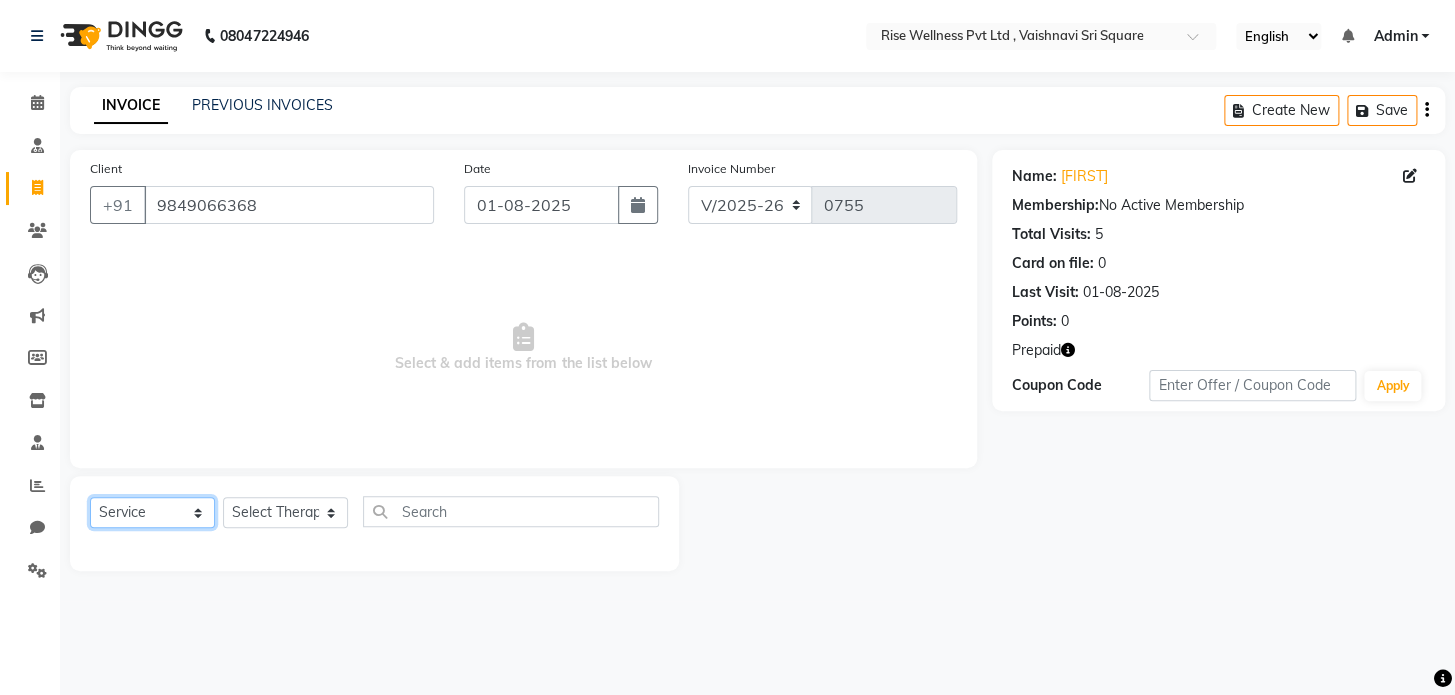 click on "Select  Service  Product  Membership  Package Voucher Prepaid Gift Card" 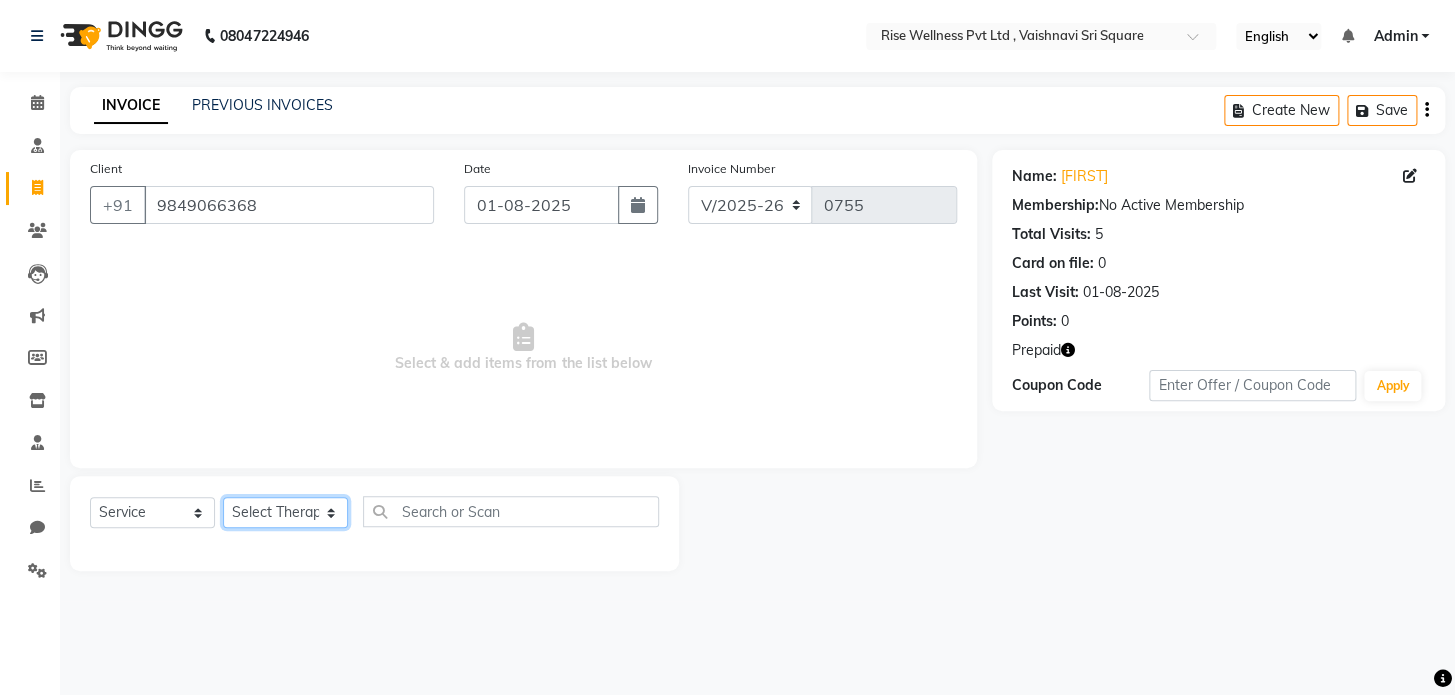 drag, startPoint x: 302, startPoint y: 525, endPoint x: 302, endPoint y: 509, distance: 16 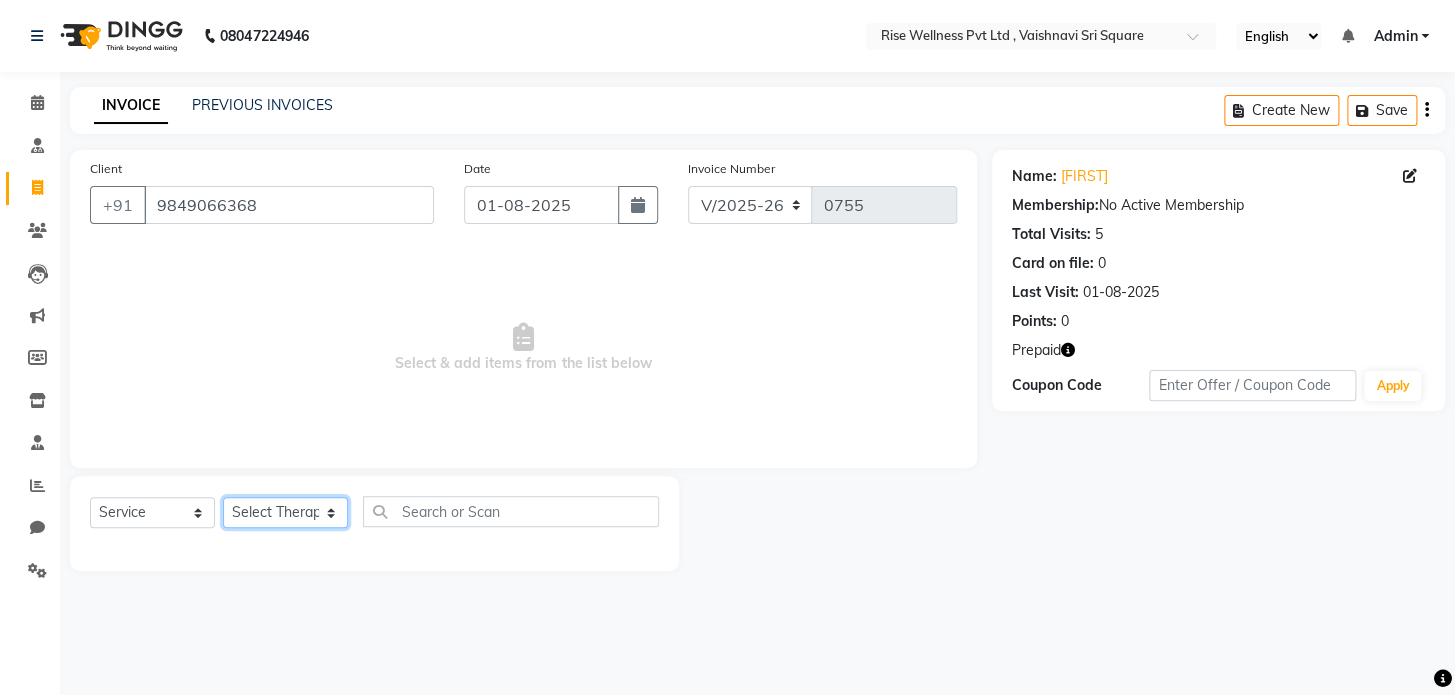 select on "69786" 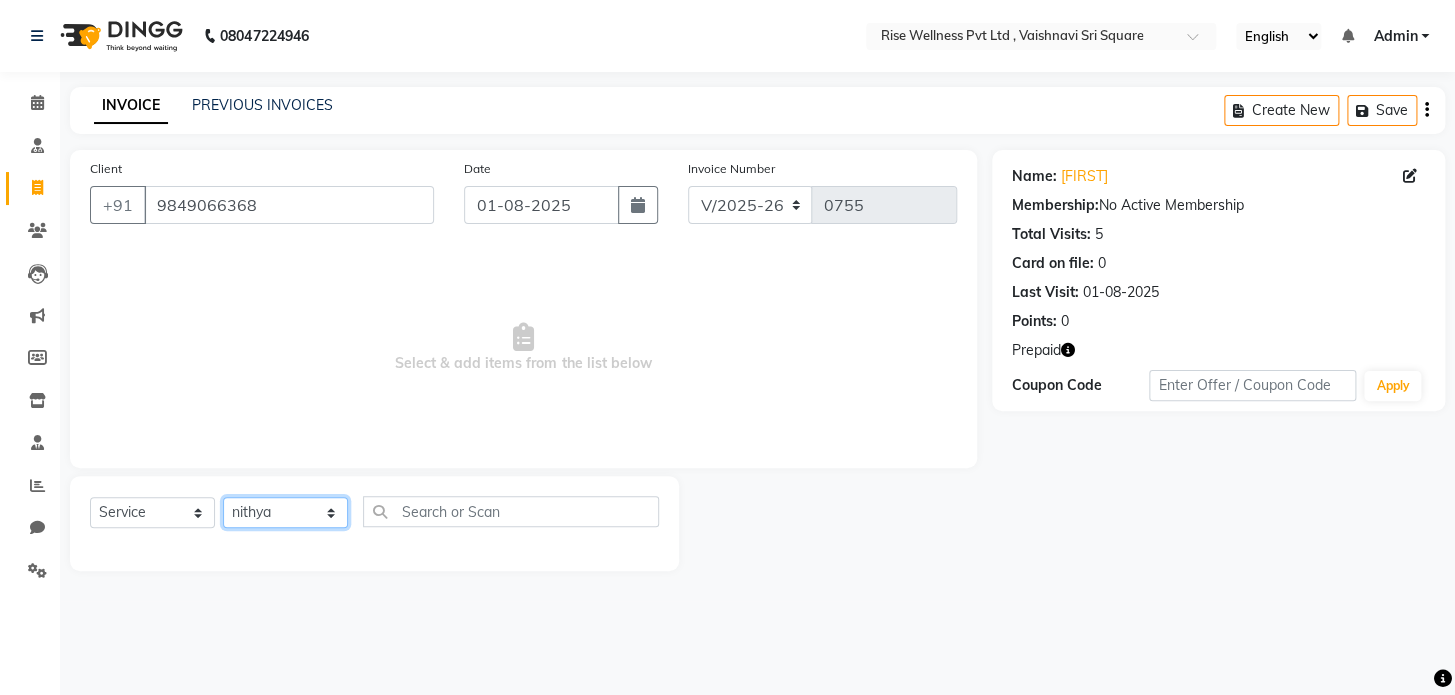 click on "Select Therapist LIBIN nithya Reception sujith suzi" 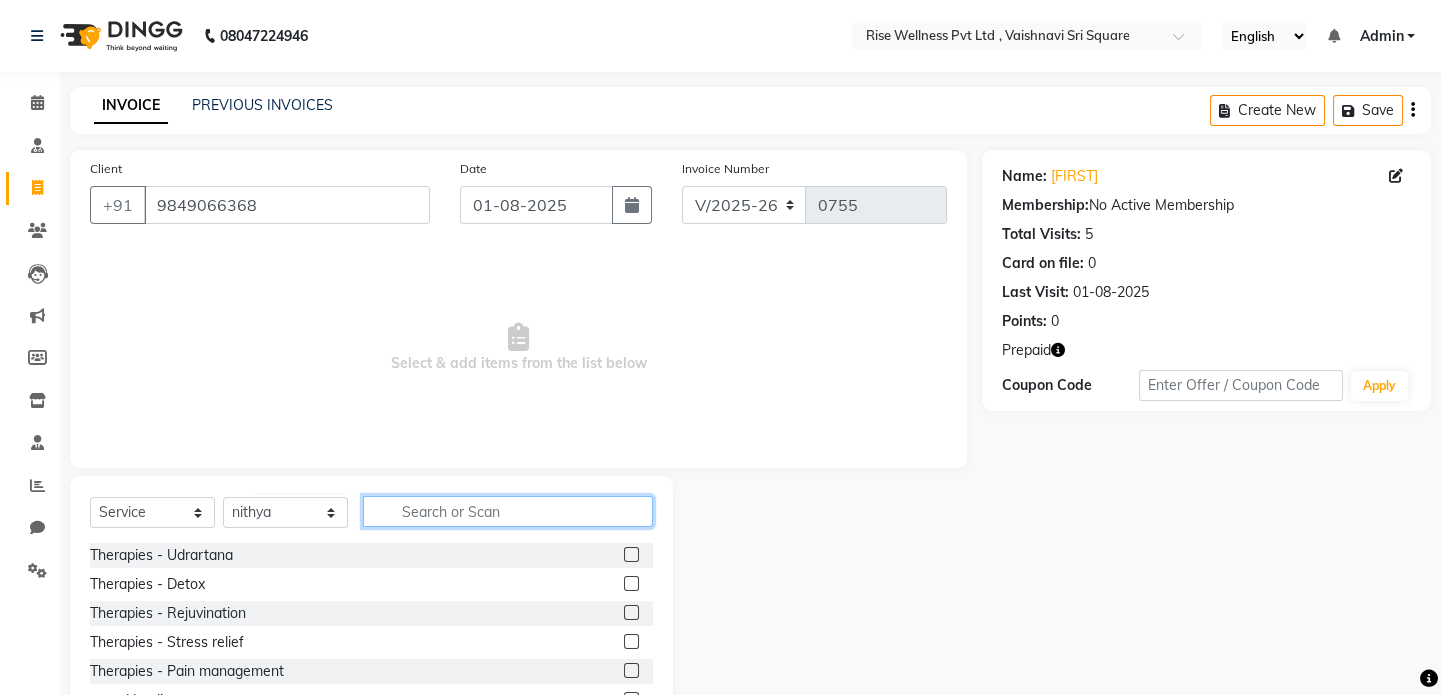 click 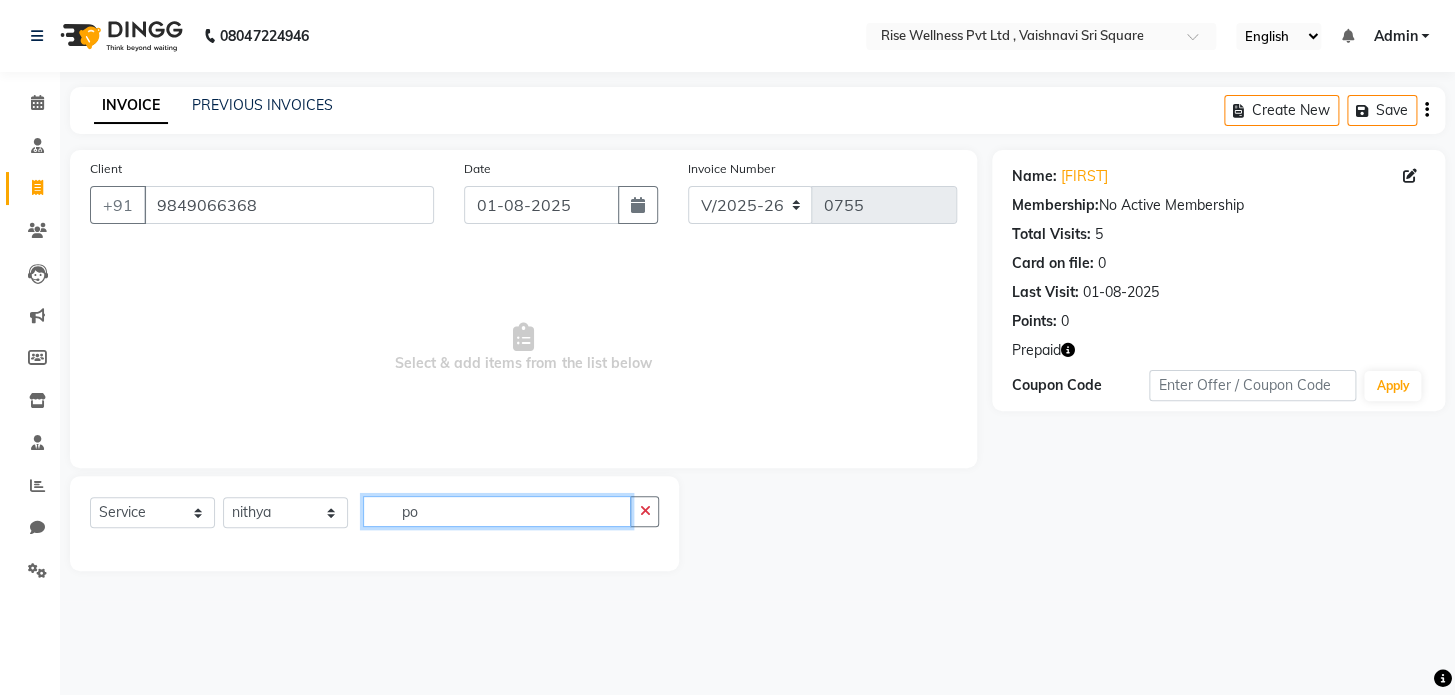 type on "p" 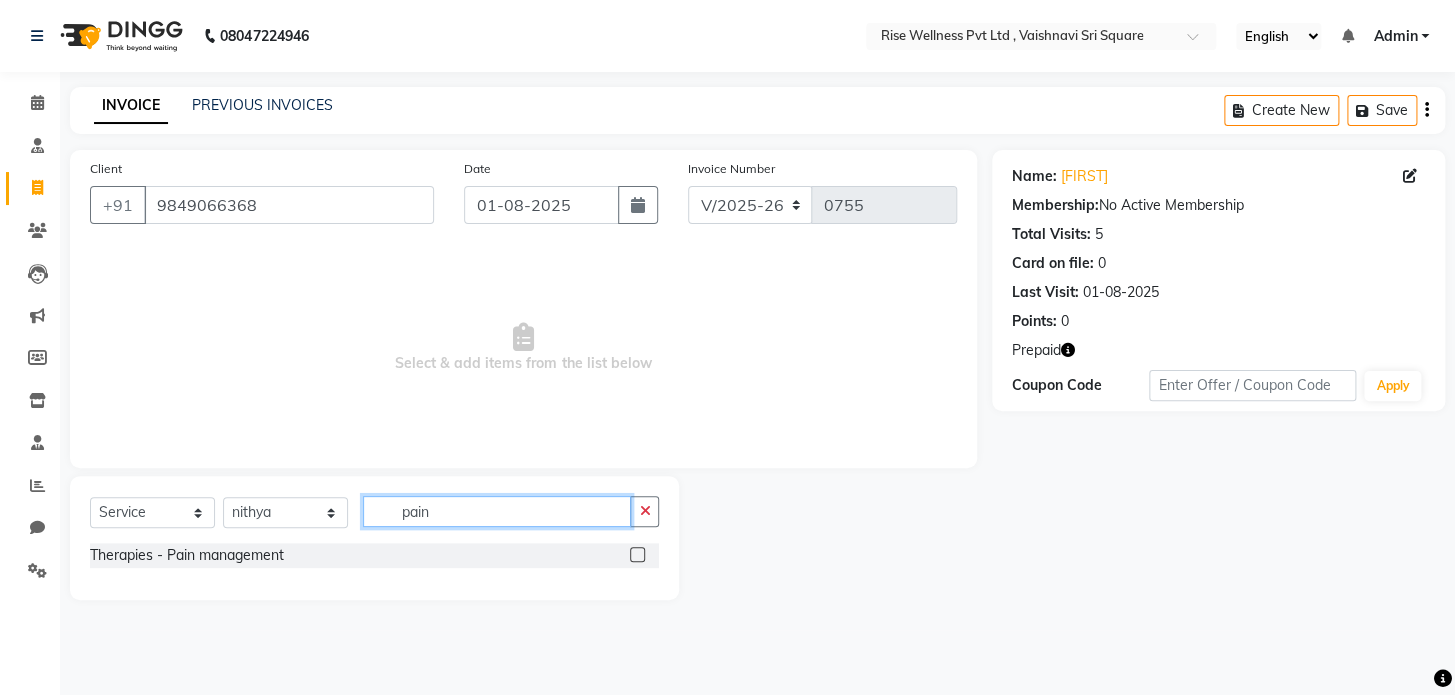 type on "pain" 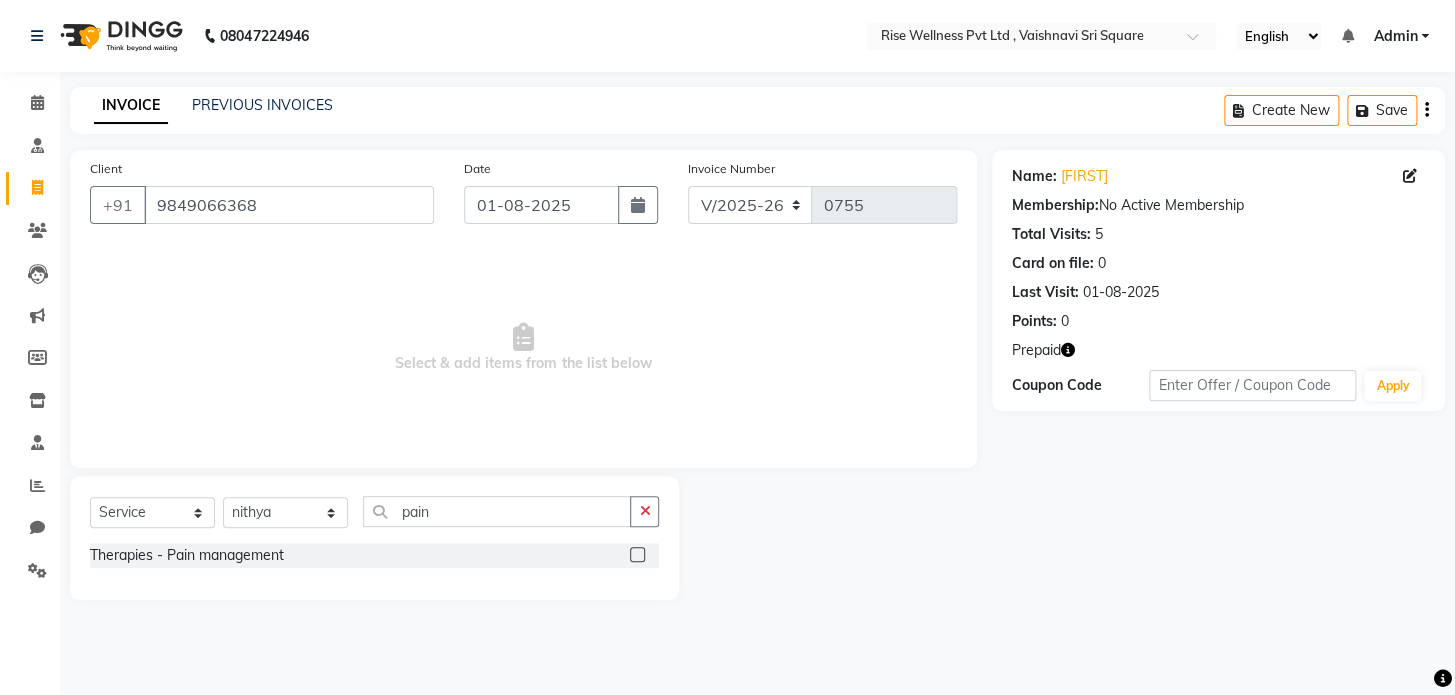 click 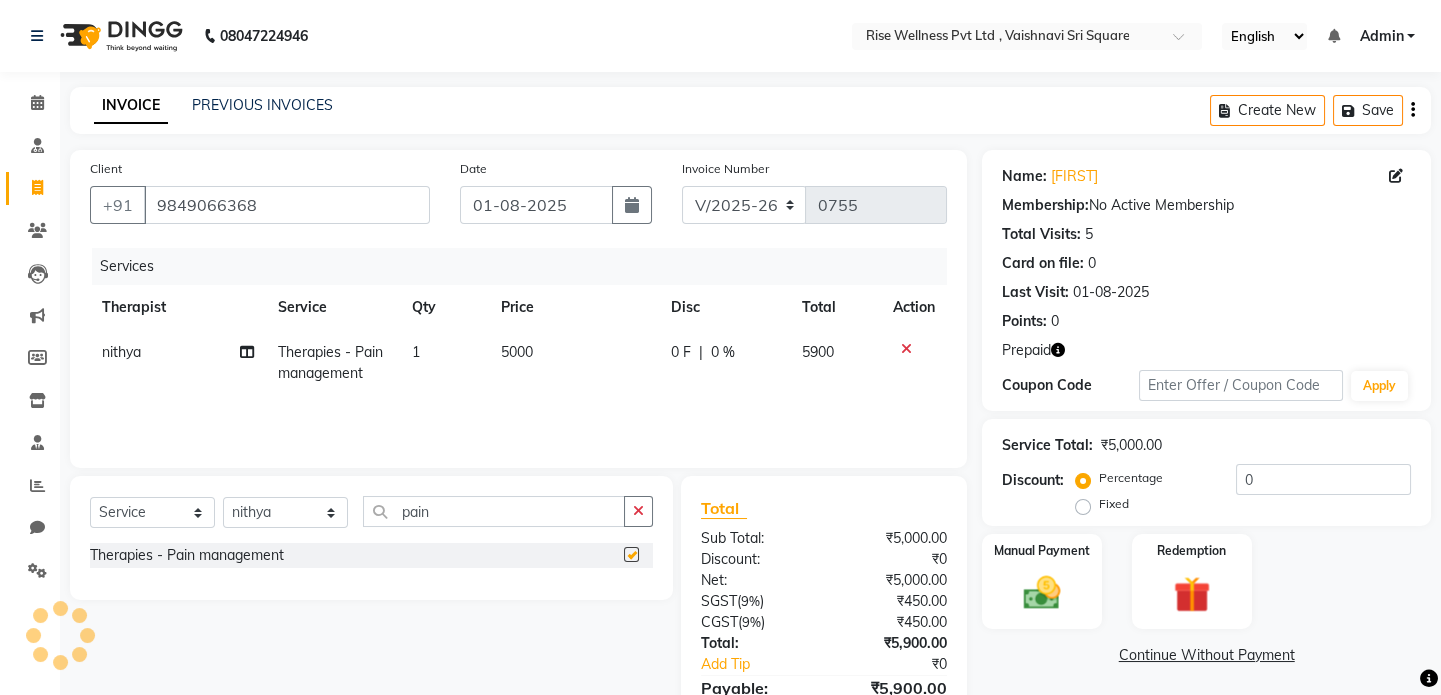 checkbox on "false" 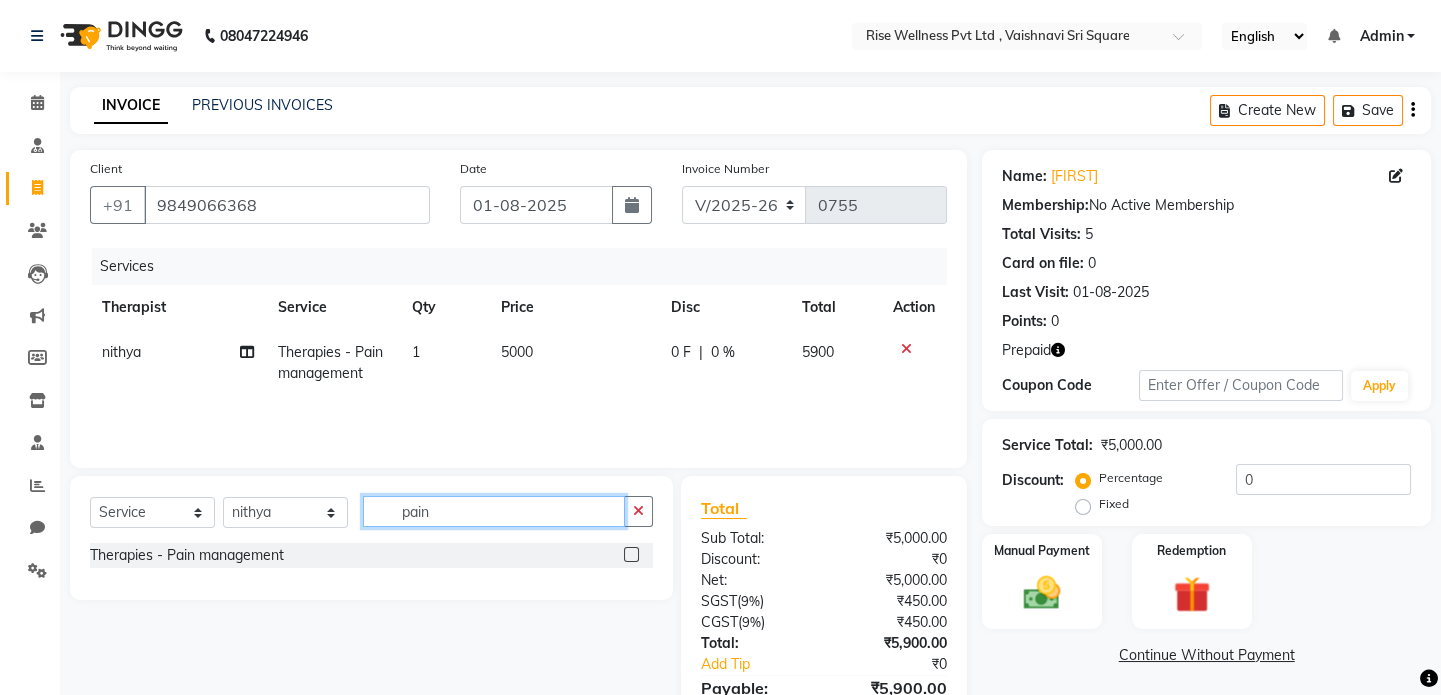 click on "pain" 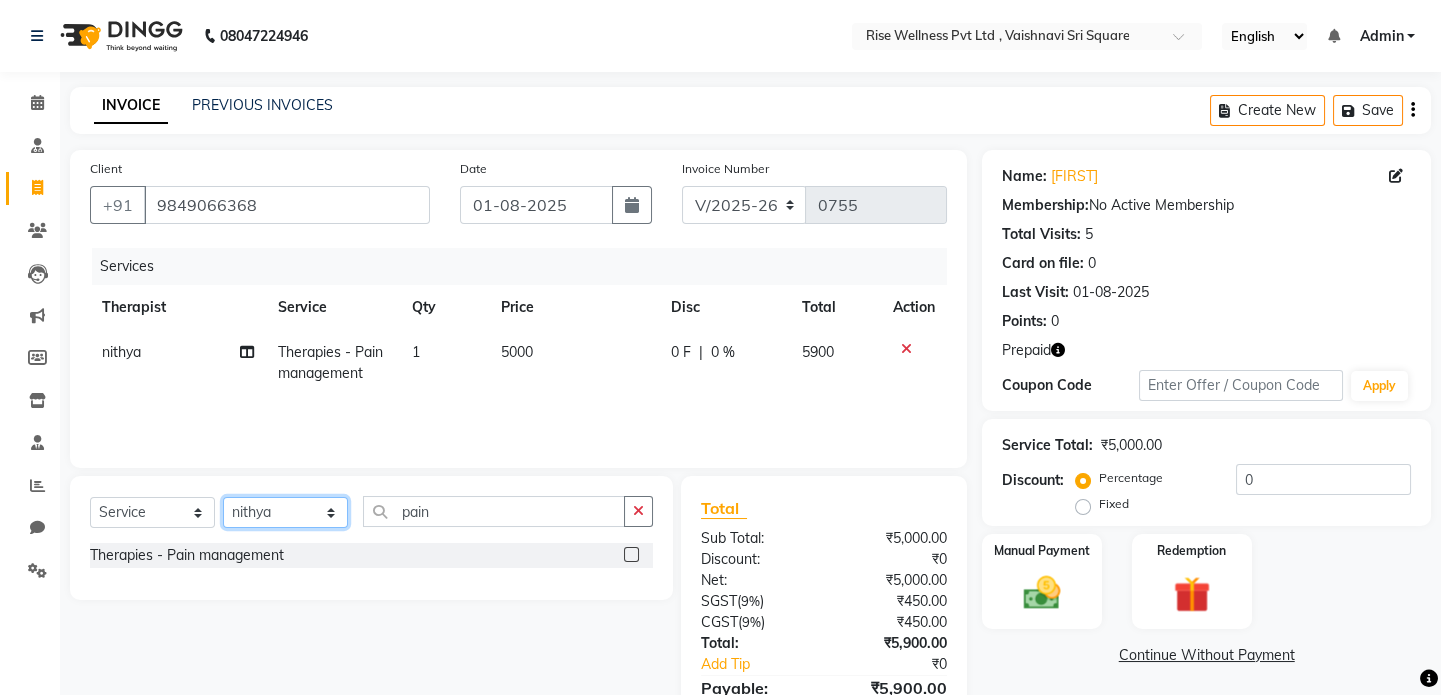 click on "Select Therapist LIBIN nithya Reception sujith suzi" 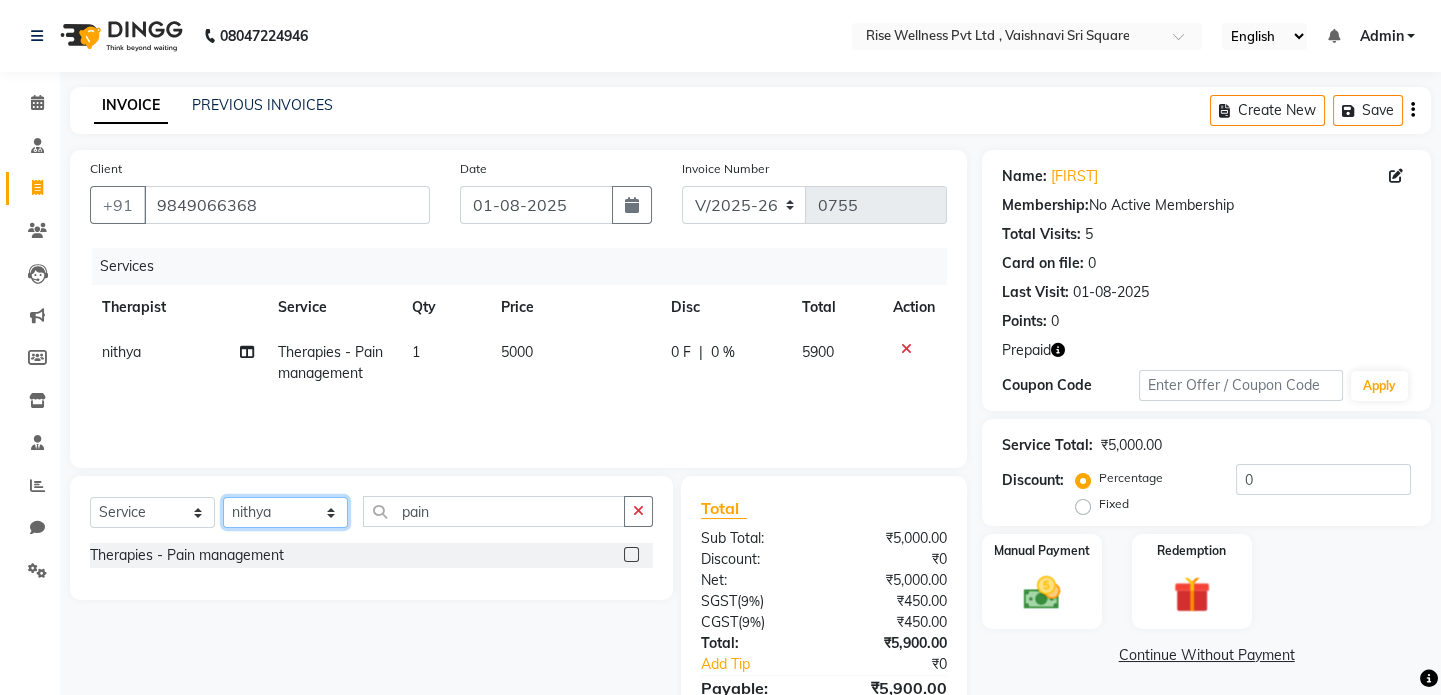 select on "71442" 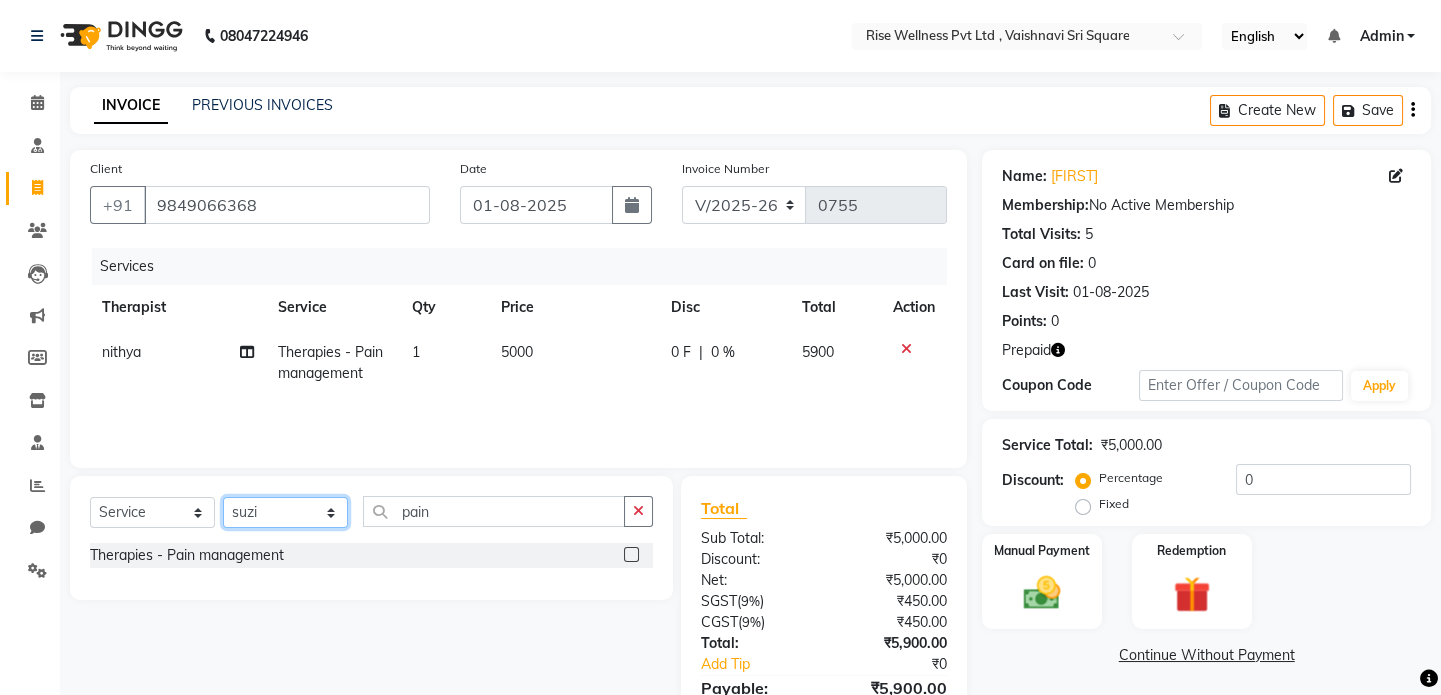 click on "Select Therapist LIBIN nithya Reception sujith suzi" 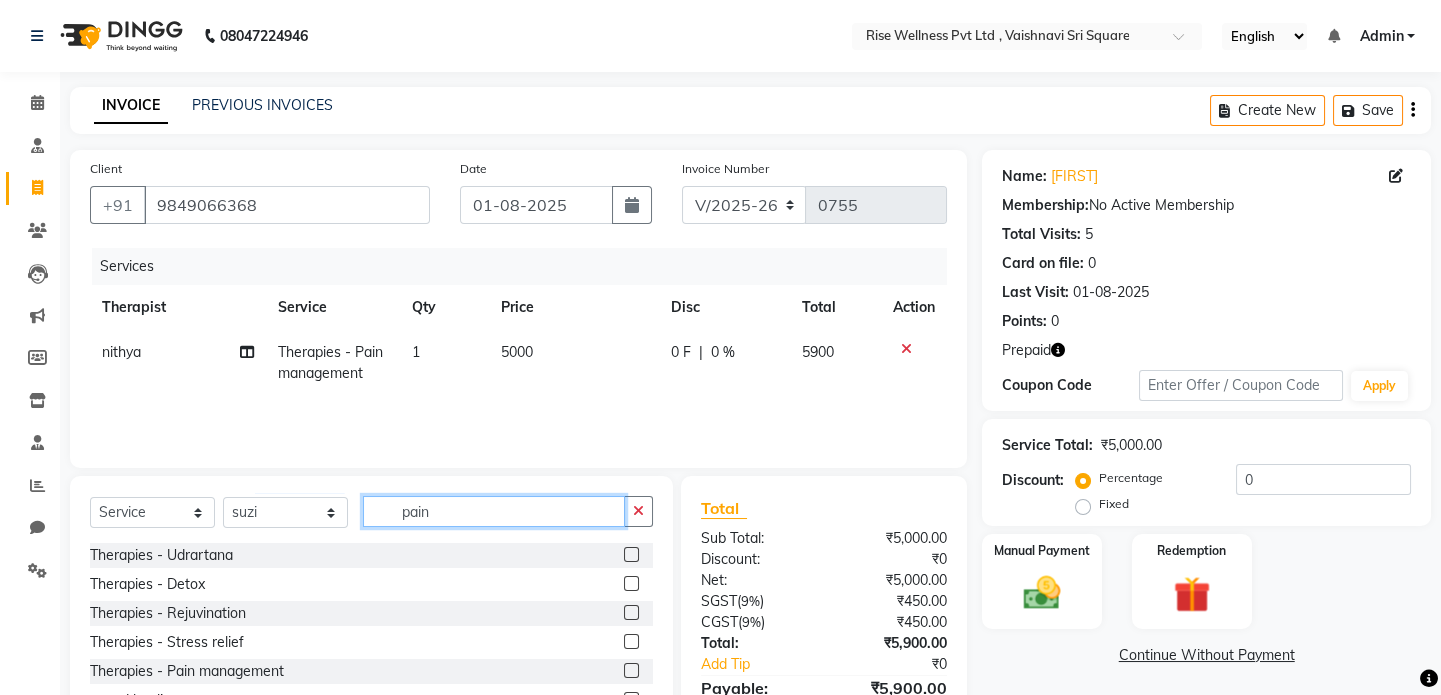 click on "pain" 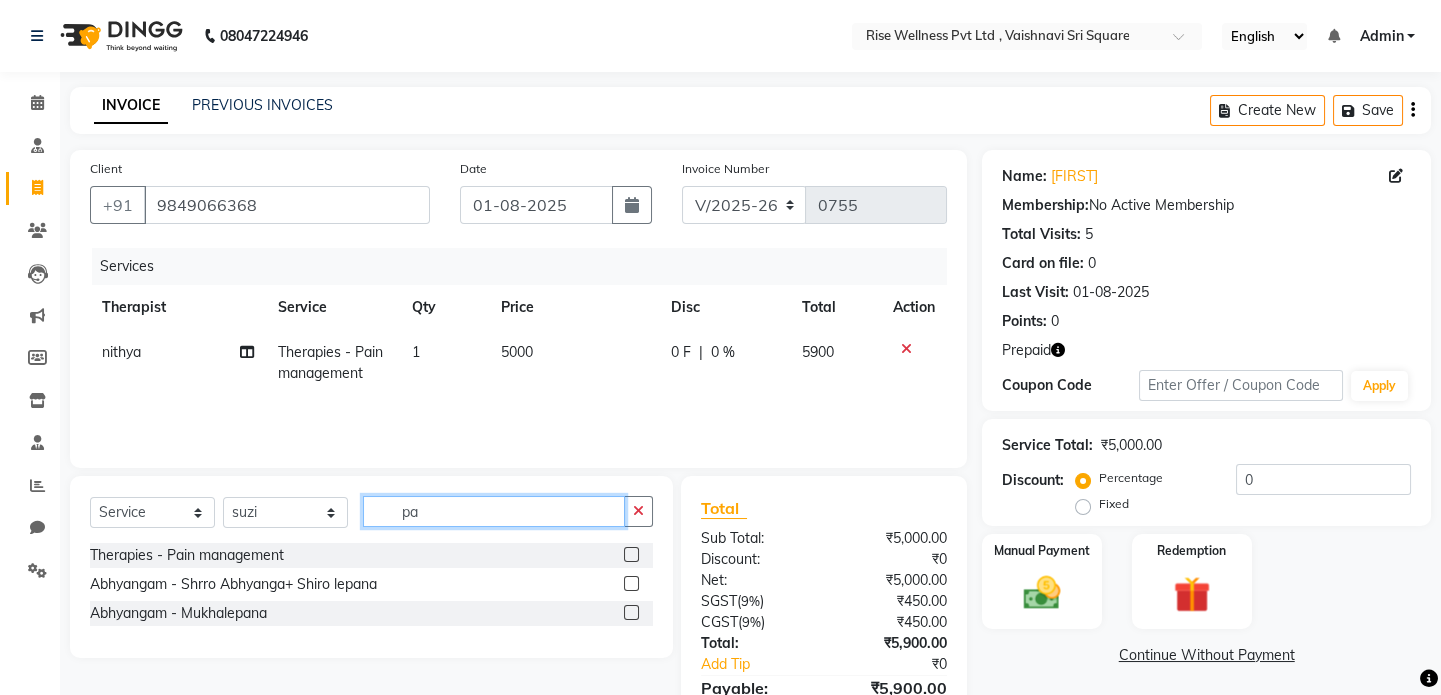 type on "p" 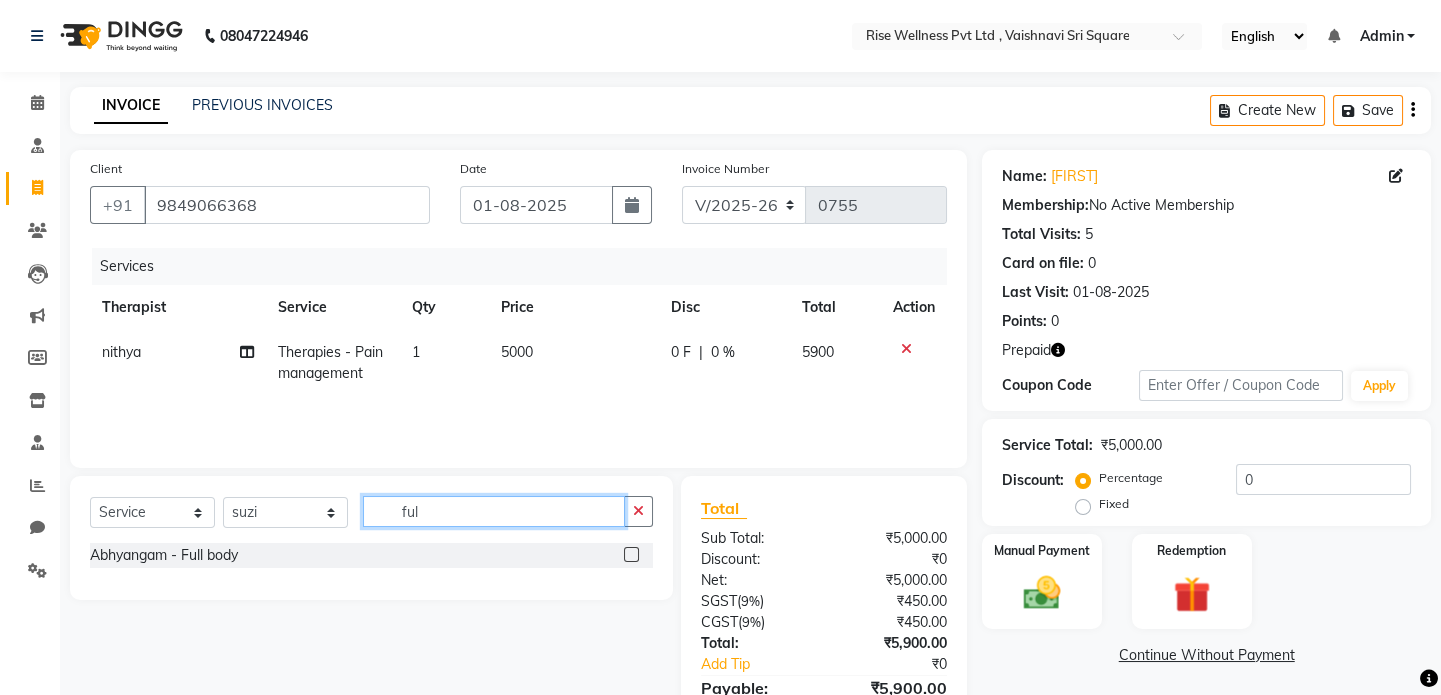 type on "ful" 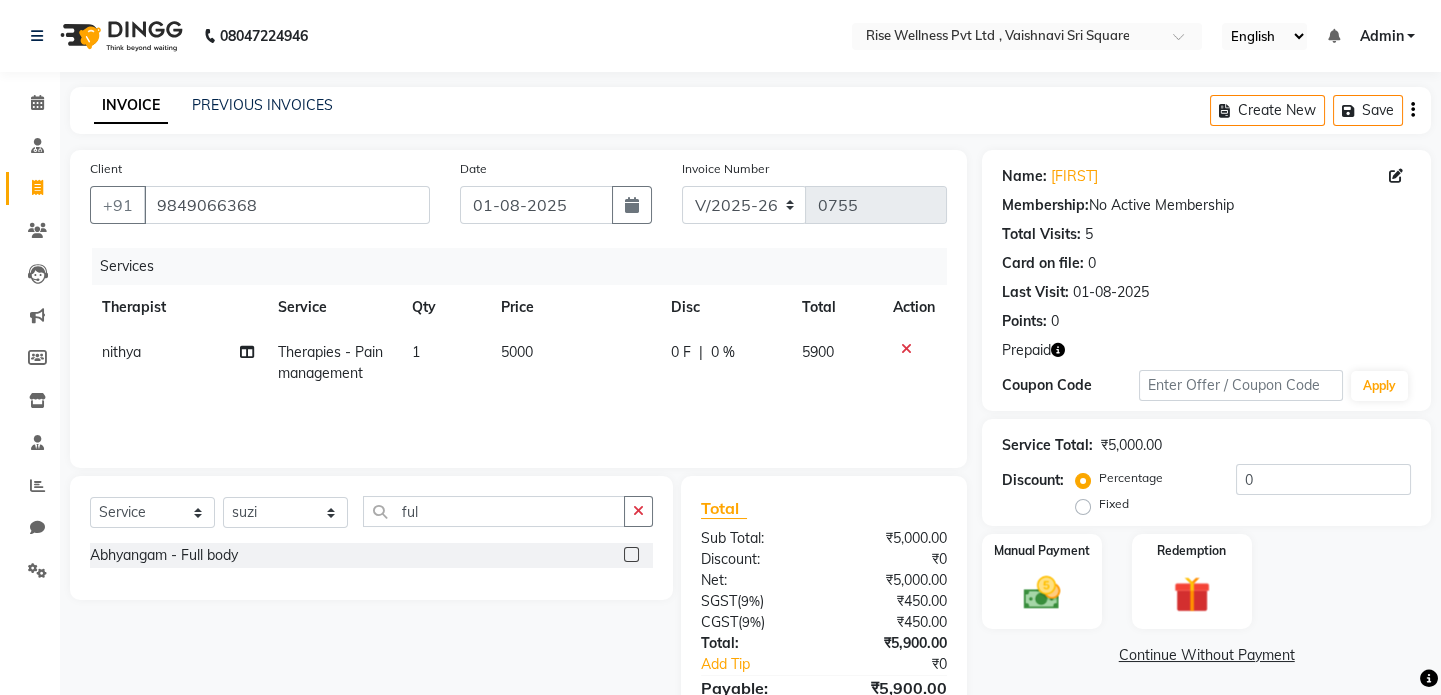 click 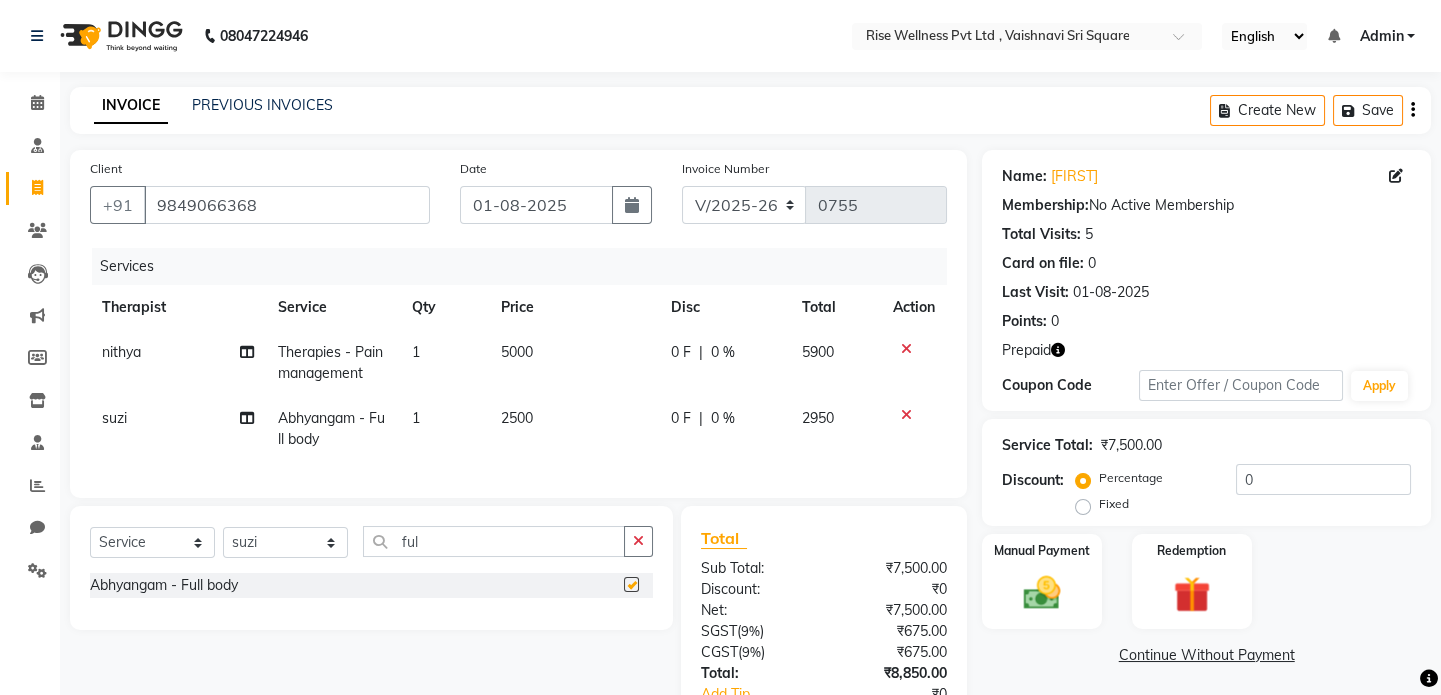 checkbox on "false" 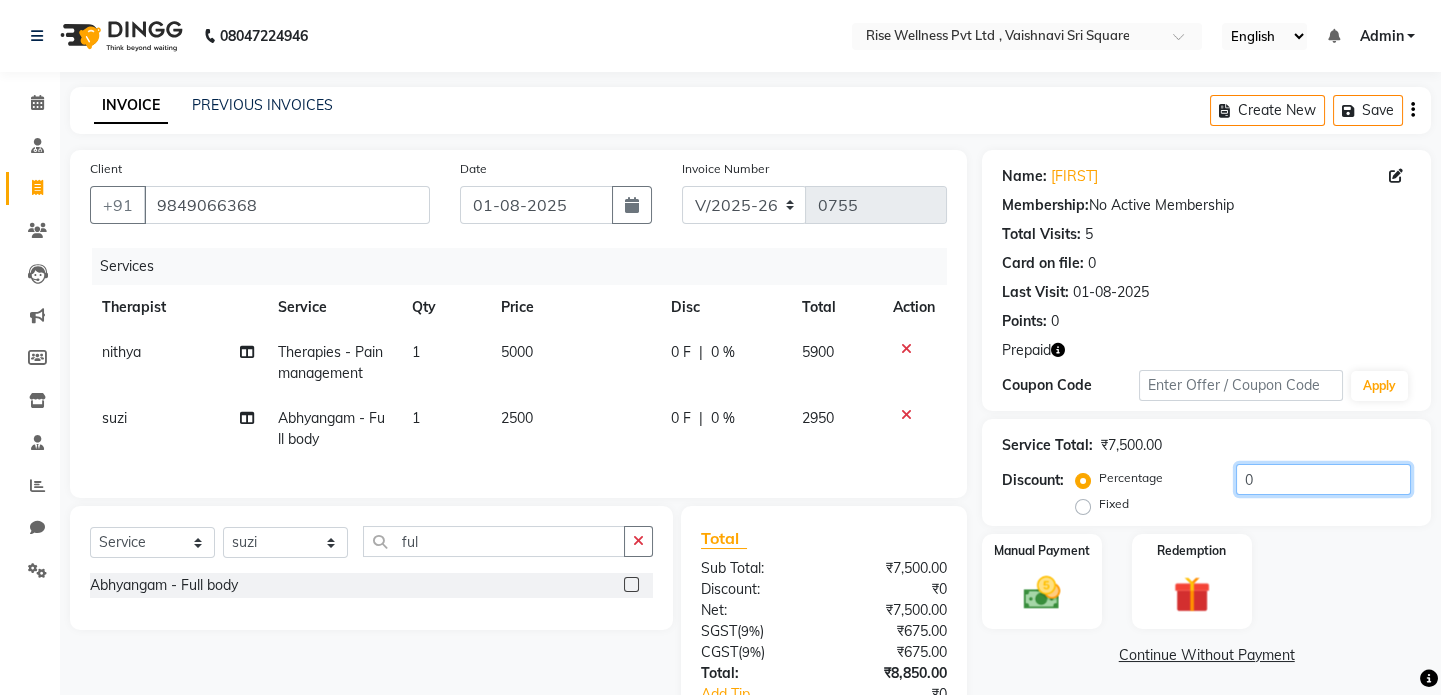 click on "0" 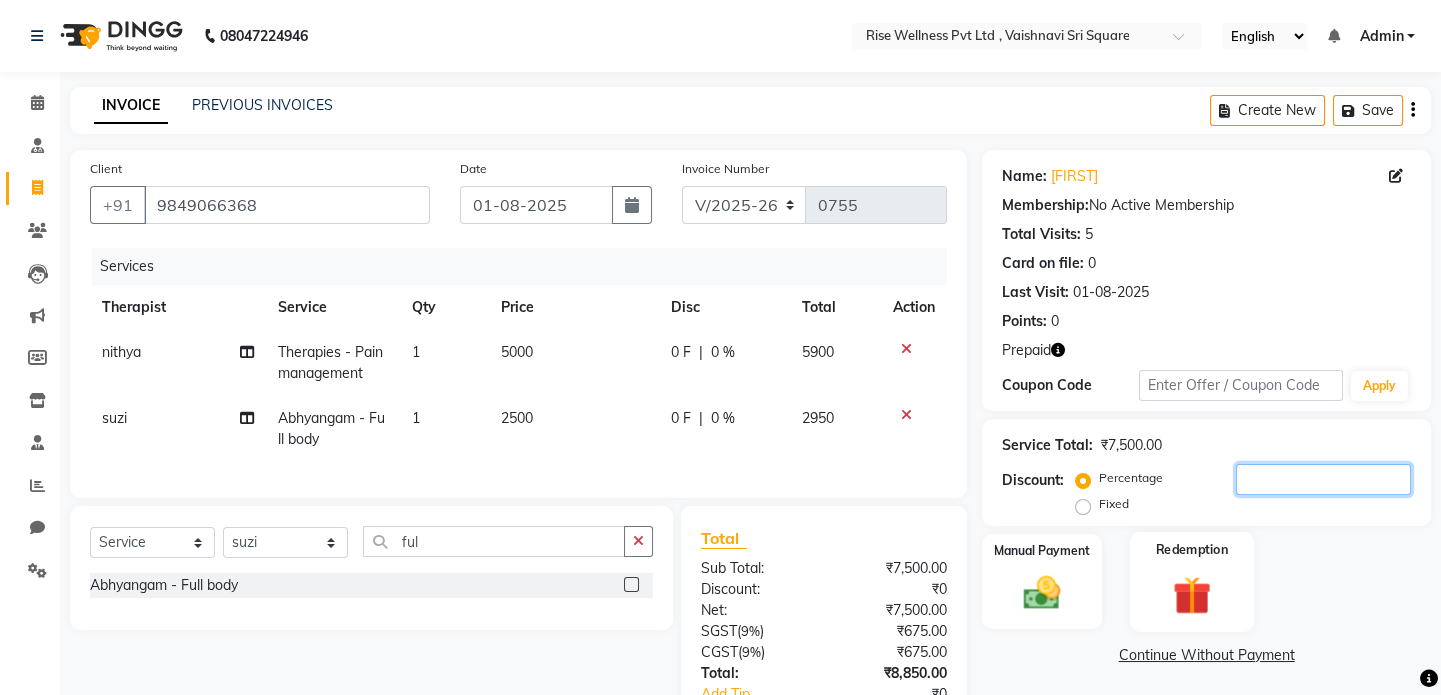 scroll, scrollTop: 149, scrollLeft: 0, axis: vertical 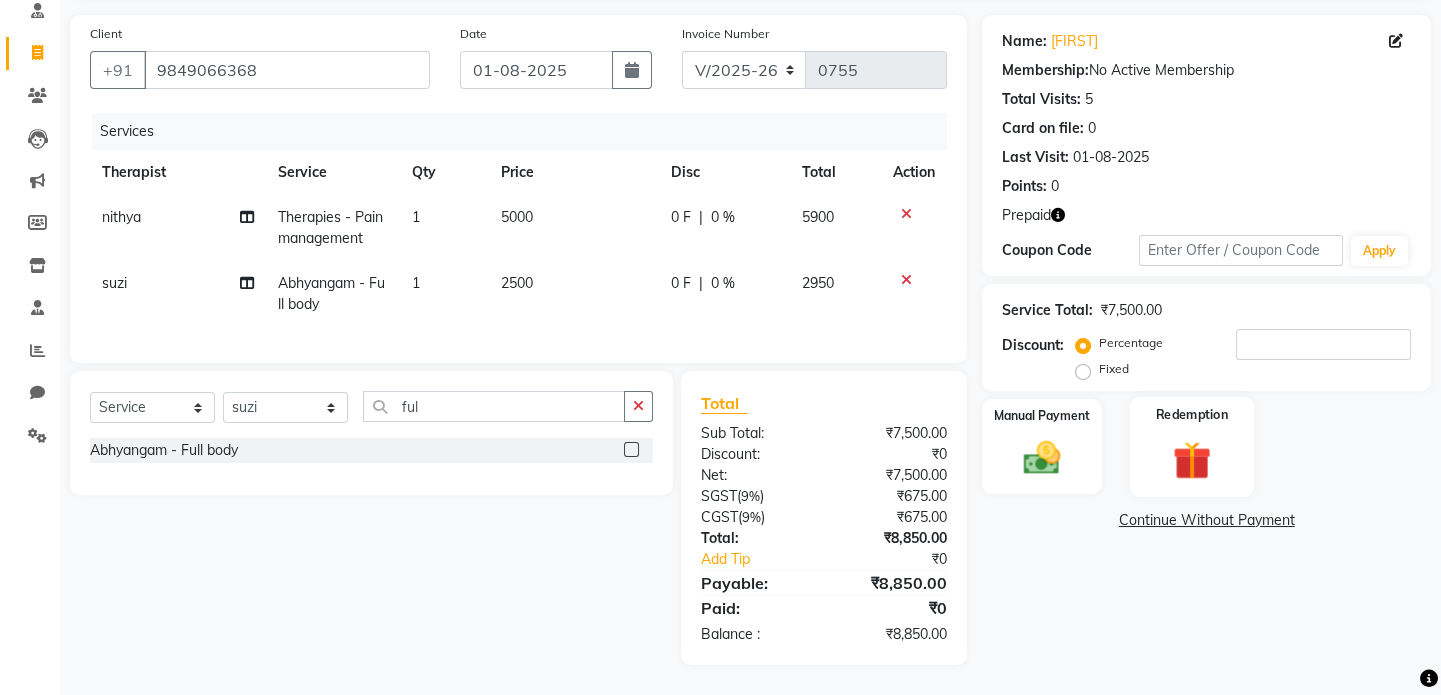 click 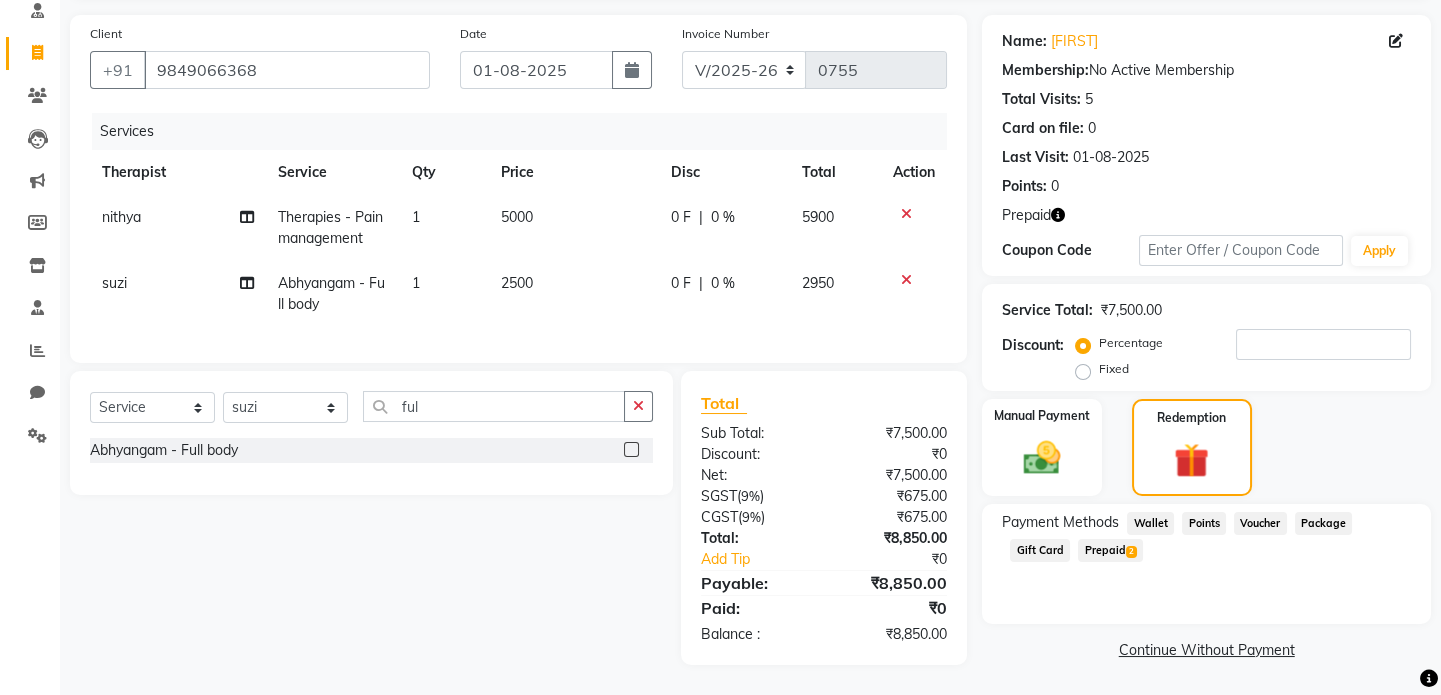click on "Prepaid  2" 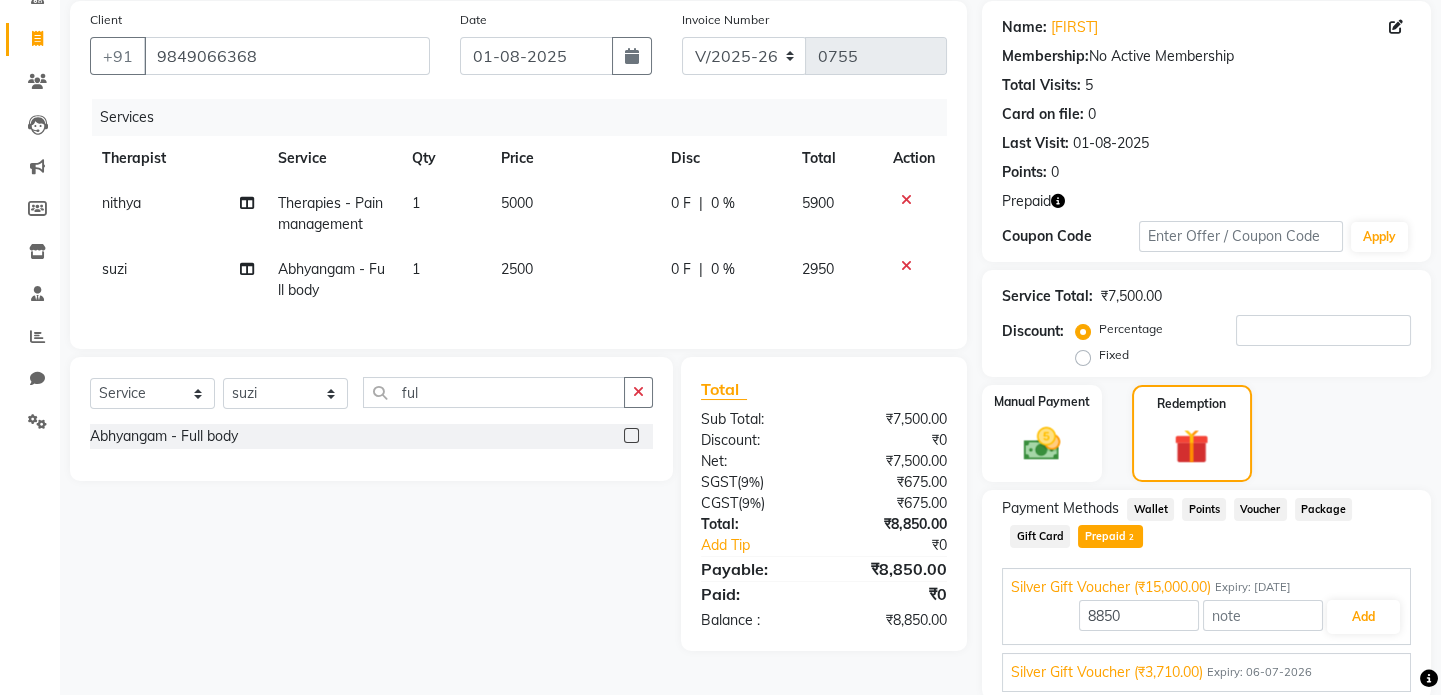 scroll, scrollTop: 223, scrollLeft: 0, axis: vertical 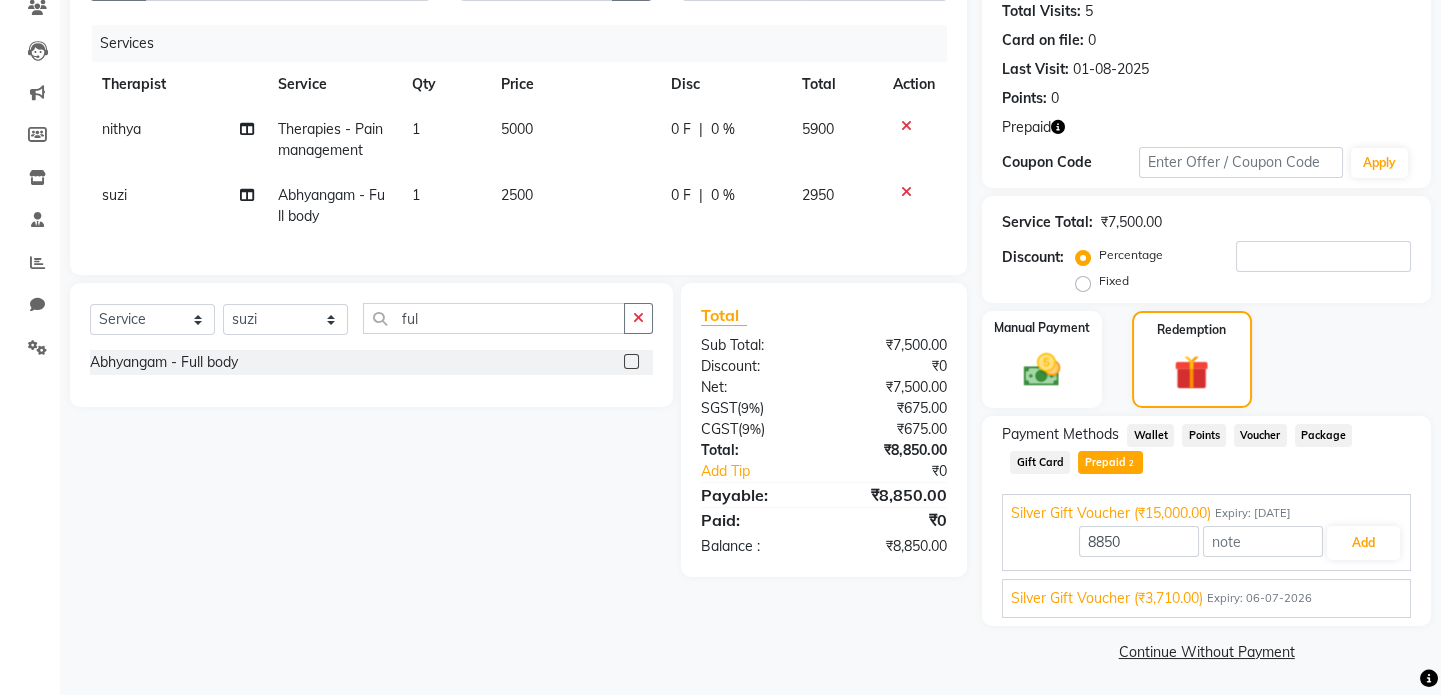 click on "Silver Gift Voucher (₹3,710.00)" at bounding box center (1107, 598) 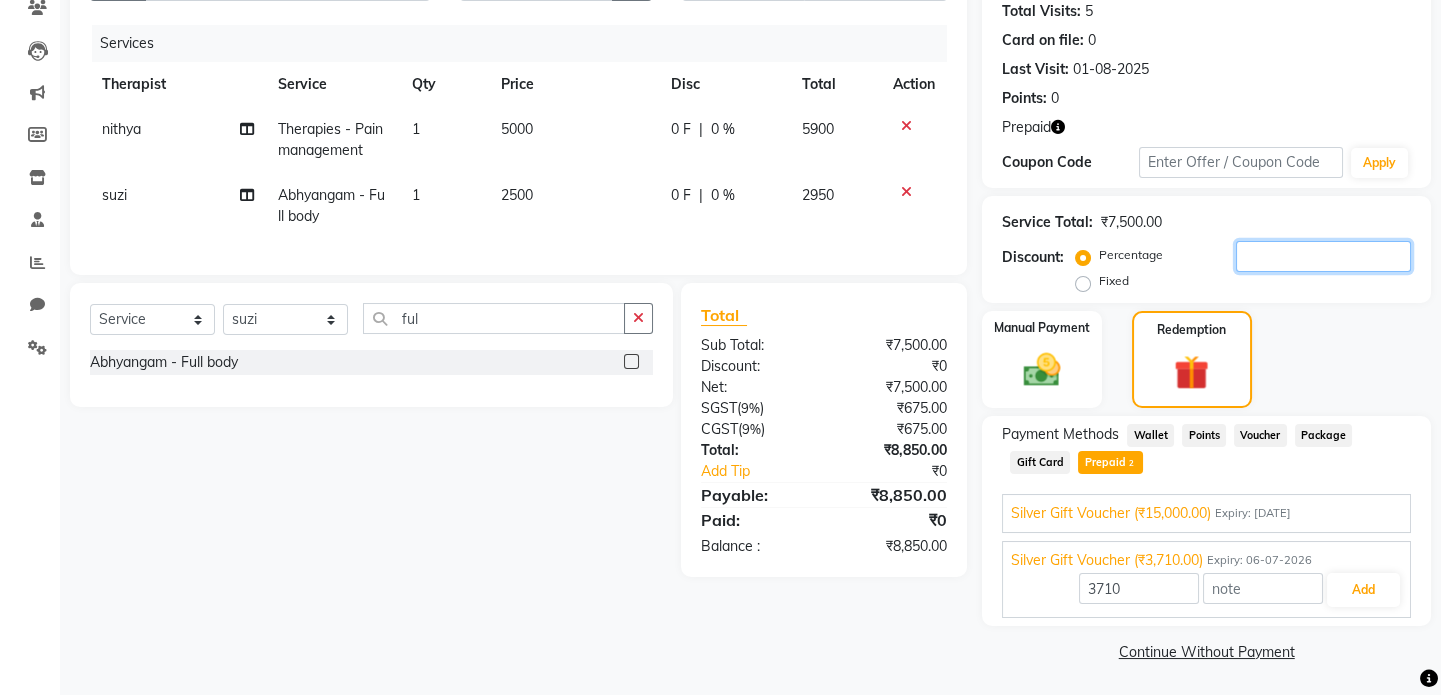 click 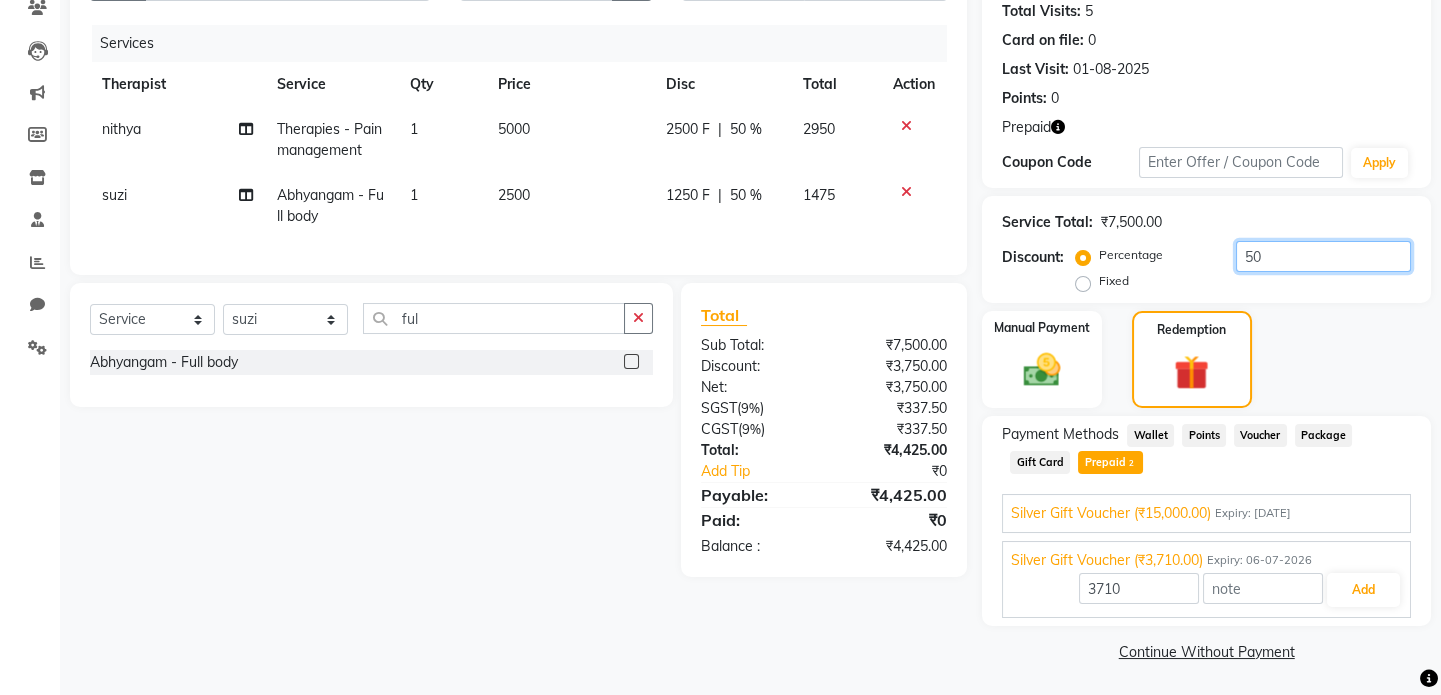 type on "5" 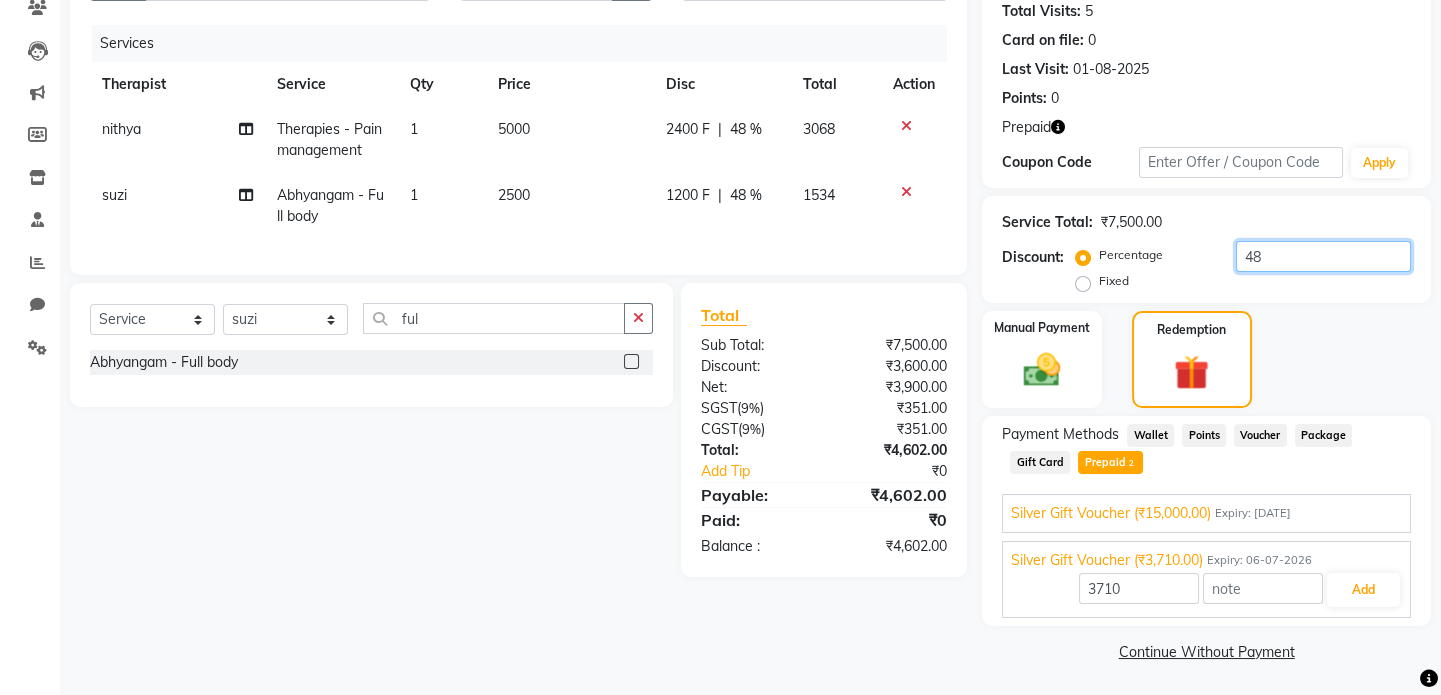 type on "4" 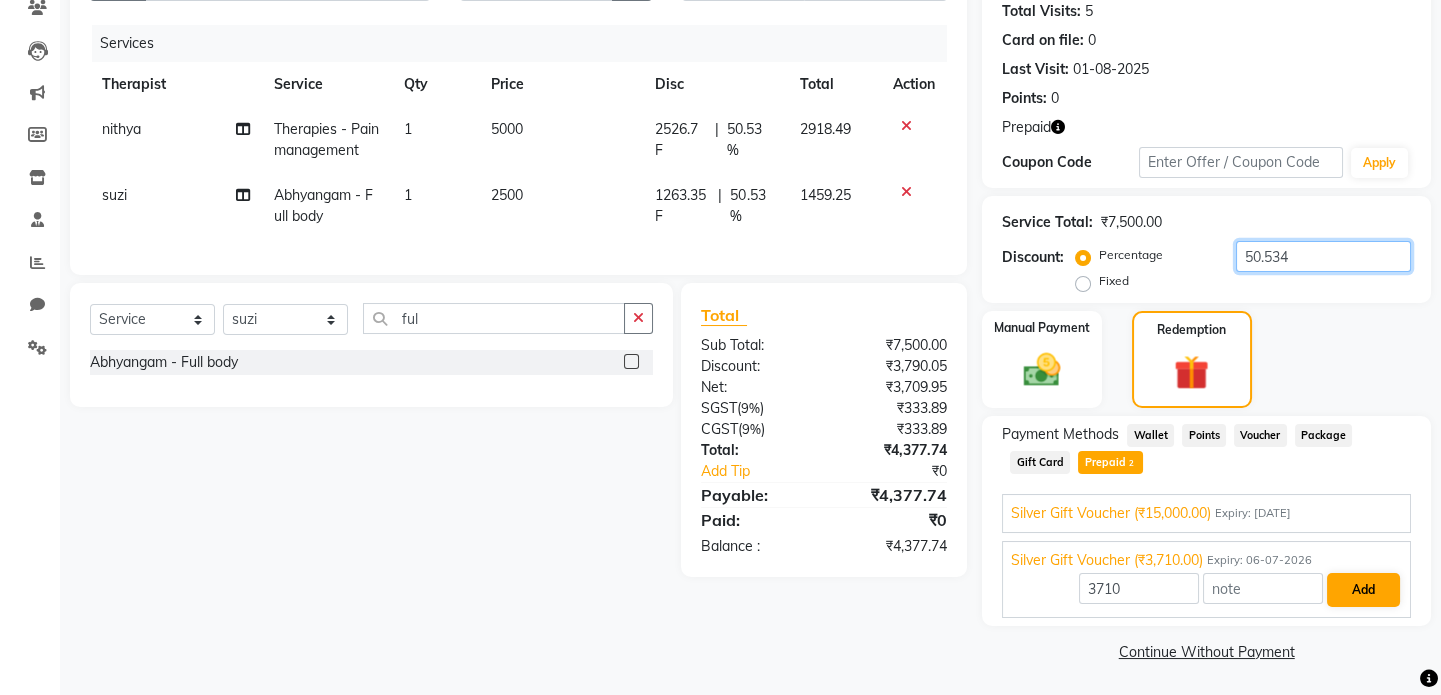 type on "50.534" 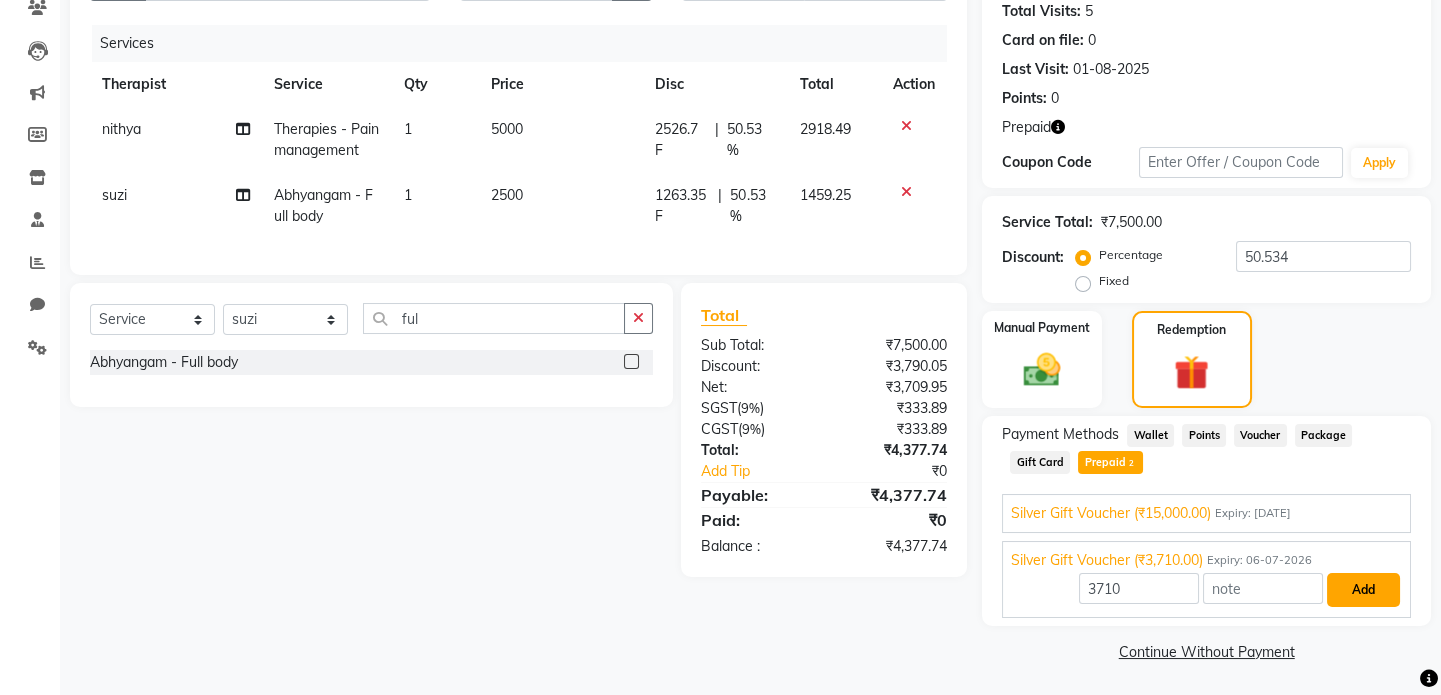 click on "Add" at bounding box center (1363, 590) 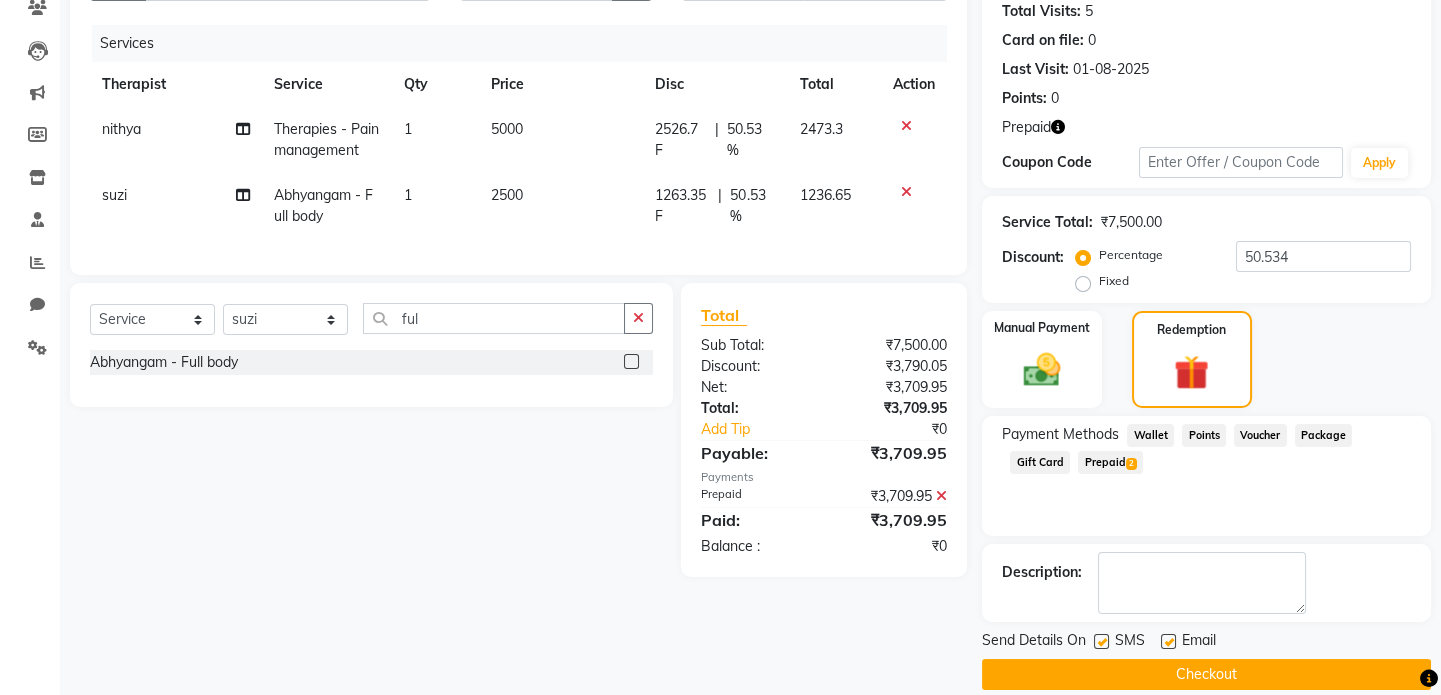 scroll, scrollTop: 246, scrollLeft: 0, axis: vertical 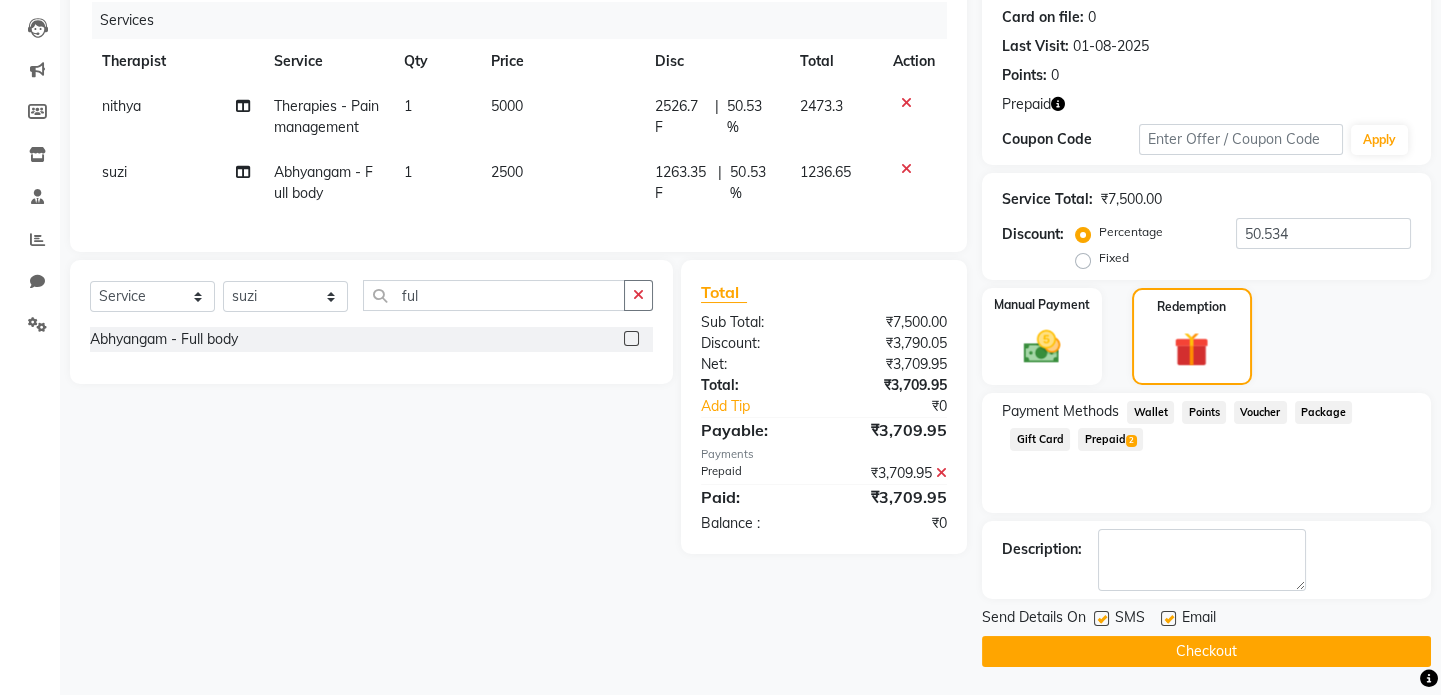 click on "Checkout" 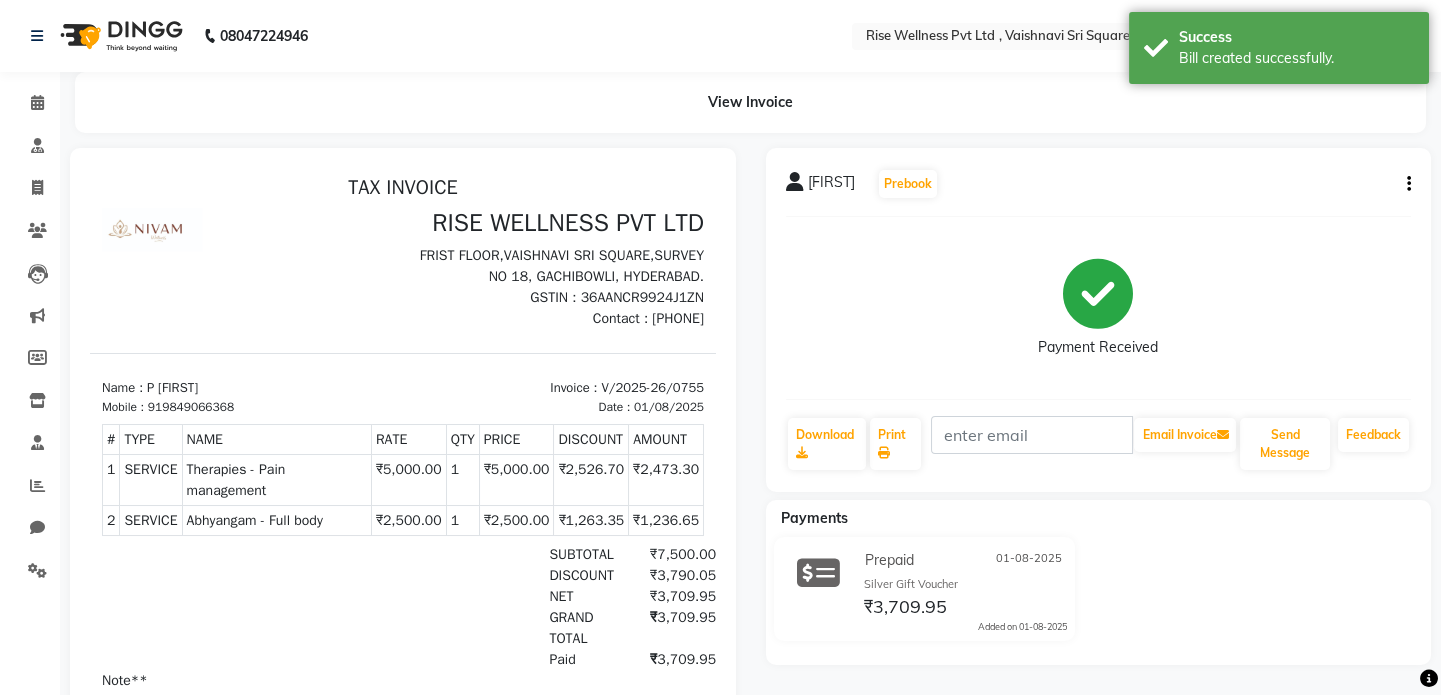 scroll, scrollTop: 15, scrollLeft: 0, axis: vertical 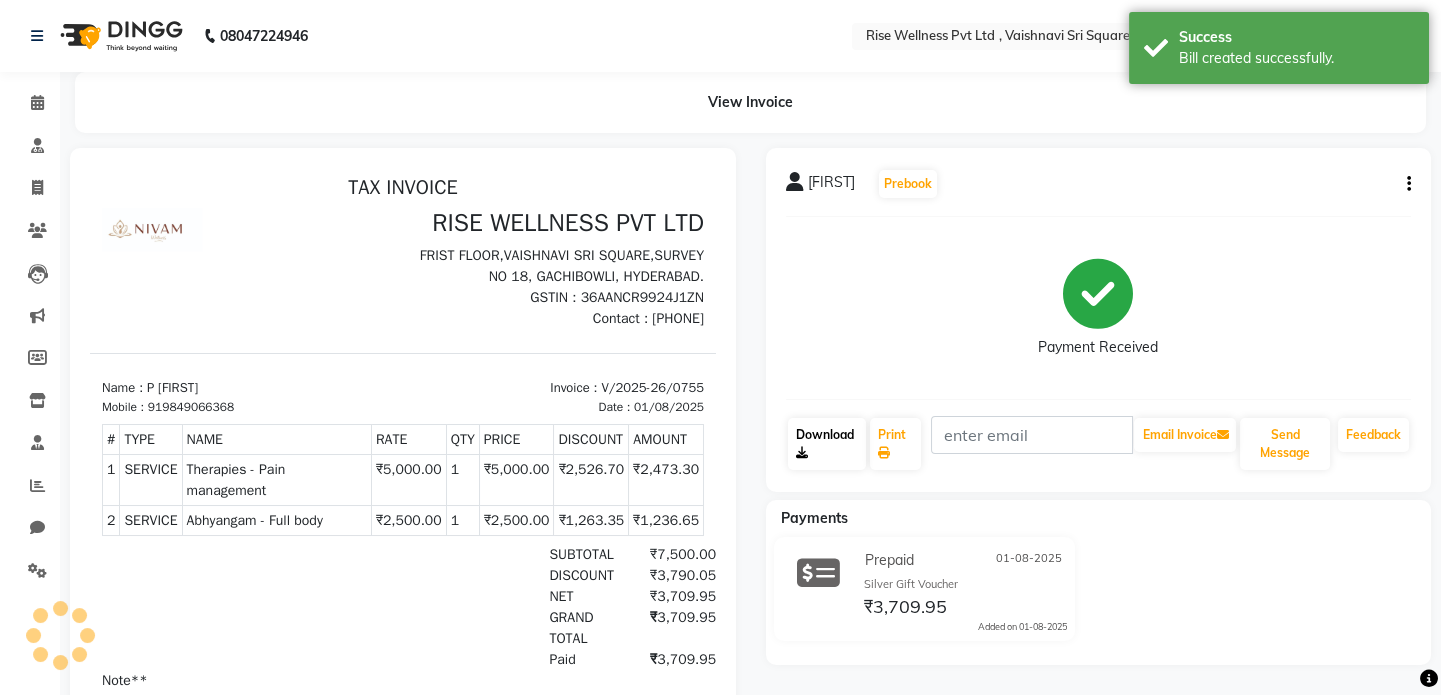click on "Download" 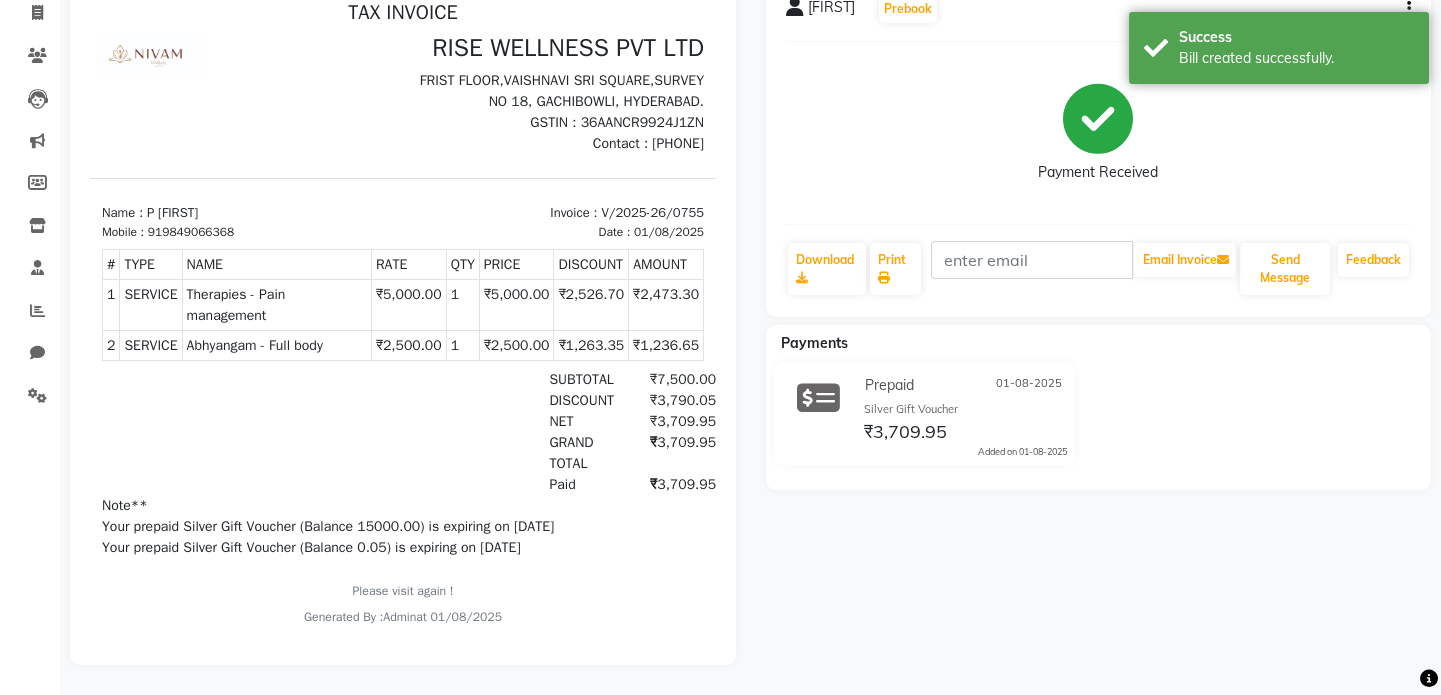 scroll, scrollTop: 0, scrollLeft: 0, axis: both 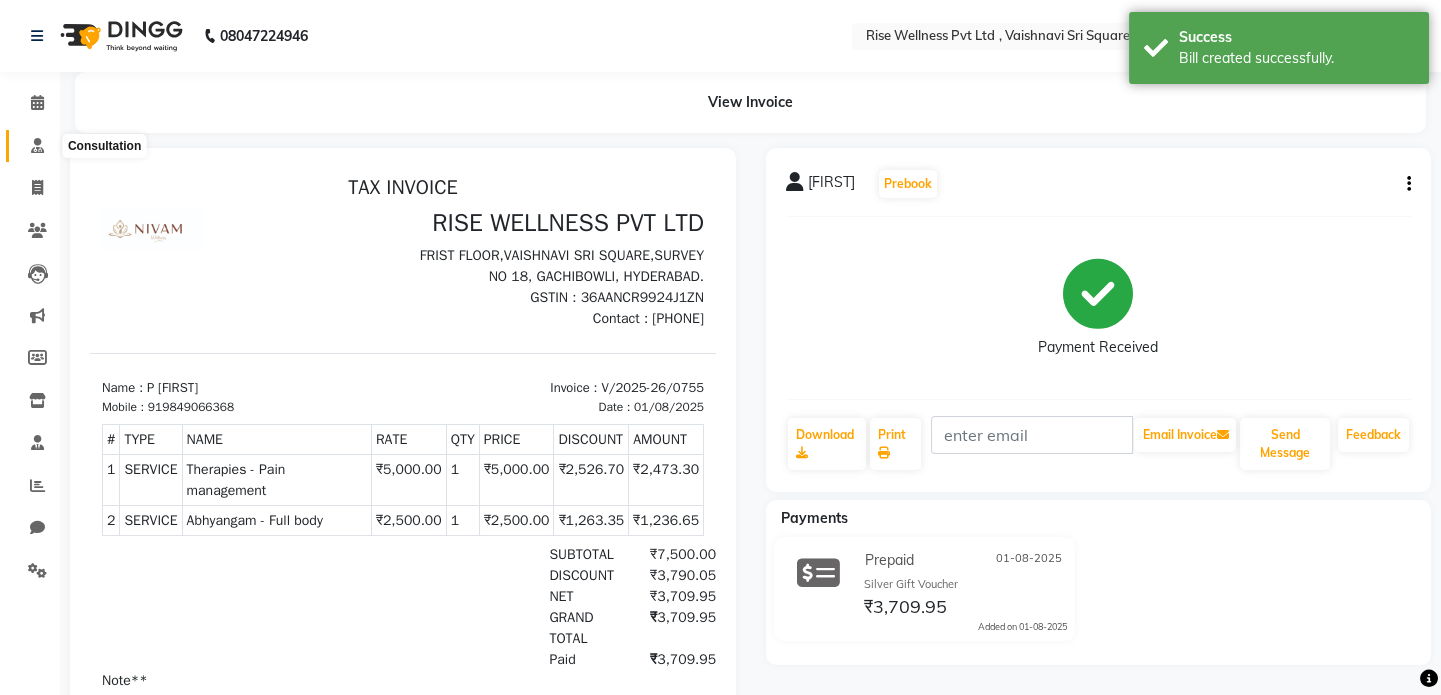 click 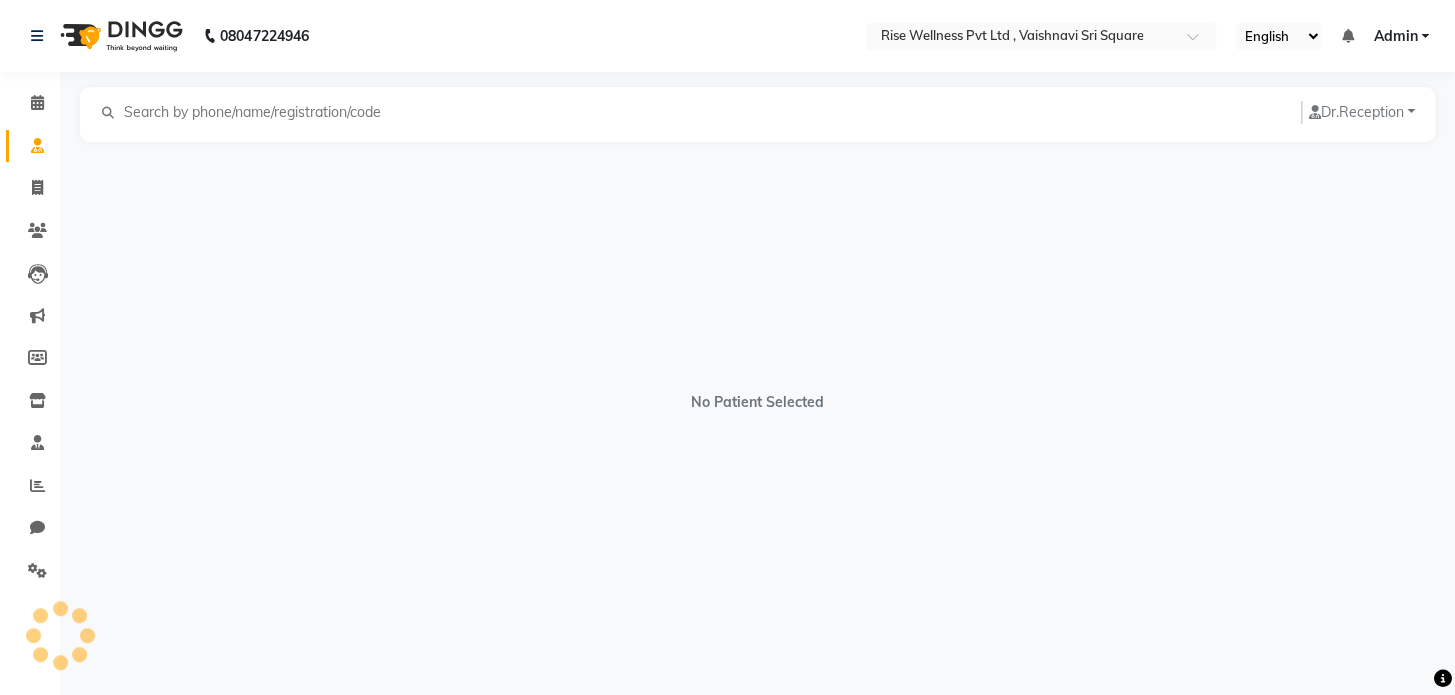 click on "Invoice" 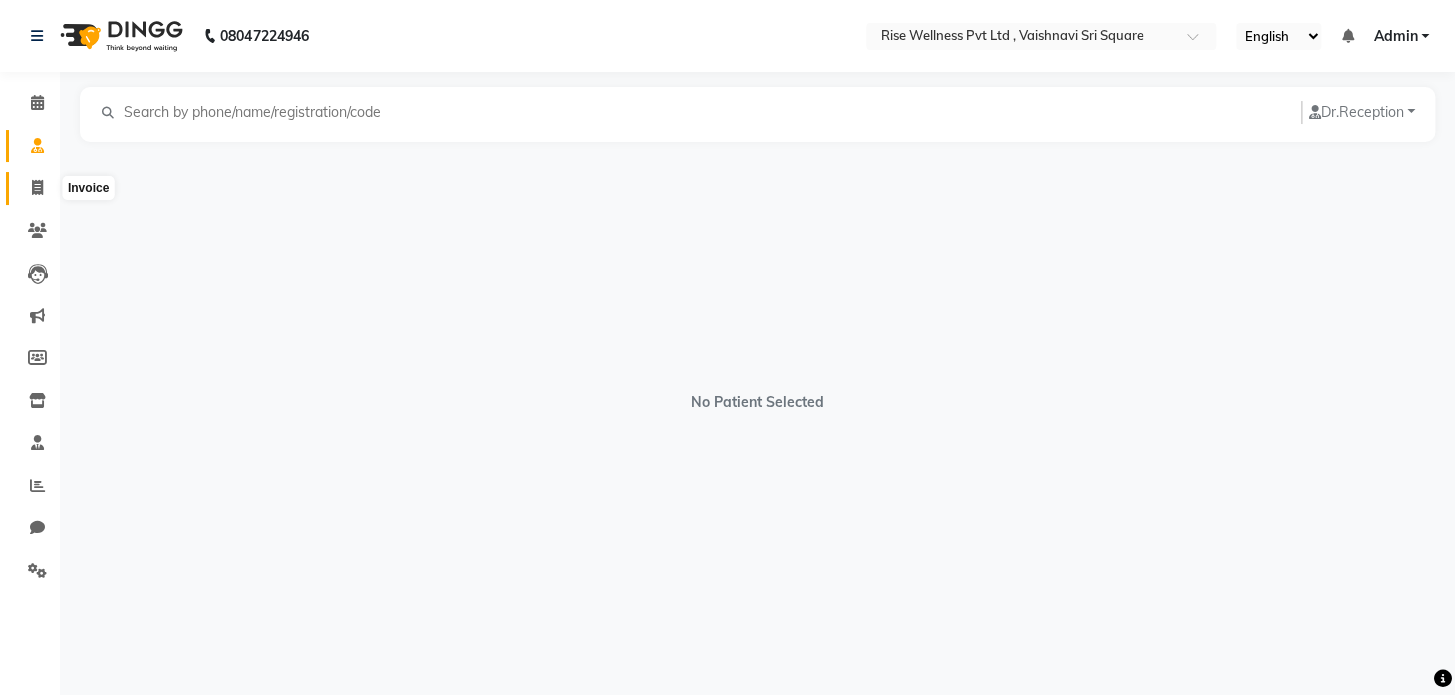 click 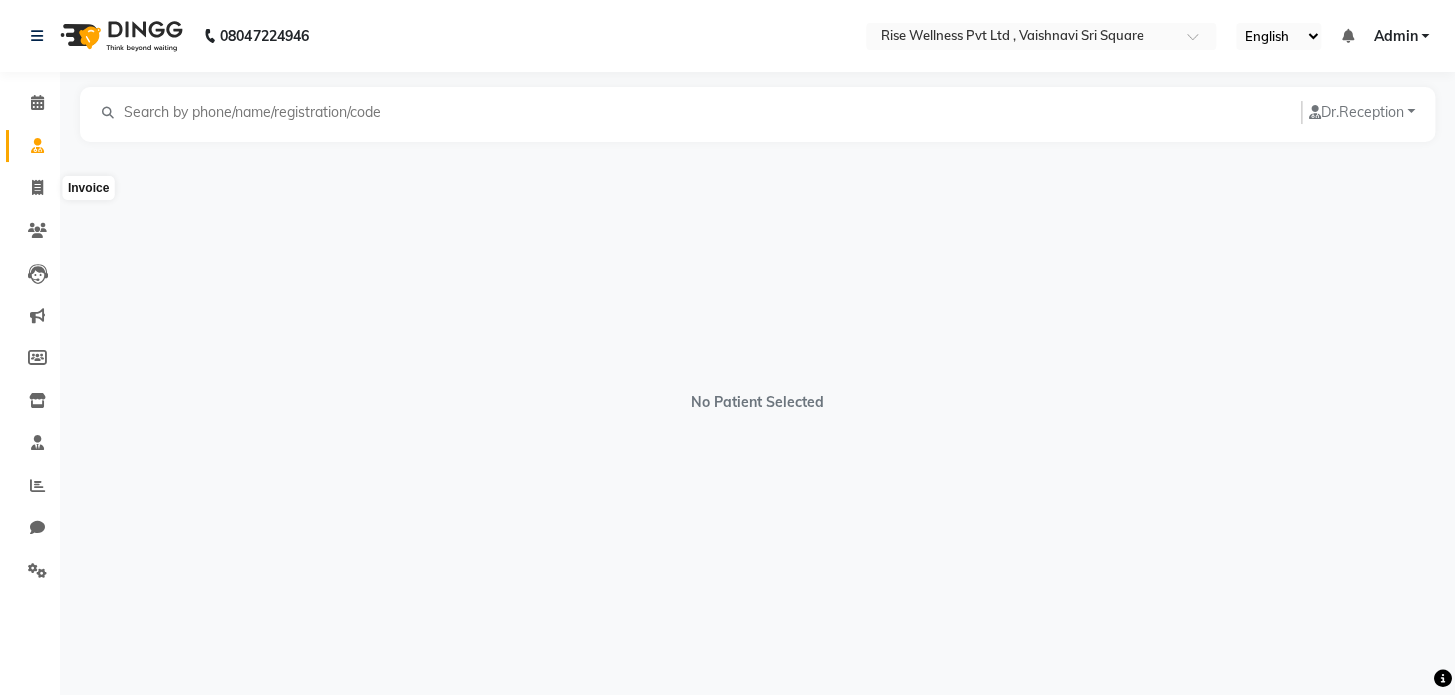 select on "7497" 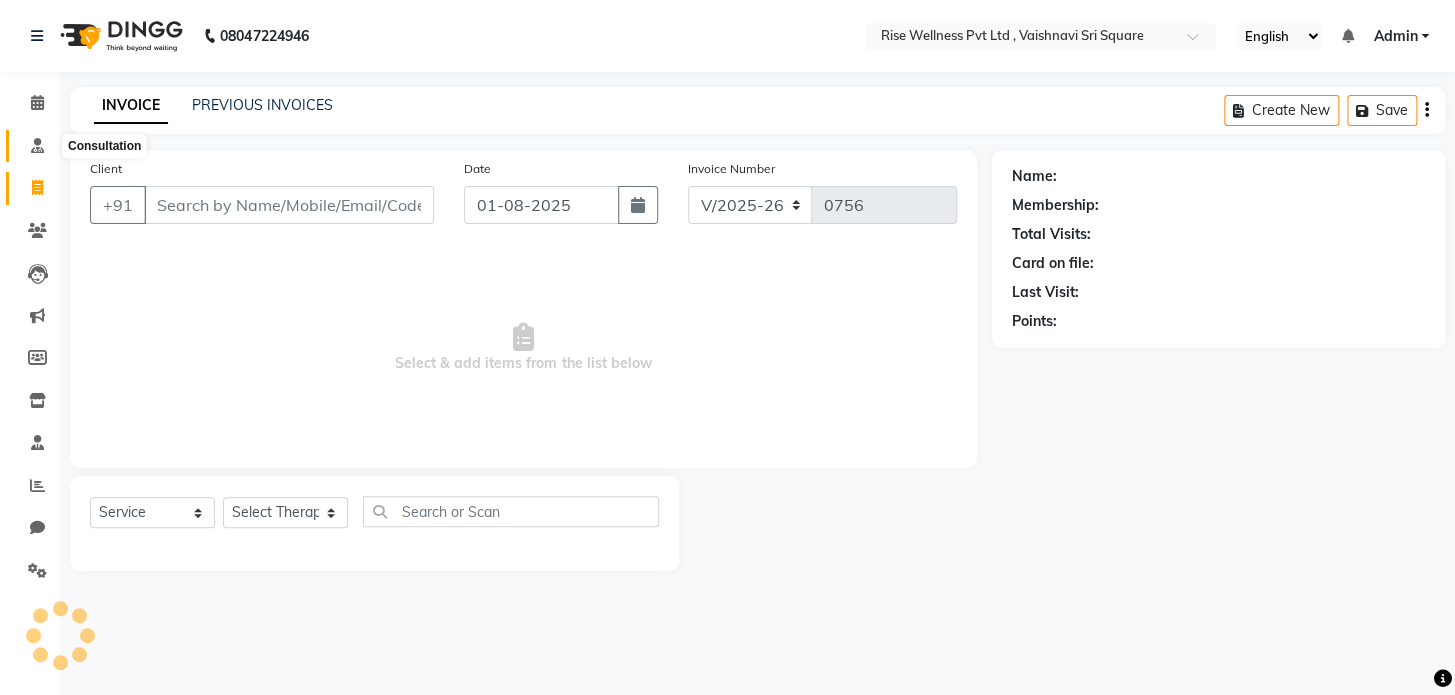 click 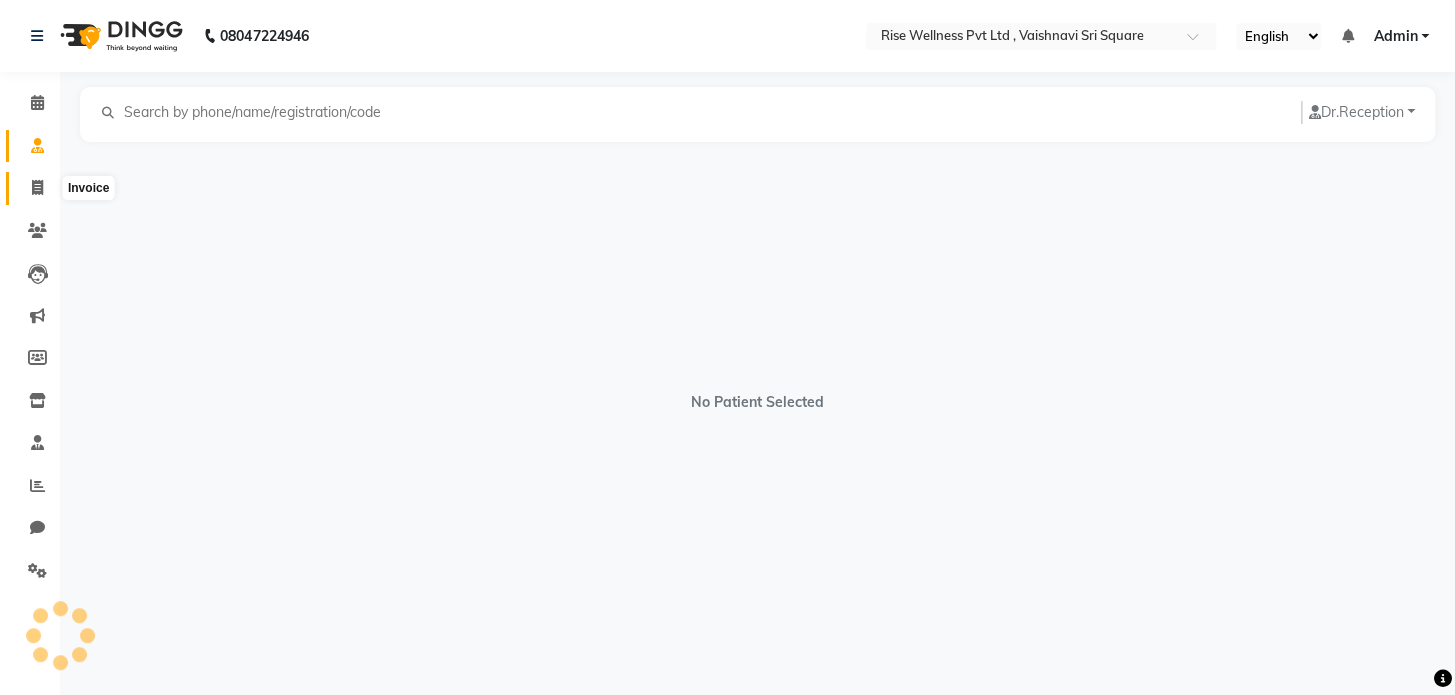 click 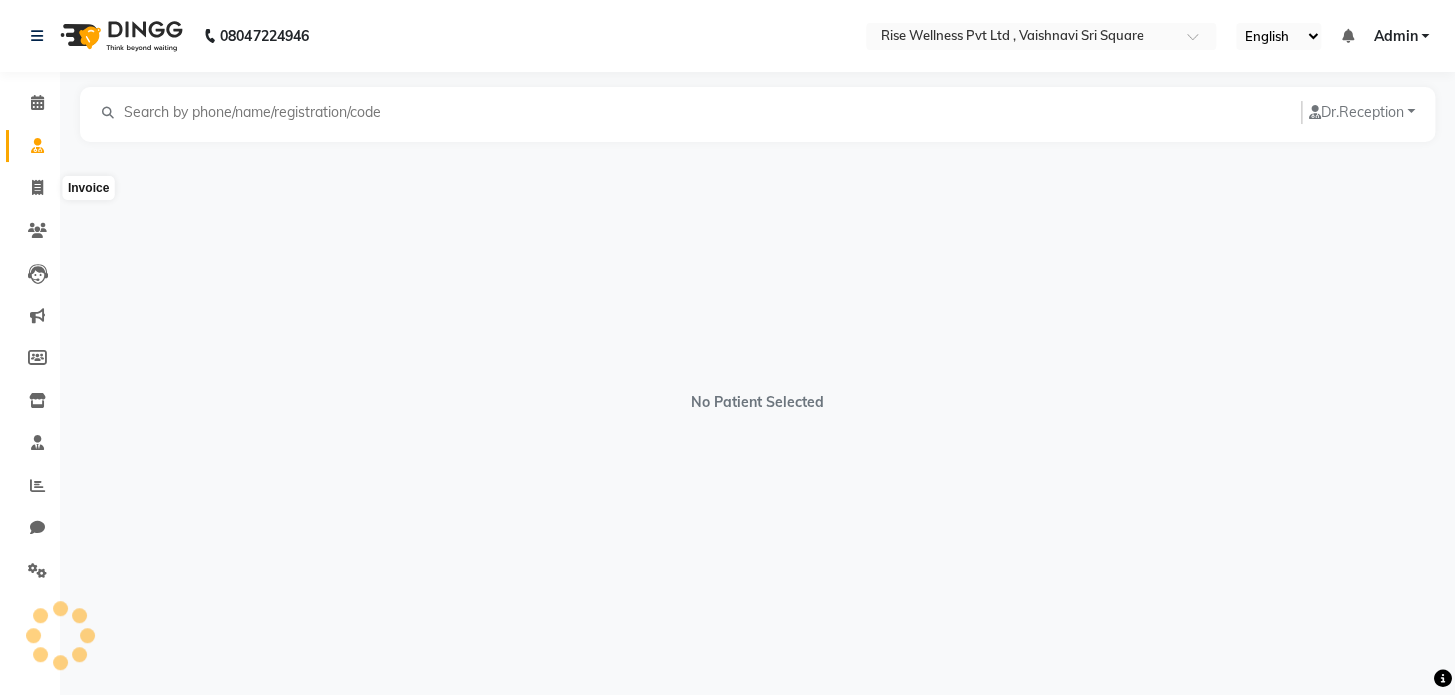 select on "service" 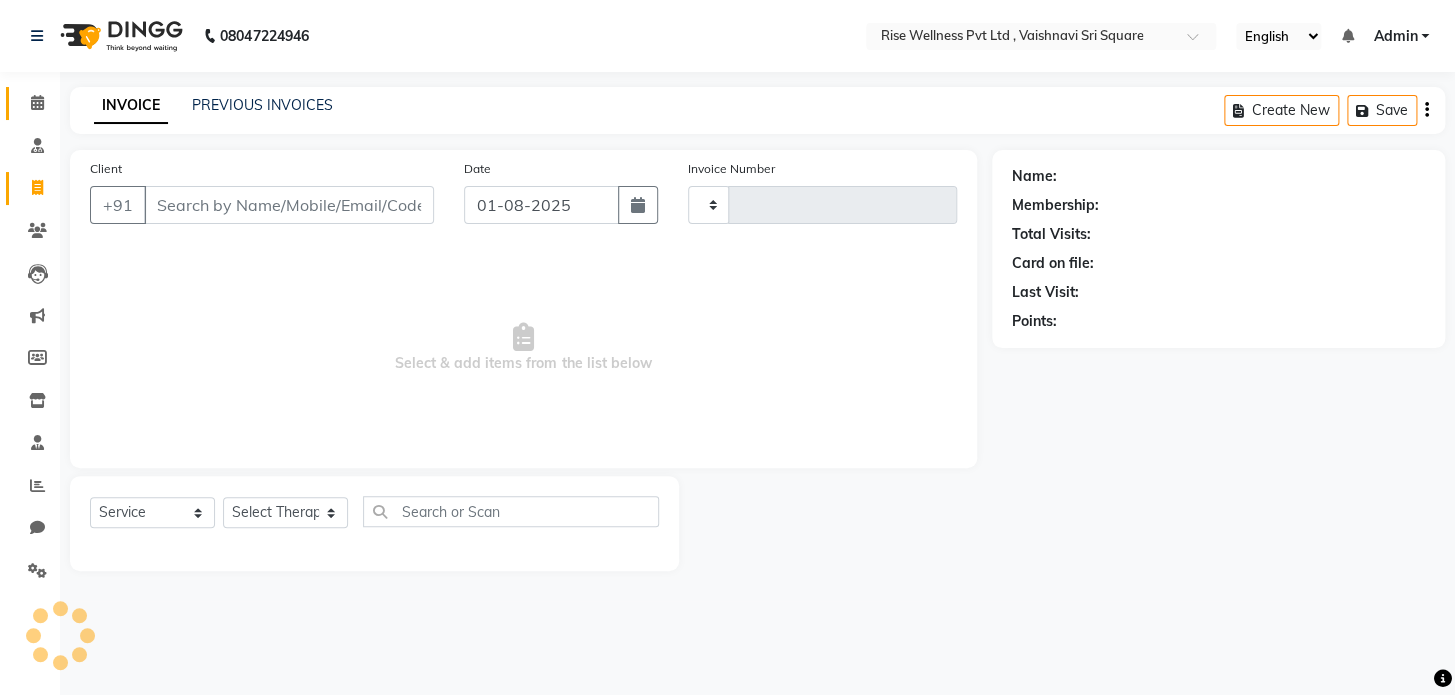 type on "0756" 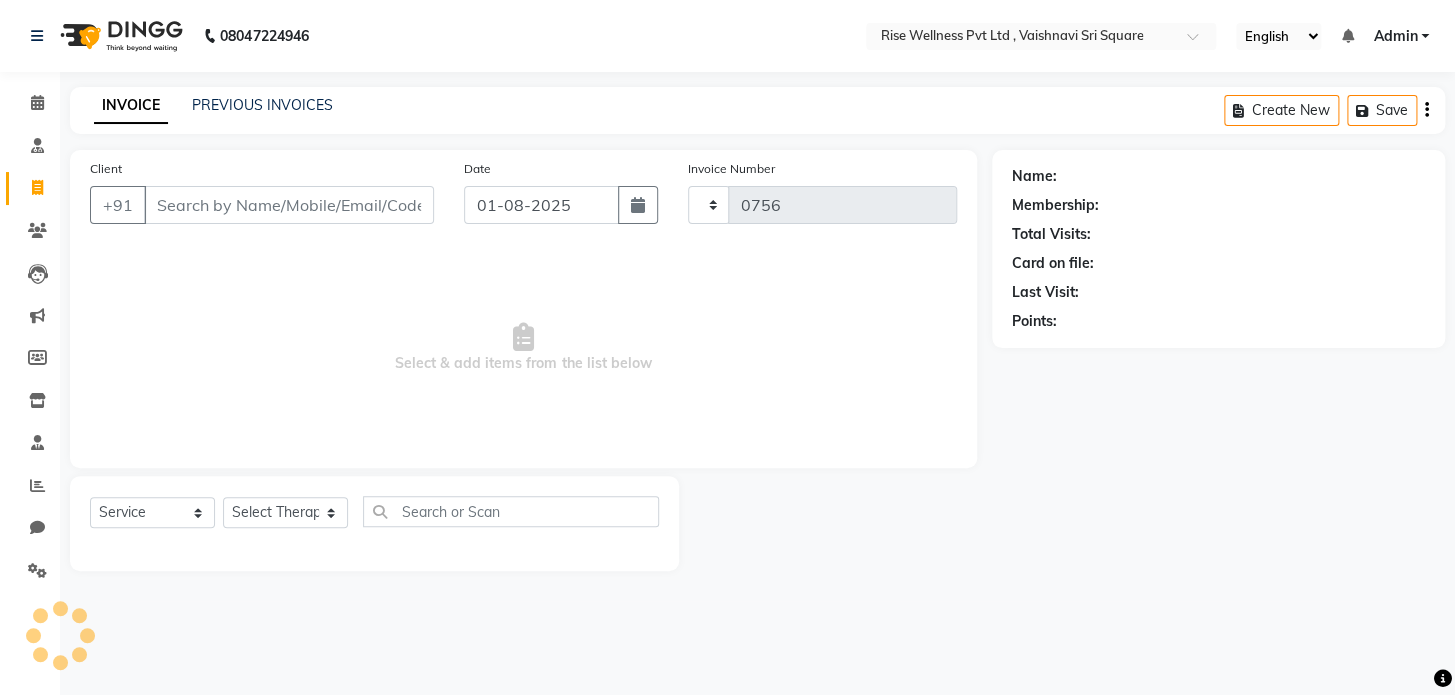 select on "7497" 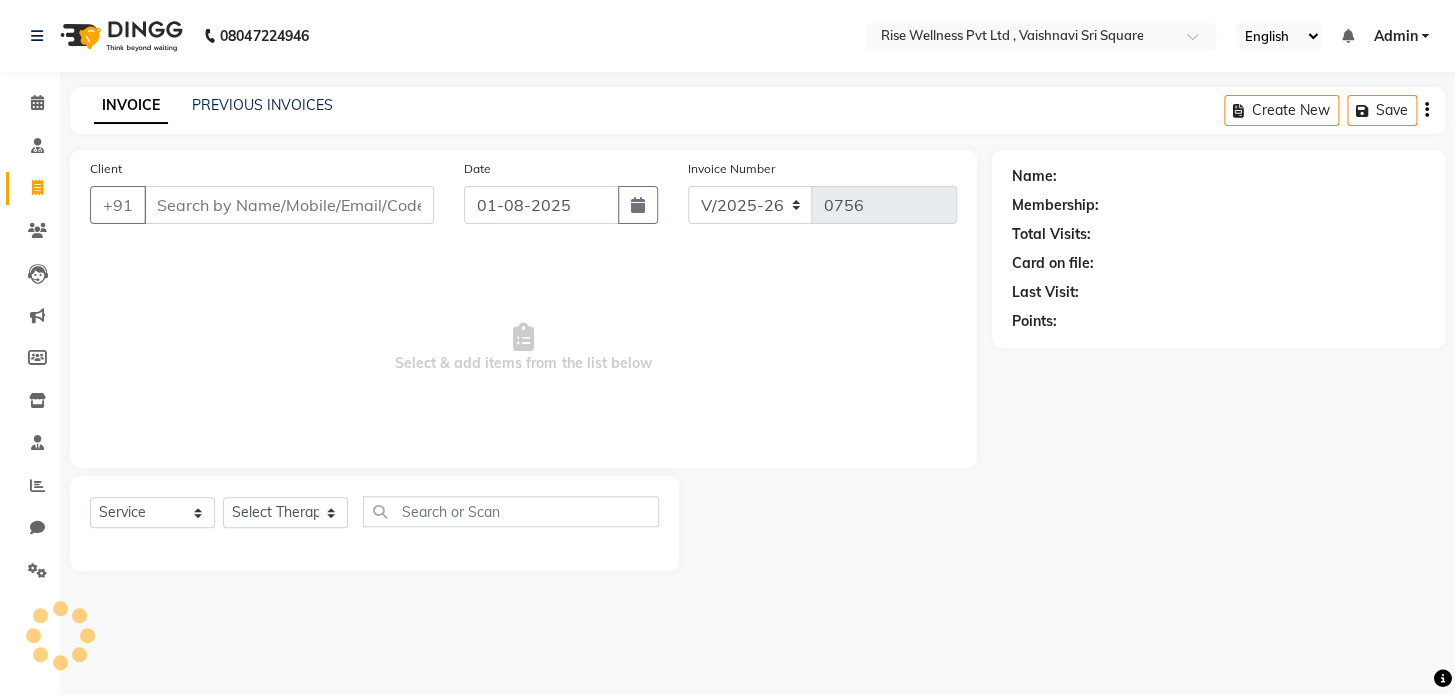 select on "V" 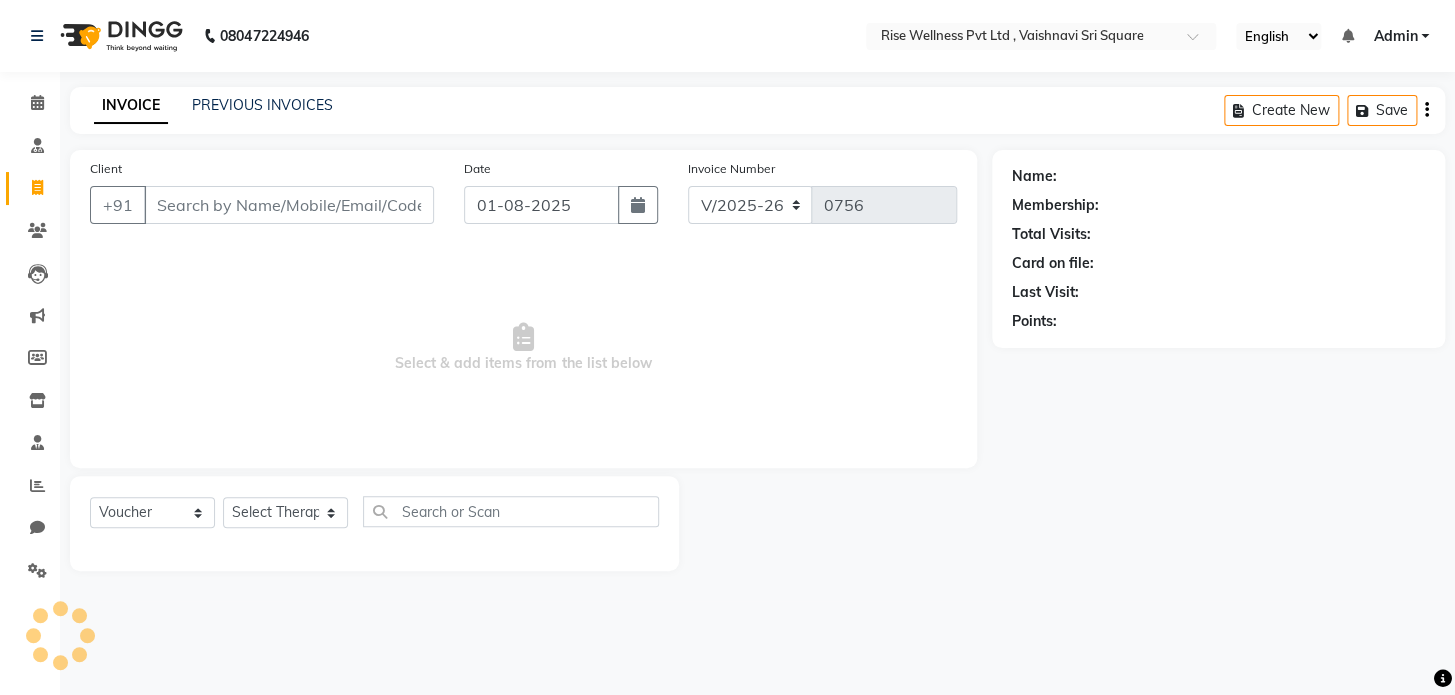 click on "Calendar" 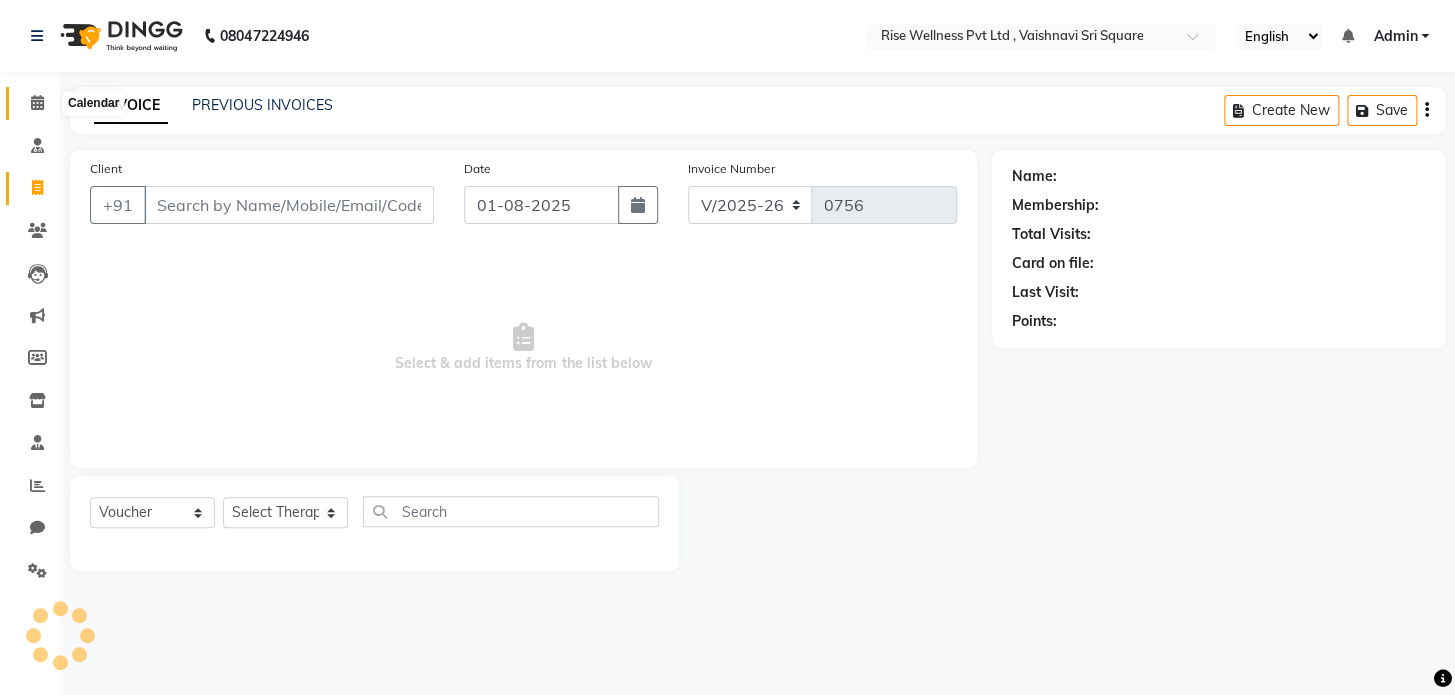 click 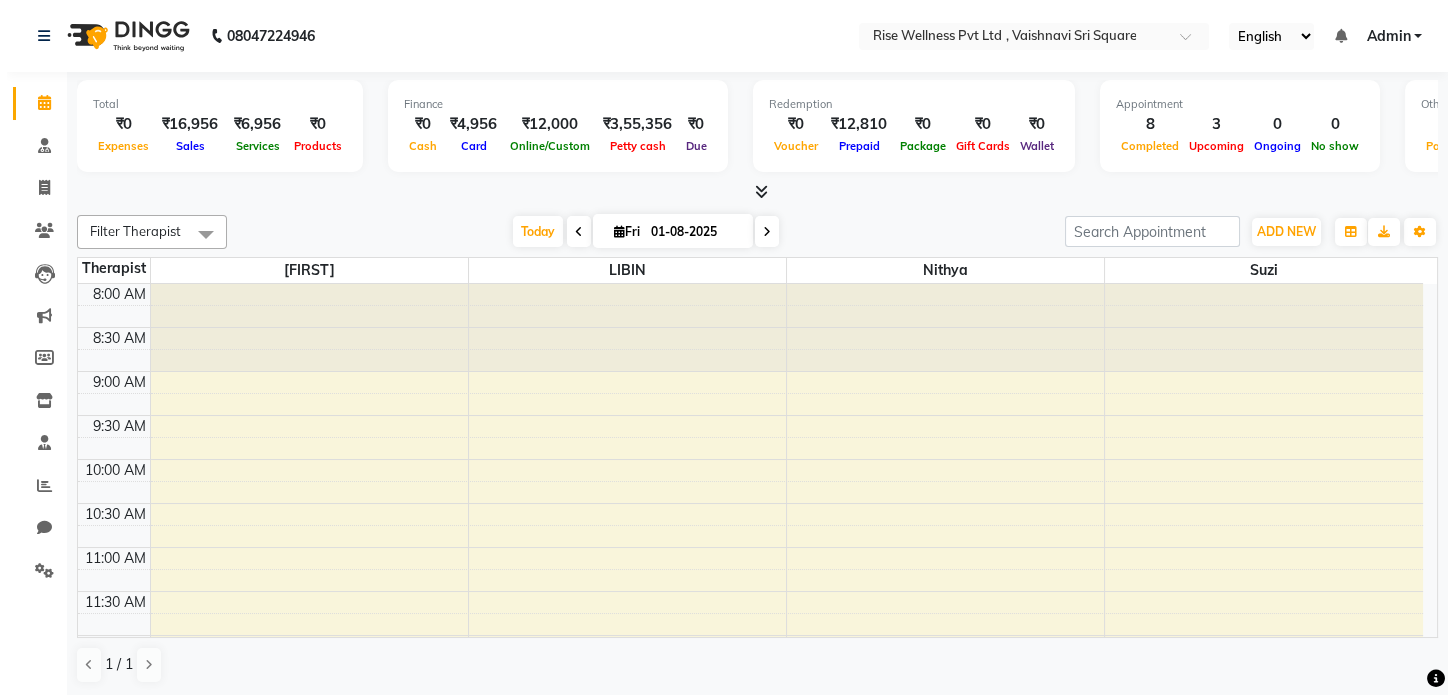 scroll, scrollTop: 748, scrollLeft: 0, axis: vertical 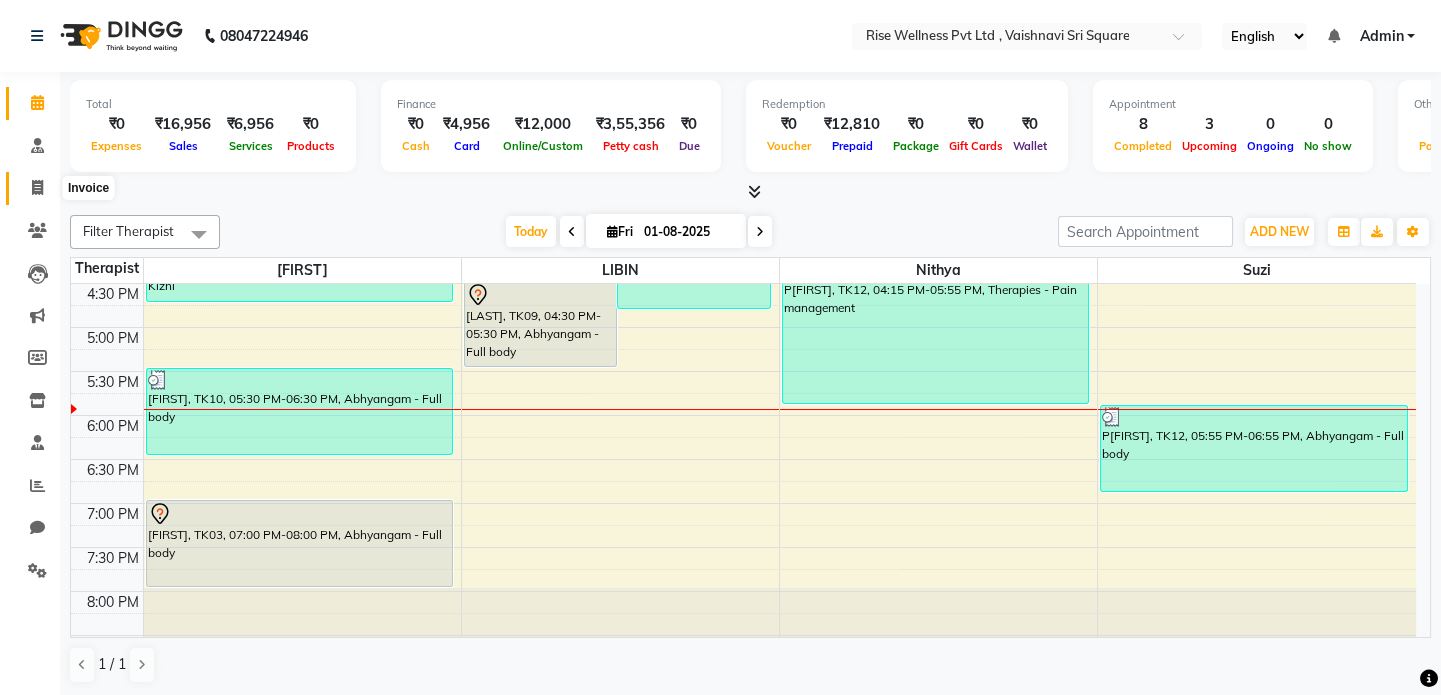 click 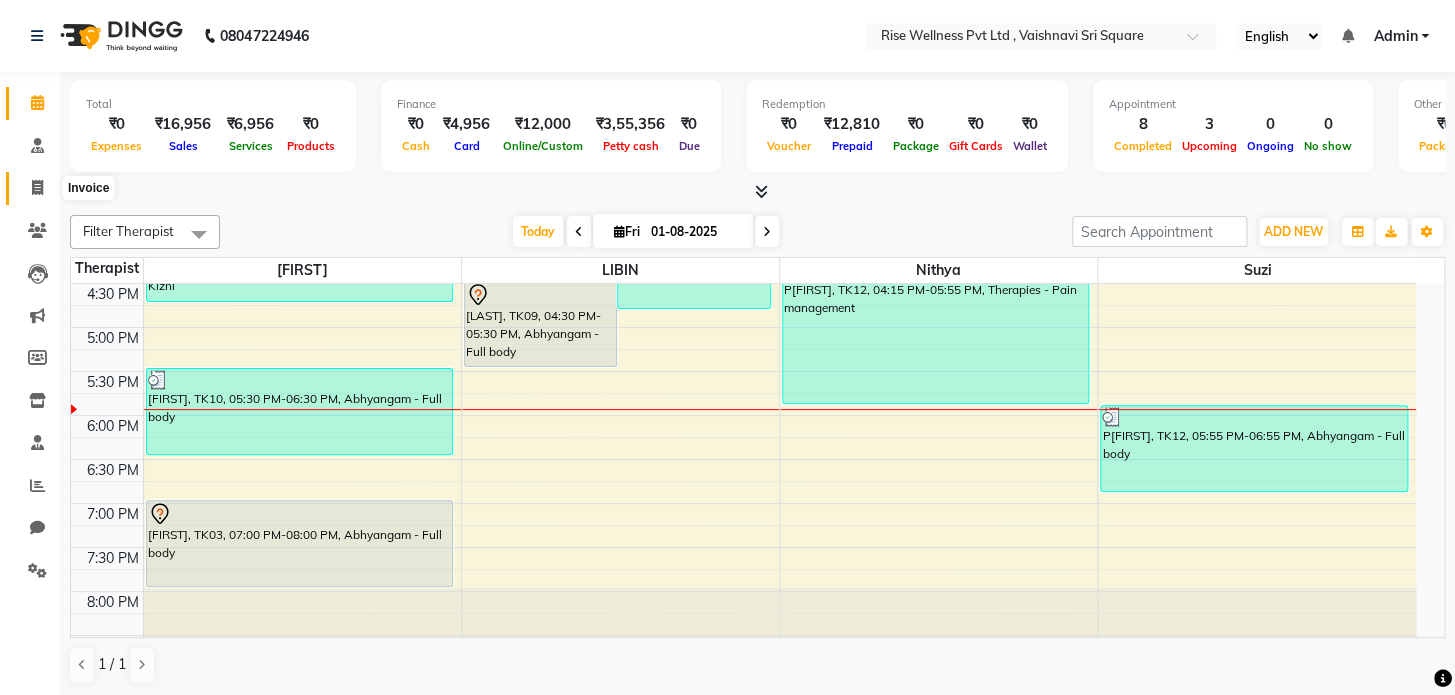 select on "7497" 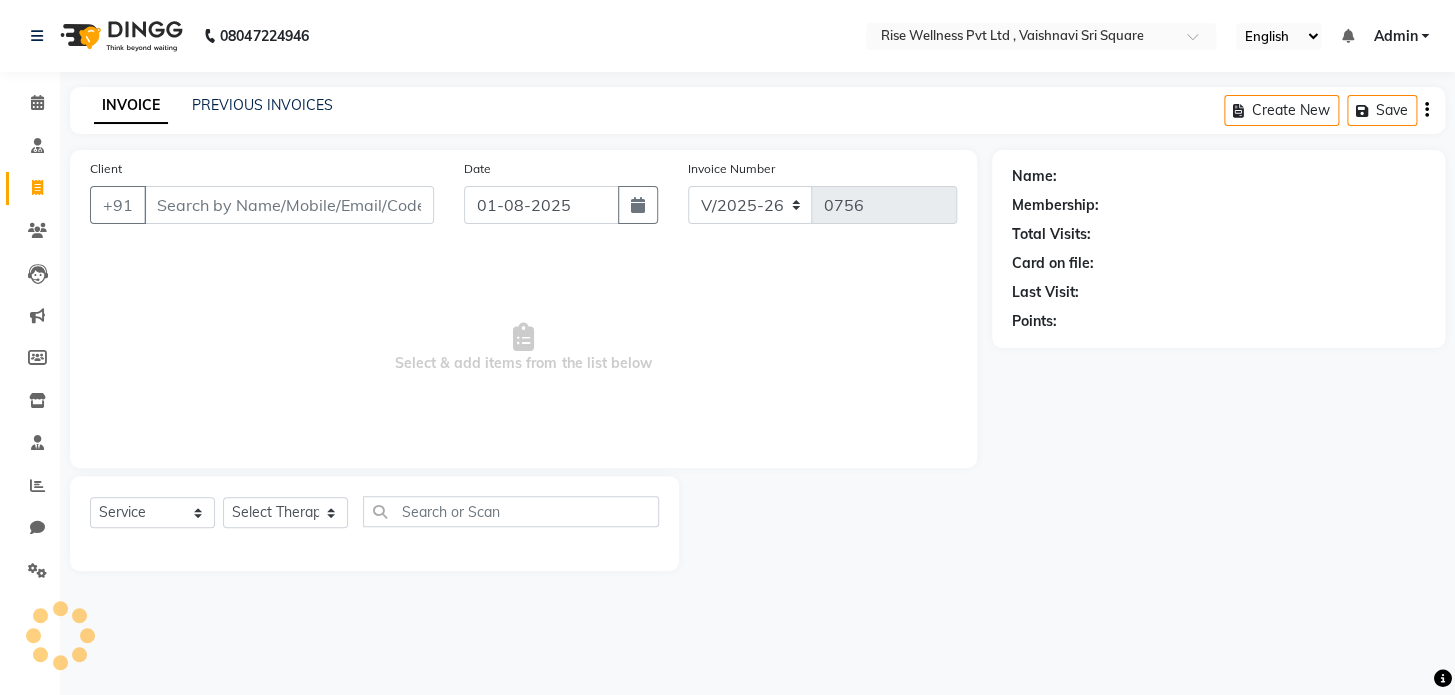 select on "V" 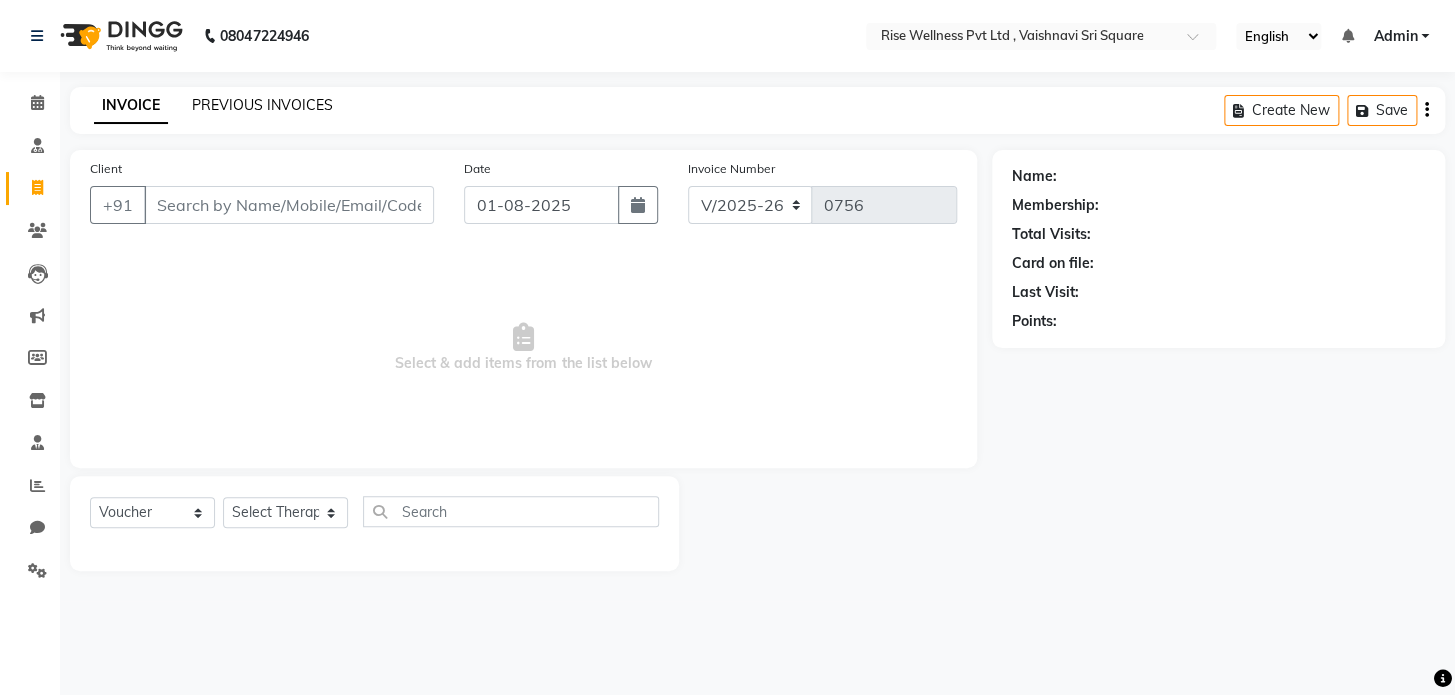 click on "PREVIOUS INVOICES" 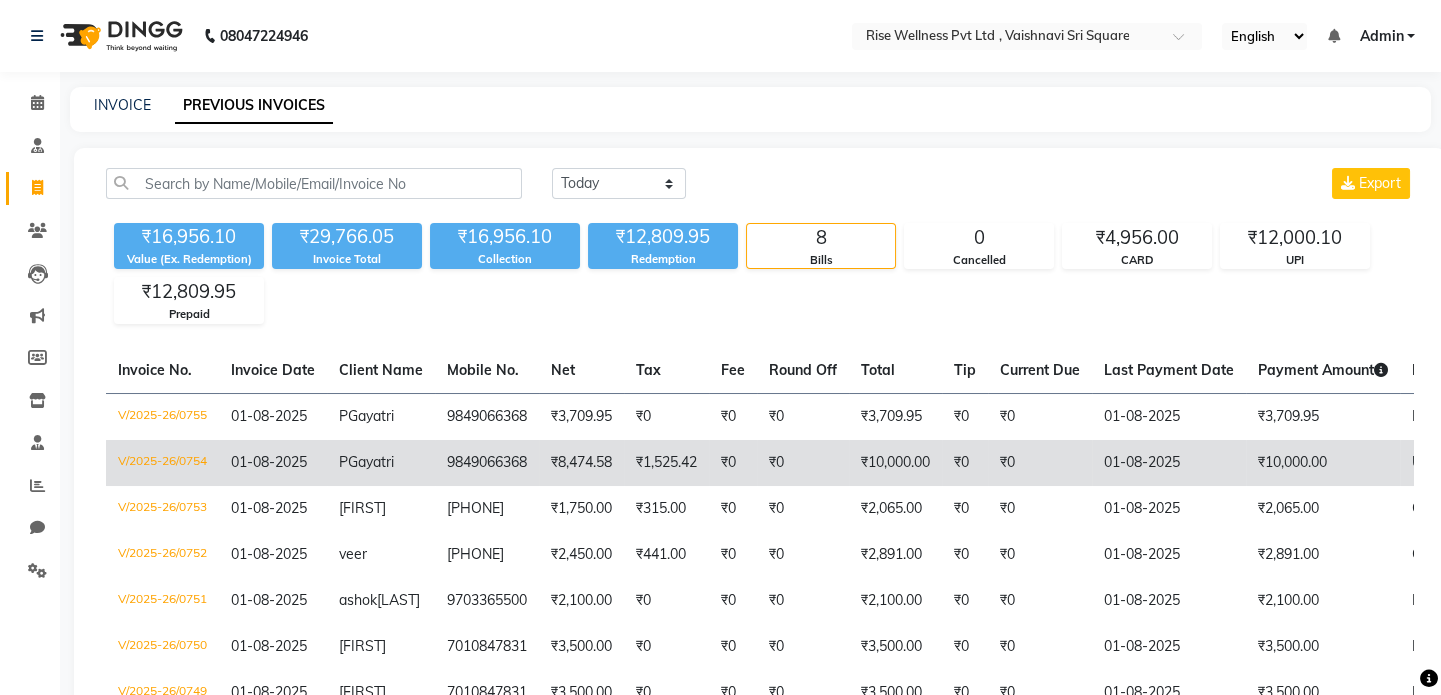 click on "9849066368" 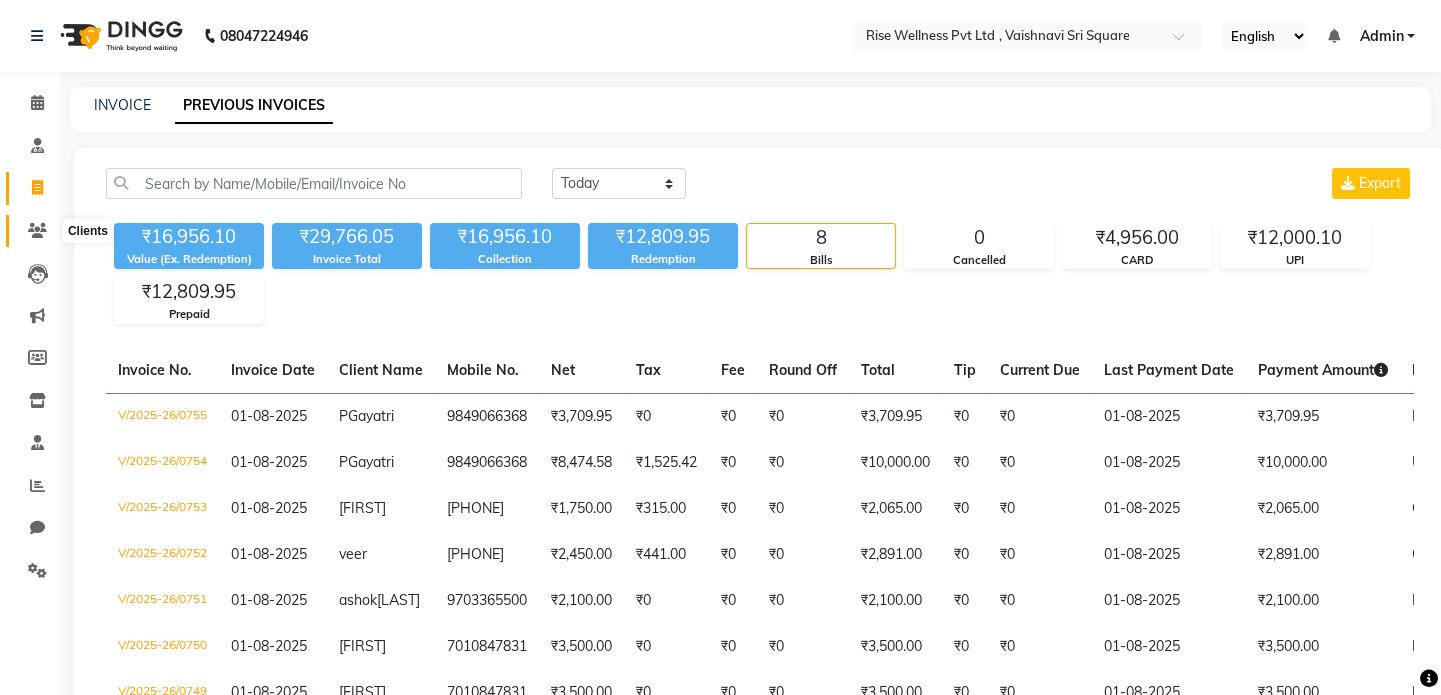 click 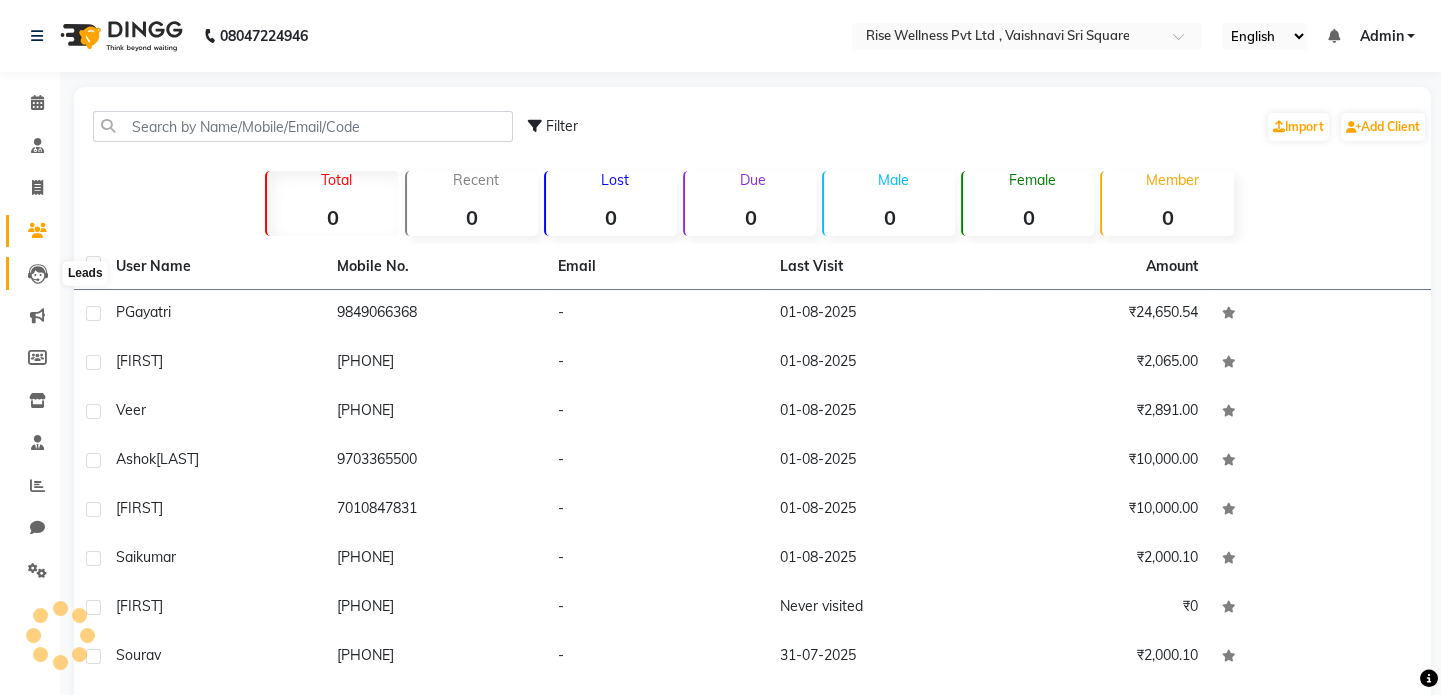 click 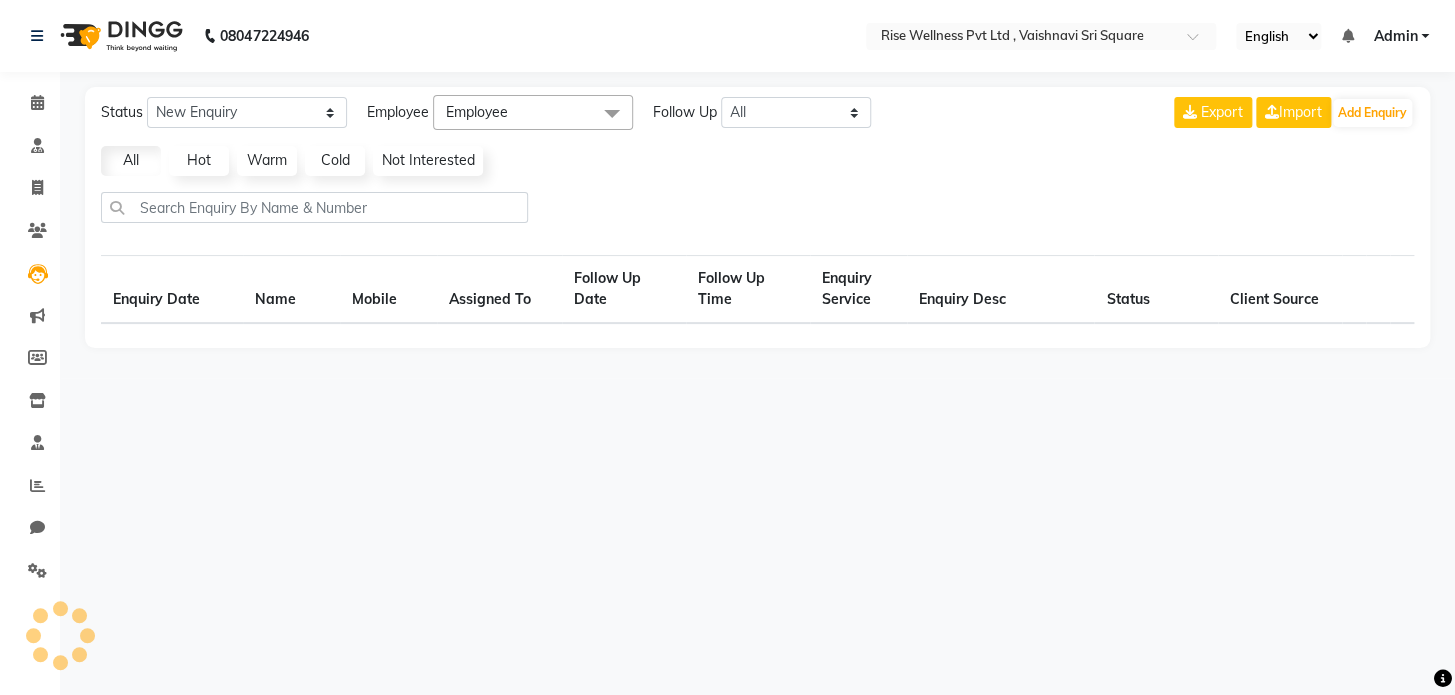 click on "Clients" 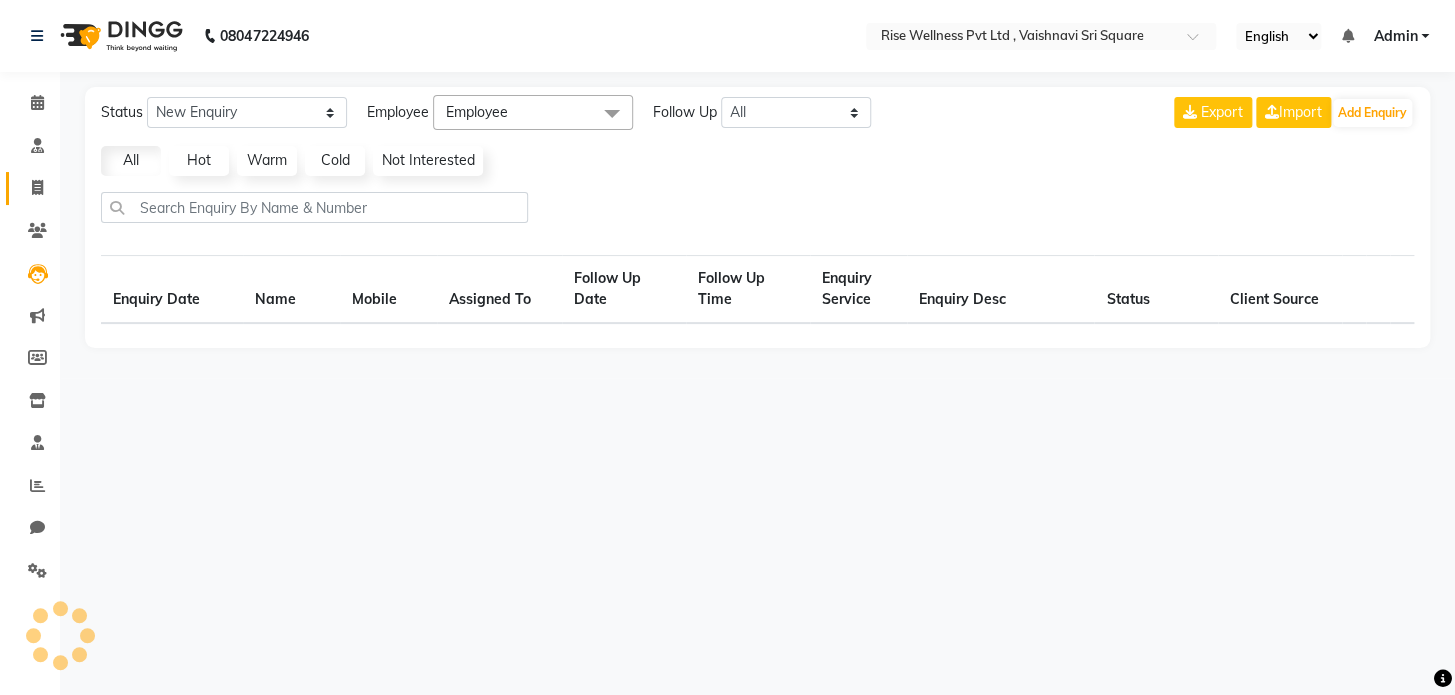 click on "Invoice" 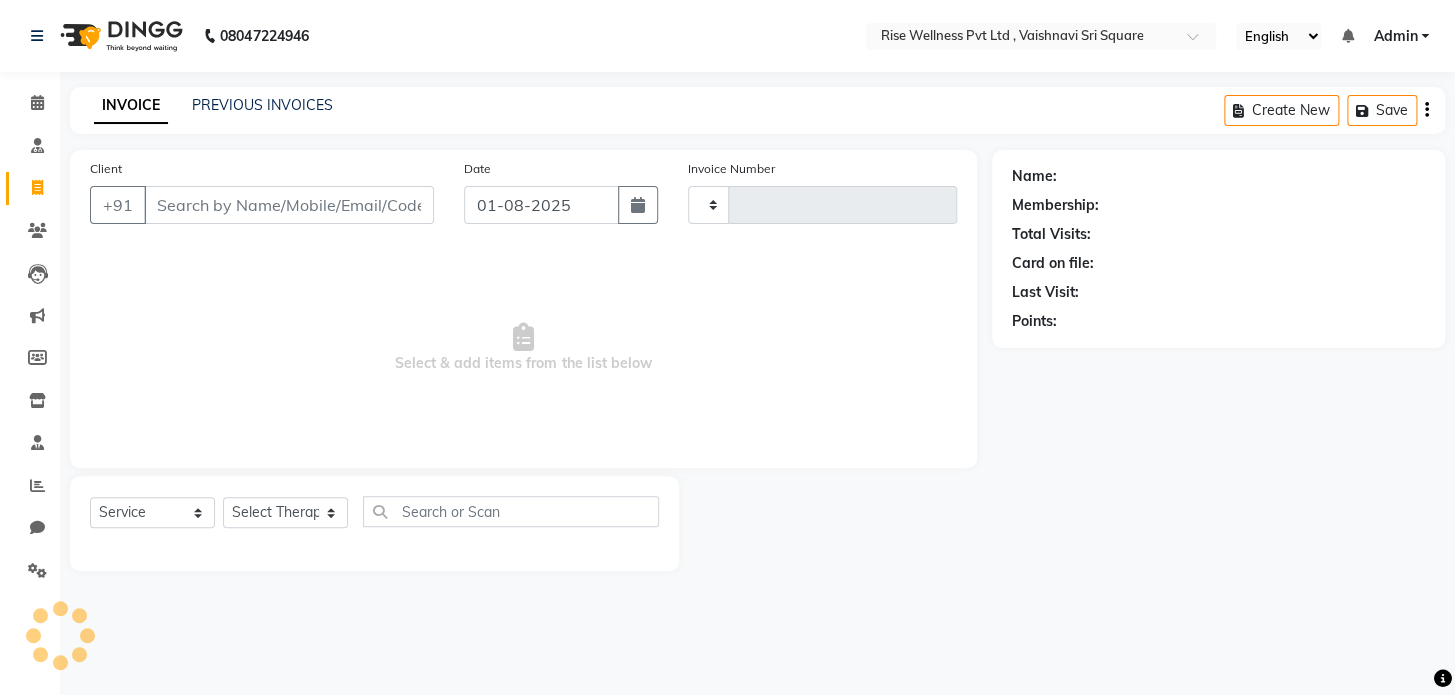 type on "0756" 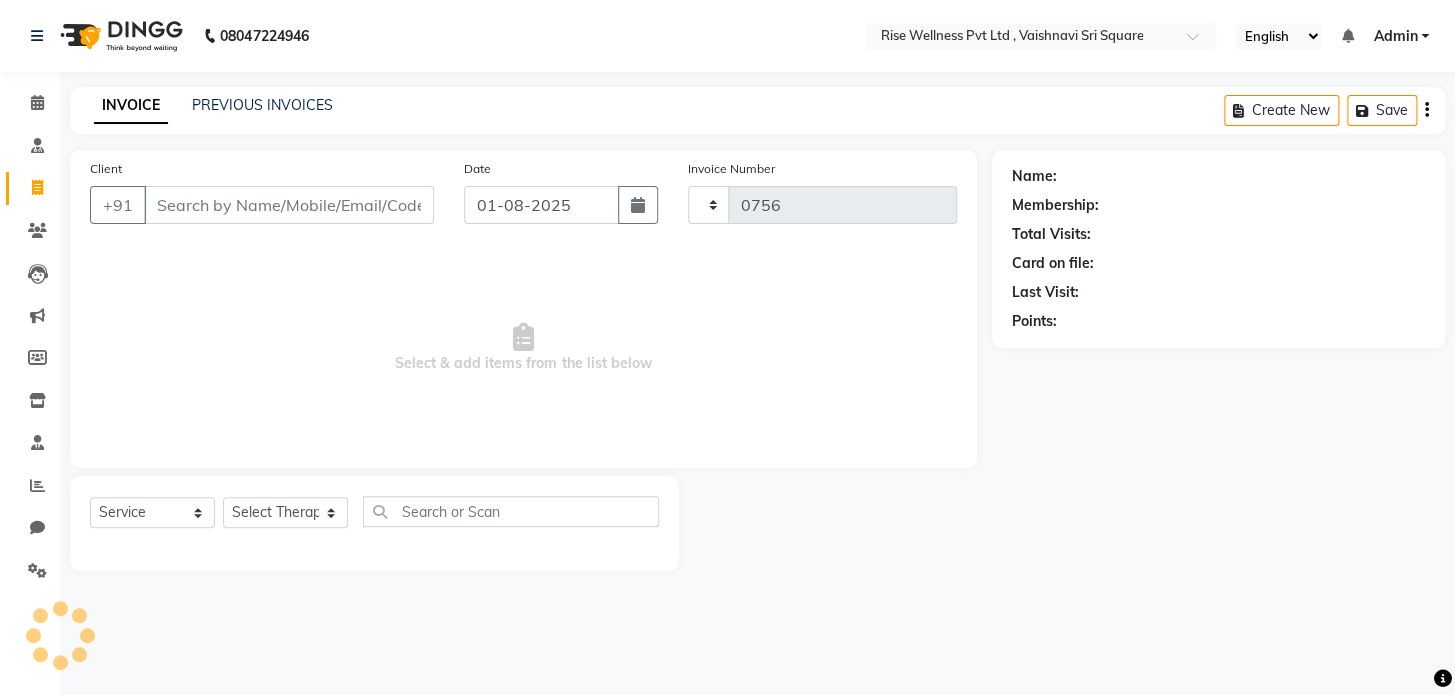 select on "7497" 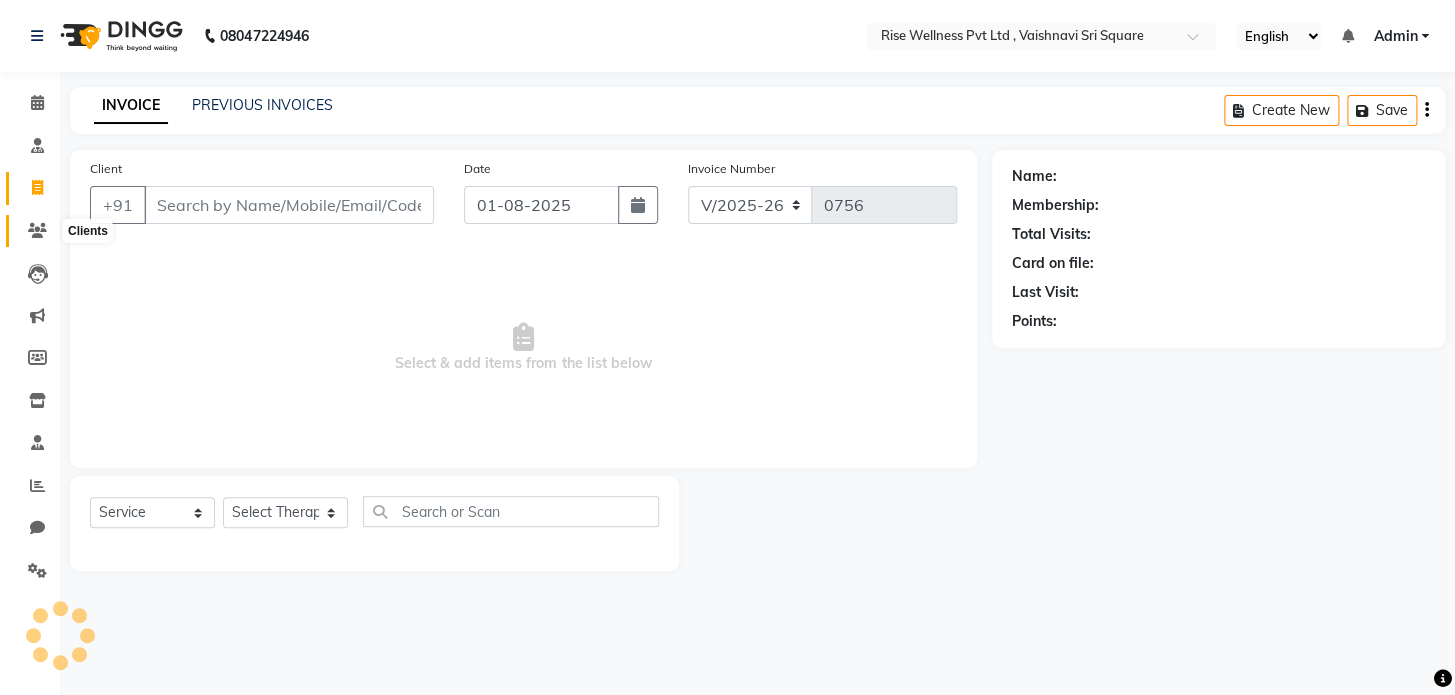 click 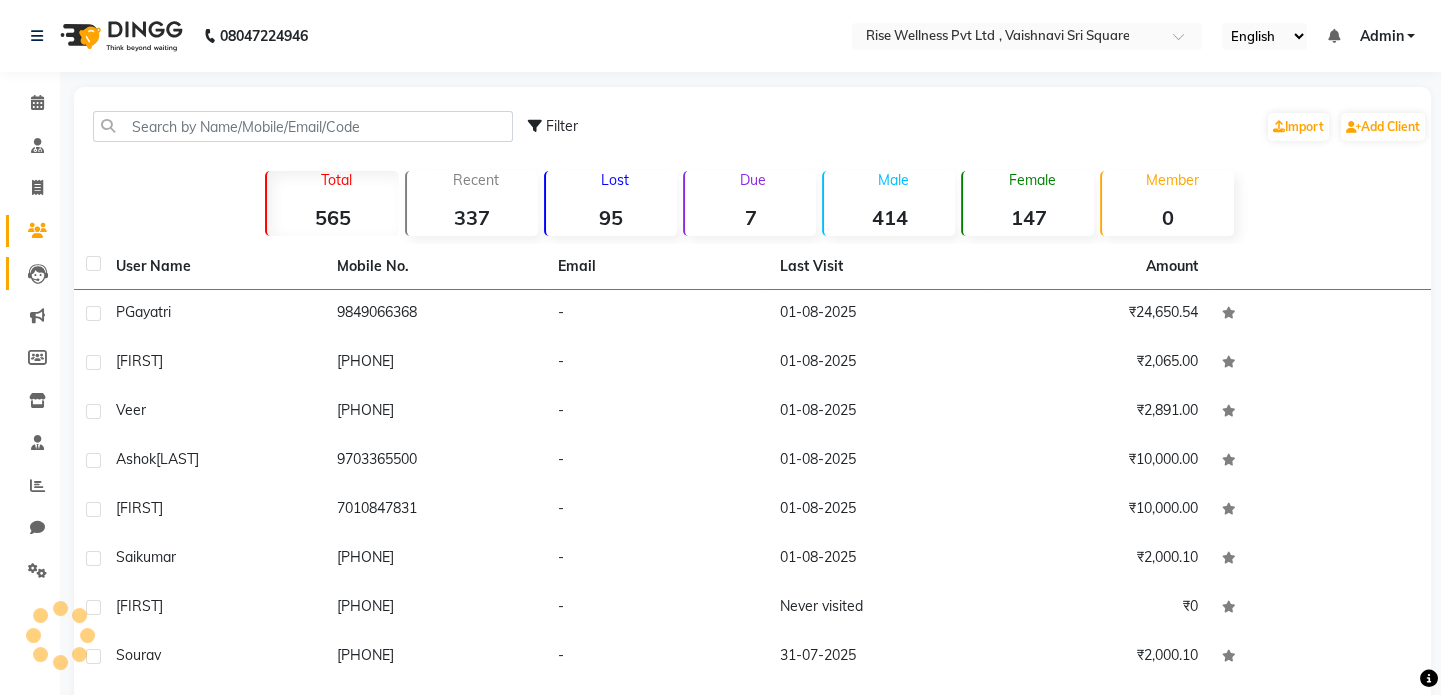 click on "Leads" 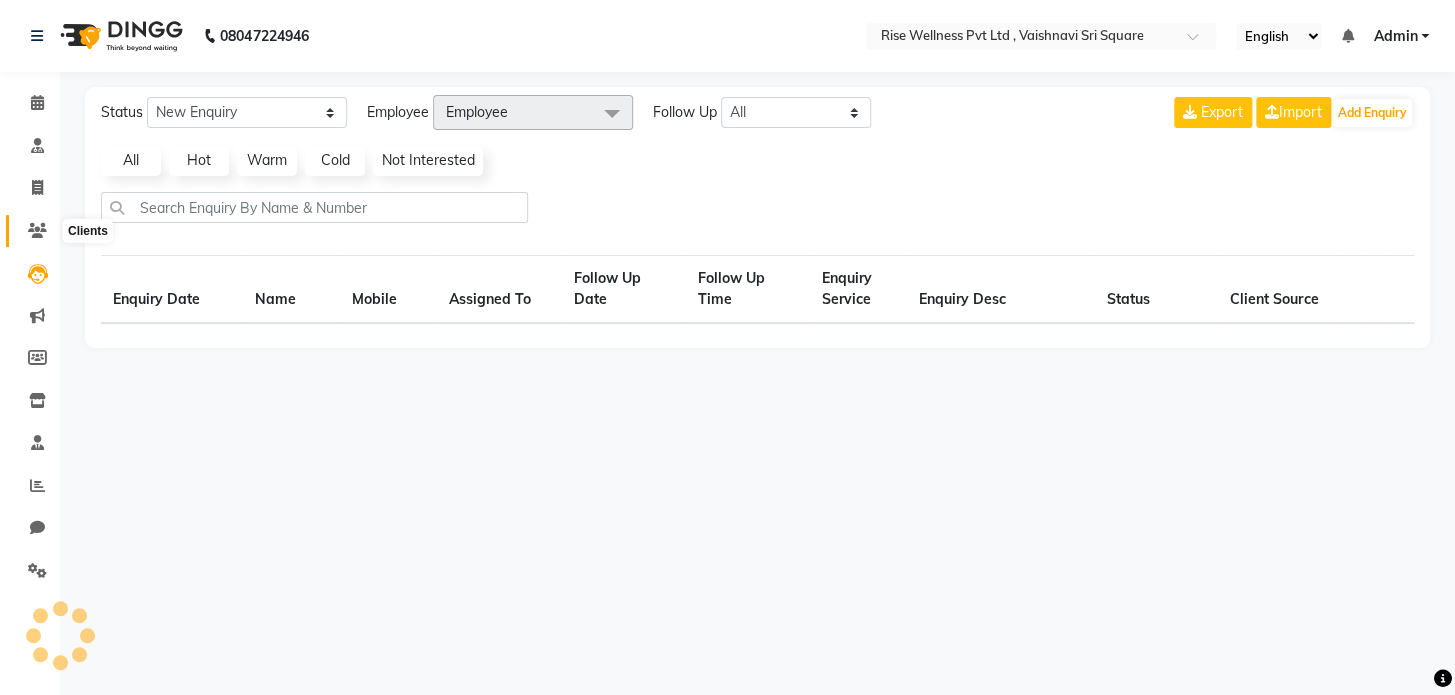click 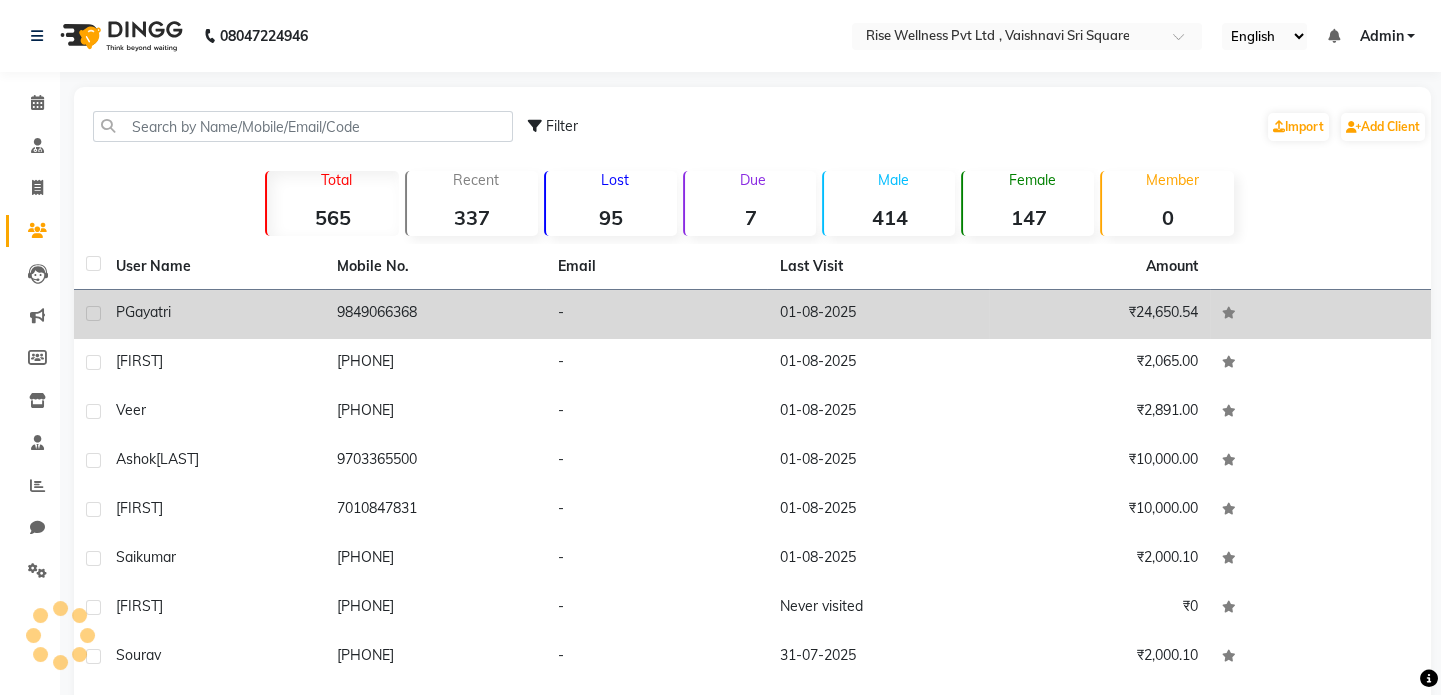 click on "P [FIRST]" 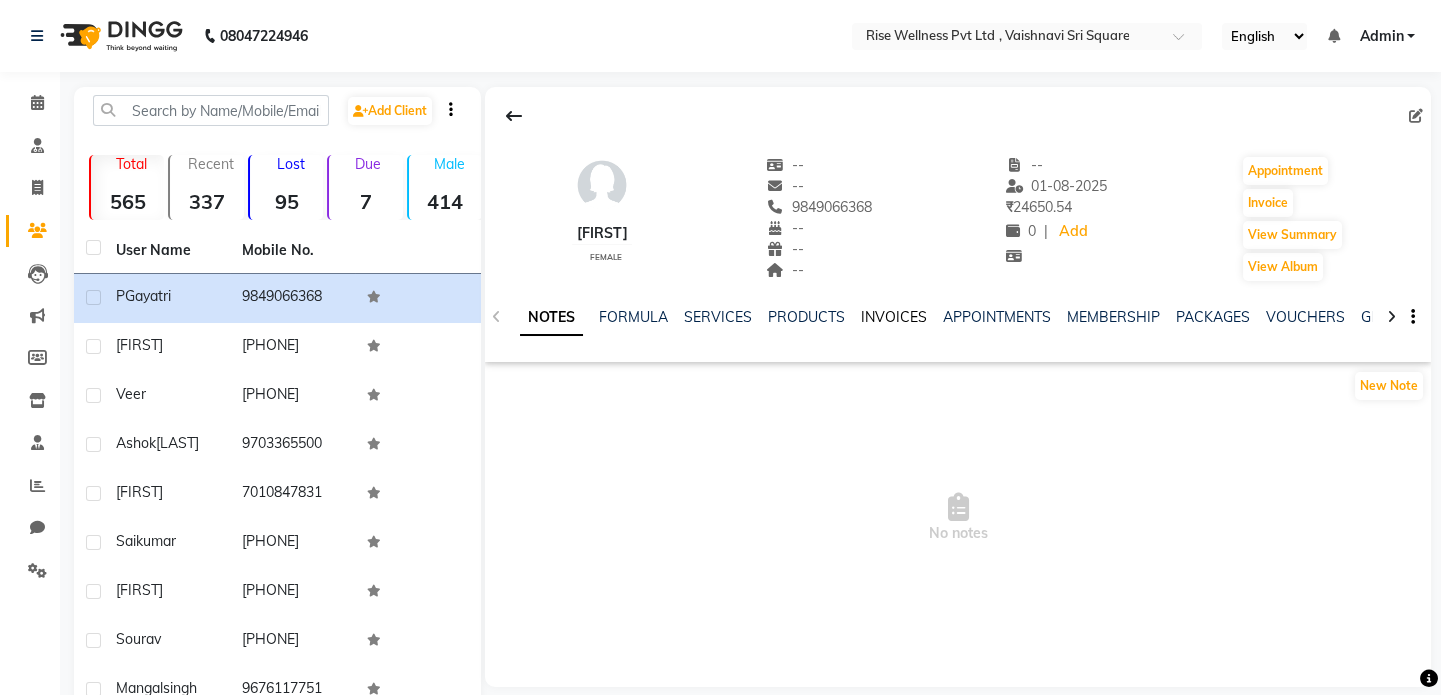 click on "INVOICES" 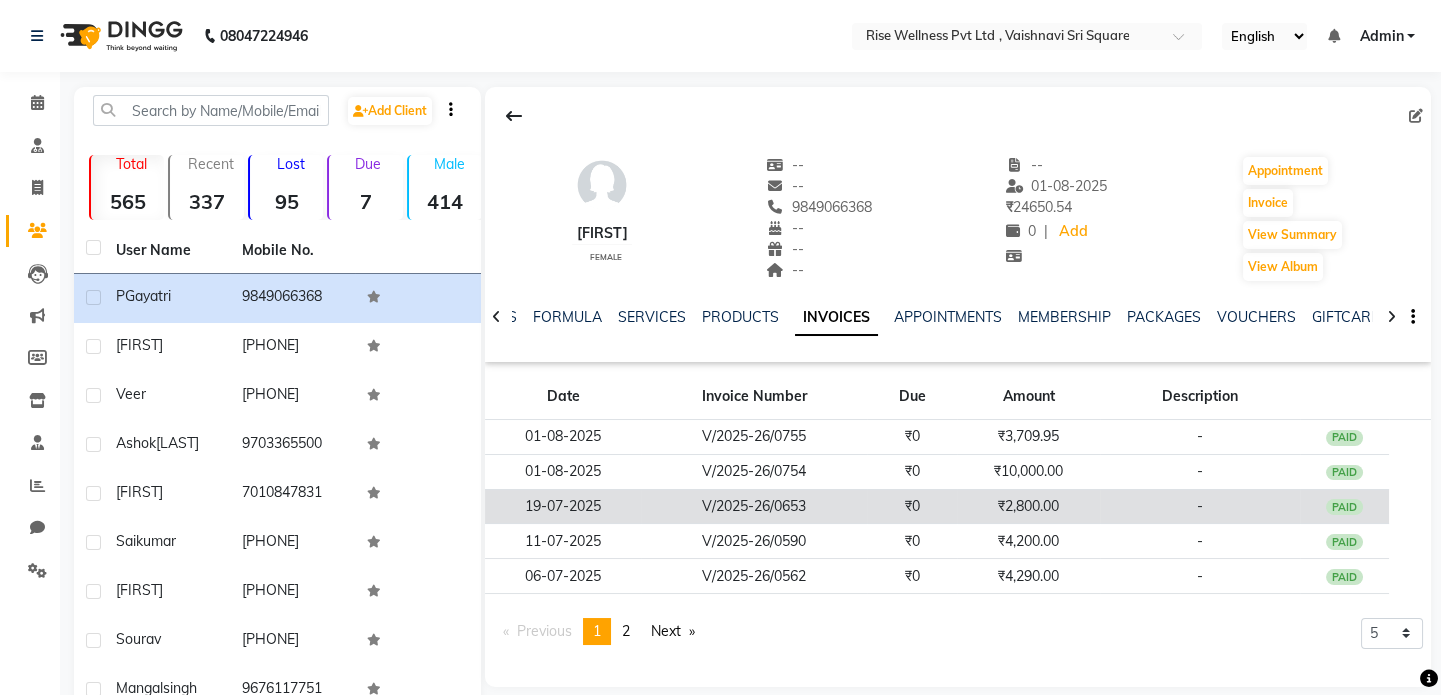 click on "₹2,800.00" 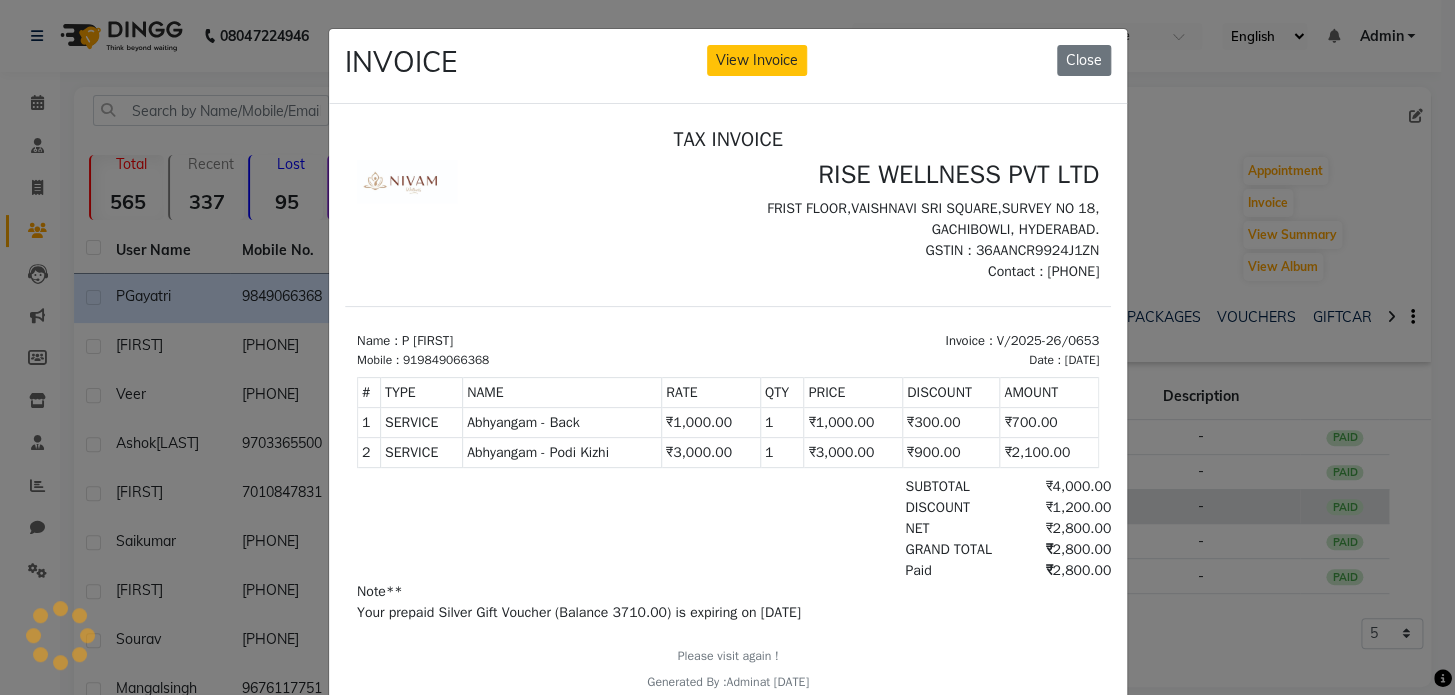 scroll, scrollTop: 0, scrollLeft: 0, axis: both 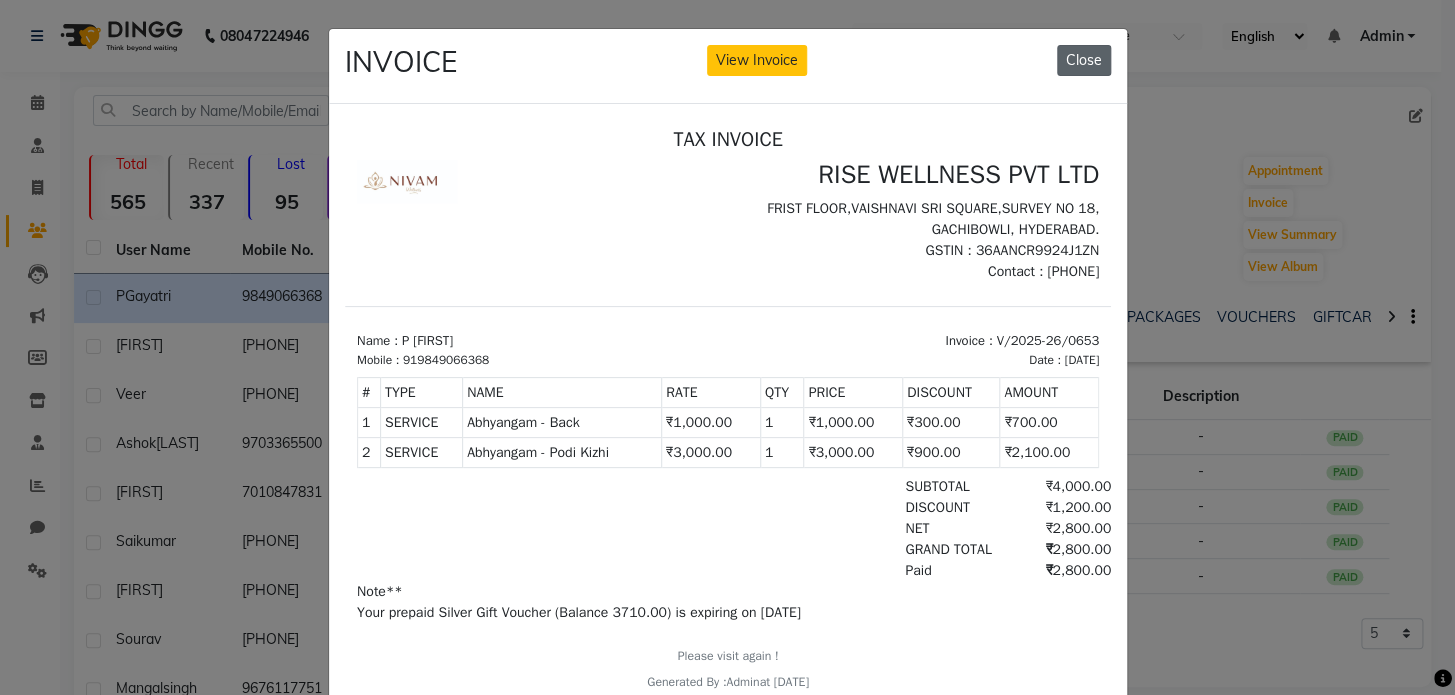 click on "Close" 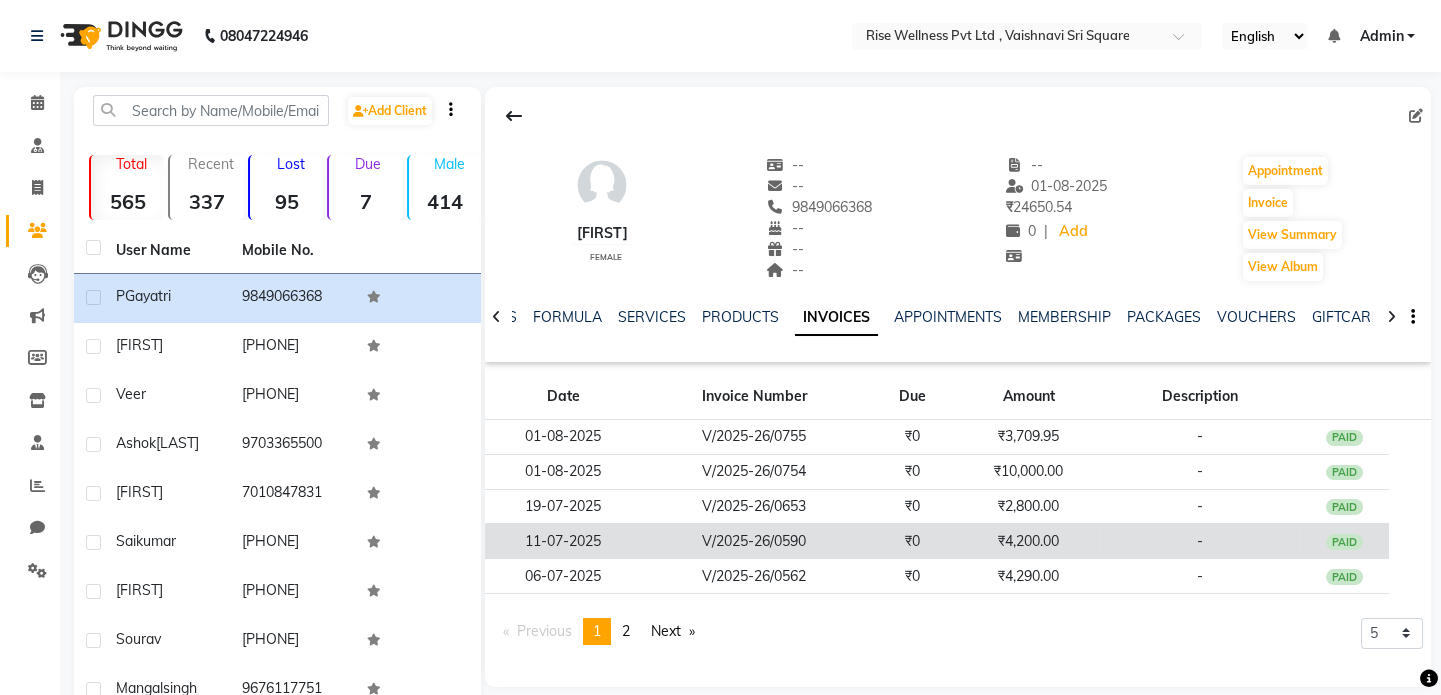 click on "₹4,200.00" 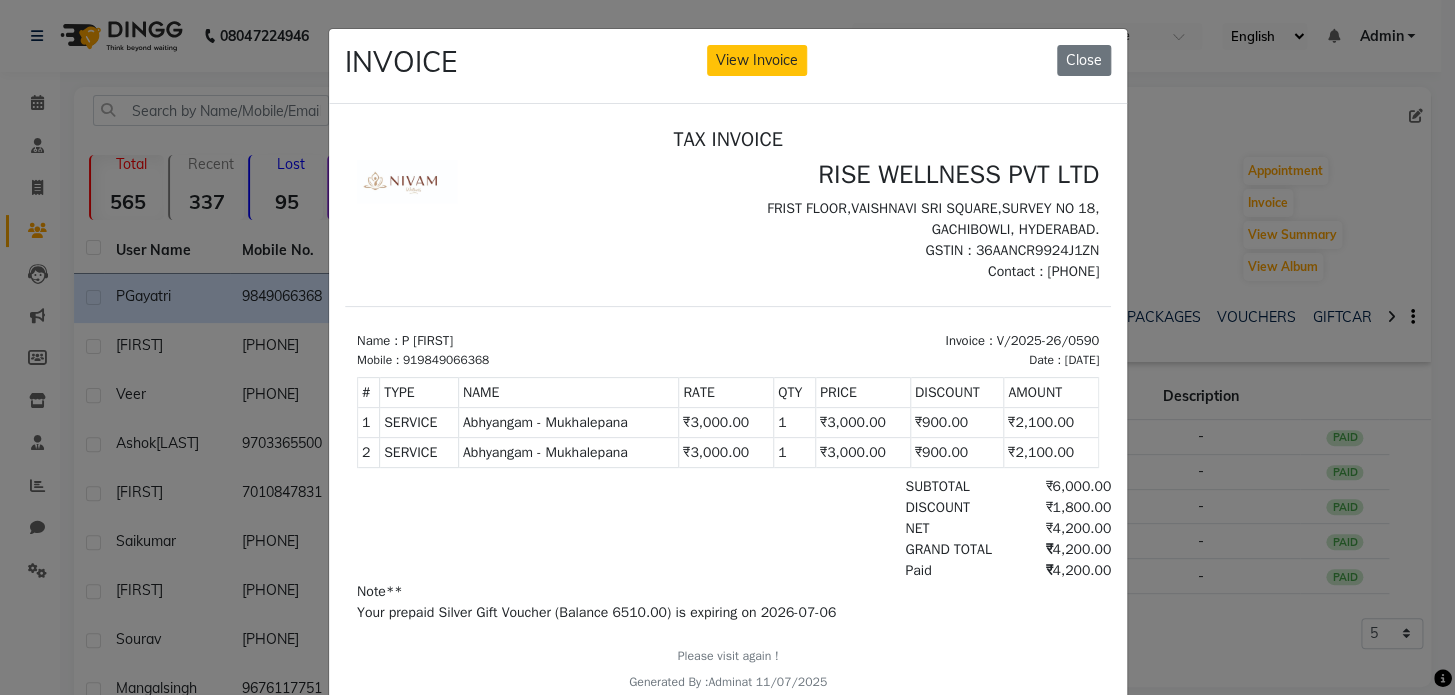 scroll, scrollTop: 16, scrollLeft: 0, axis: vertical 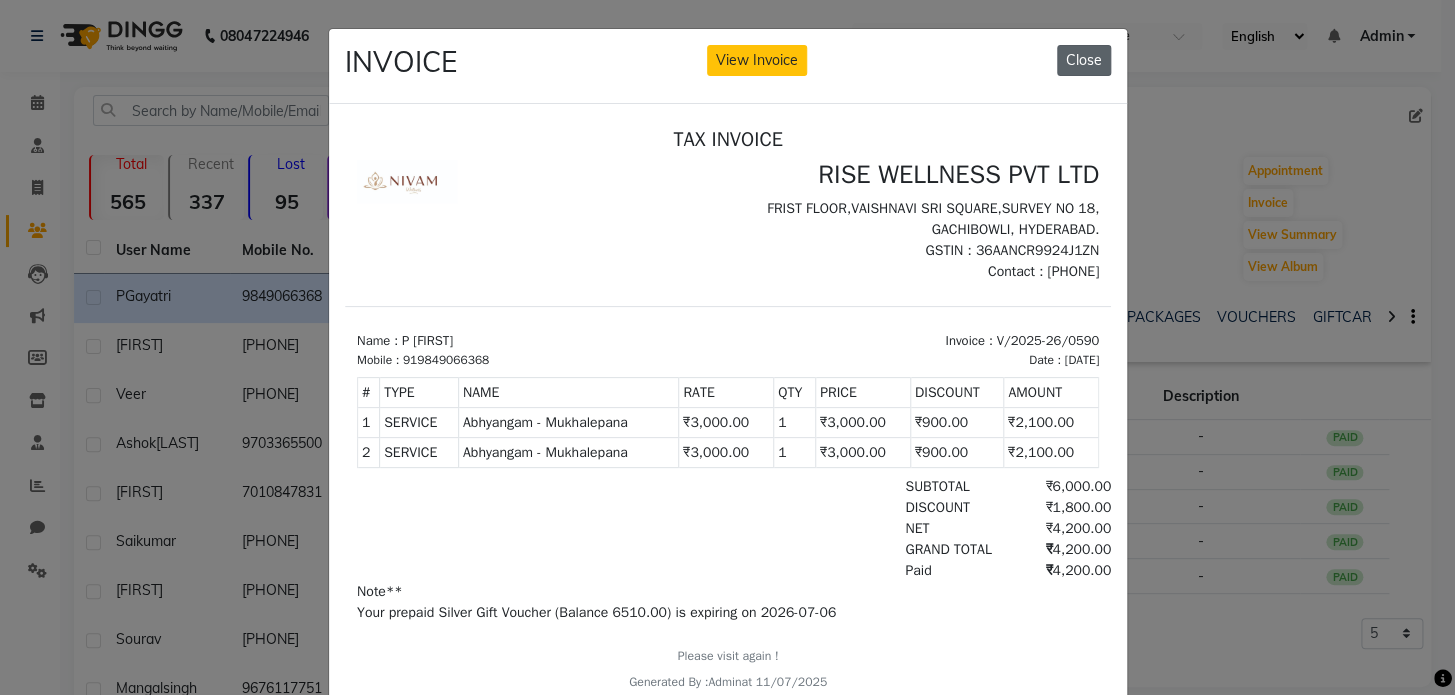 click on "Close" 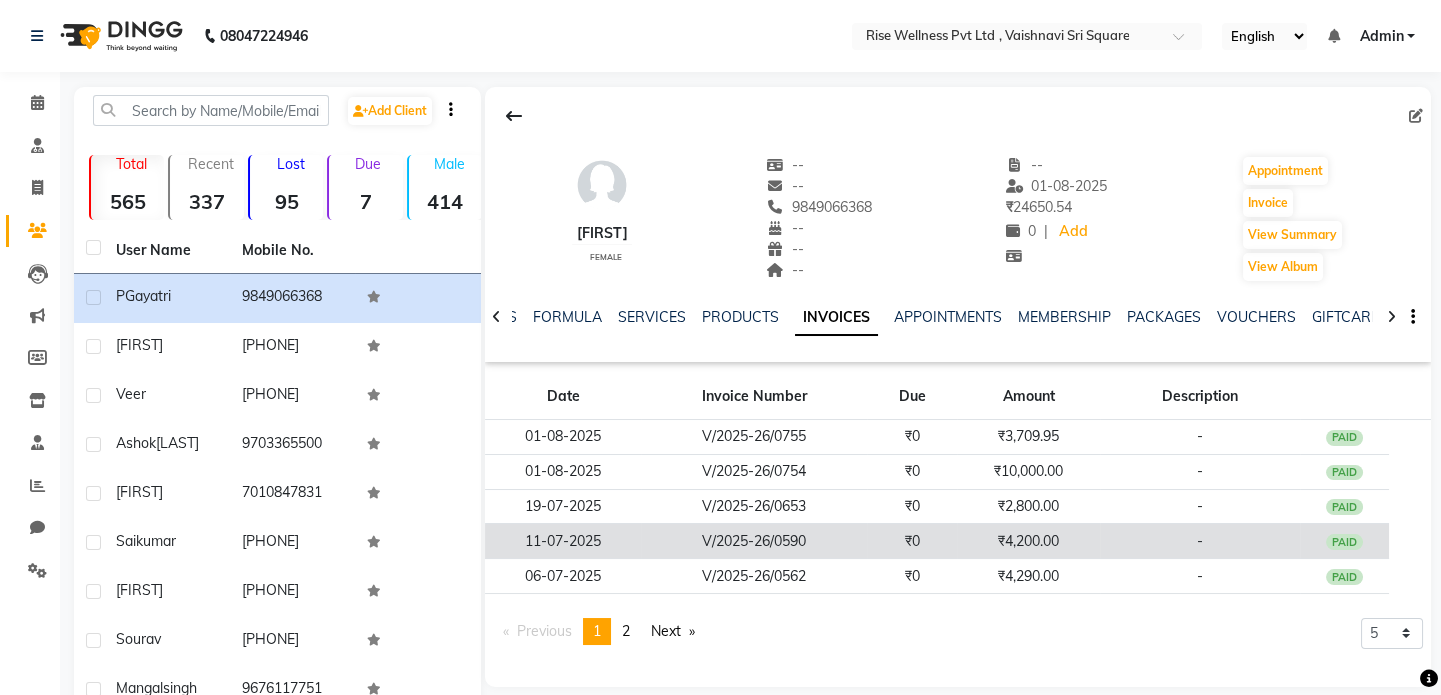 click on "₹4,200.00" 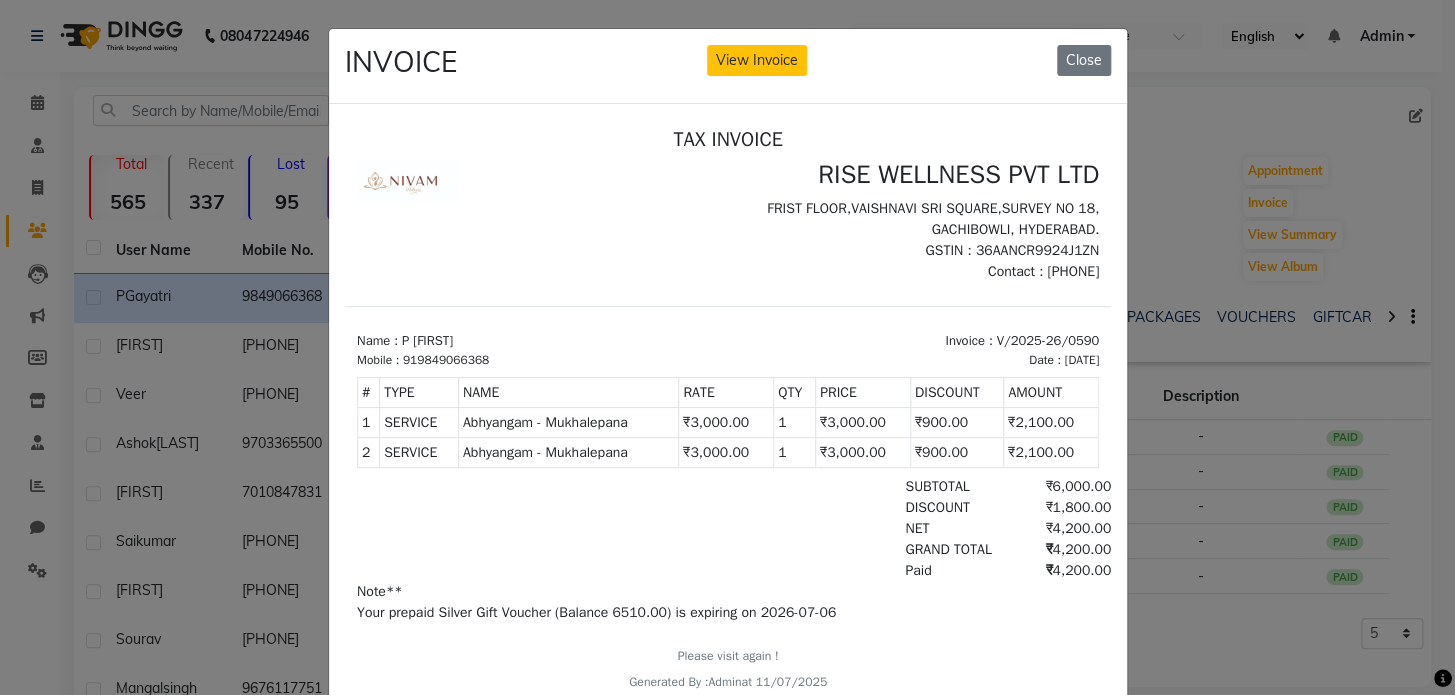 scroll, scrollTop: 16, scrollLeft: 0, axis: vertical 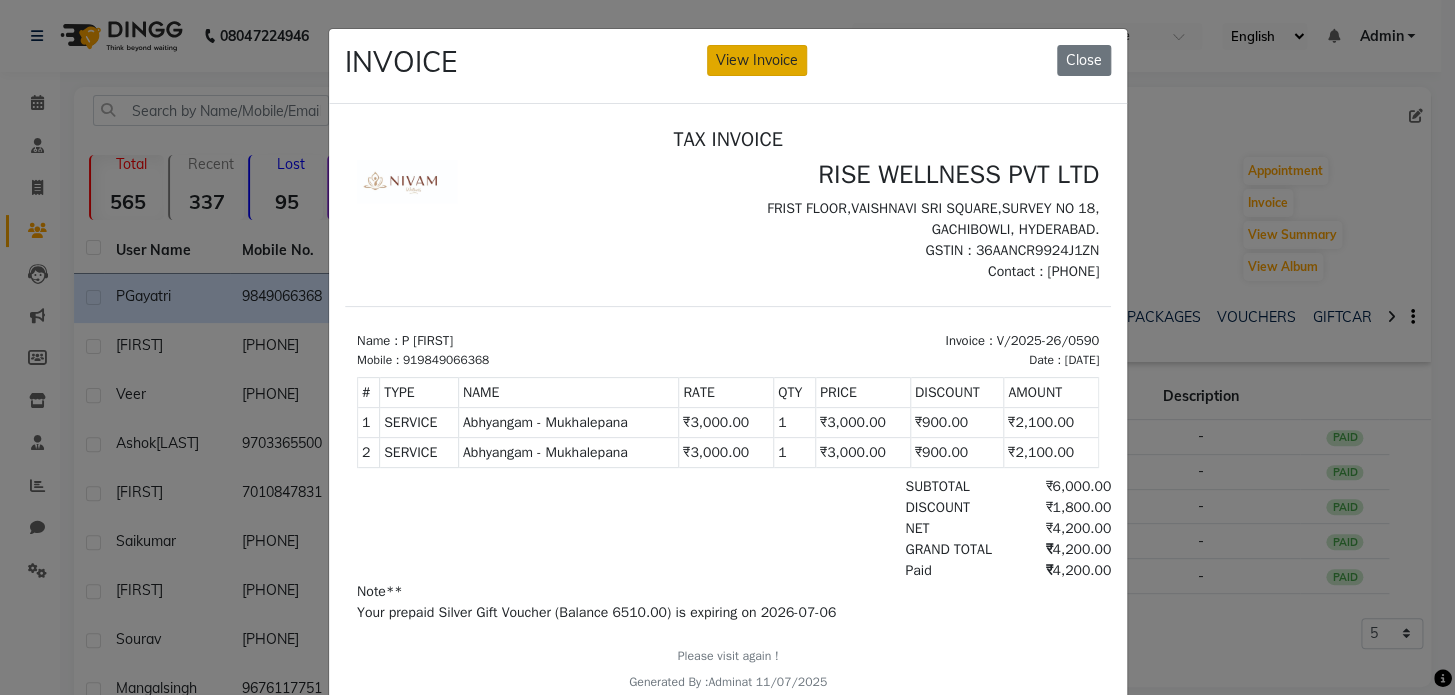 click on "View Invoice" 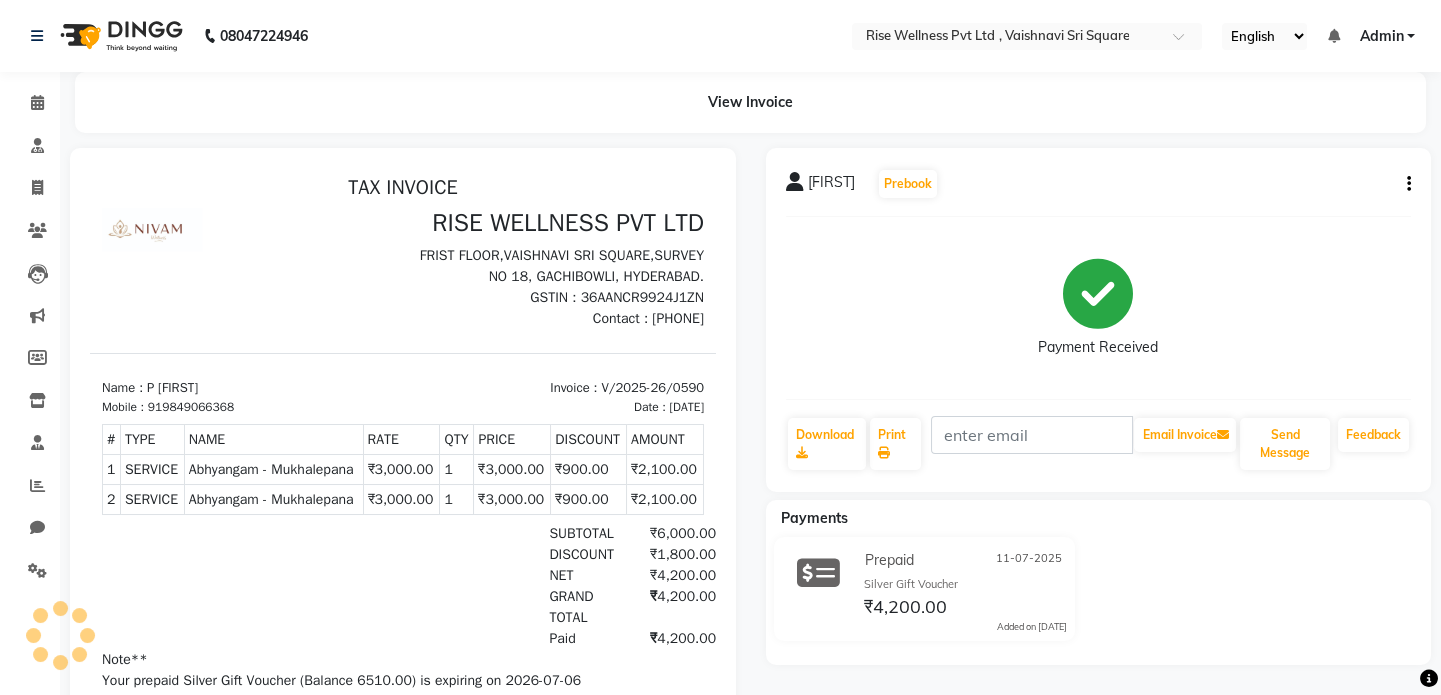 scroll, scrollTop: 0, scrollLeft: 0, axis: both 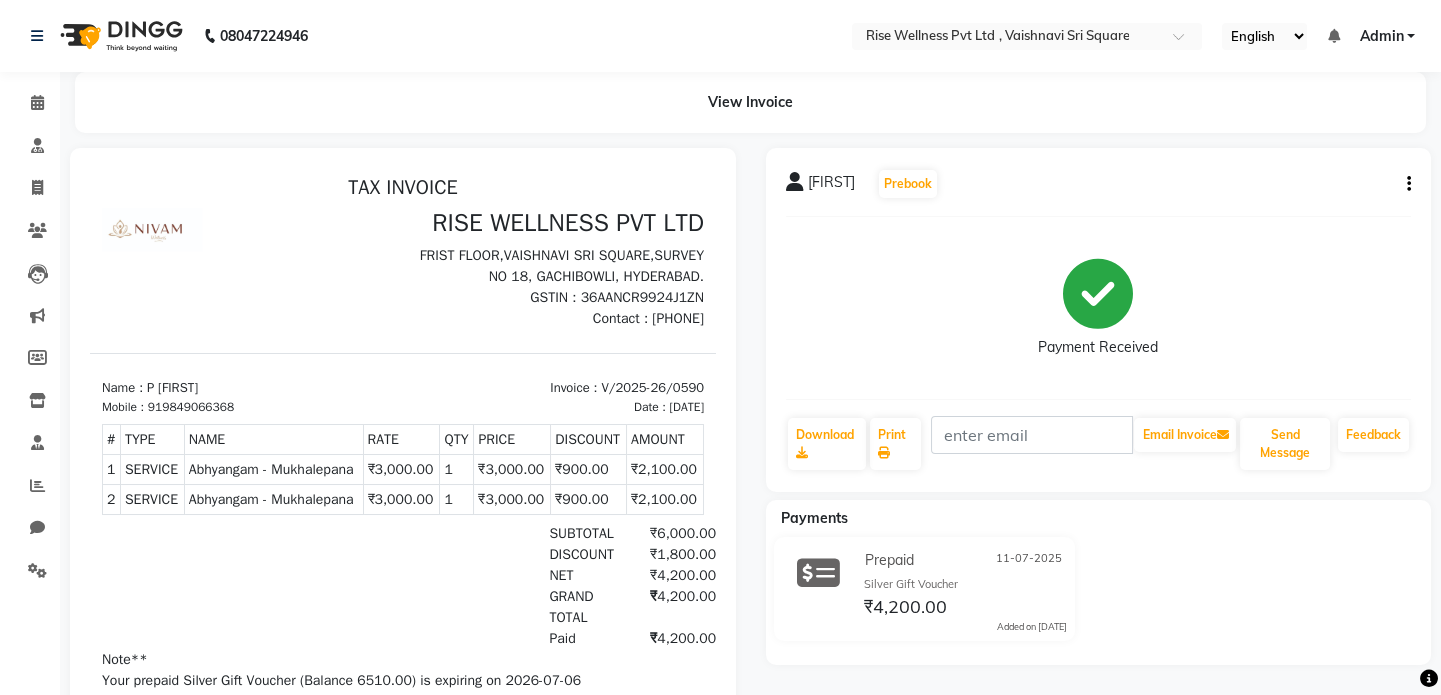click 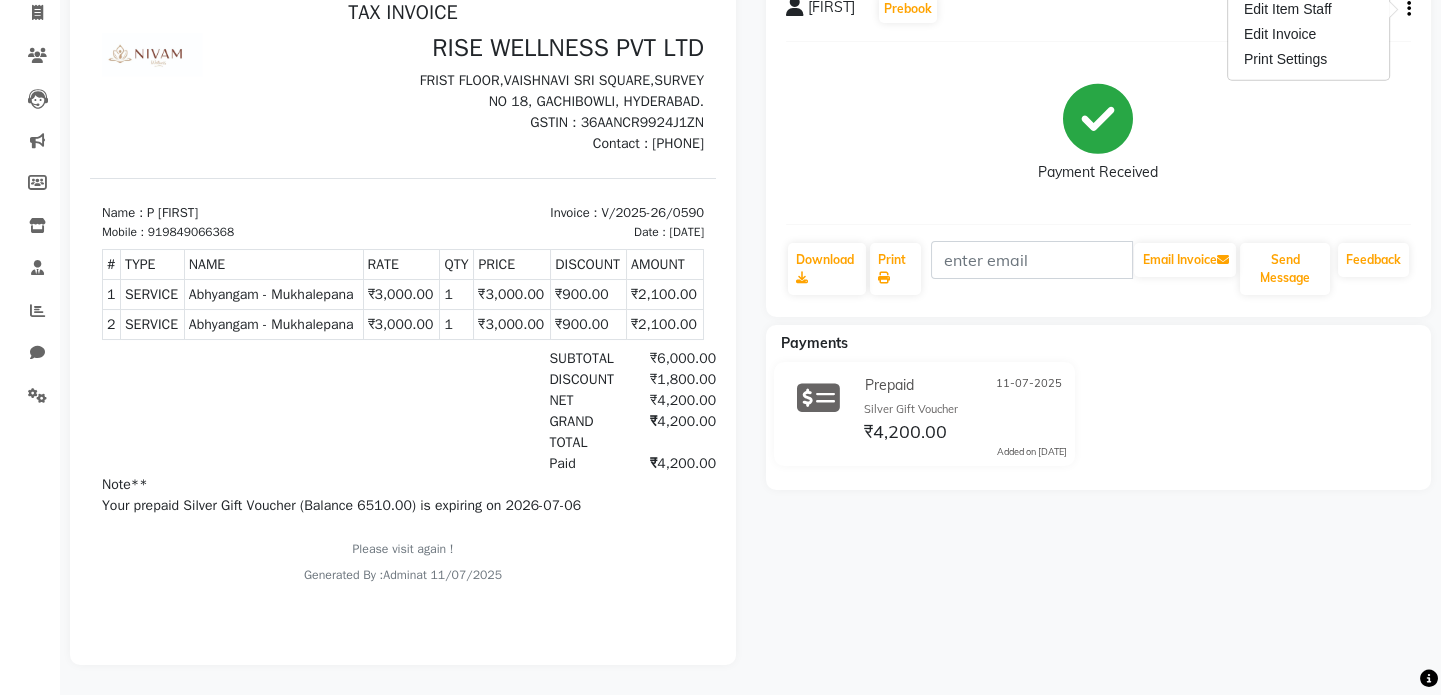 scroll, scrollTop: 0, scrollLeft: 0, axis: both 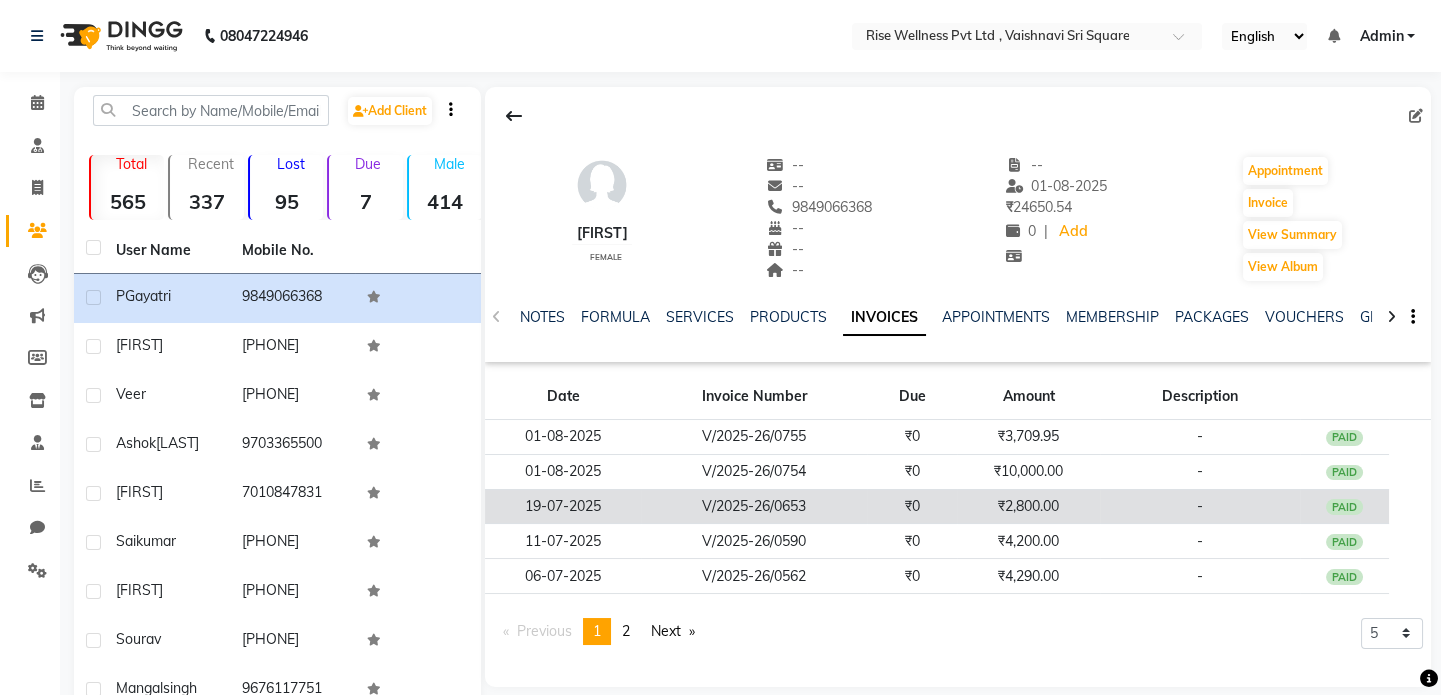 click on "₹2,800.00" 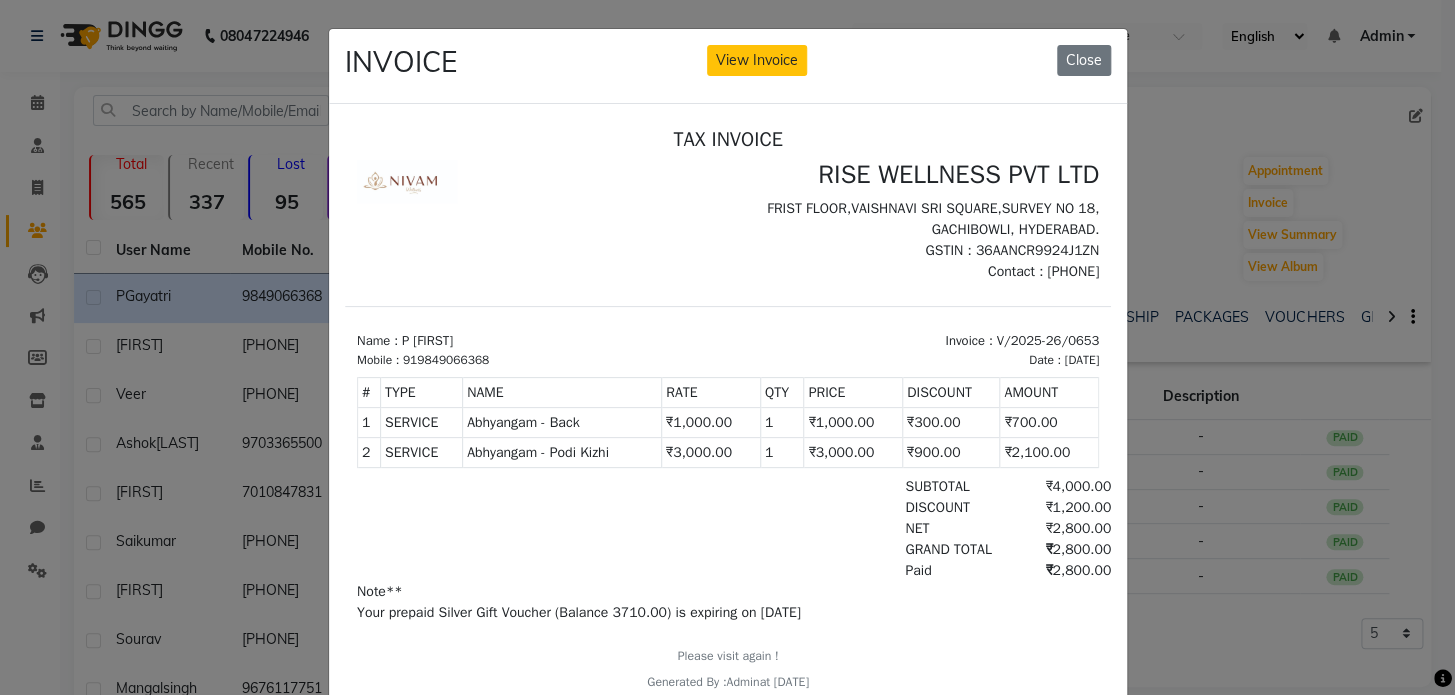 scroll, scrollTop: 16, scrollLeft: 0, axis: vertical 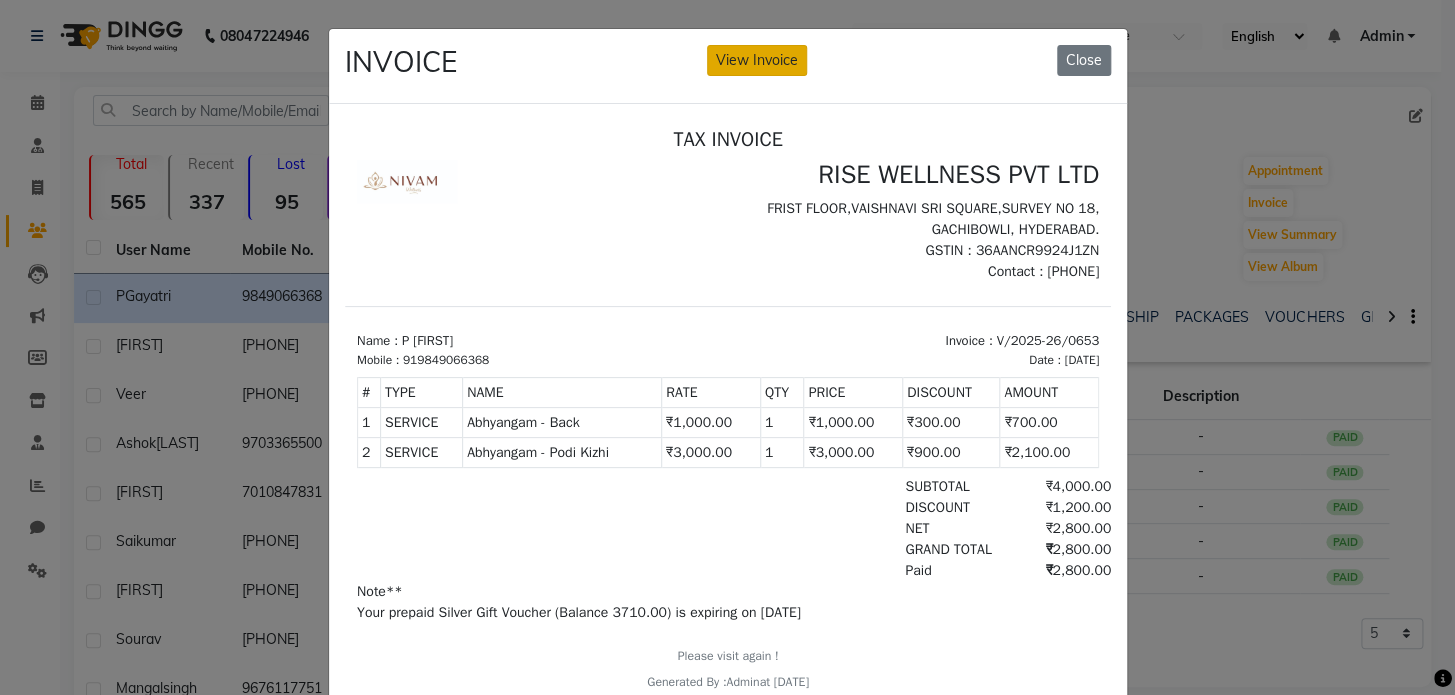 click on "View Invoice" 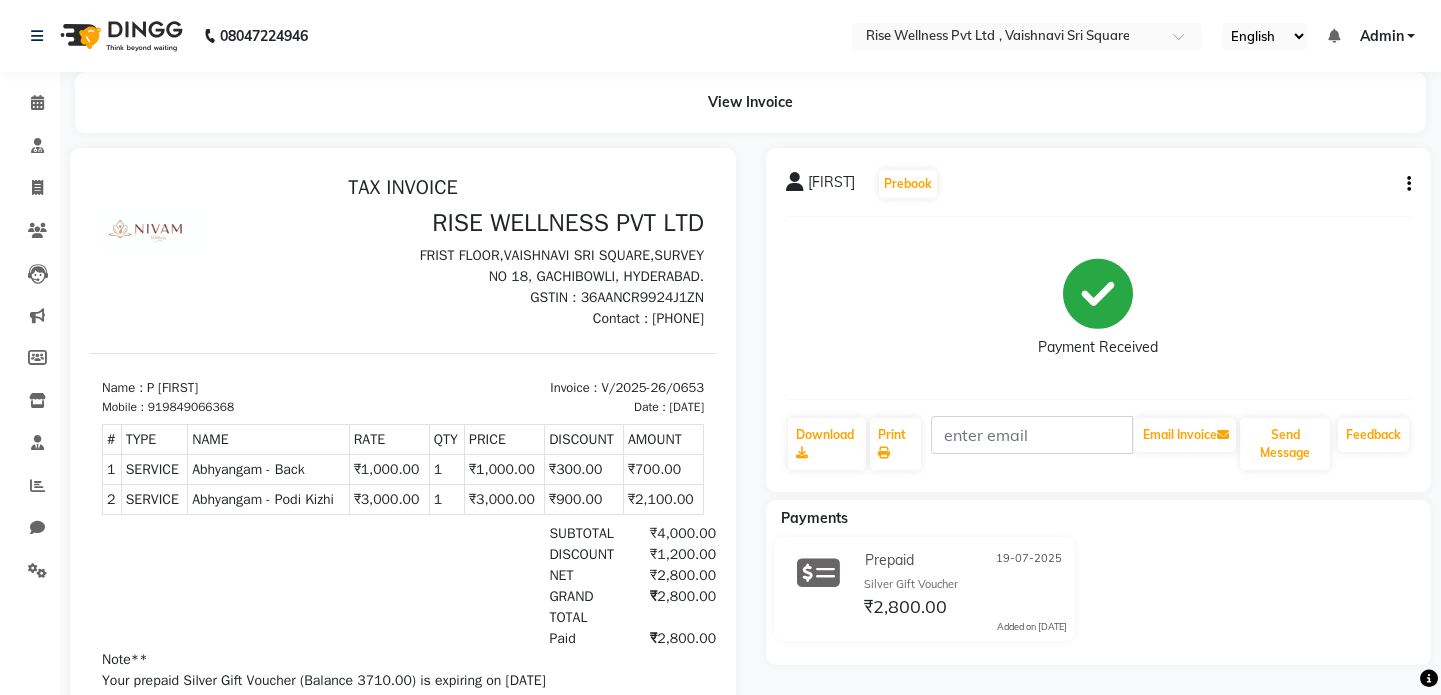 scroll, scrollTop: 0, scrollLeft: 0, axis: both 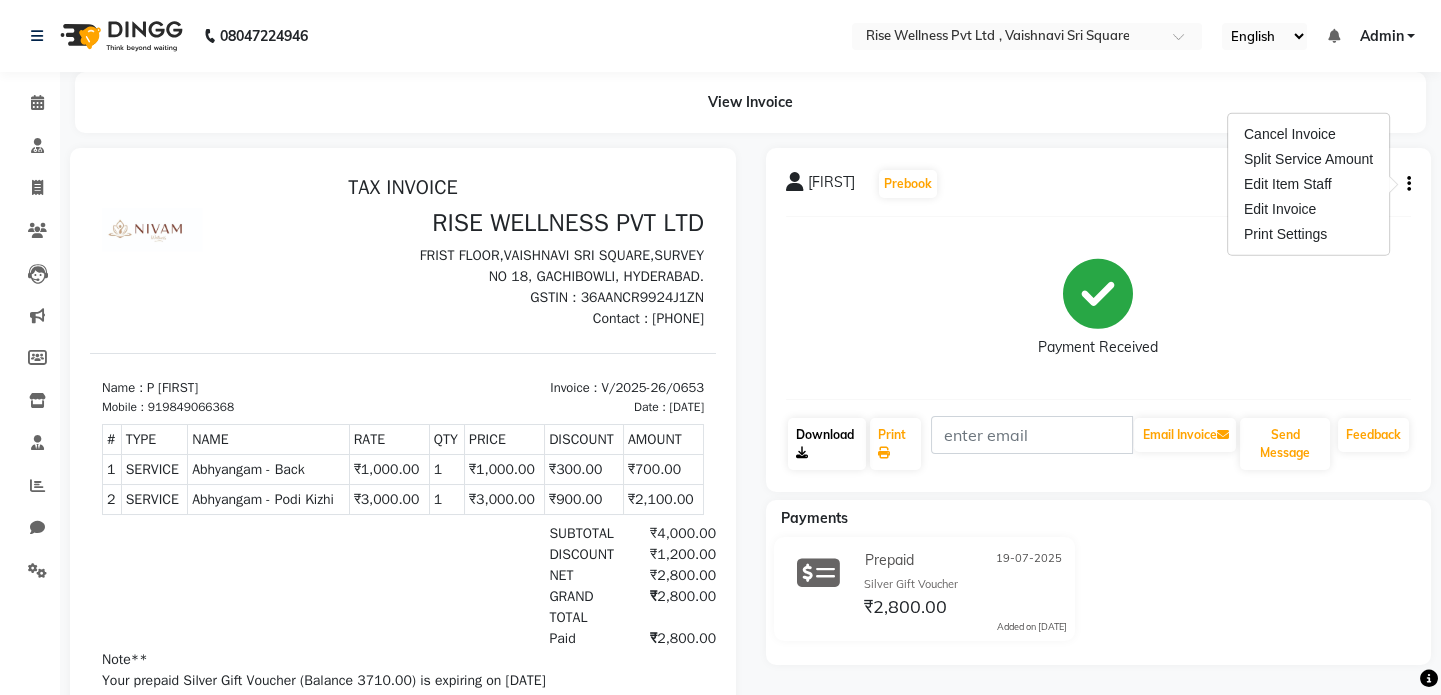 click on "Download" 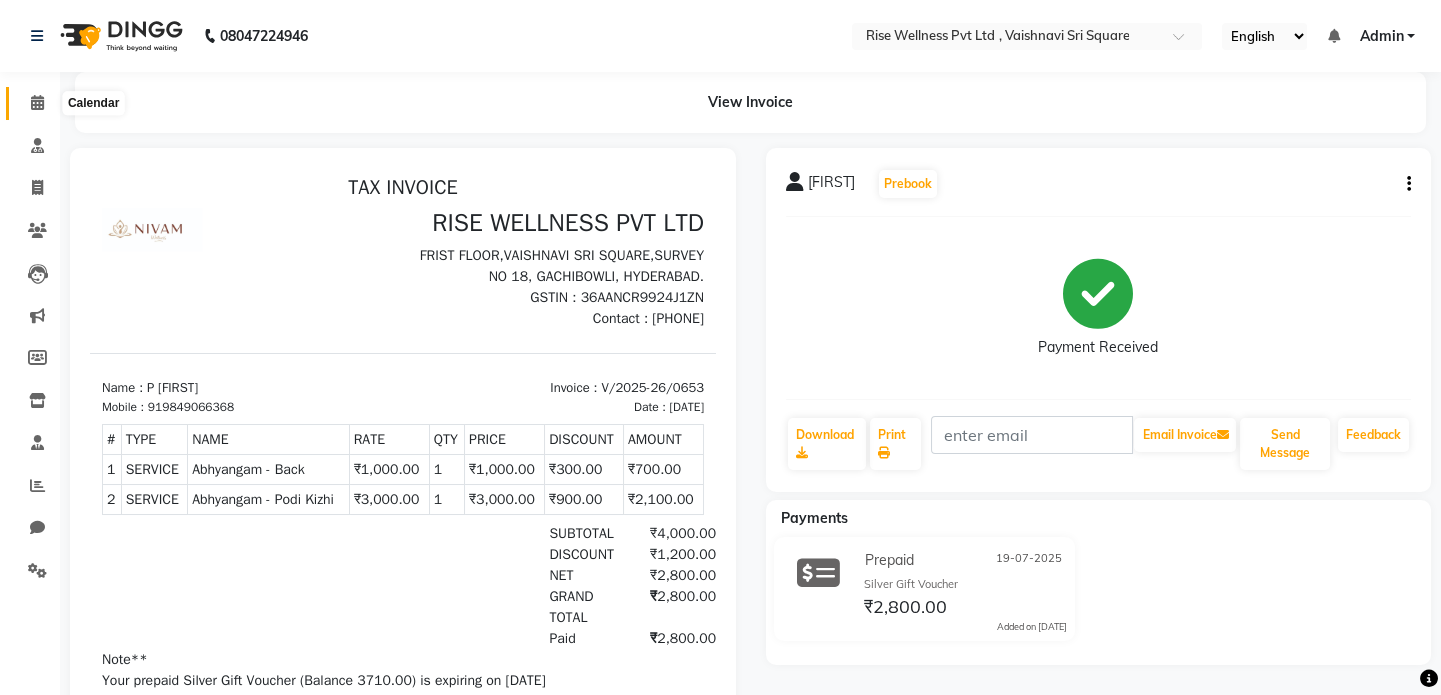 click 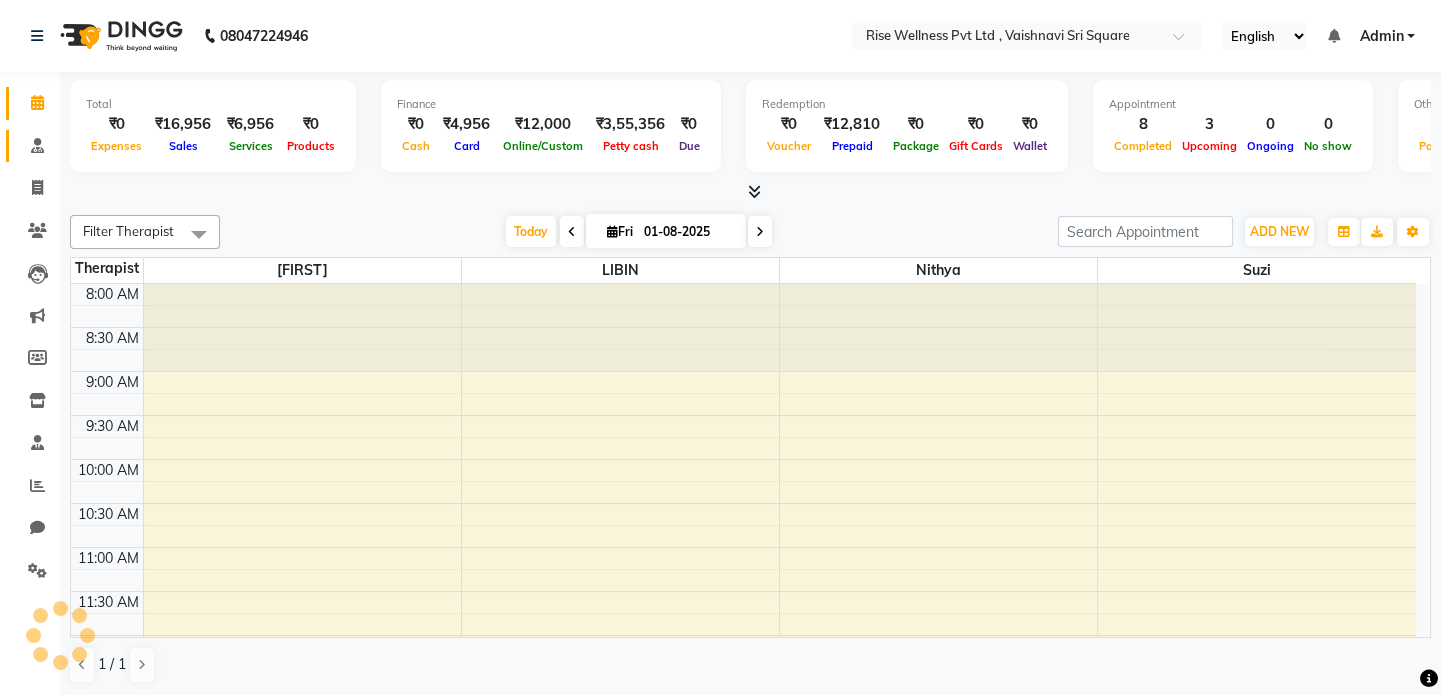 scroll, scrollTop: 0, scrollLeft: 0, axis: both 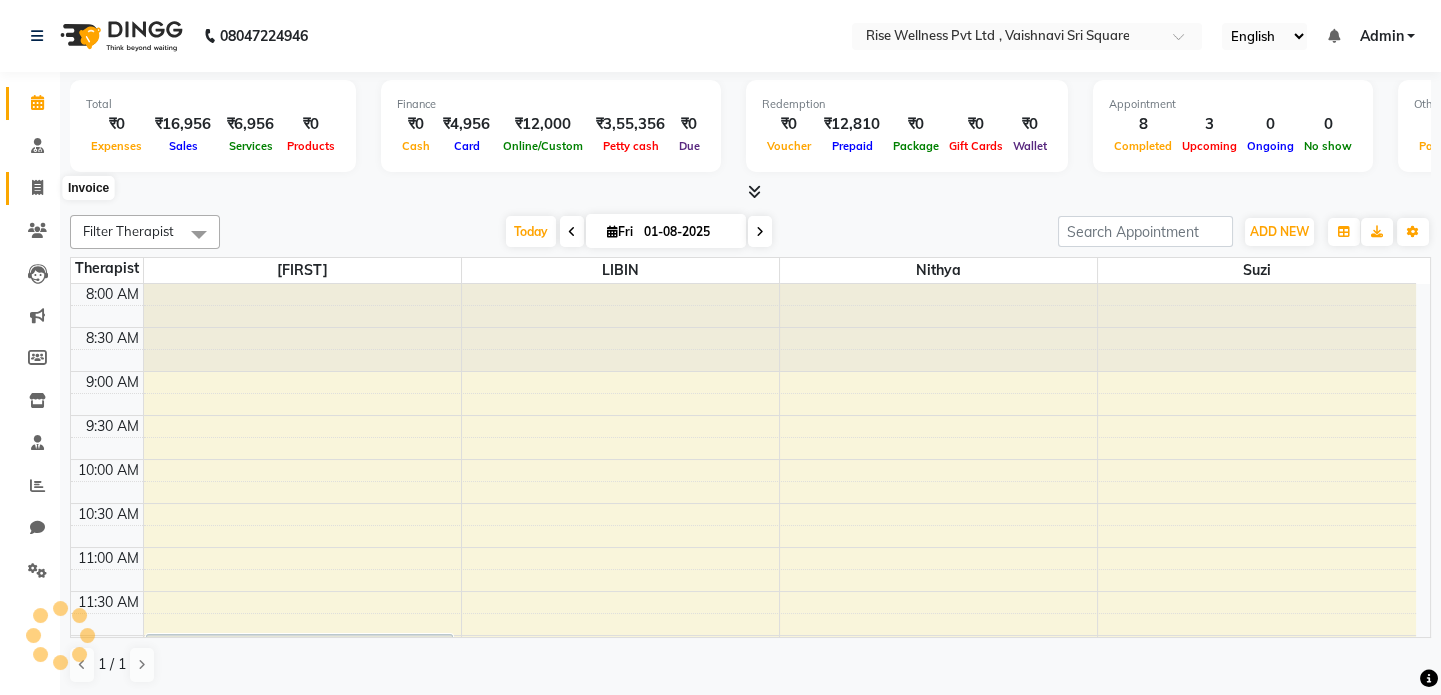click 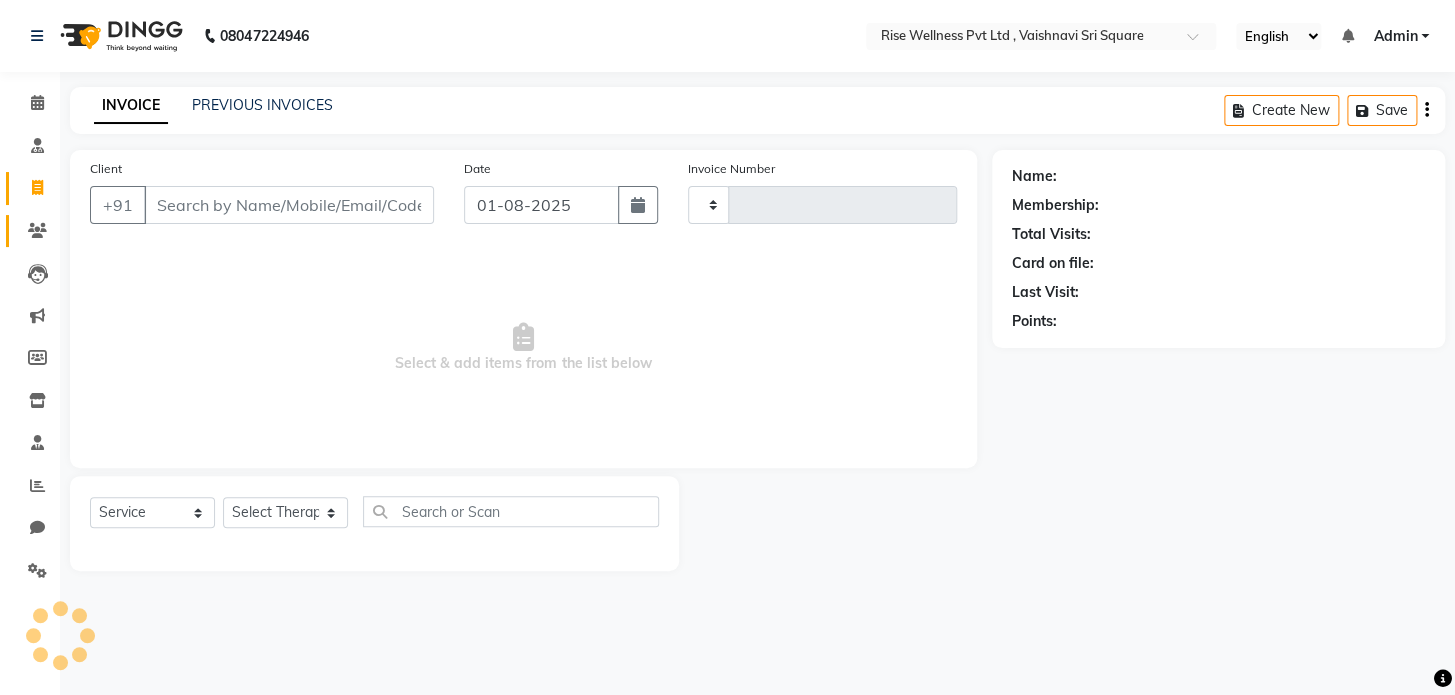 select on "V" 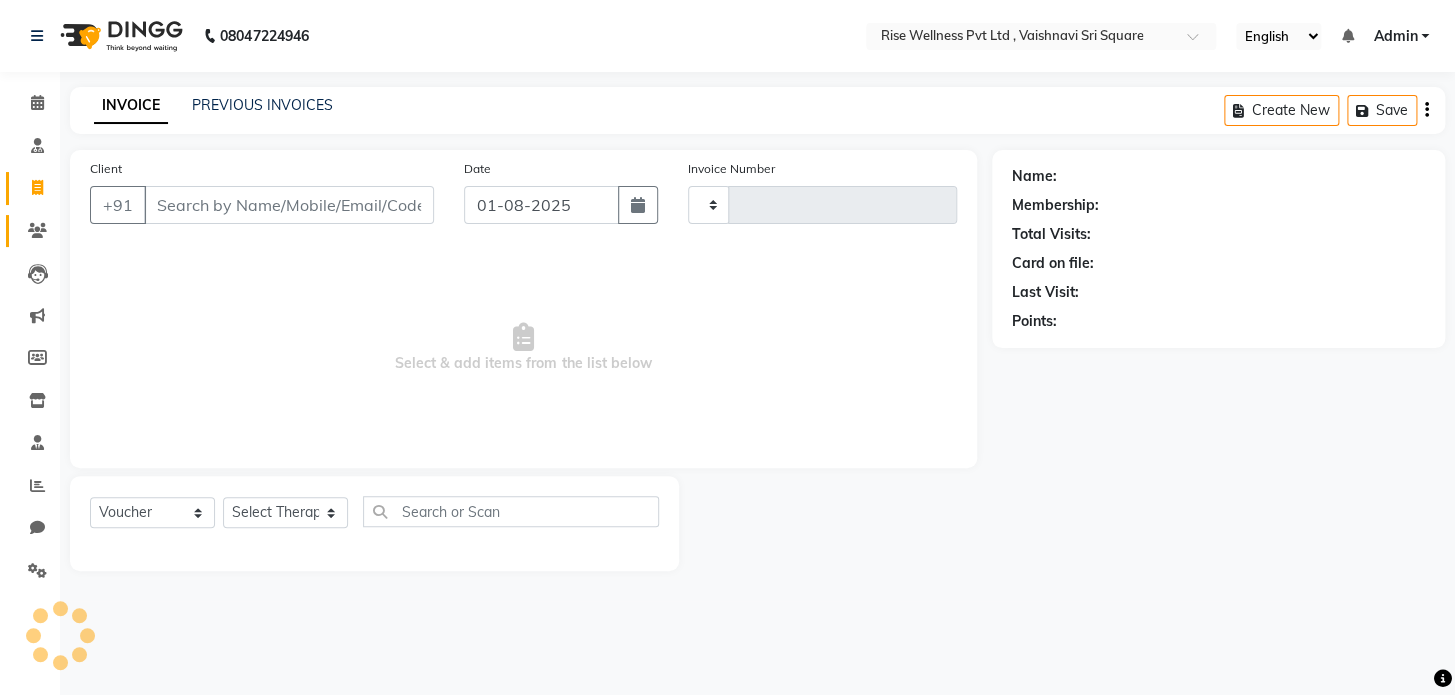 type on "0756" 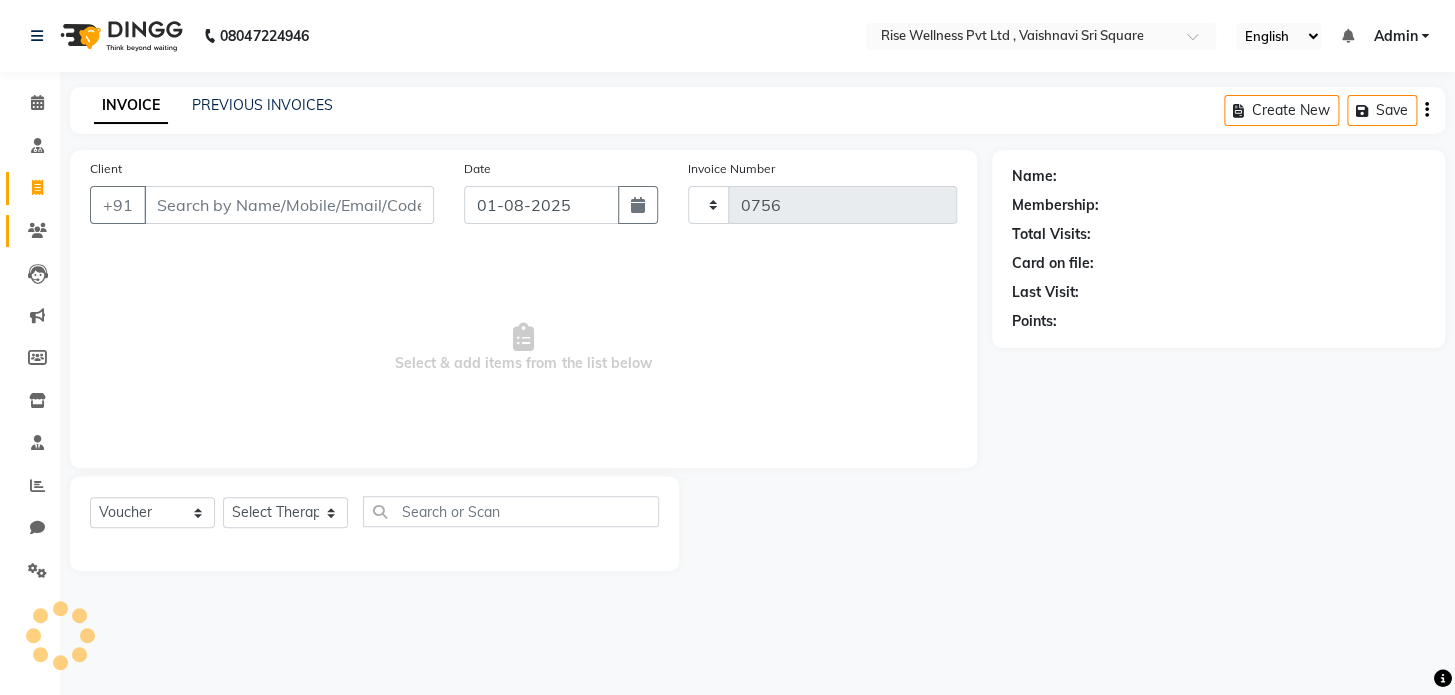 select on "7497" 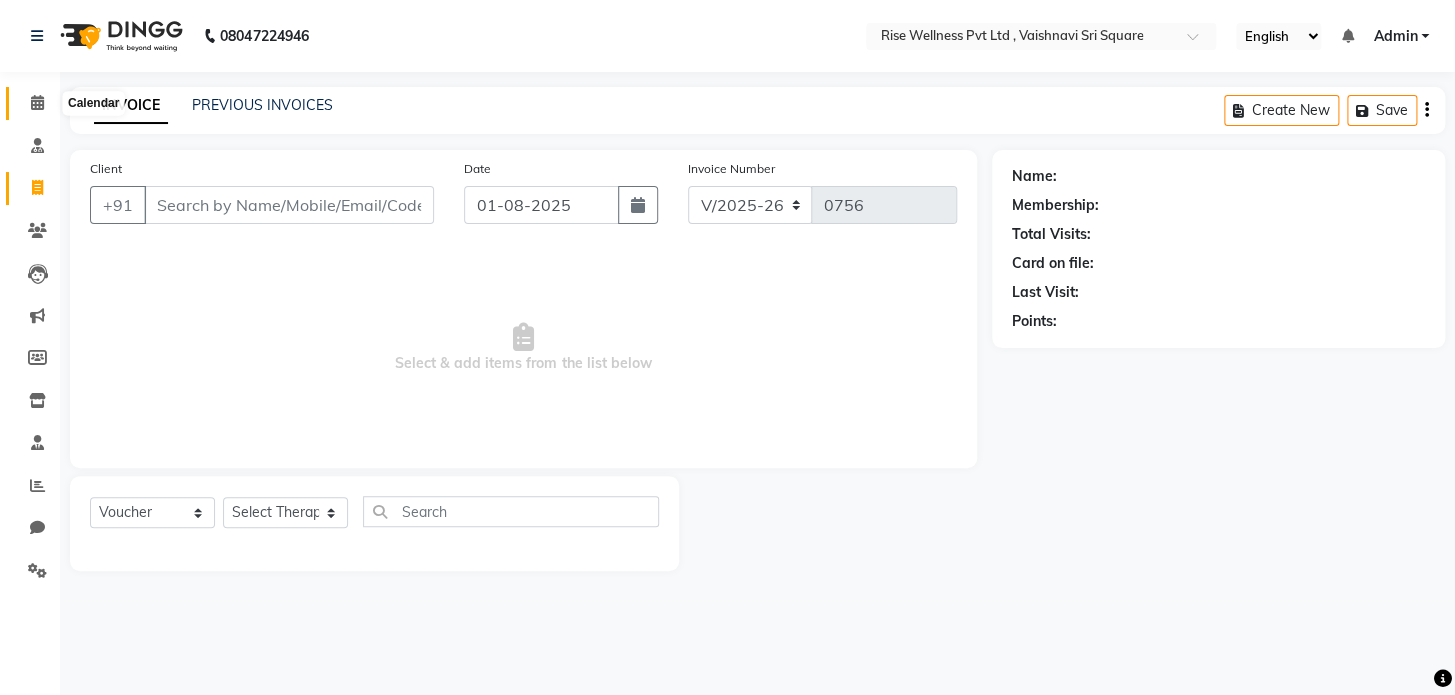 drag, startPoint x: 40, startPoint y: 93, endPoint x: 56, endPoint y: 190, distance: 98.31073 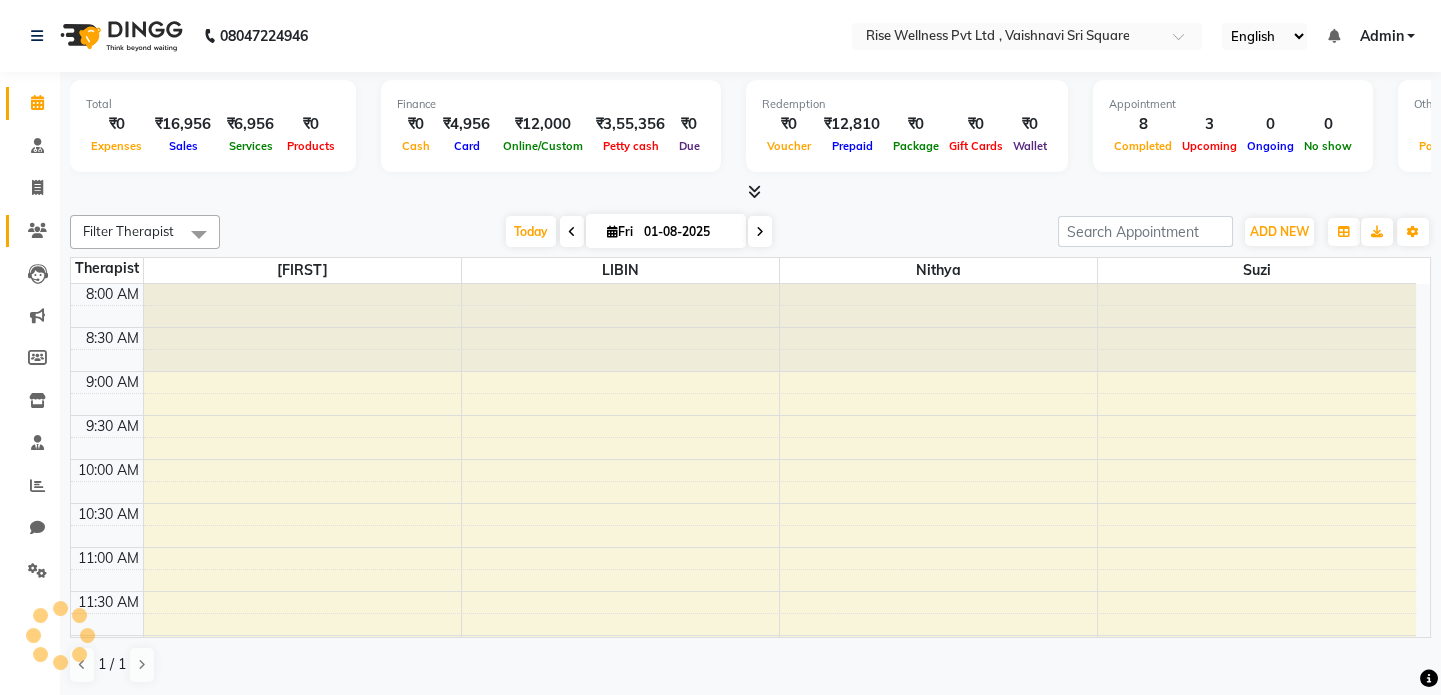 scroll, scrollTop: 748, scrollLeft: 0, axis: vertical 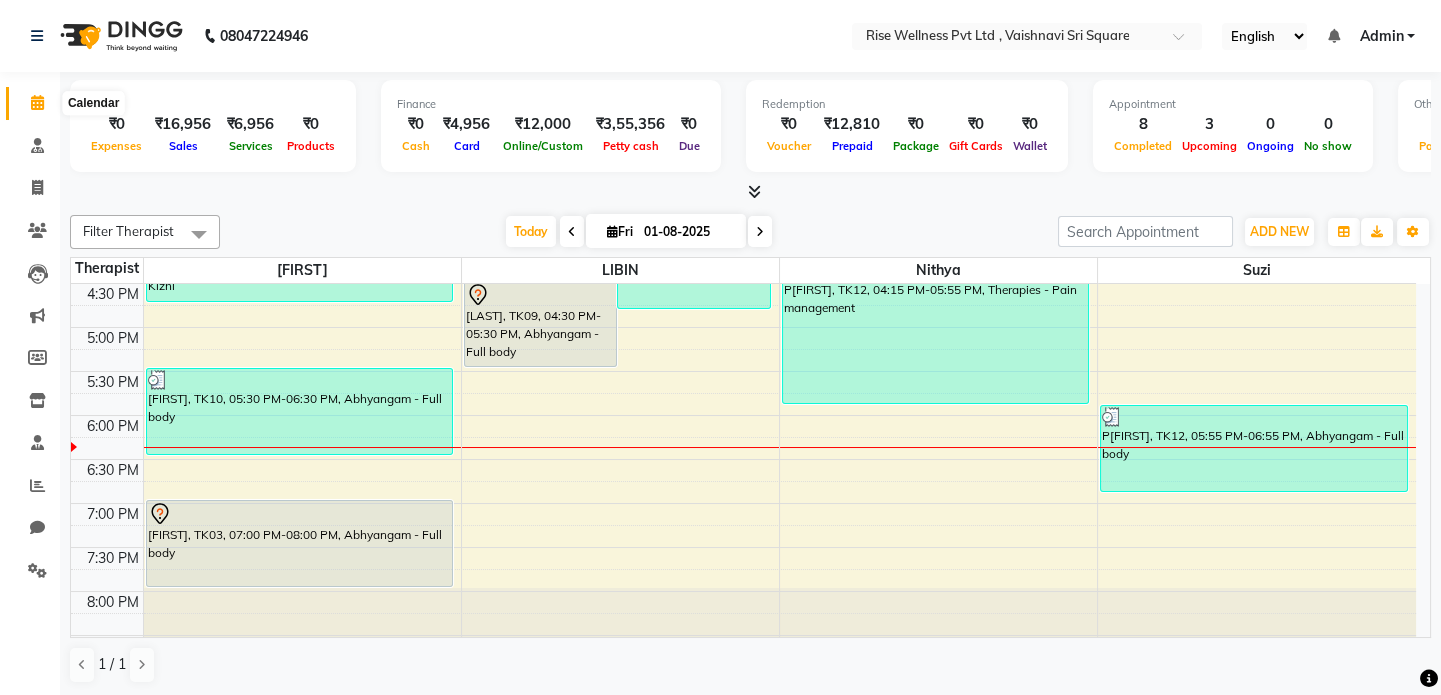 click 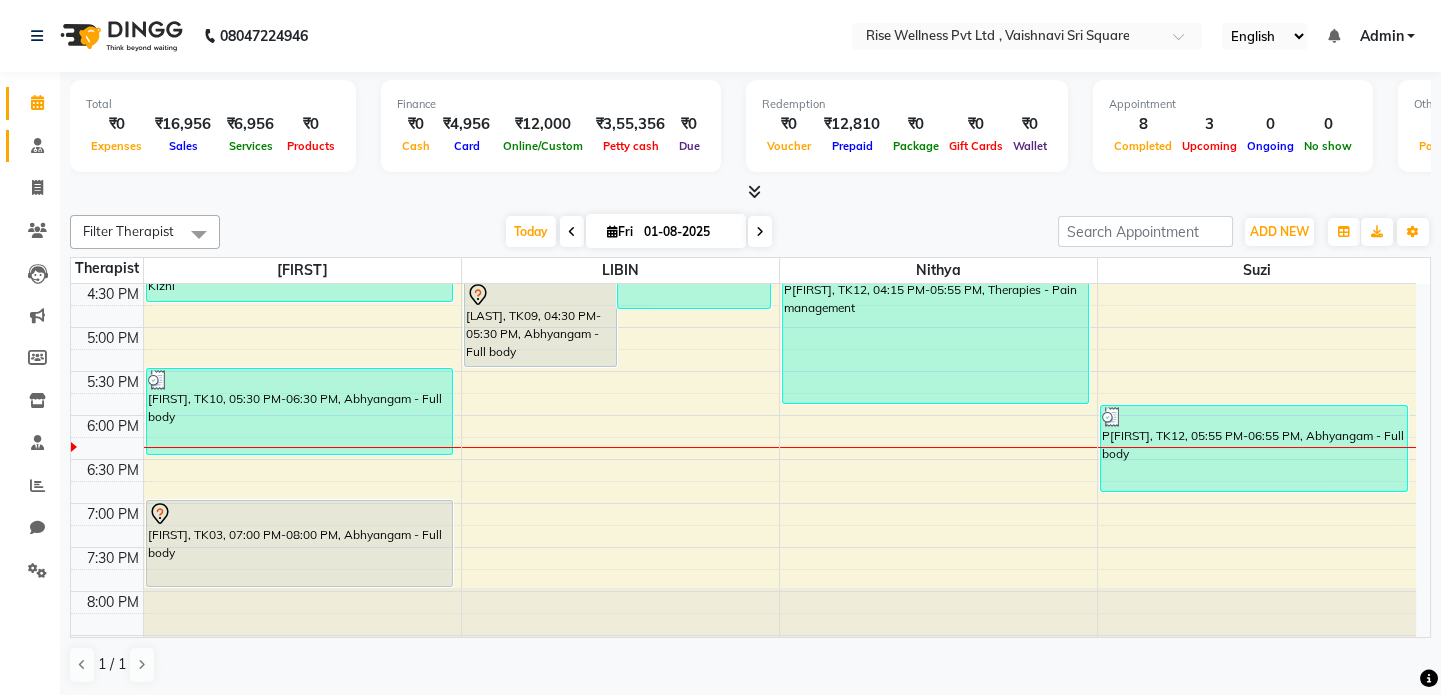 click on "Consultation" 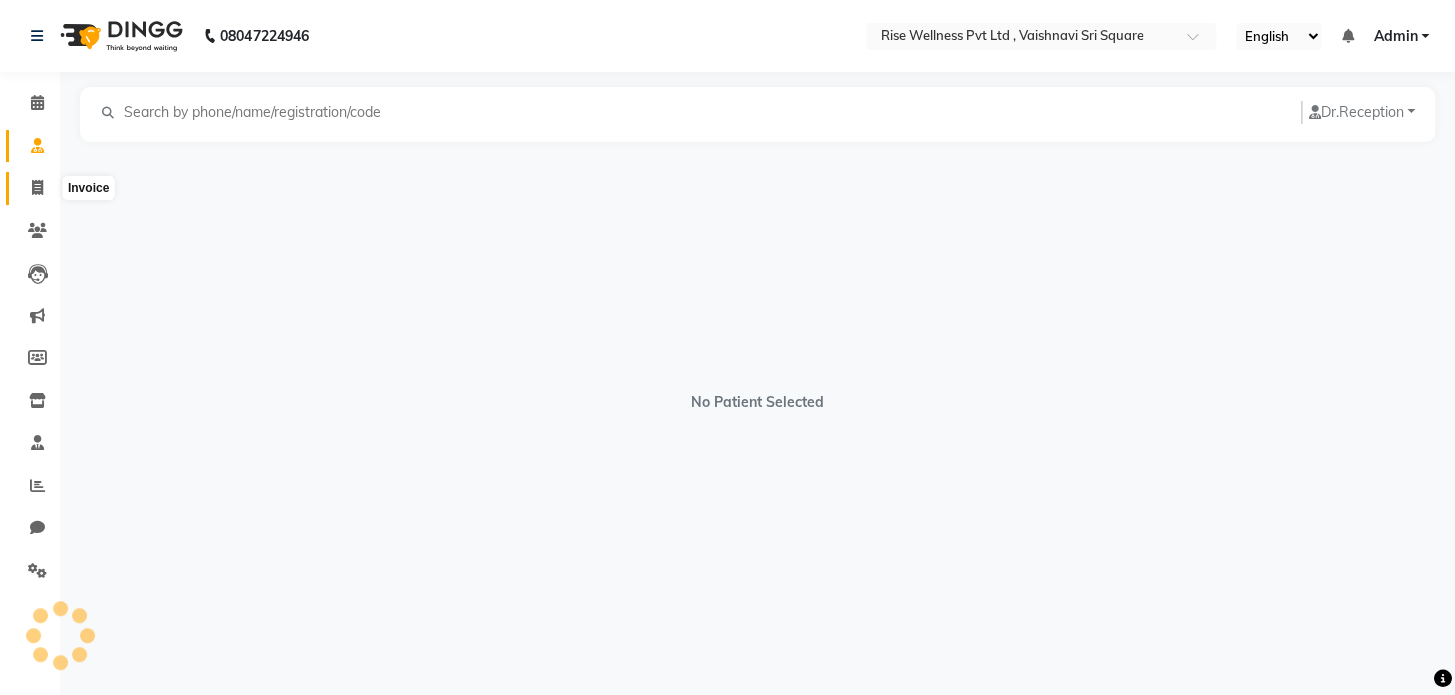 click 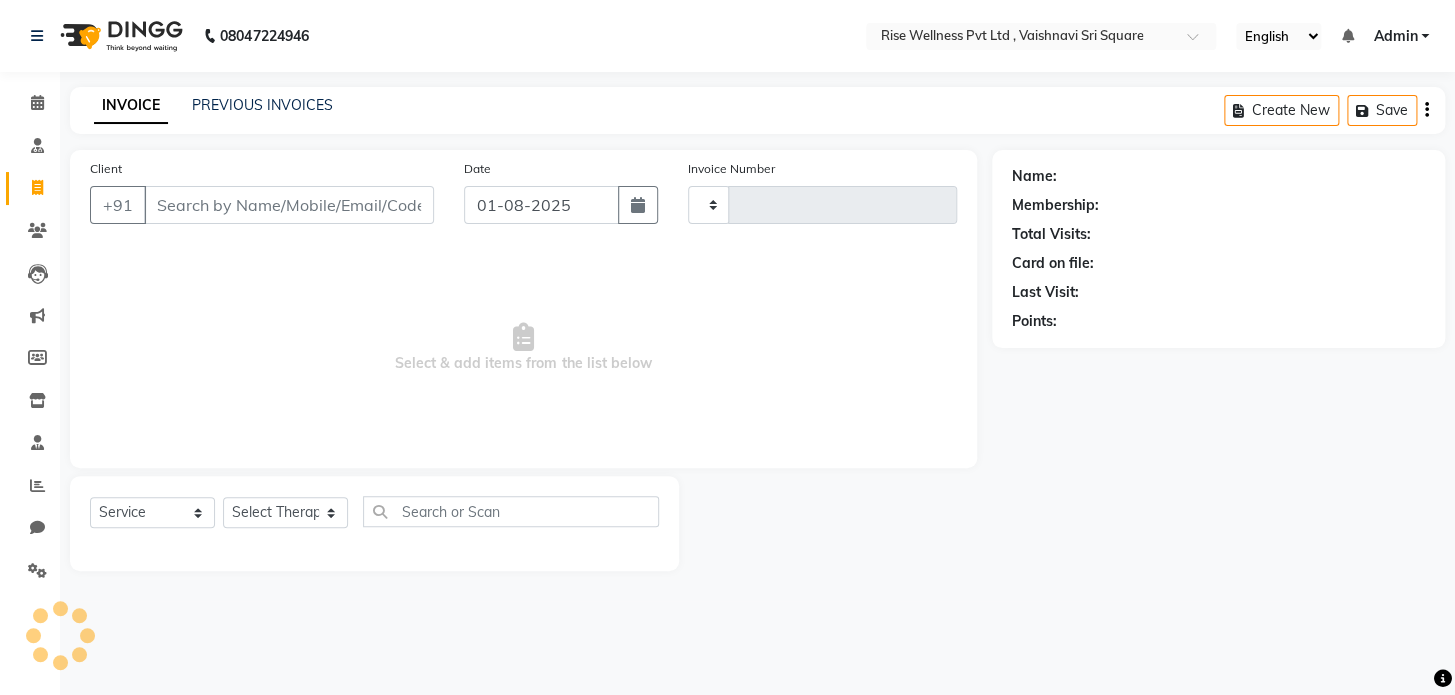 type on "0756" 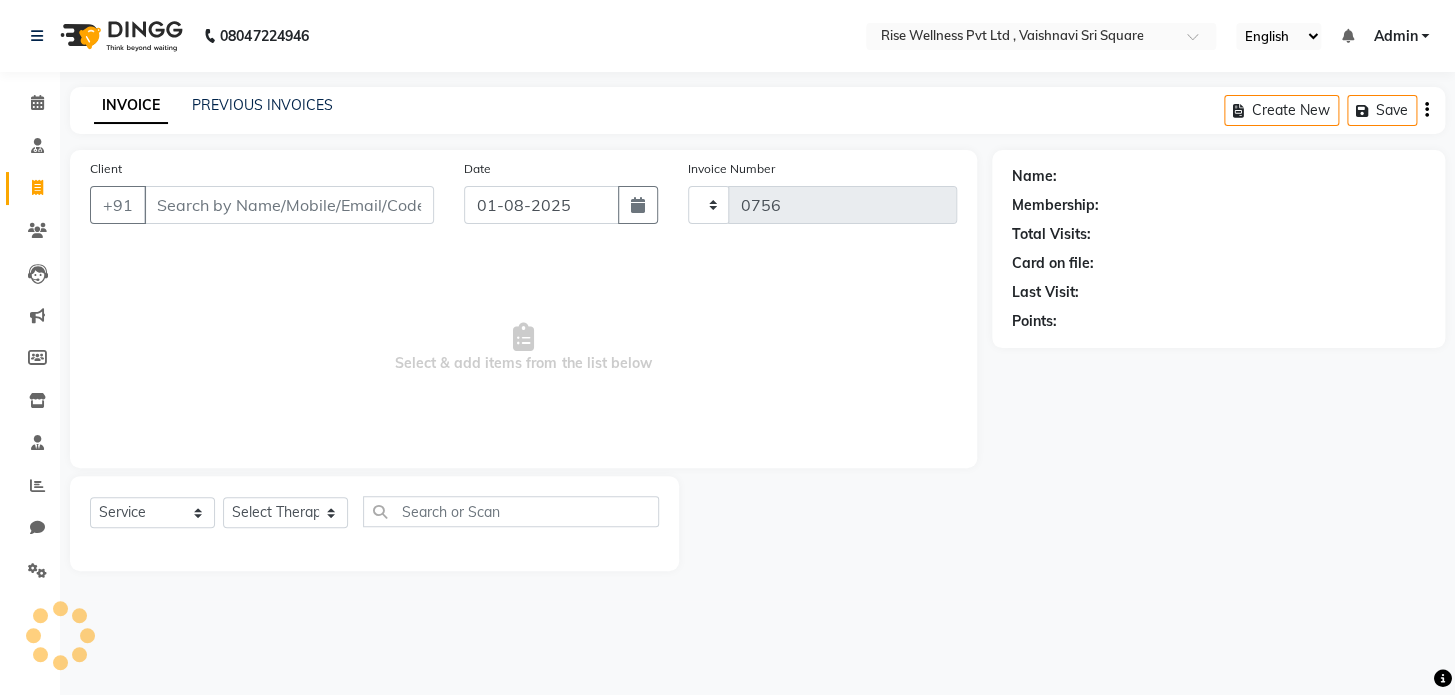 select on "7497" 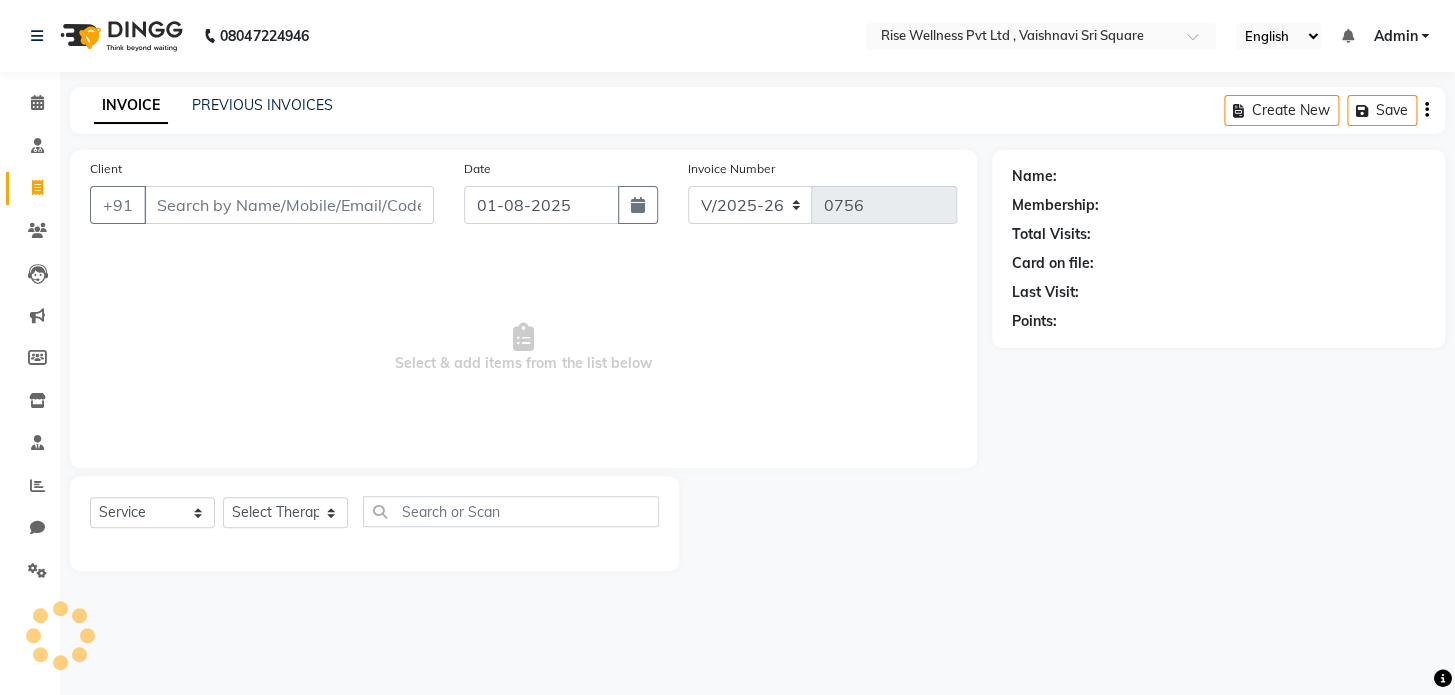 click on "INVOICE PREVIOUS INVOICES Create New   Save" 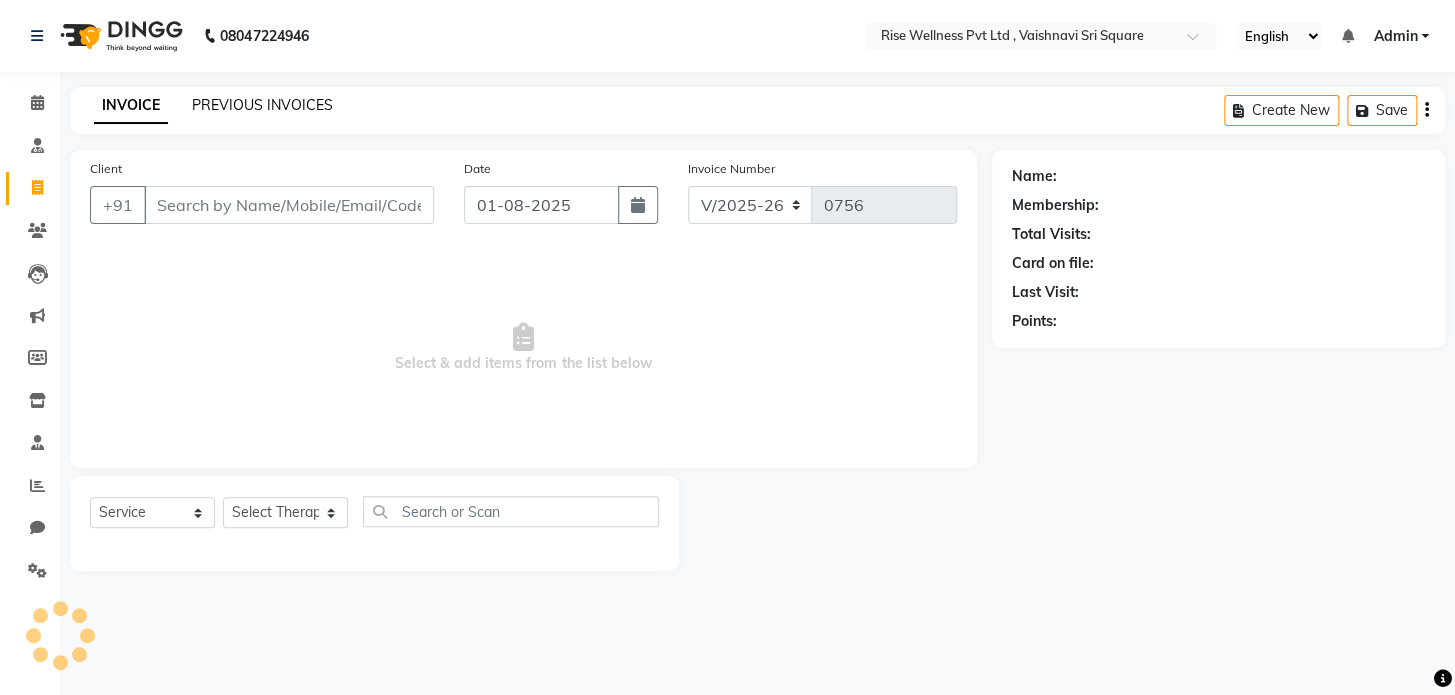 click on "PREVIOUS INVOICES" 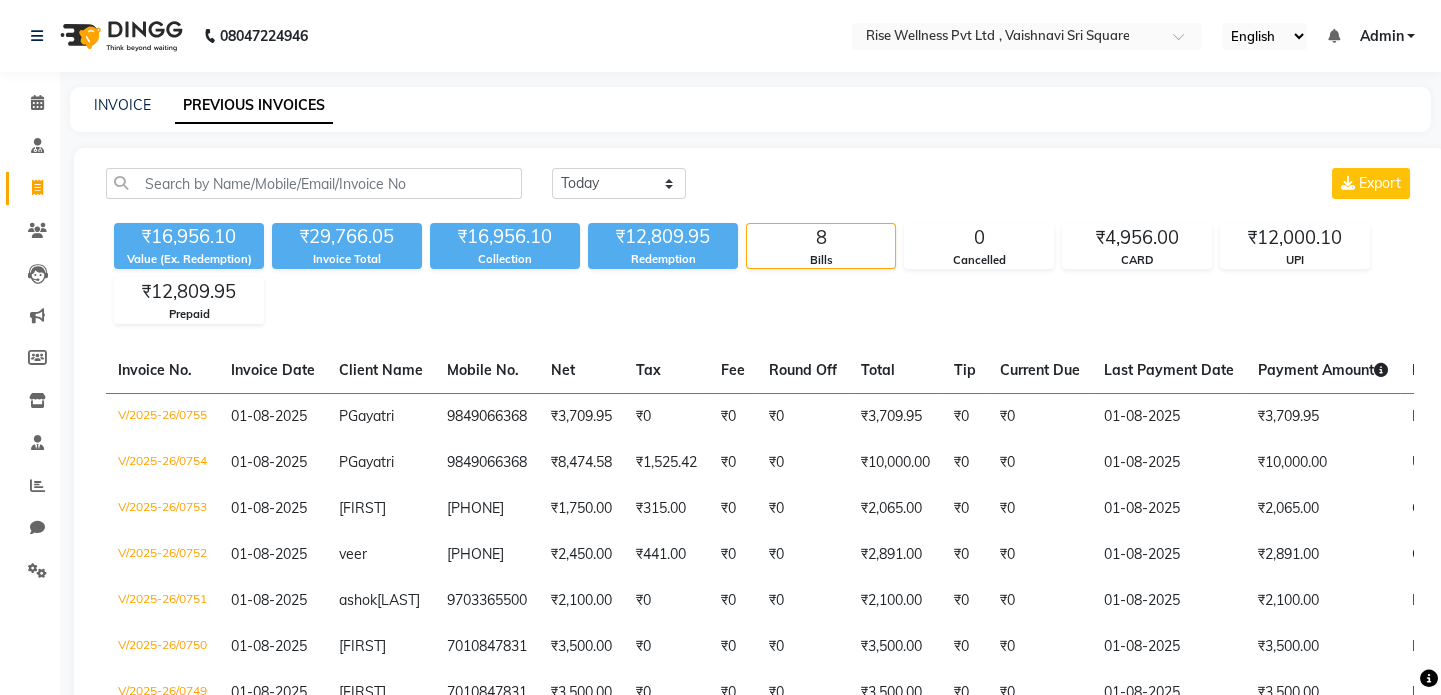 click on "INVOICE PREVIOUS INVOICES" 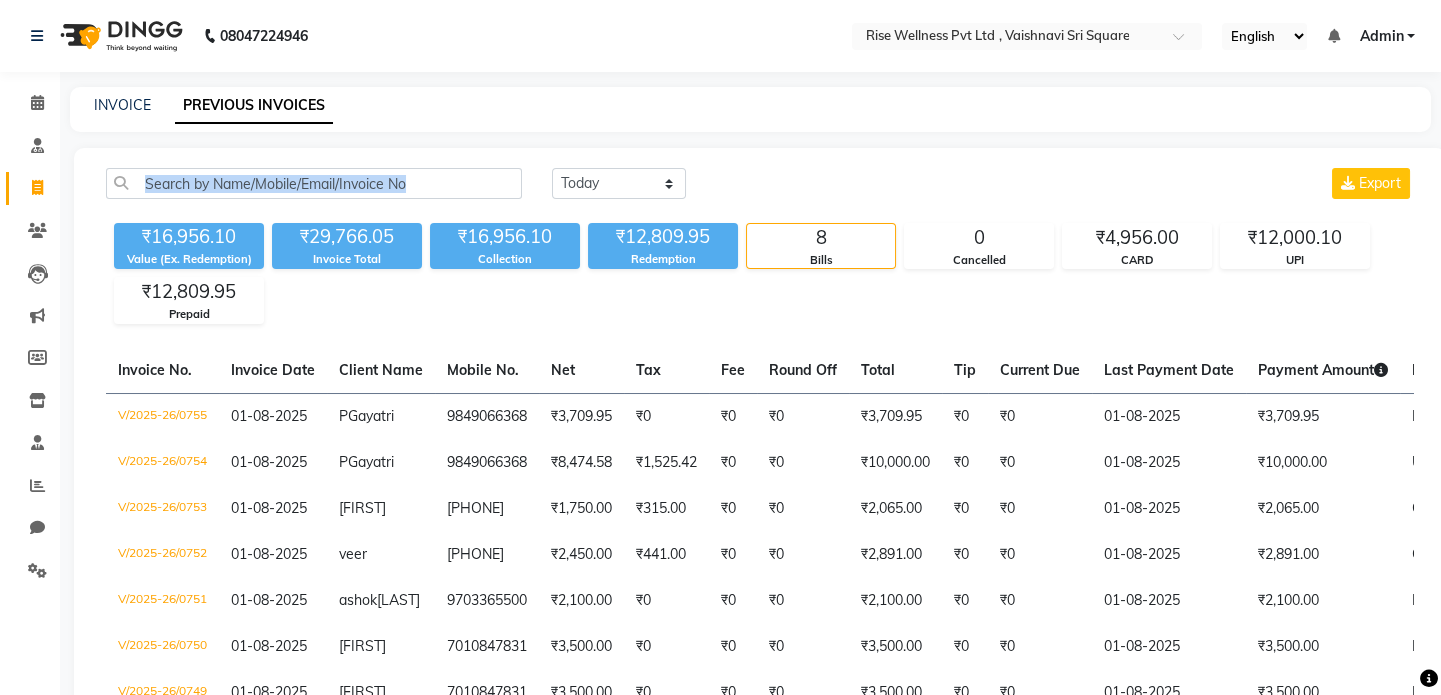 drag, startPoint x: 801, startPoint y: 112, endPoint x: 865, endPoint y: 202, distance: 110.4355 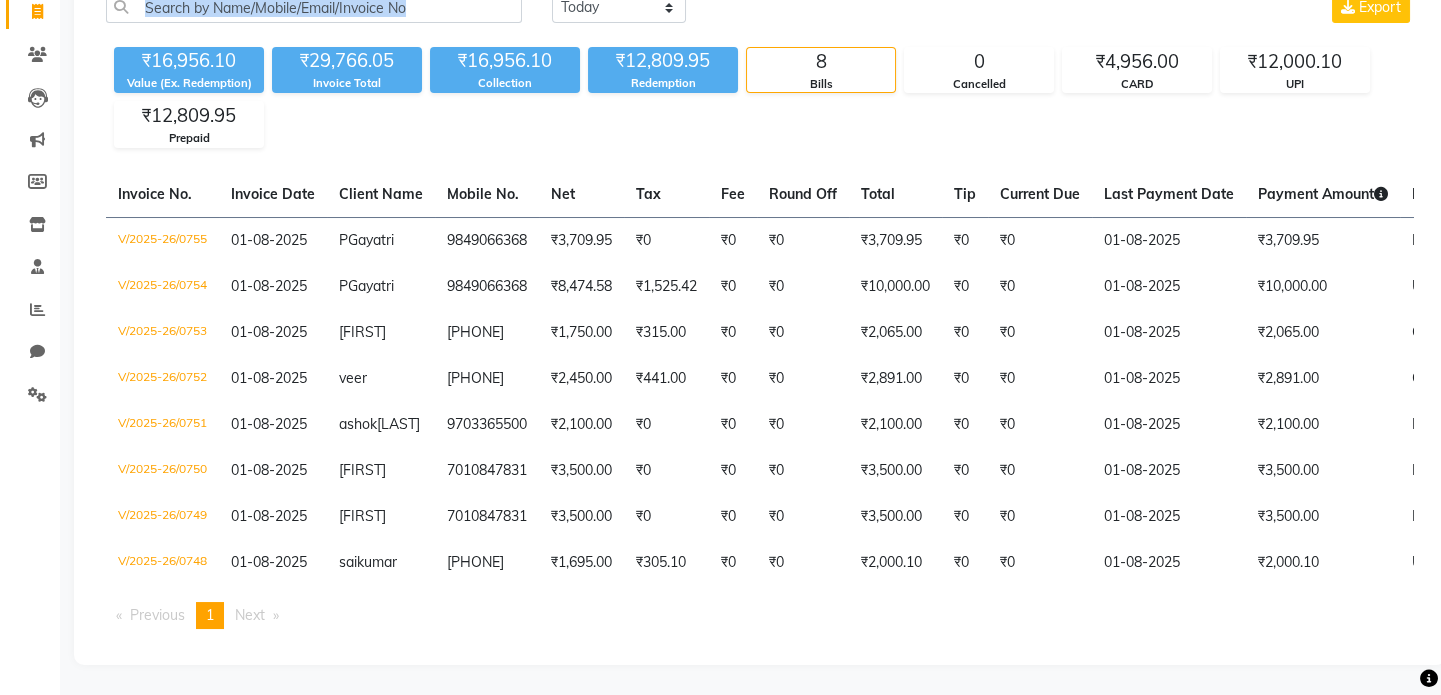 scroll, scrollTop: 90, scrollLeft: 0, axis: vertical 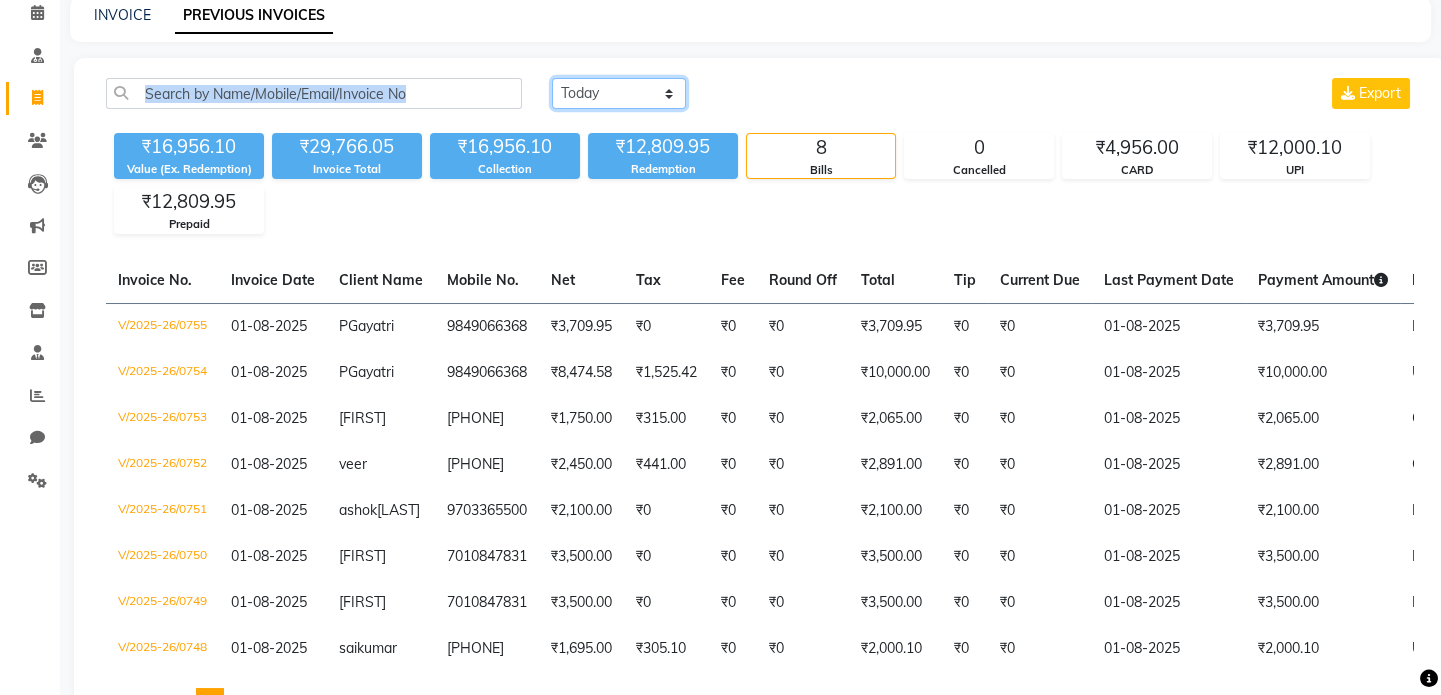 click on "Today Yesterday Custom Range" 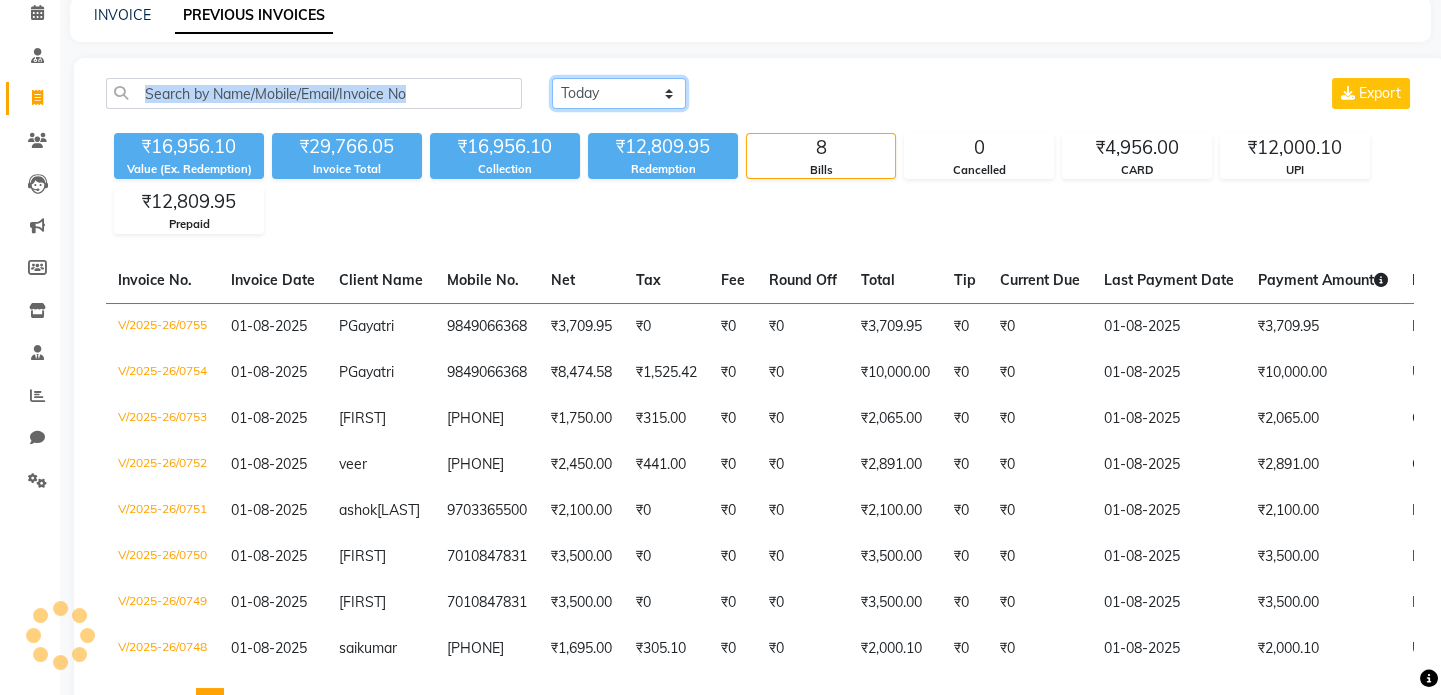select on "range" 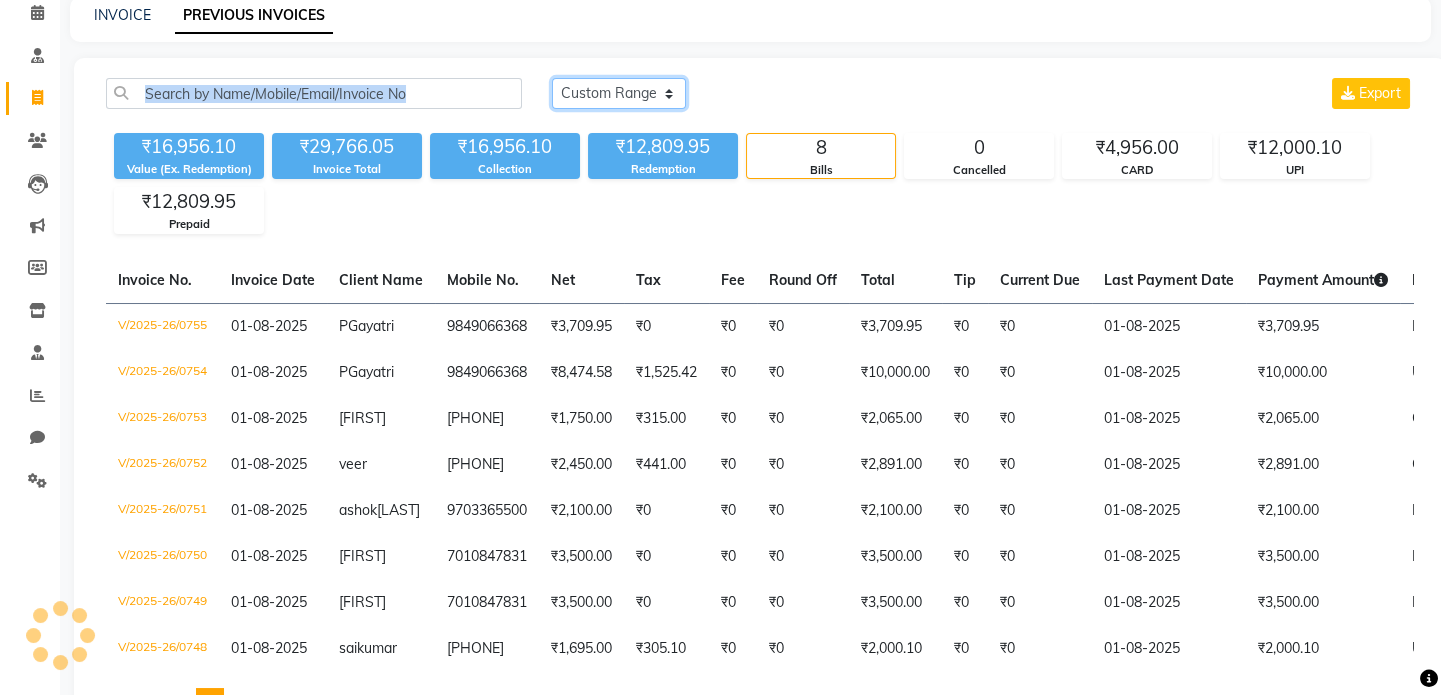 click on "Today Yesterday Custom Range" 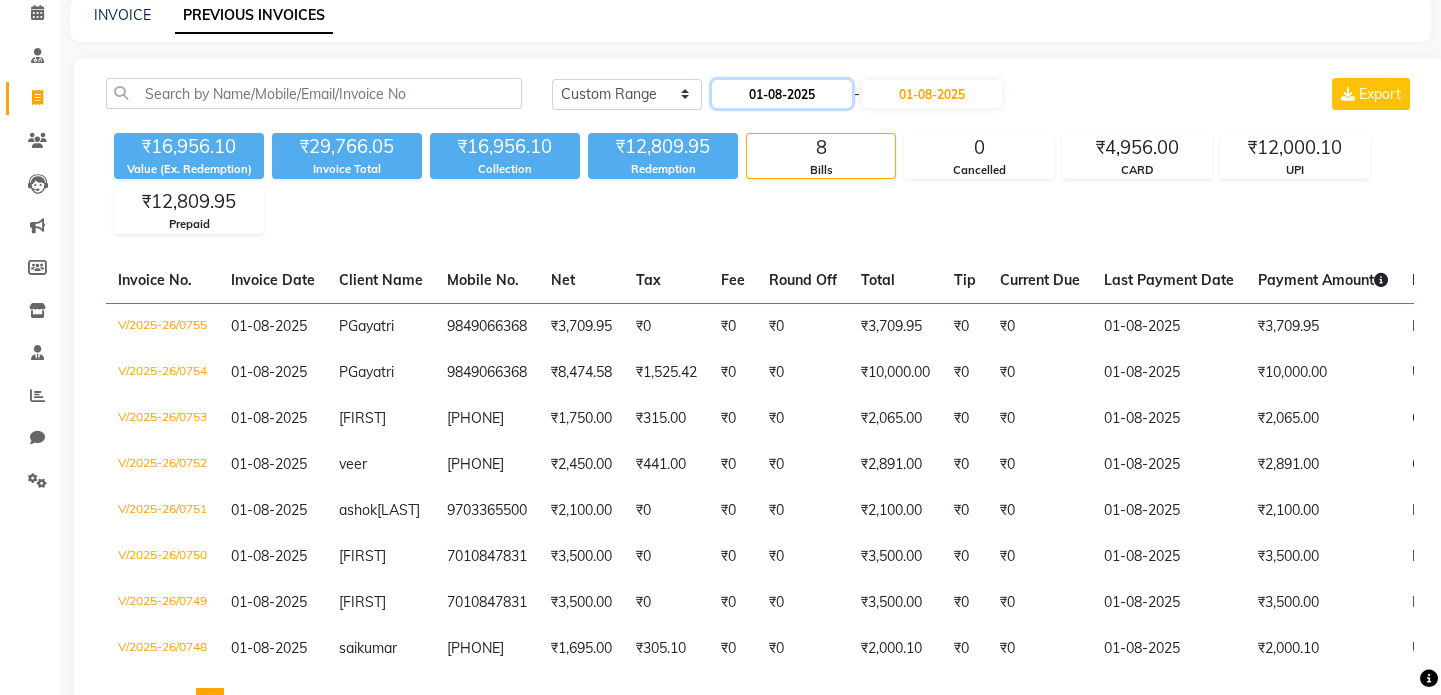 click on "01-08-2025" 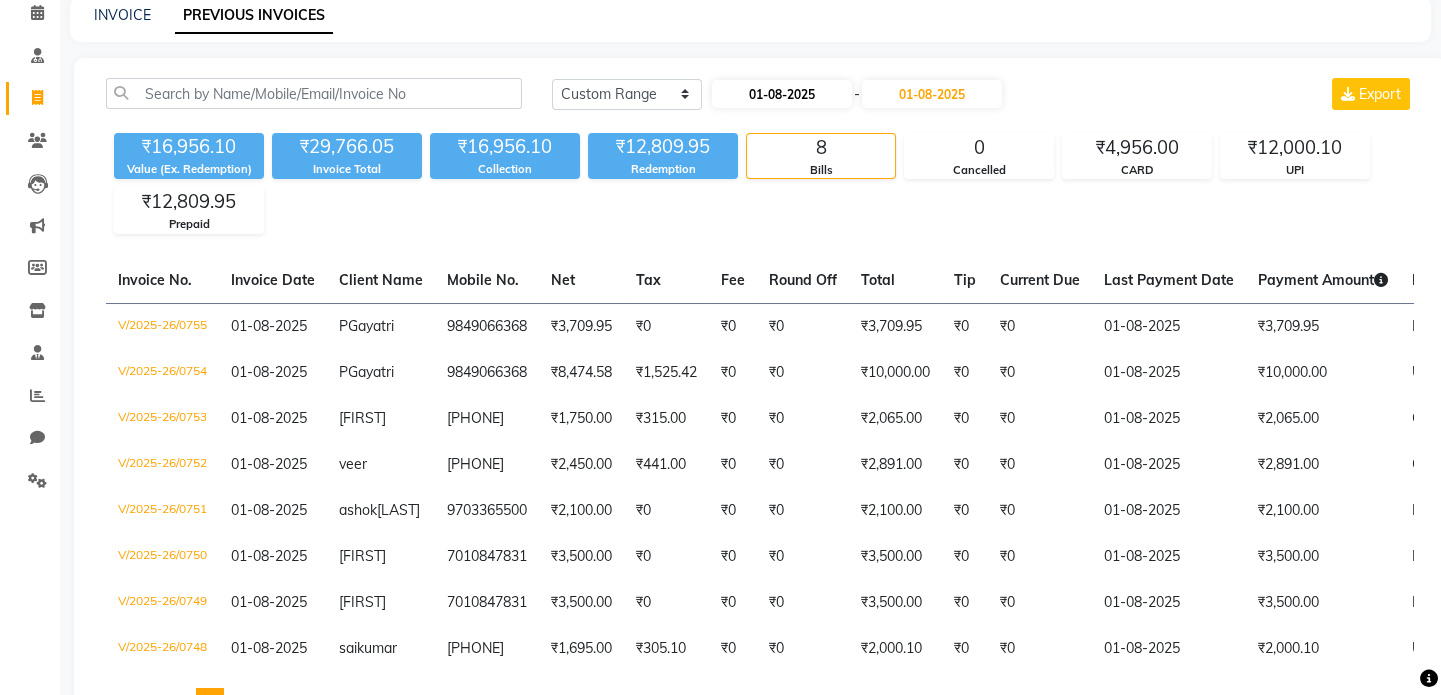 select on "8" 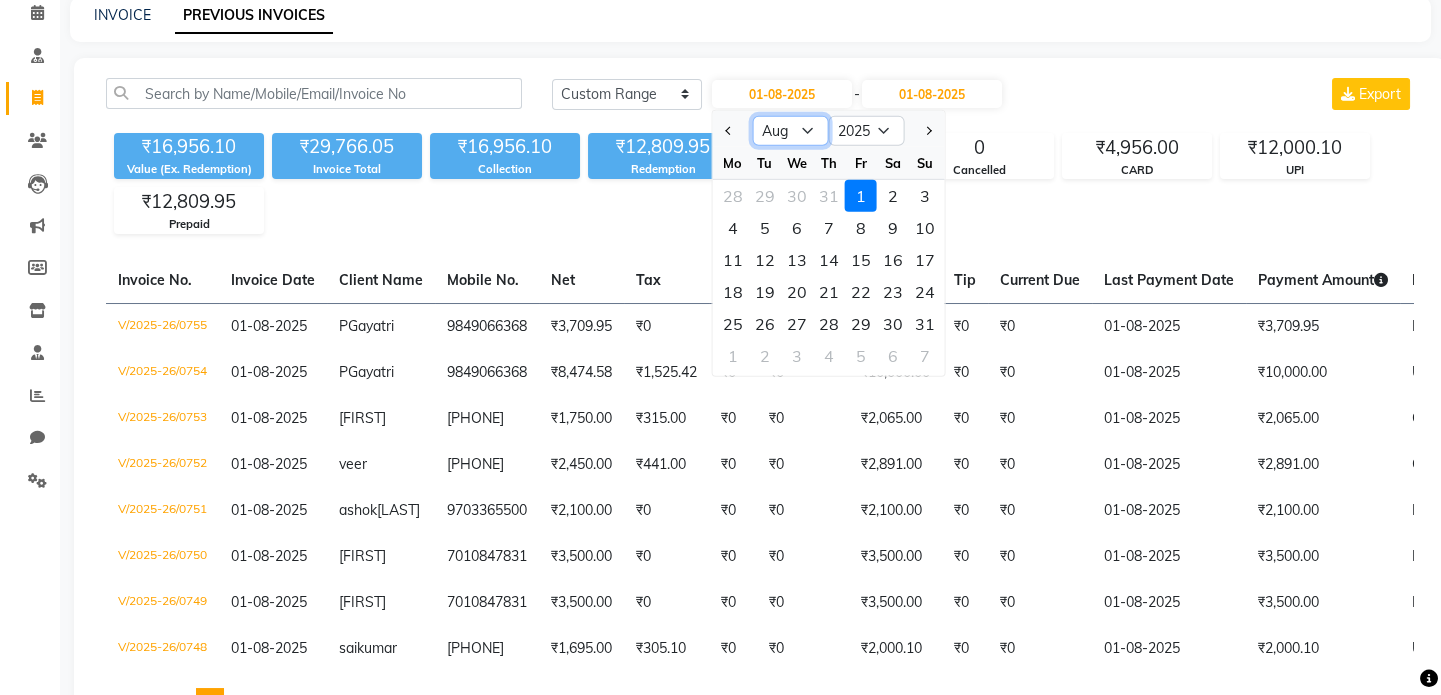 click on "Jan Feb Mar Apr May Jun Jul Aug Sep Oct Nov Dec" 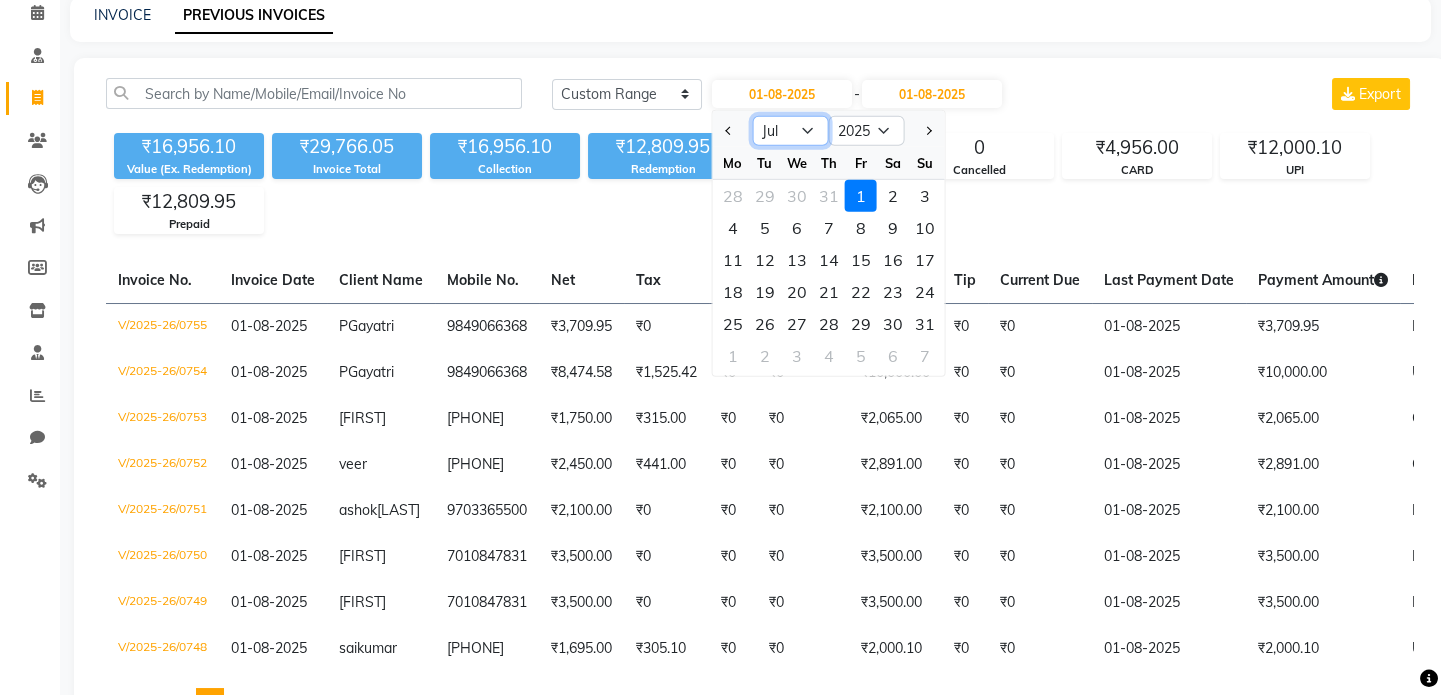 click on "Jan Feb Mar Apr May Jun Jul Aug Sep Oct Nov Dec" 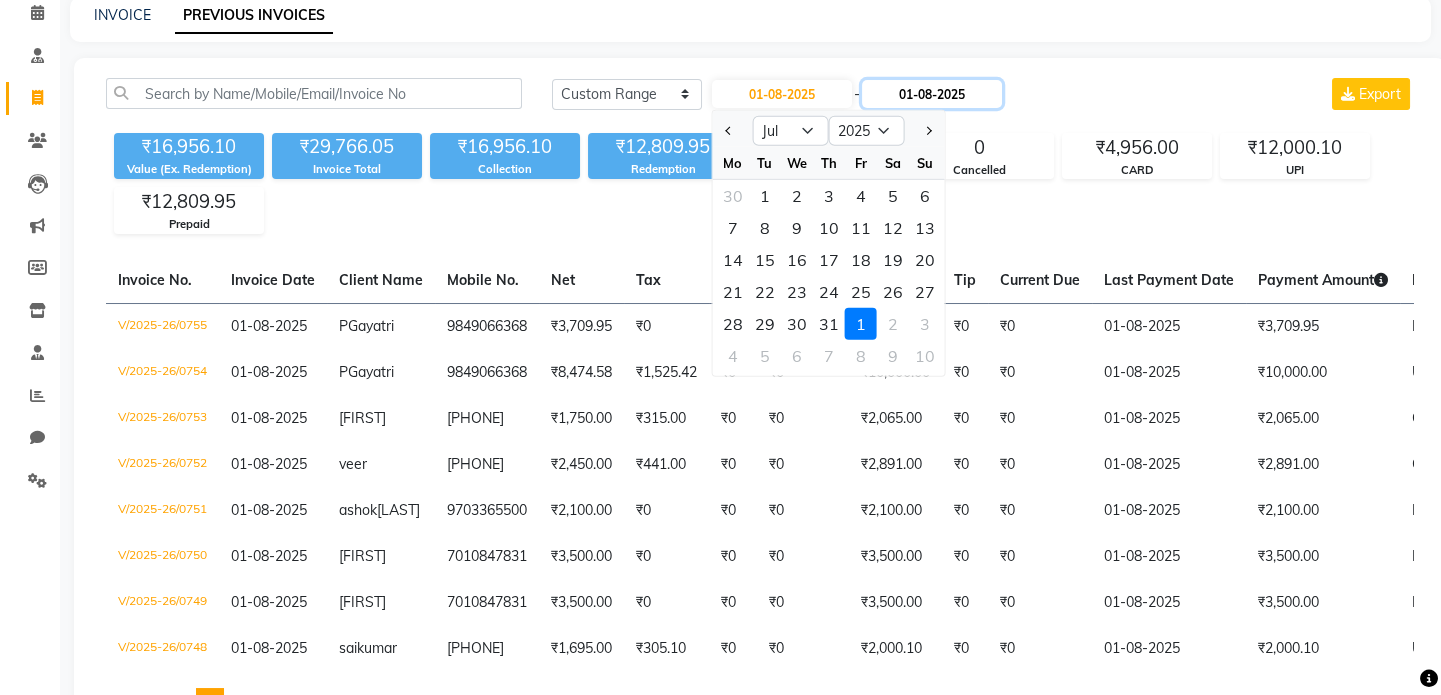 click on "01-08-2025" 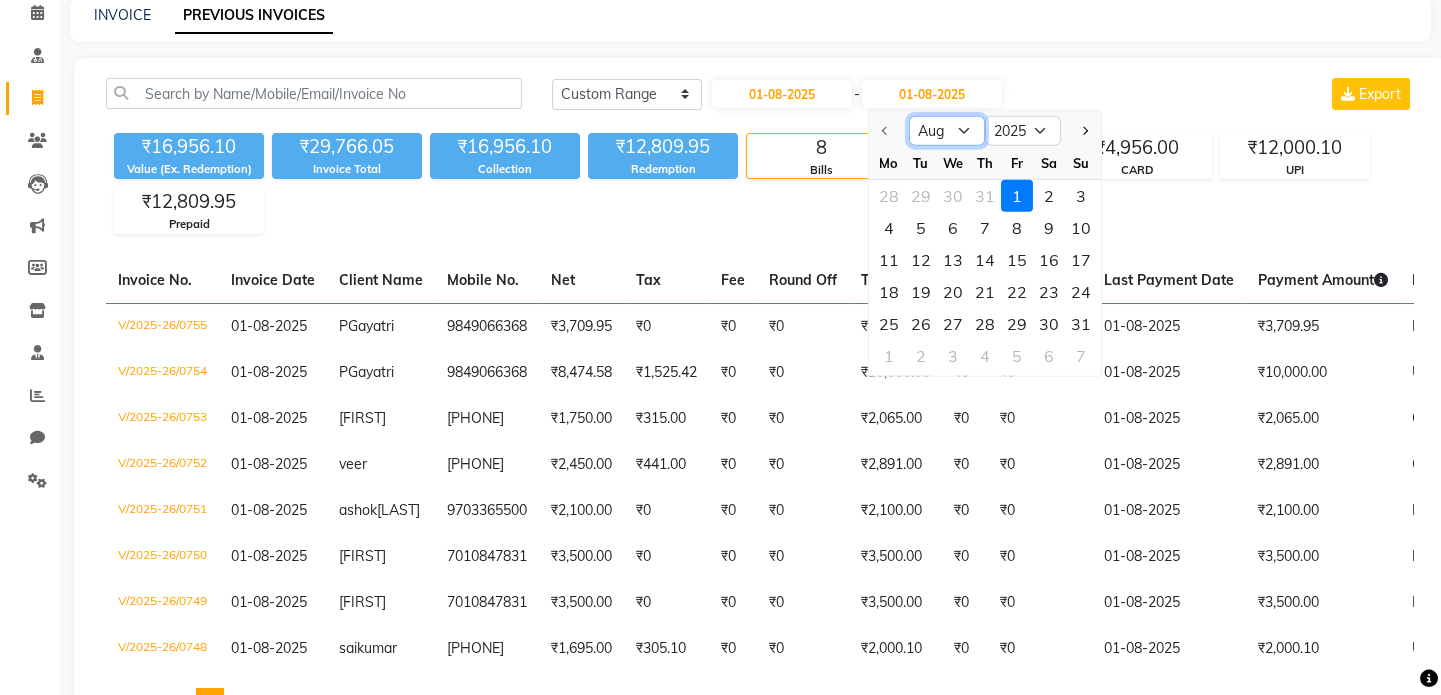 click on "Aug Sep Oct Nov Dec" 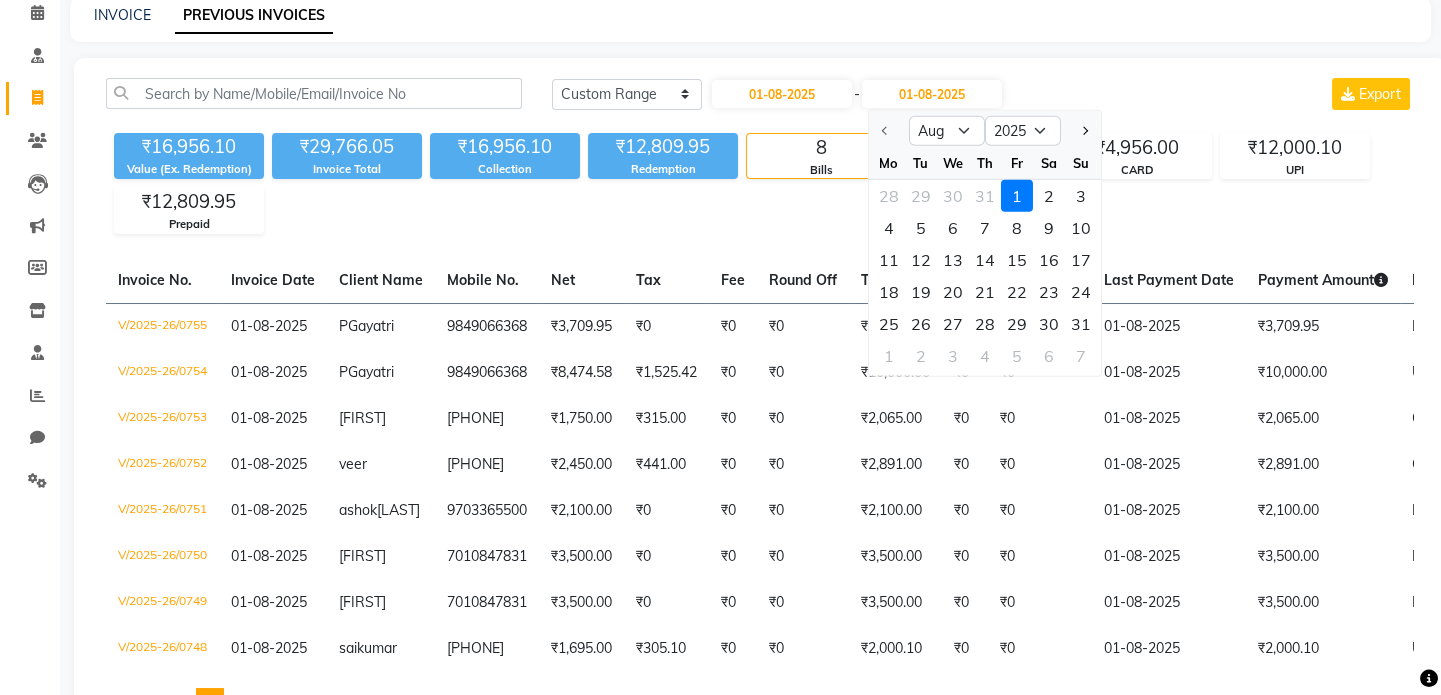 click on "Today Yesterday Custom Range 01-08-2025 - 01-08-2025 Aug Sep Oct Nov Dec 2025 2026 2027 2028 2029 2030 2031 2032 2033 2034 2035 Mo Tu We Th Fr Sa Su 28 29 30 31 1 2 3 4 5 6 7 8 9 10 11 12 13 14 15 16 17 18 19 20 21 22 23 24 25 26 27 28 29 30 31 1 2 3 4 5 6 7 Export ₹16,956.10 Value (Ex. Redemption) ₹29,766.05 Invoice Total  ₹16,956.10 Collection ₹12,809.95 Redemption 8 Bills 0 Cancelled ₹4,956.00 CARD ₹12,001.10 UPI ₹12,809.95 Prepaid  Invoice No.   Invoice Date   Client Name   Mobile No.   Net   Tax   Fee   Round Off   Total   Tip   Current Due   Last Payment Date   Payment Amount   Payment Methods   Cancel Reason   Status   V/2025-26/0755  01-08-2025 P  [FIRST] [PHONE] ₹3,709.95 ₹0  ₹0  ₹0 ₹3,709.95 ₹0 ₹0 01-08-2025 ₹3,709.95  Prepaid - PAID  V/2025-26/0754  01-08-2025 P  [FIRST] [PHONE] ₹8,474.58 ₹1,525.42  ₹0  ₹0 ₹10,000.00 ₹0 ₹0 01-08-2025 ₹10,000.00  UPI - PAID  V/2025-26/0753  01-08-2025 [LAST]   [PHONE] ₹1,750.00 ₹315.00  ₹0  ₹0 ₹2,065.00" 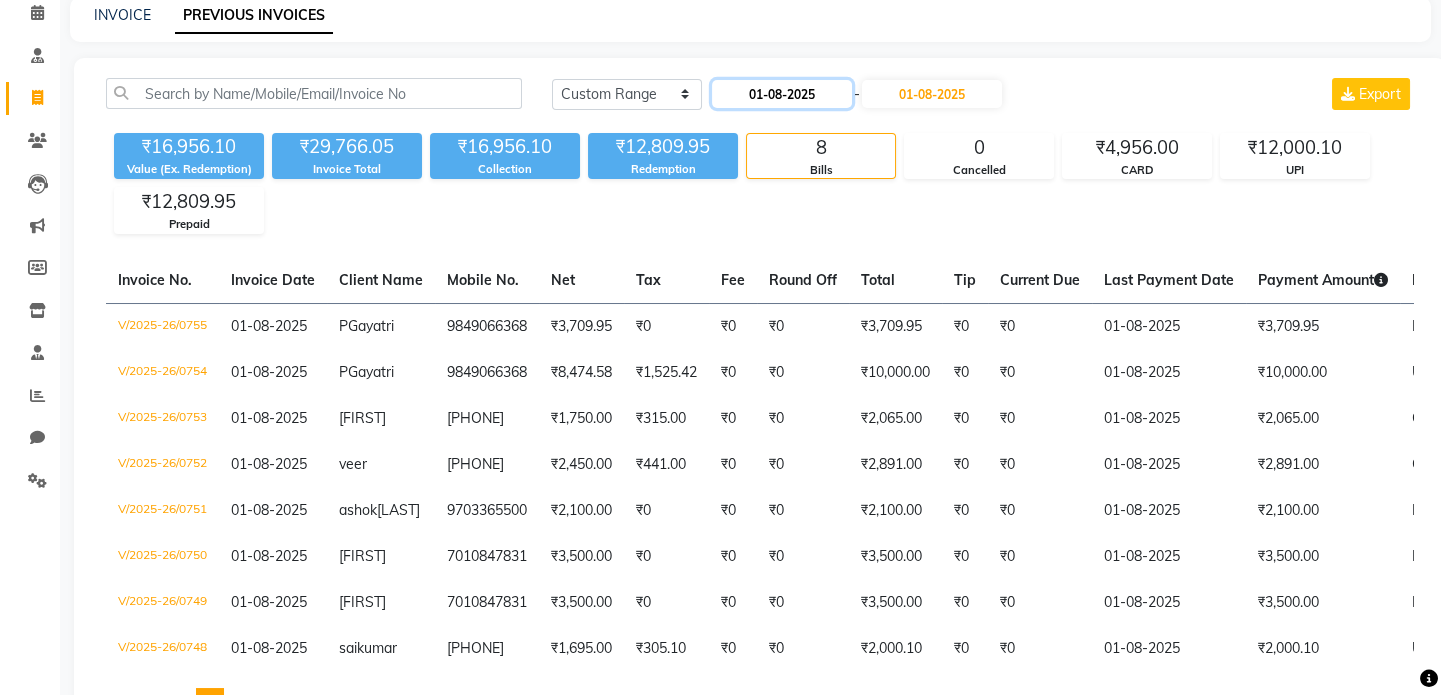 click on "01-08-2025" 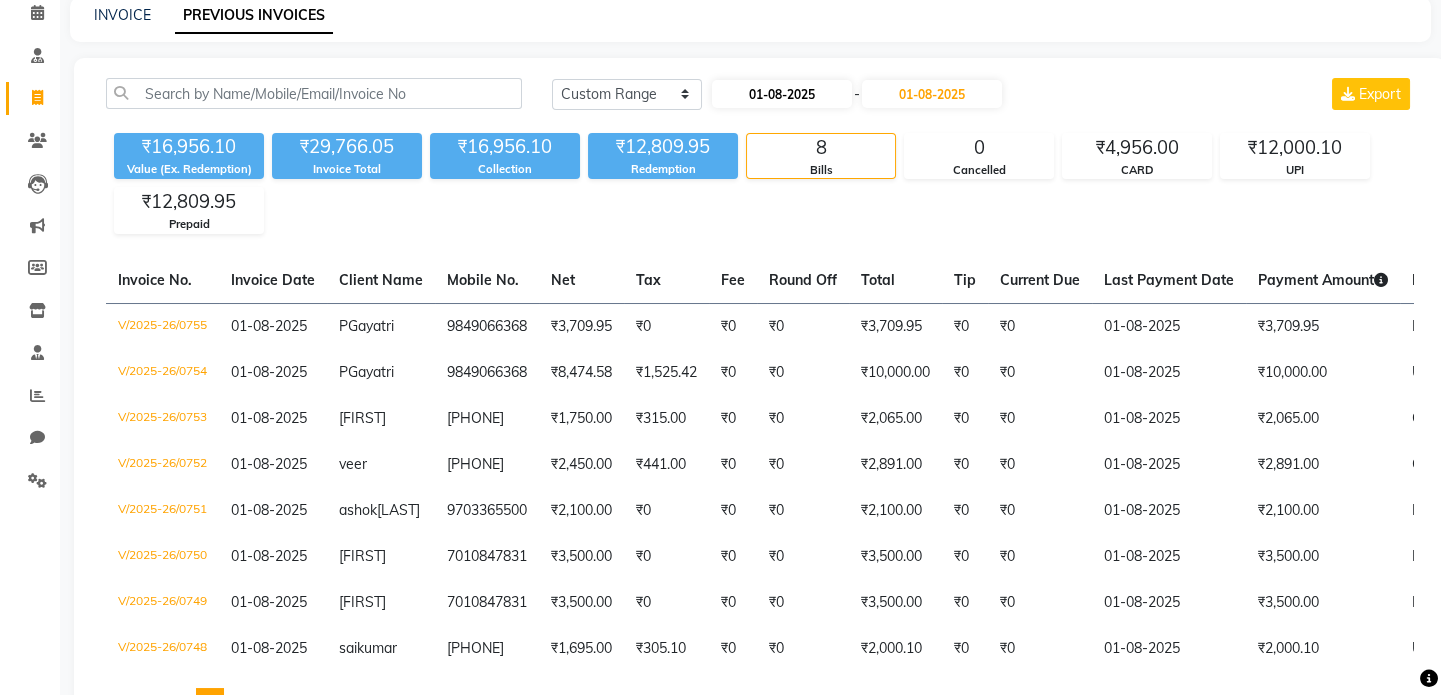 select on "8" 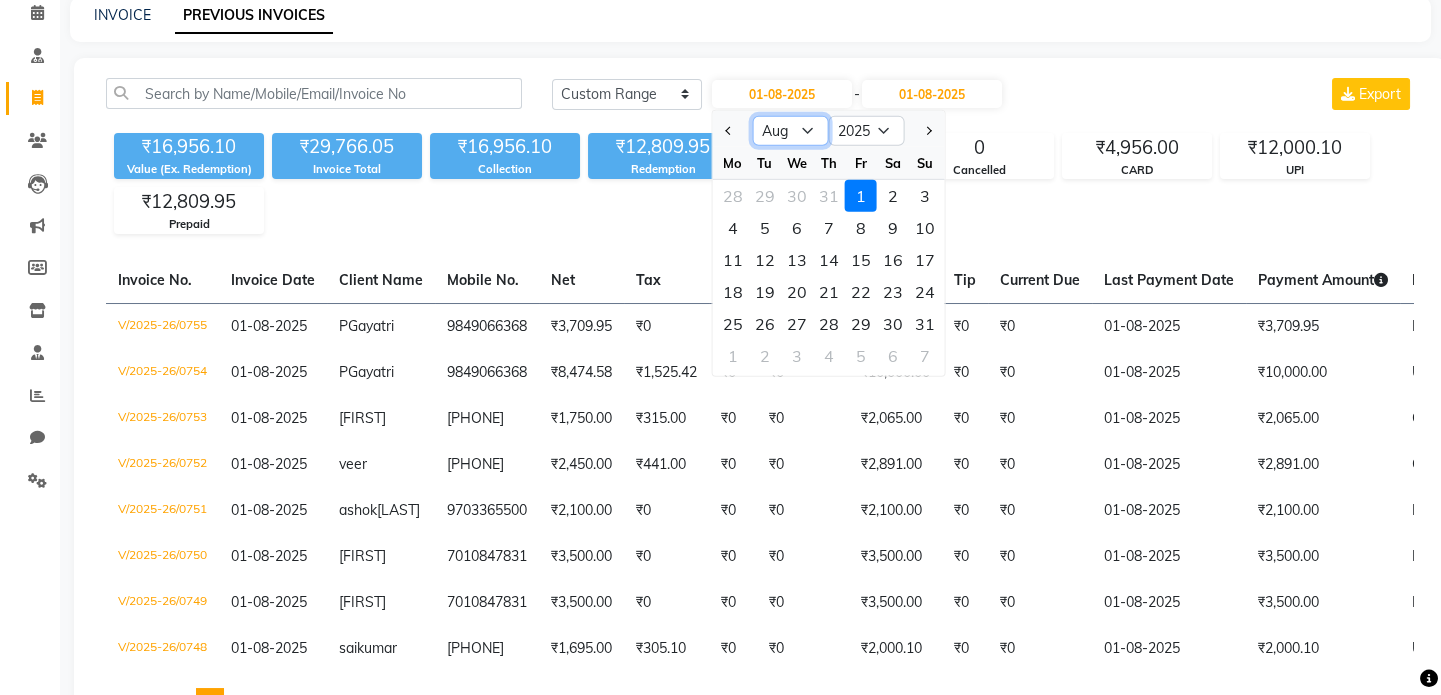 click on "Jan Feb Mar Apr May Jun Jul Aug Sep Oct Nov Dec" 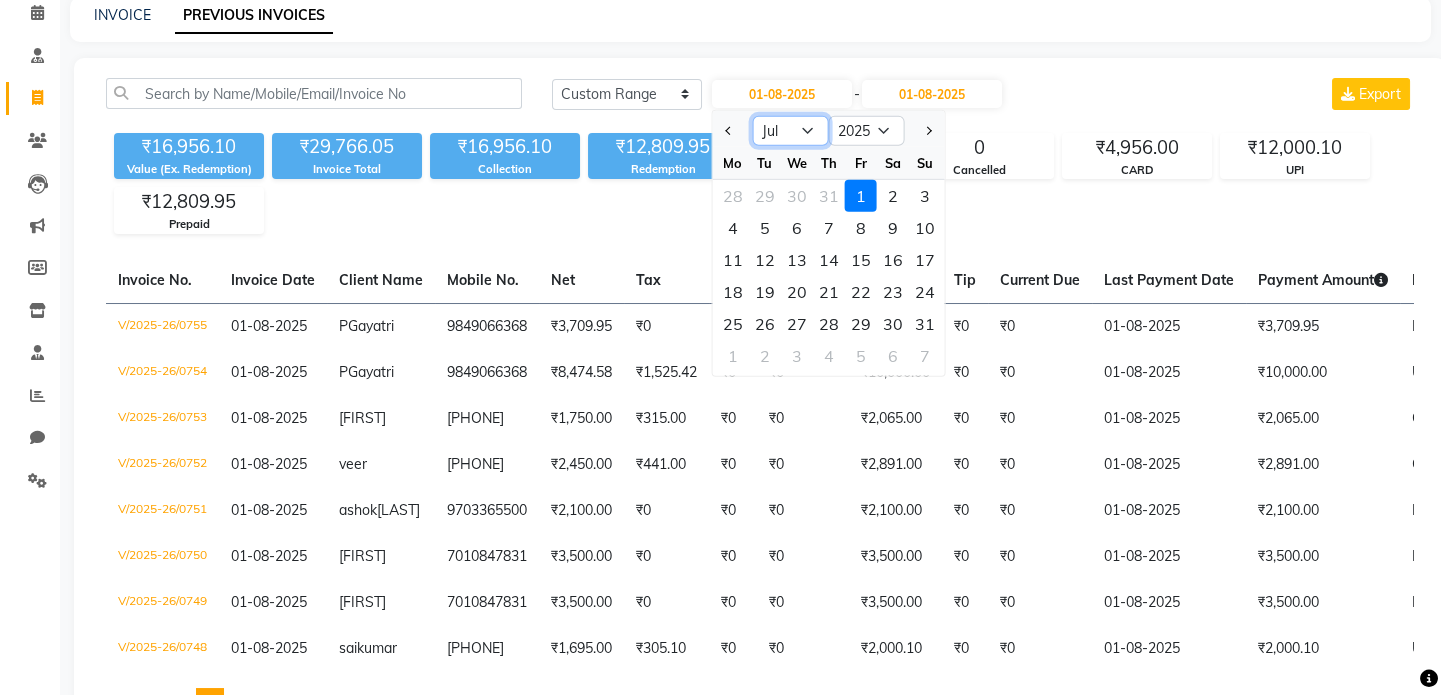 click on "Jan Feb Mar Apr May Jun Jul Aug Sep Oct Nov Dec" 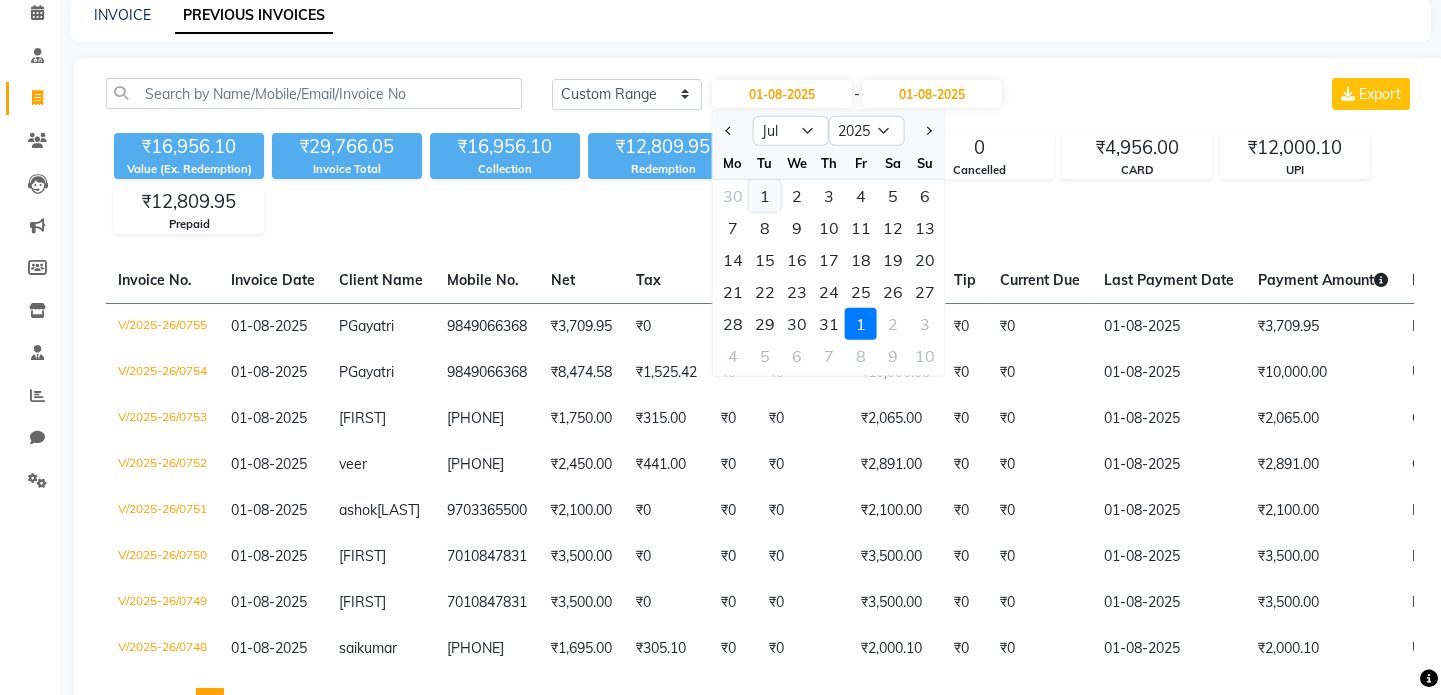 click on "1" 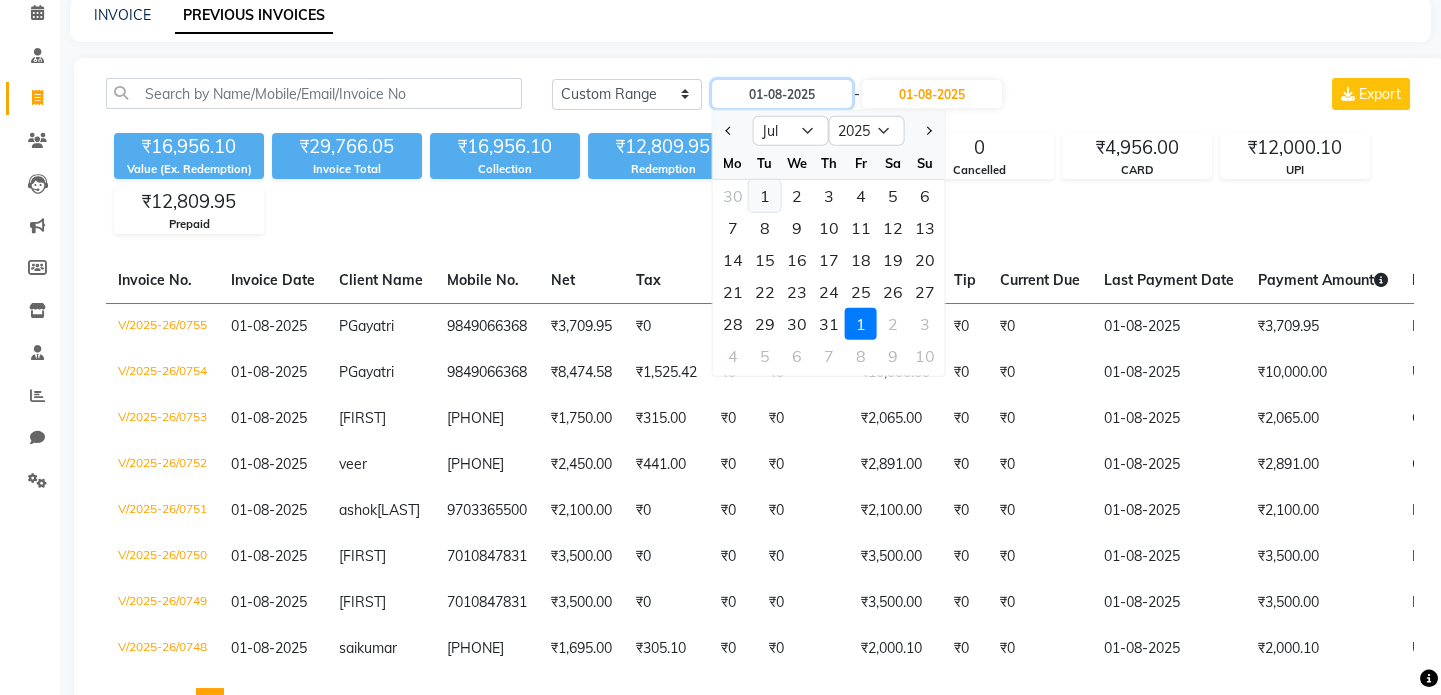 type on "01-07-2025" 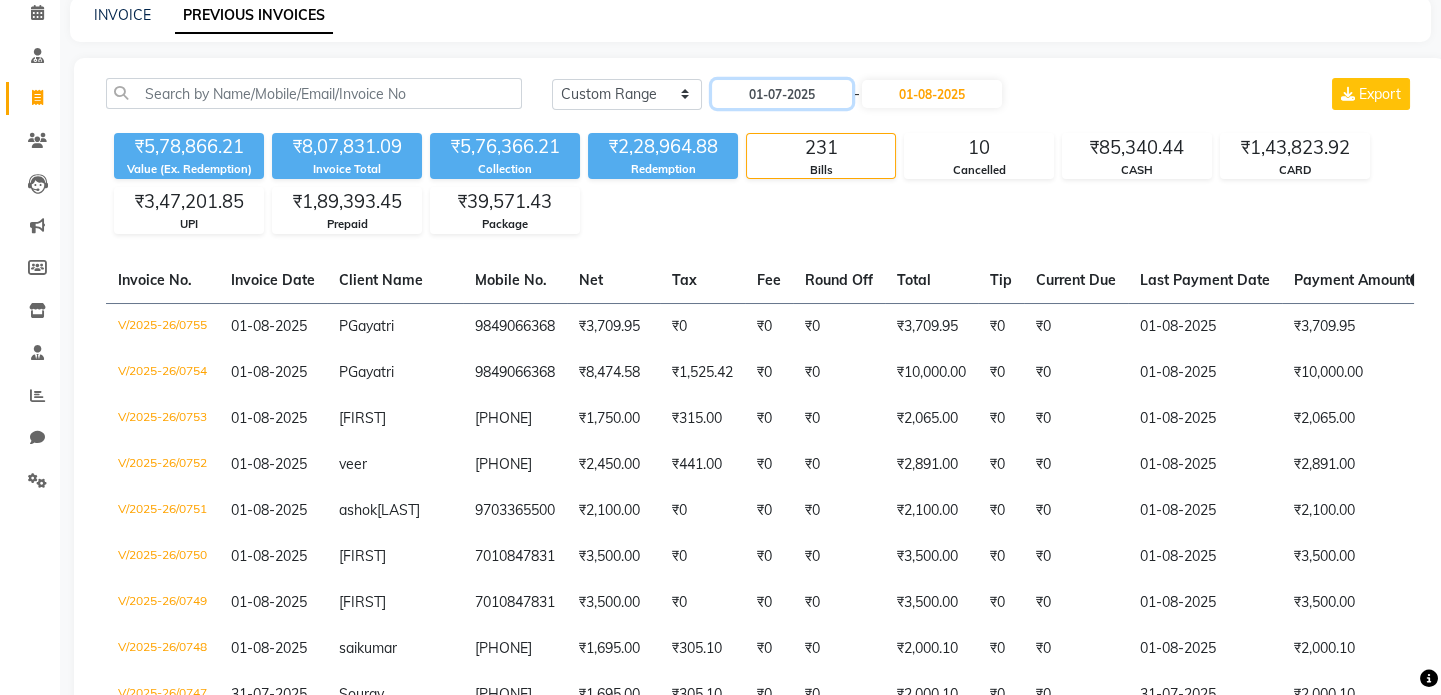 scroll, scrollTop: 0, scrollLeft: 0, axis: both 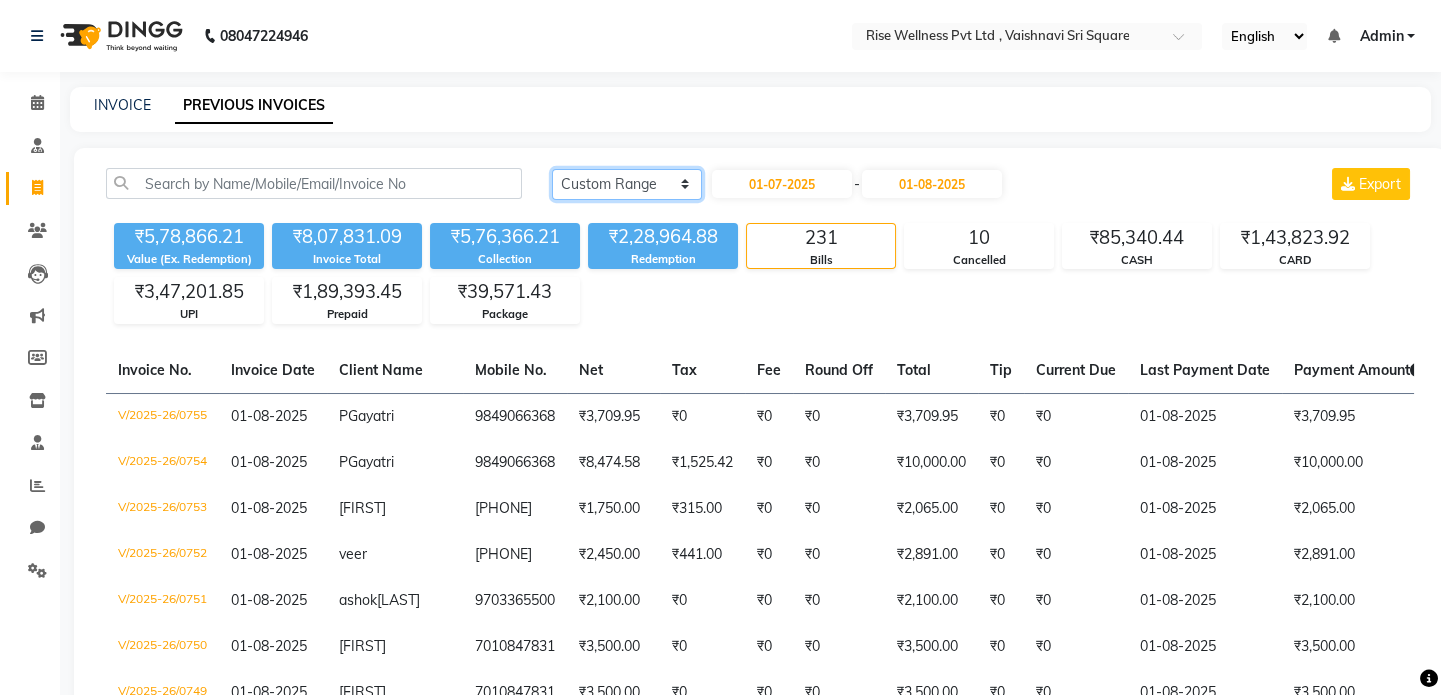 click on "Today Yesterday Custom Range" 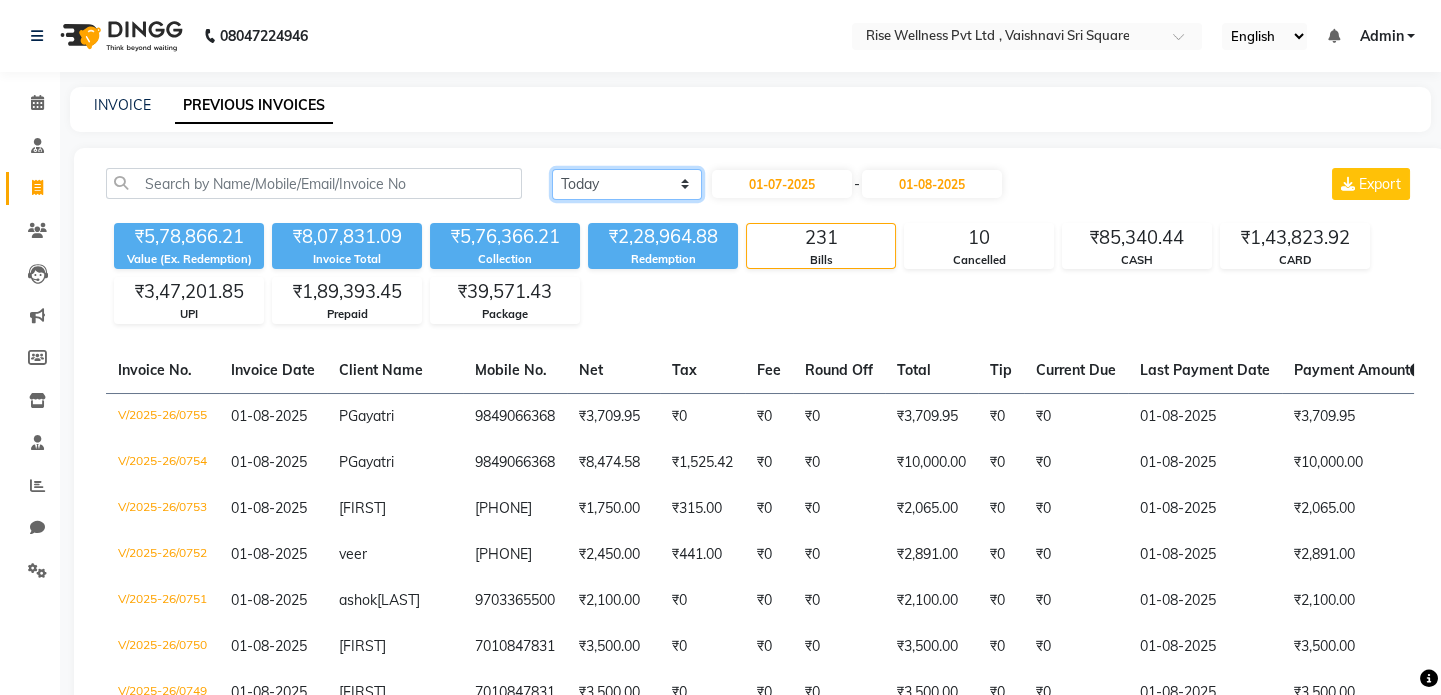 click on "Today Yesterday Custom Range" 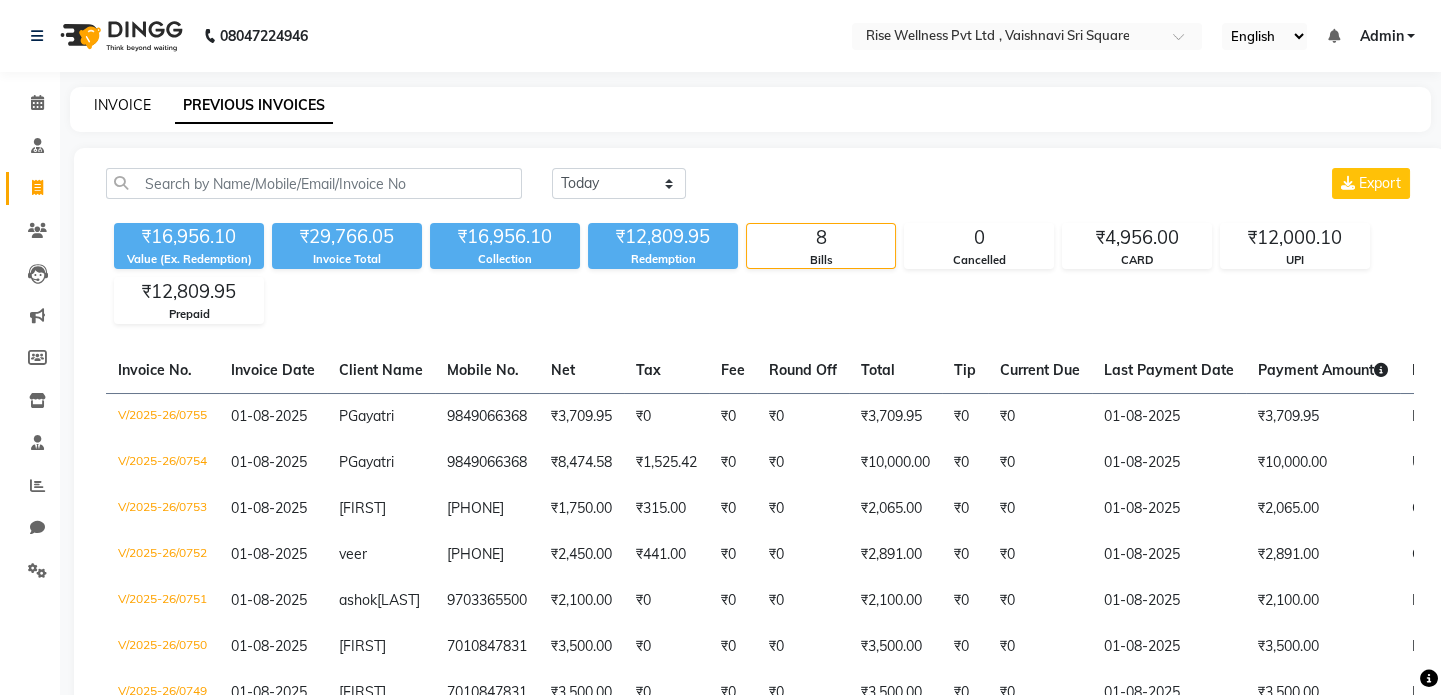 click on "INVOICE" 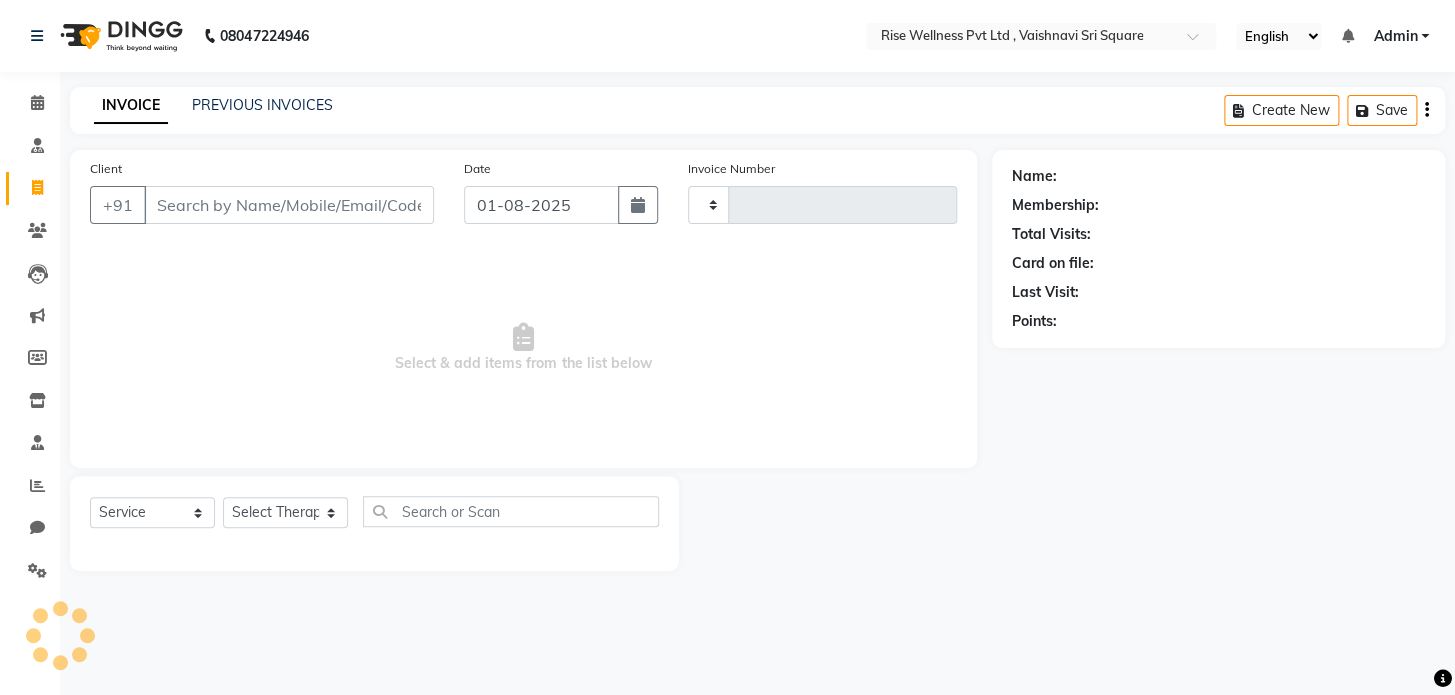 type on "0756" 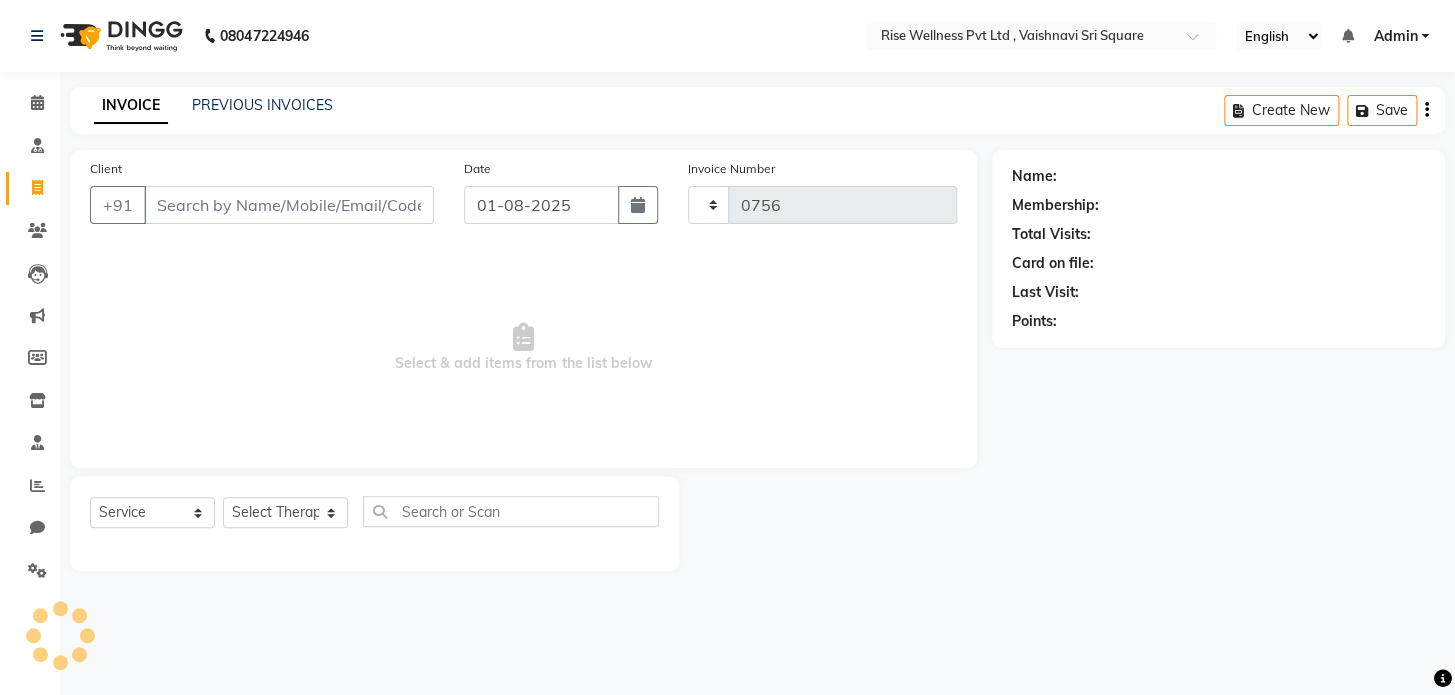 select on "7497" 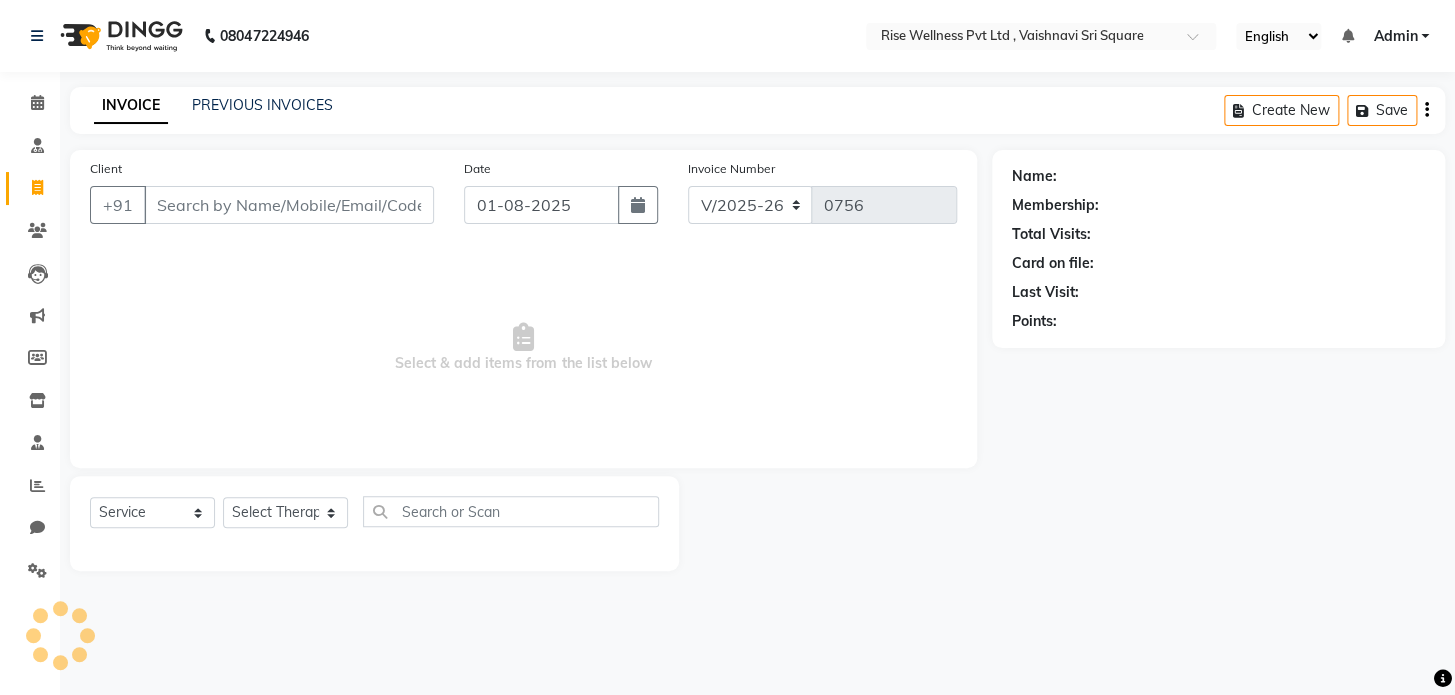 select on "V" 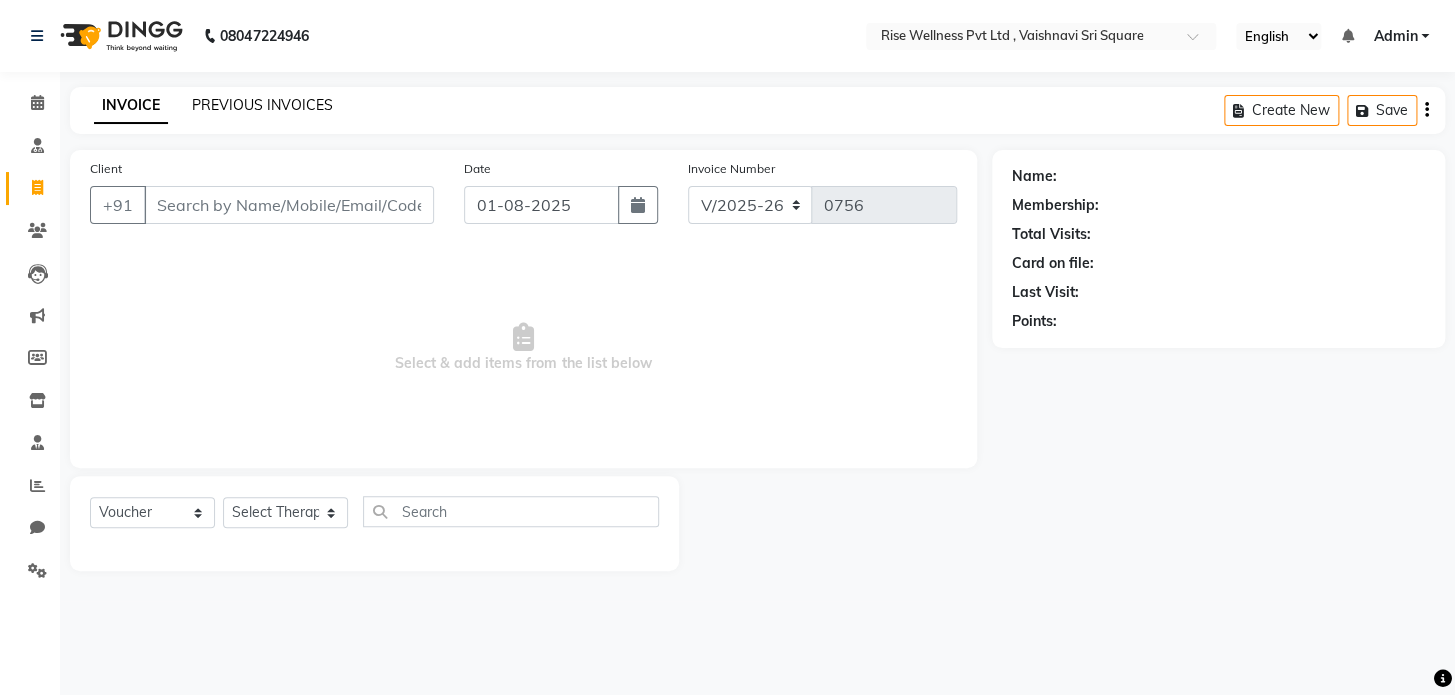 click on "PREVIOUS INVOICES" 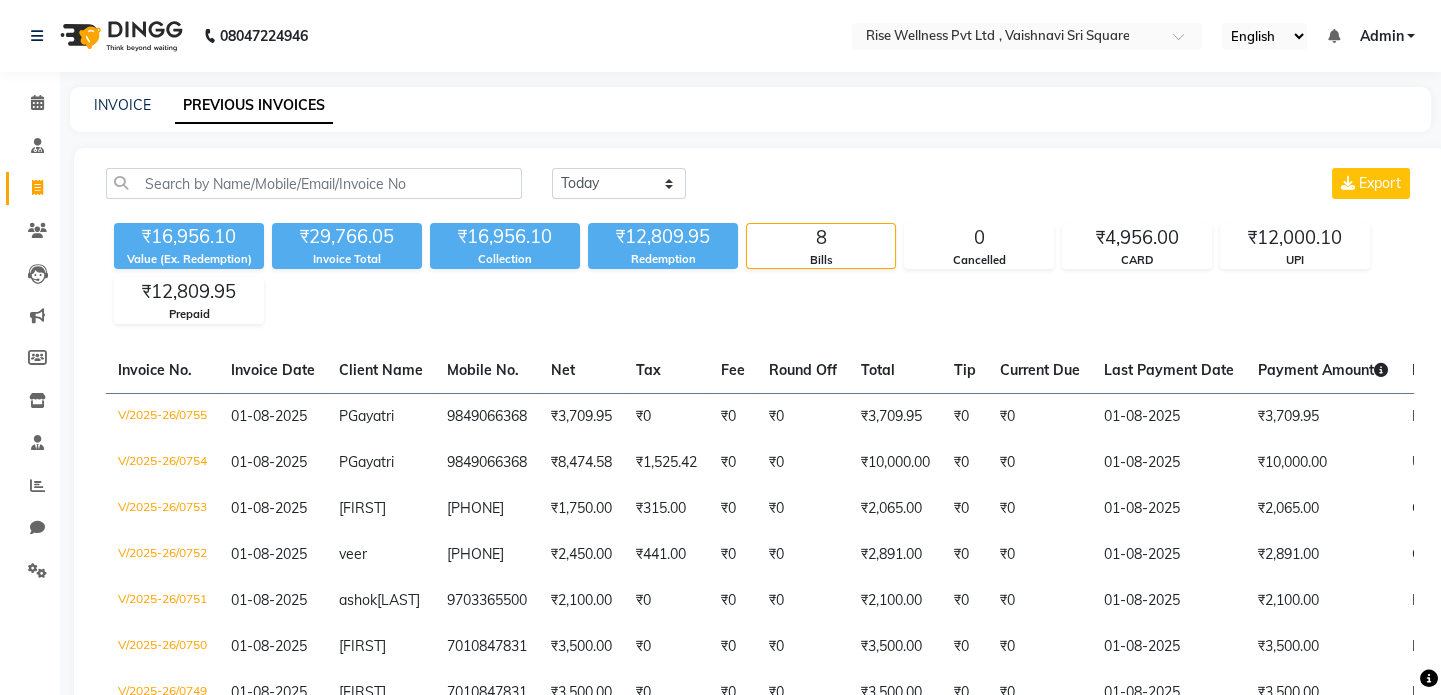 click on "INVOICE PREVIOUS INVOICES" 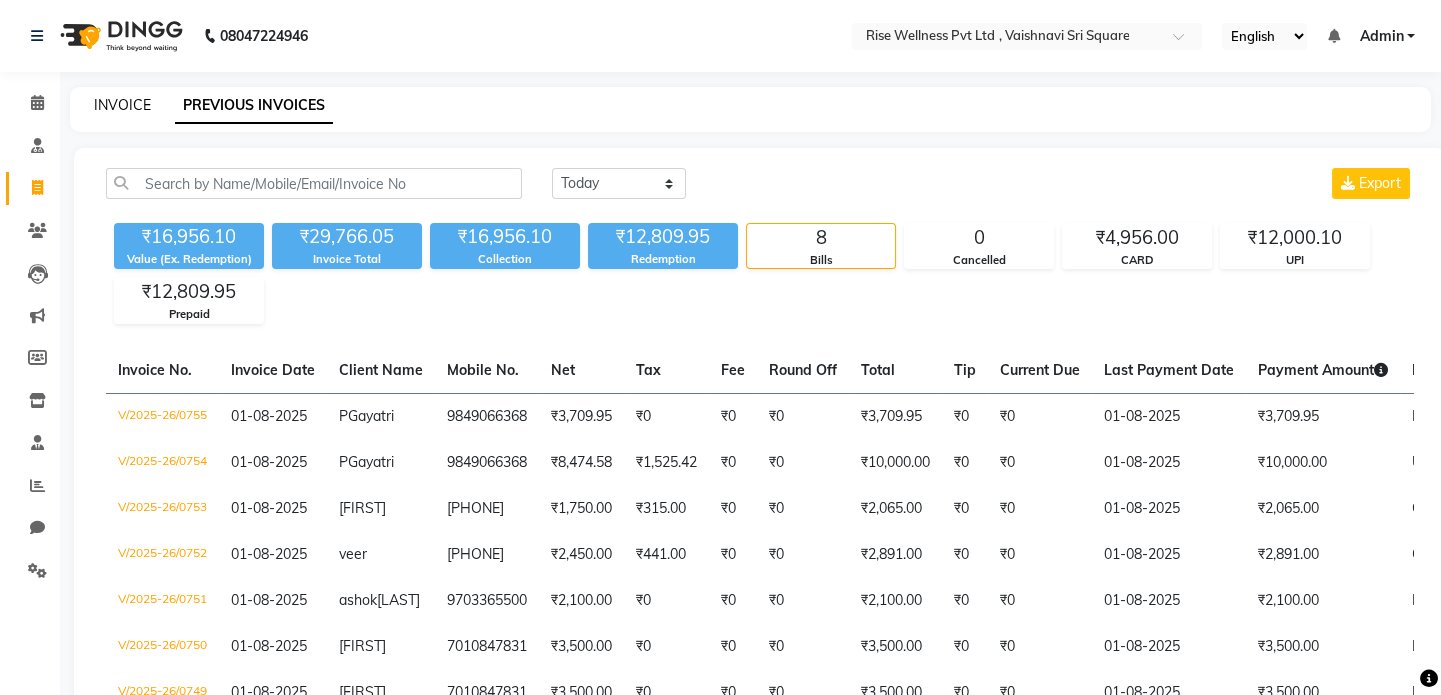 click on "INVOICE" 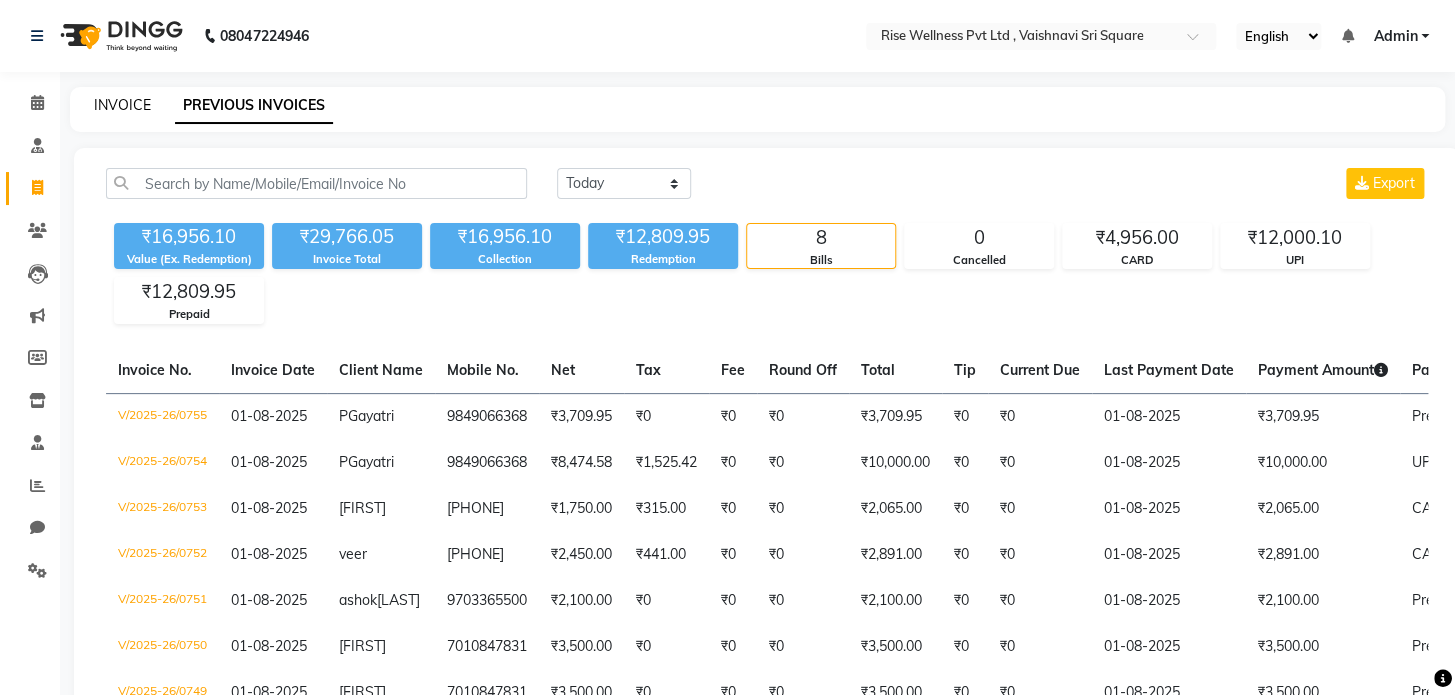 select on "service" 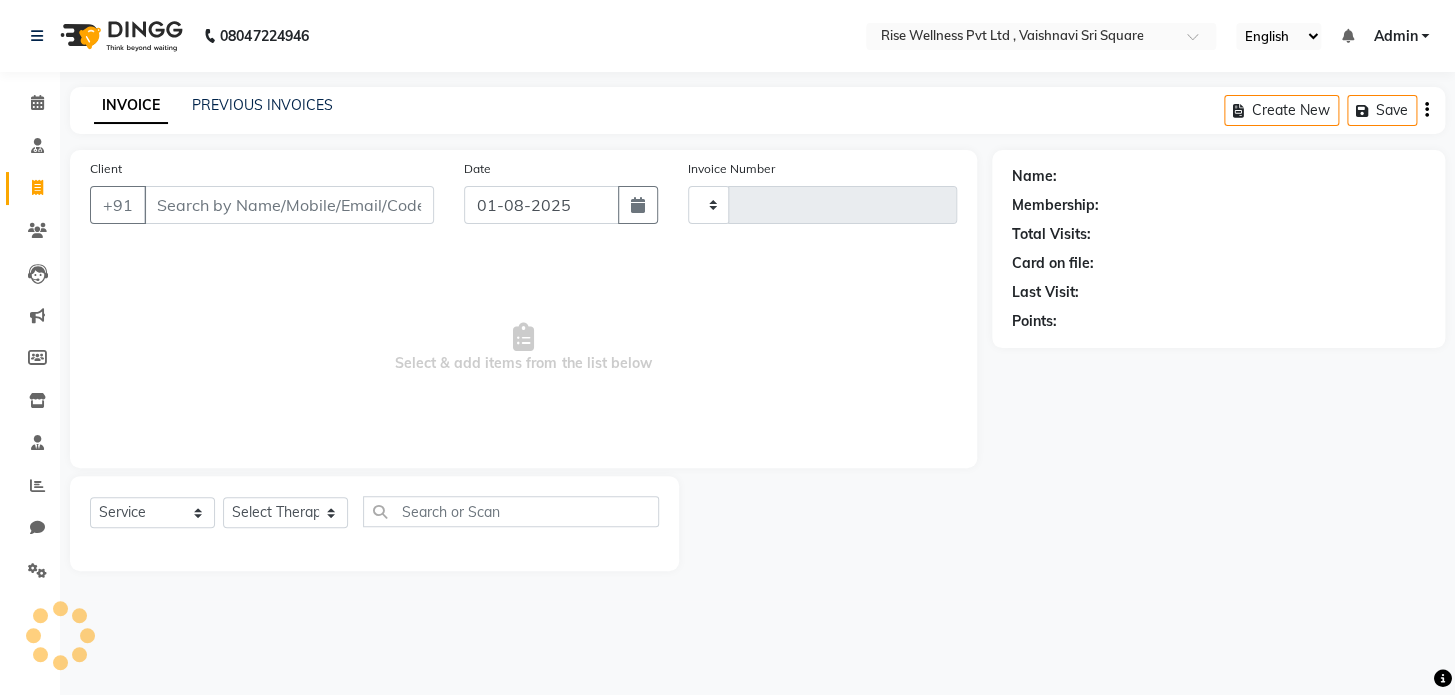 type on "0756" 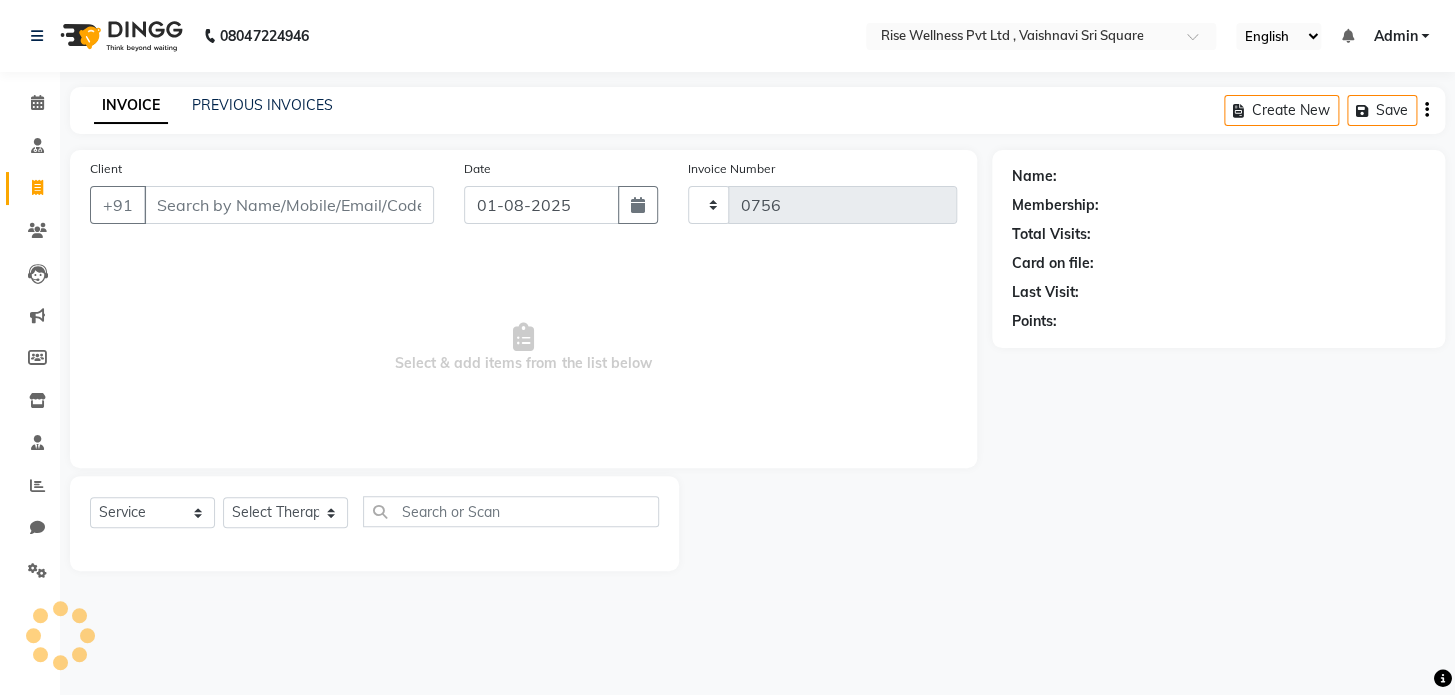 select on "7497" 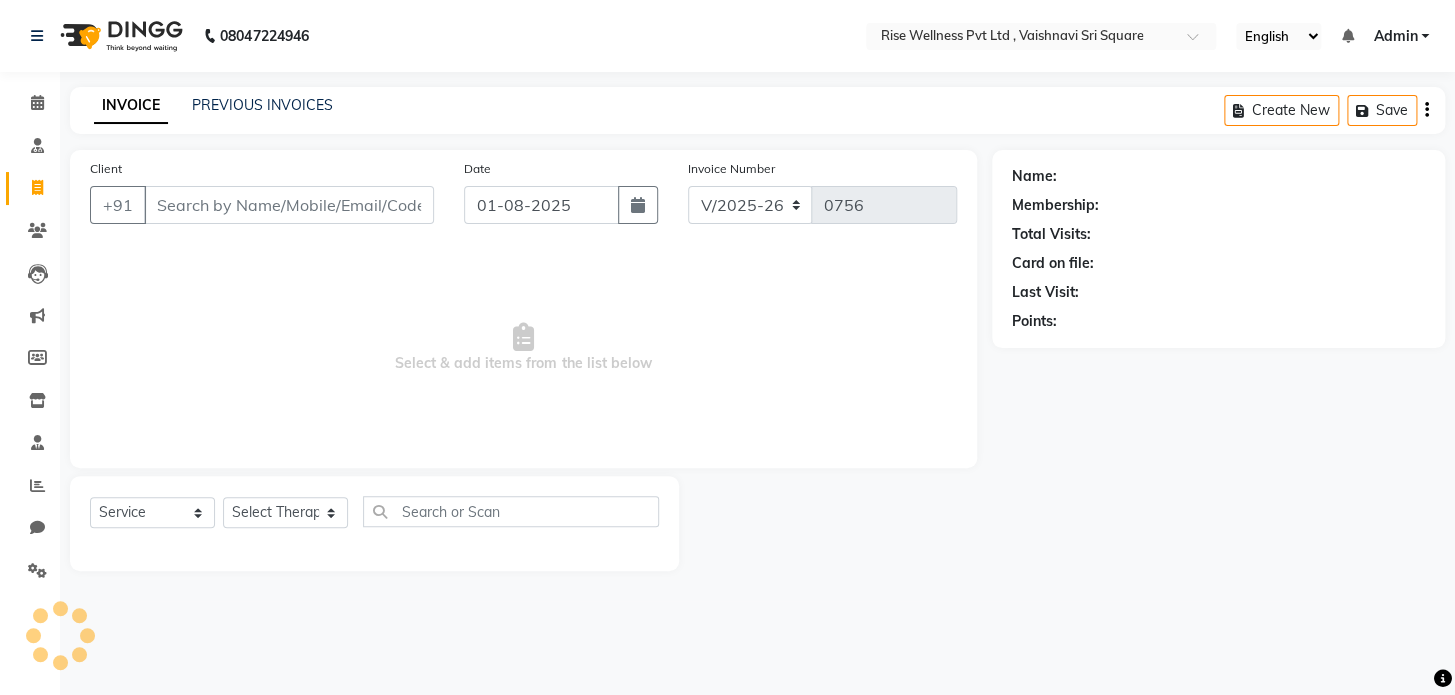 select on "V" 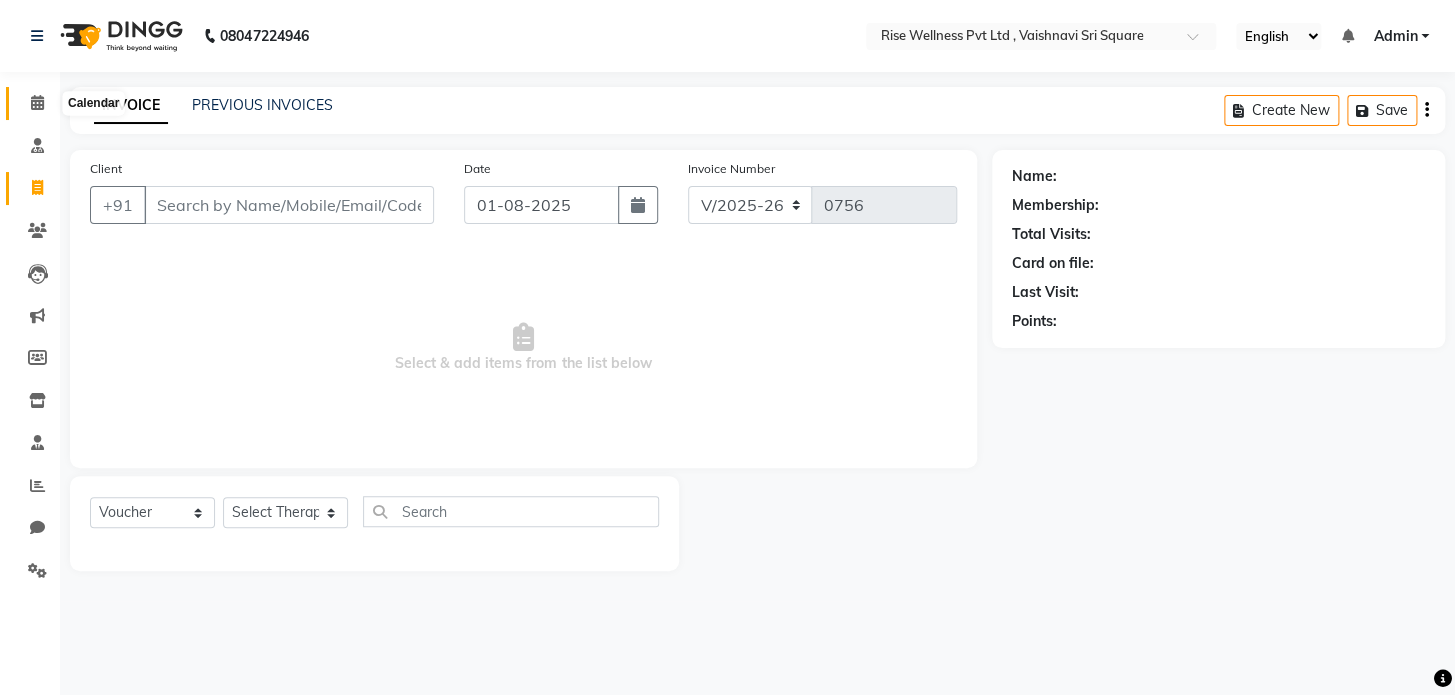 click 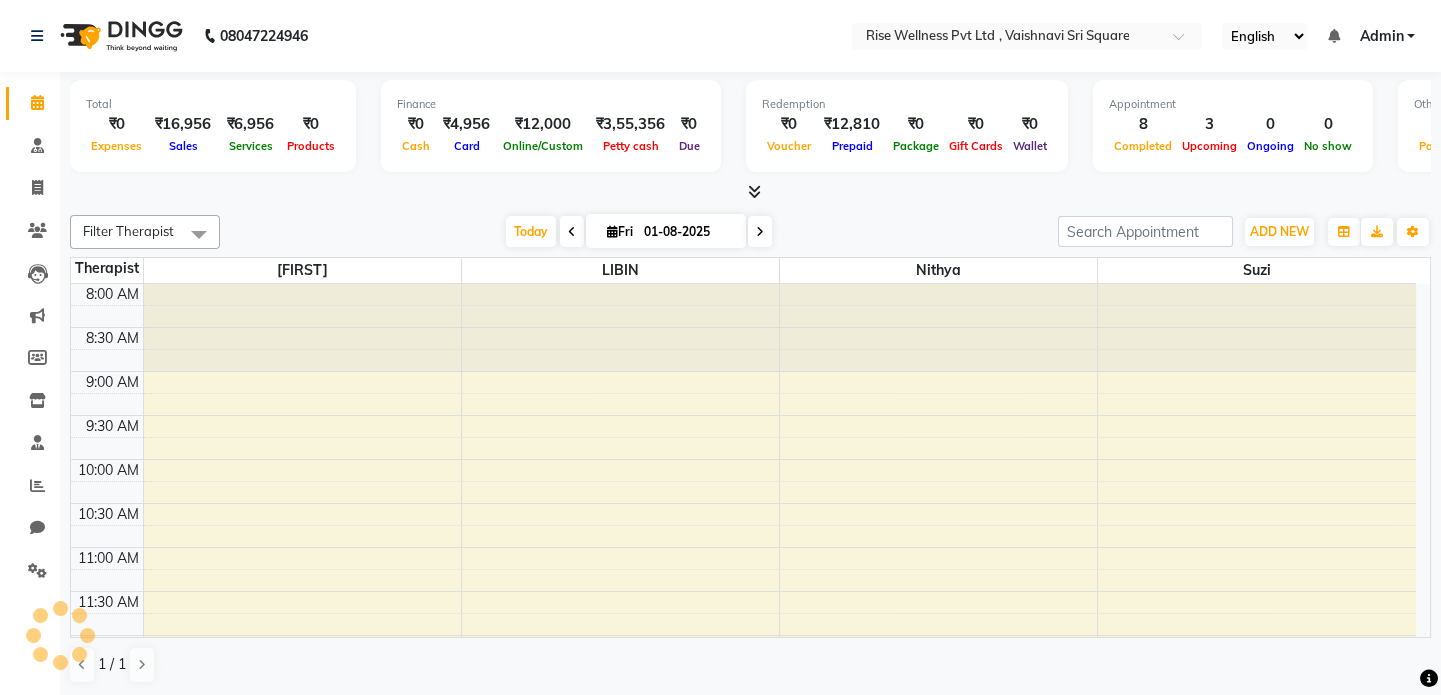 scroll, scrollTop: 748, scrollLeft: 0, axis: vertical 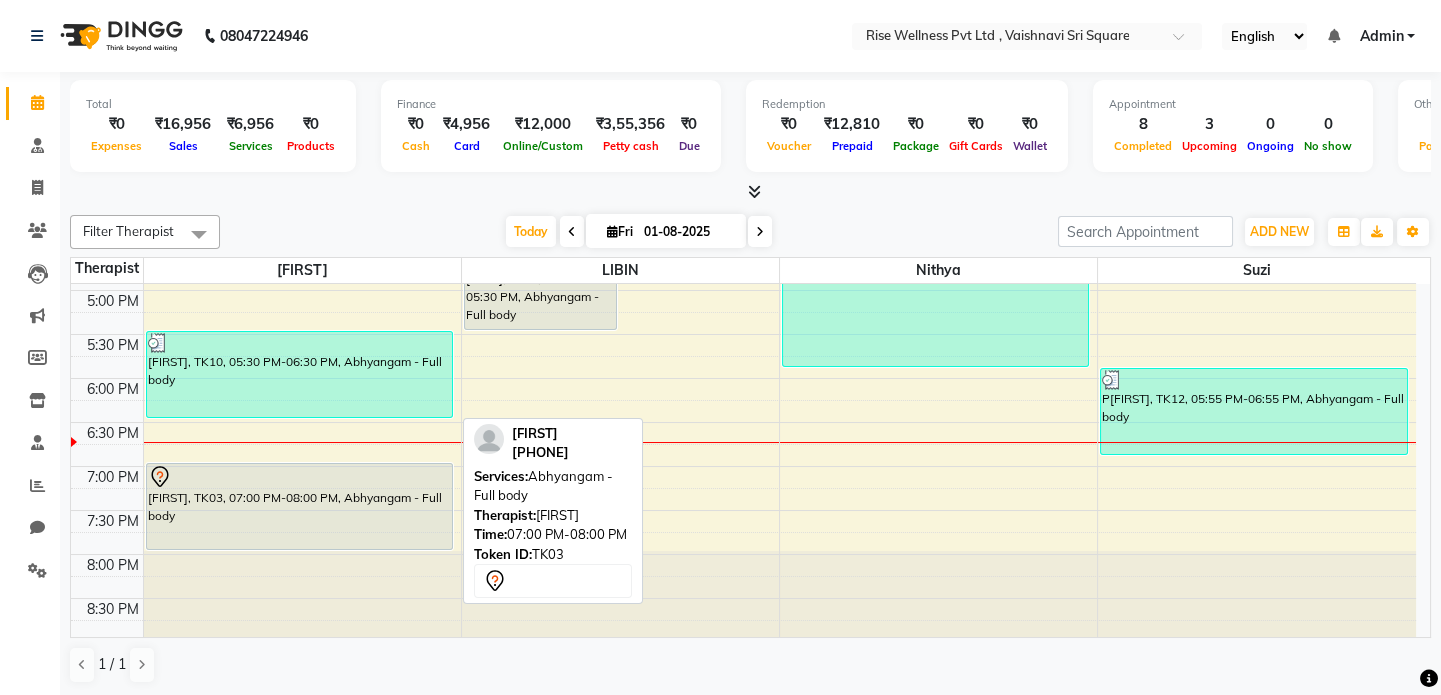 click at bounding box center [299, 477] 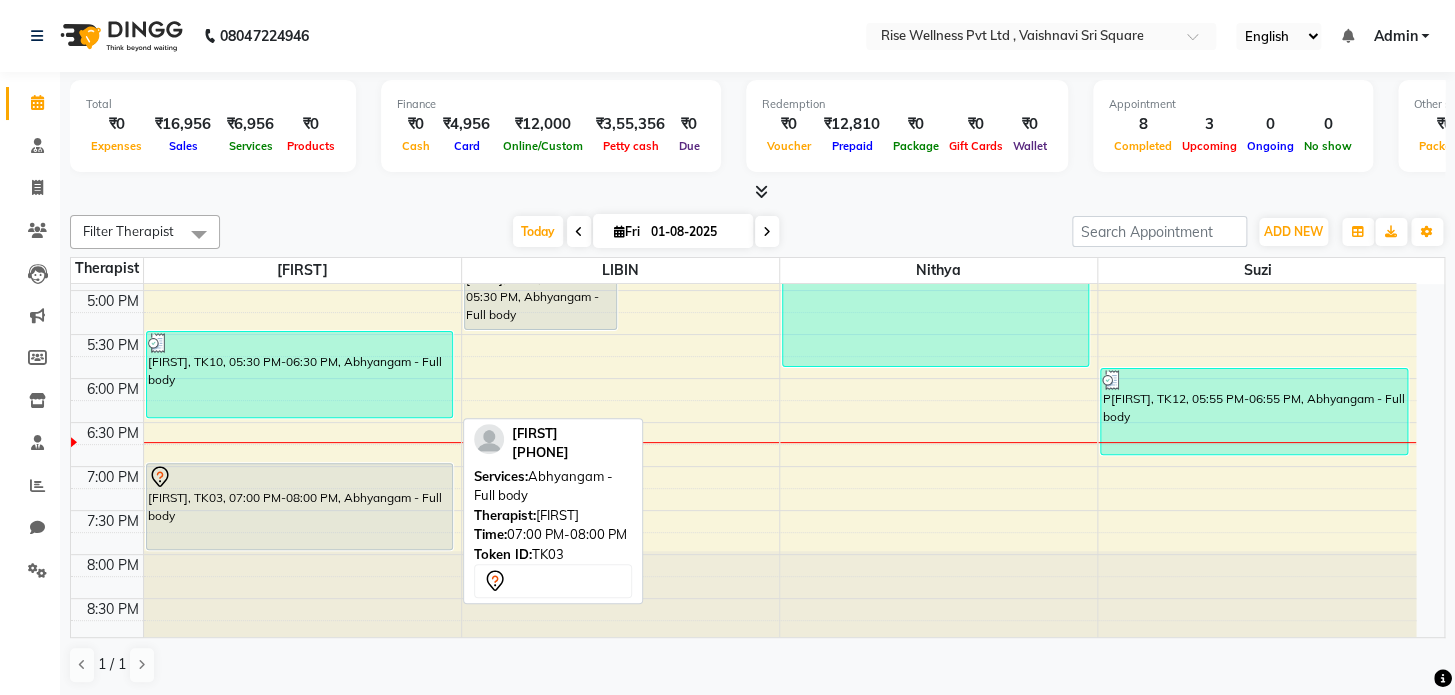 select on "7" 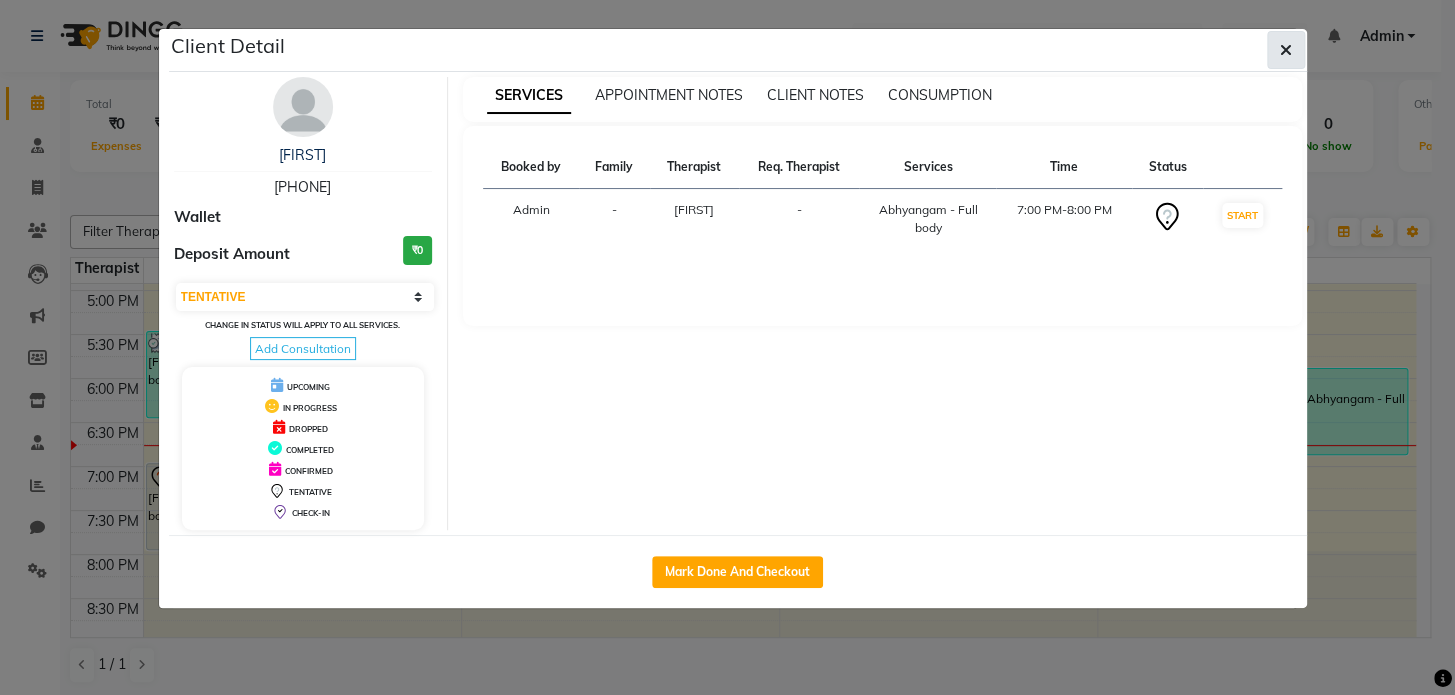 click 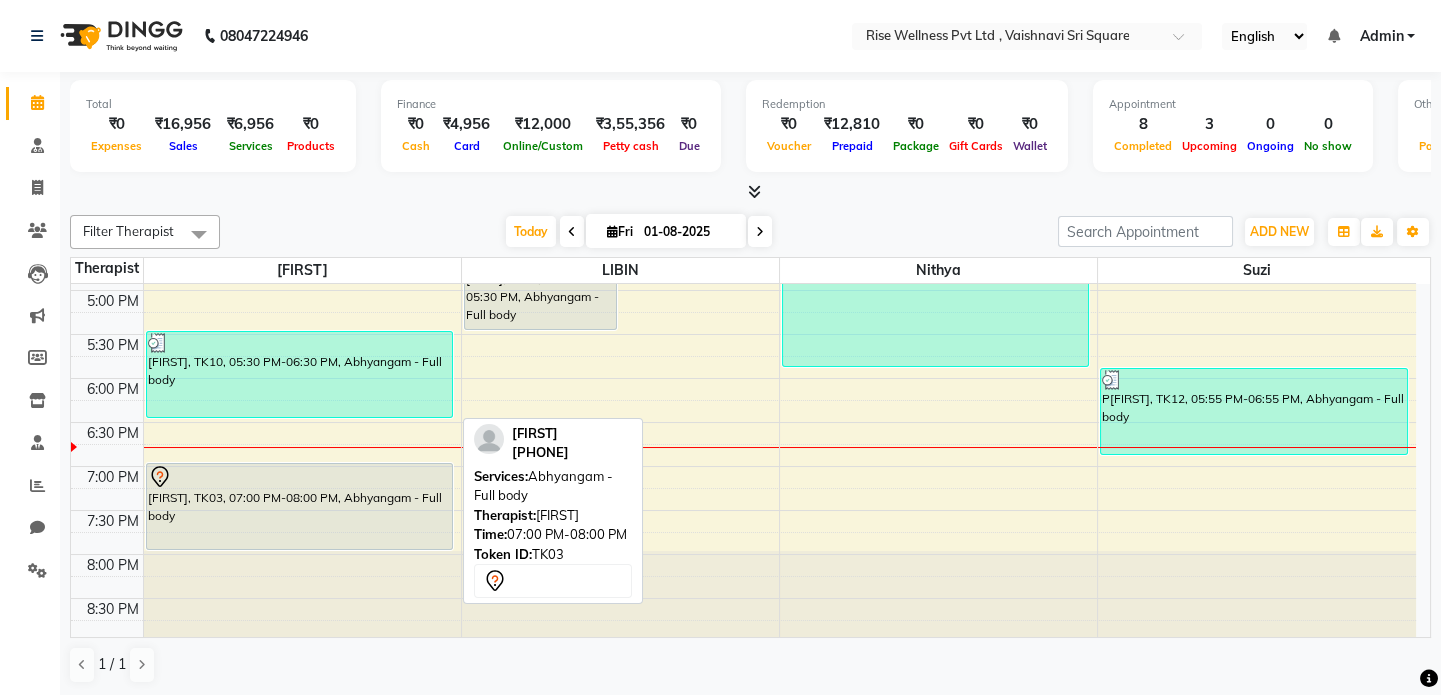 click on "[FIRST], TK03, 07:00 PM-08:00 PM, Abhyangam - Full body" at bounding box center [299, 506] 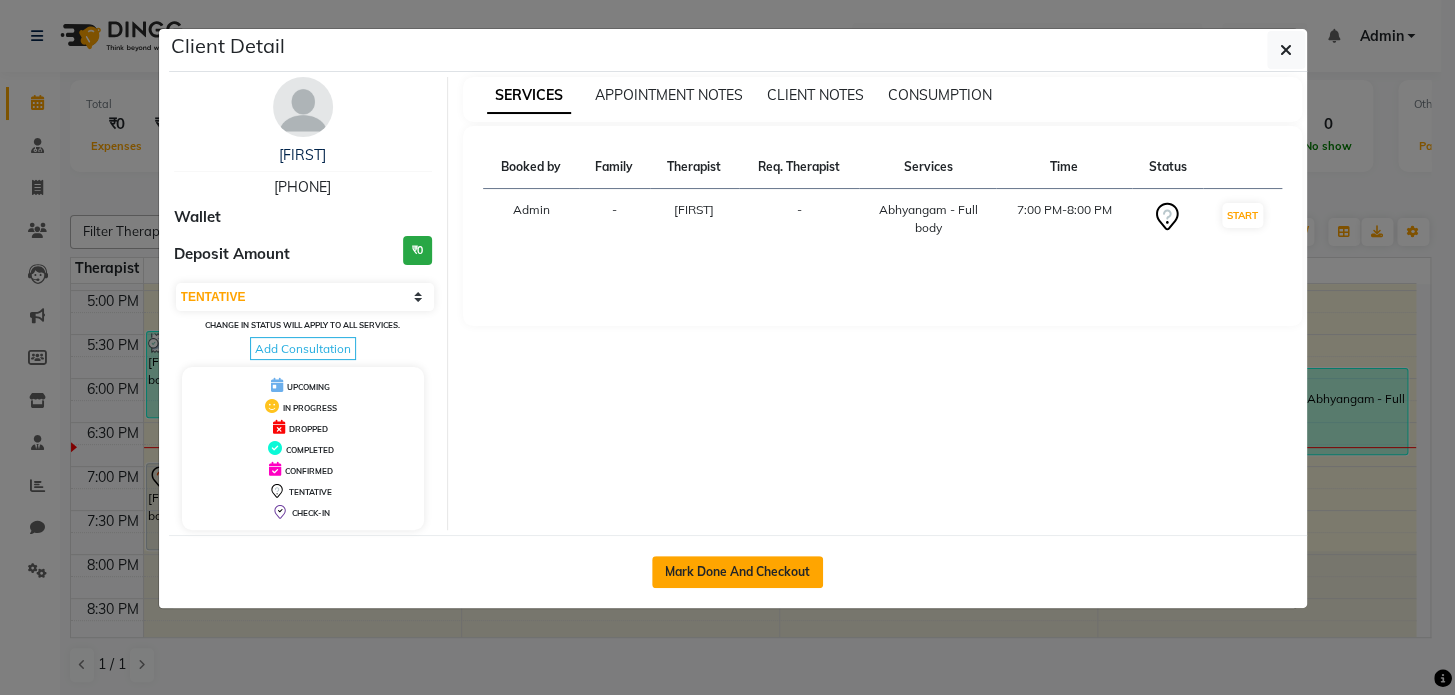 click on "Mark Done And Checkout" 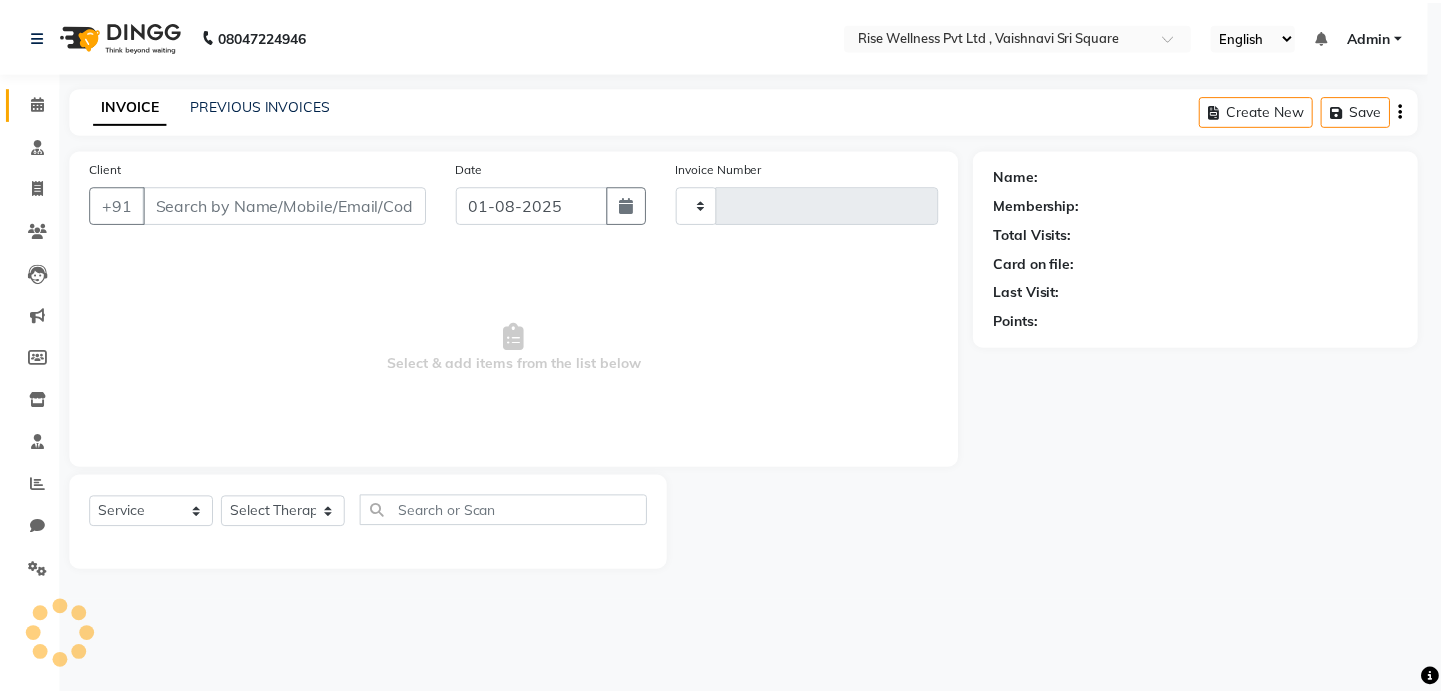 scroll, scrollTop: 0, scrollLeft: 0, axis: both 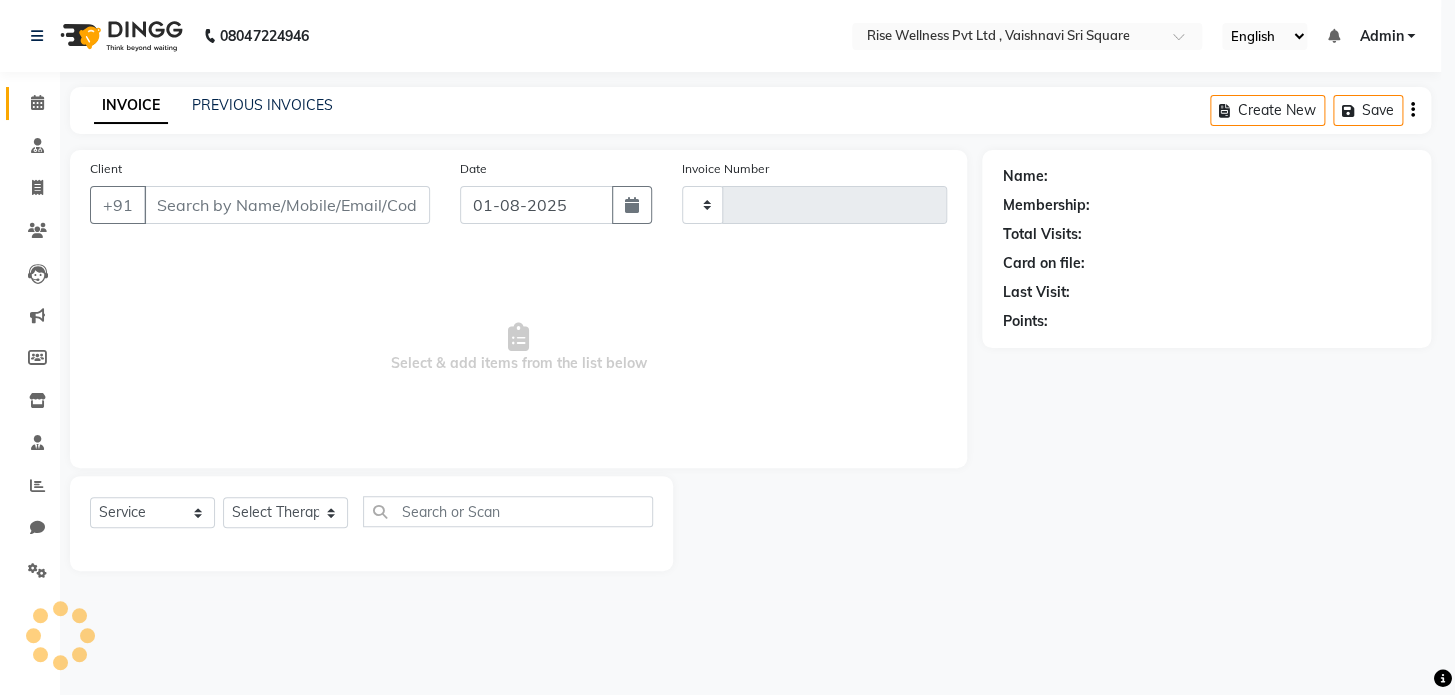 type on "0756" 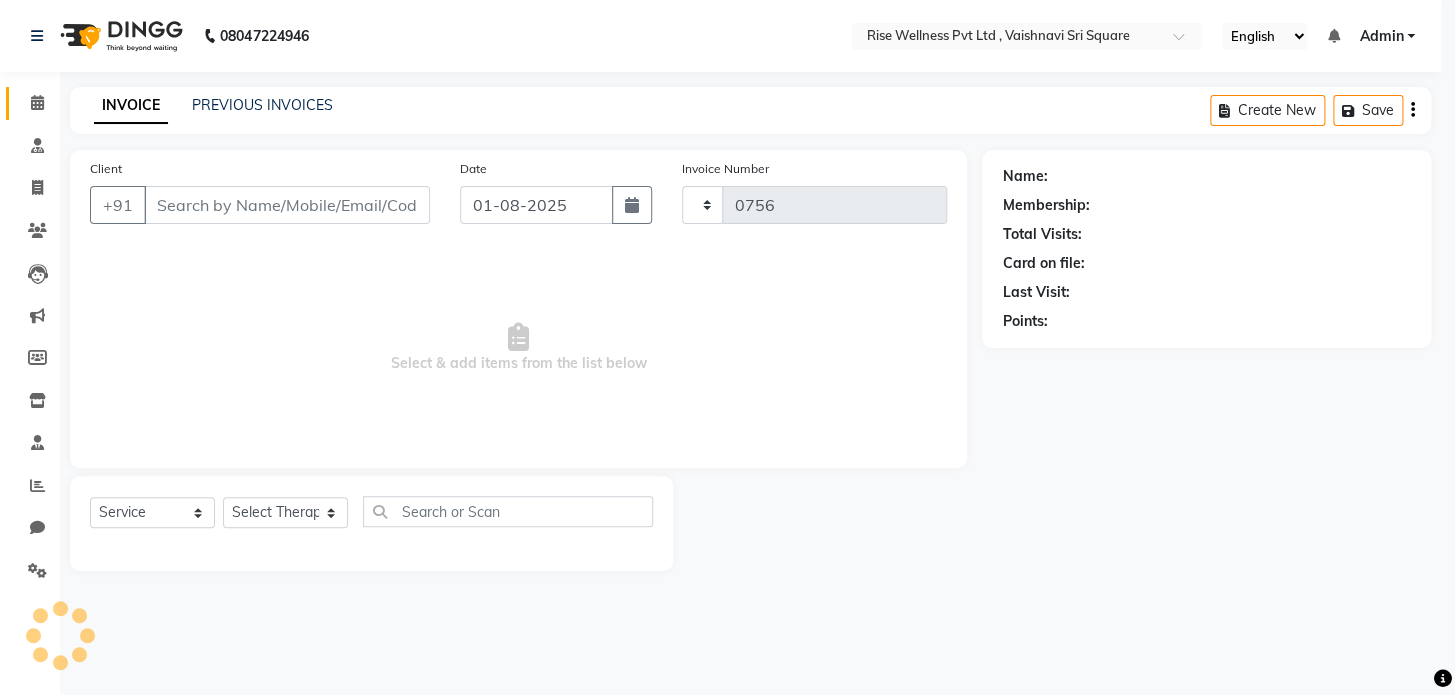 select on "7497" 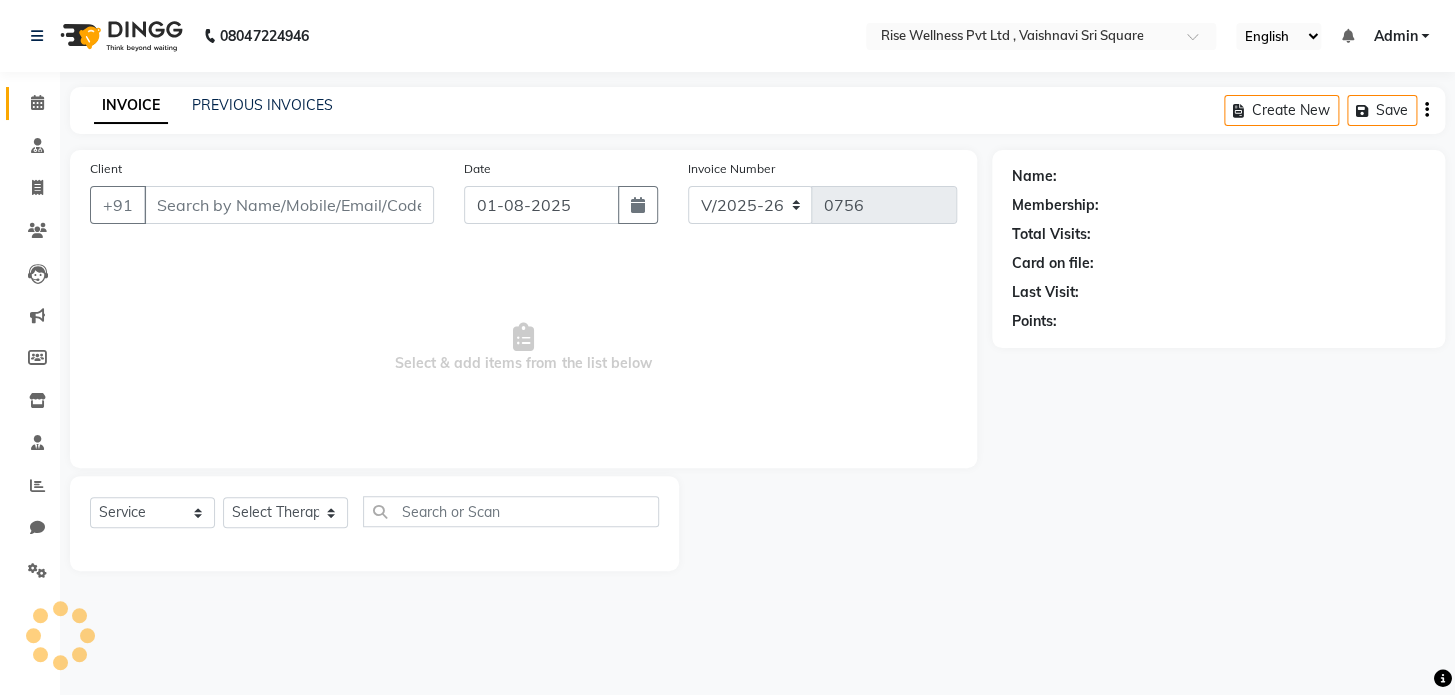 select on "V" 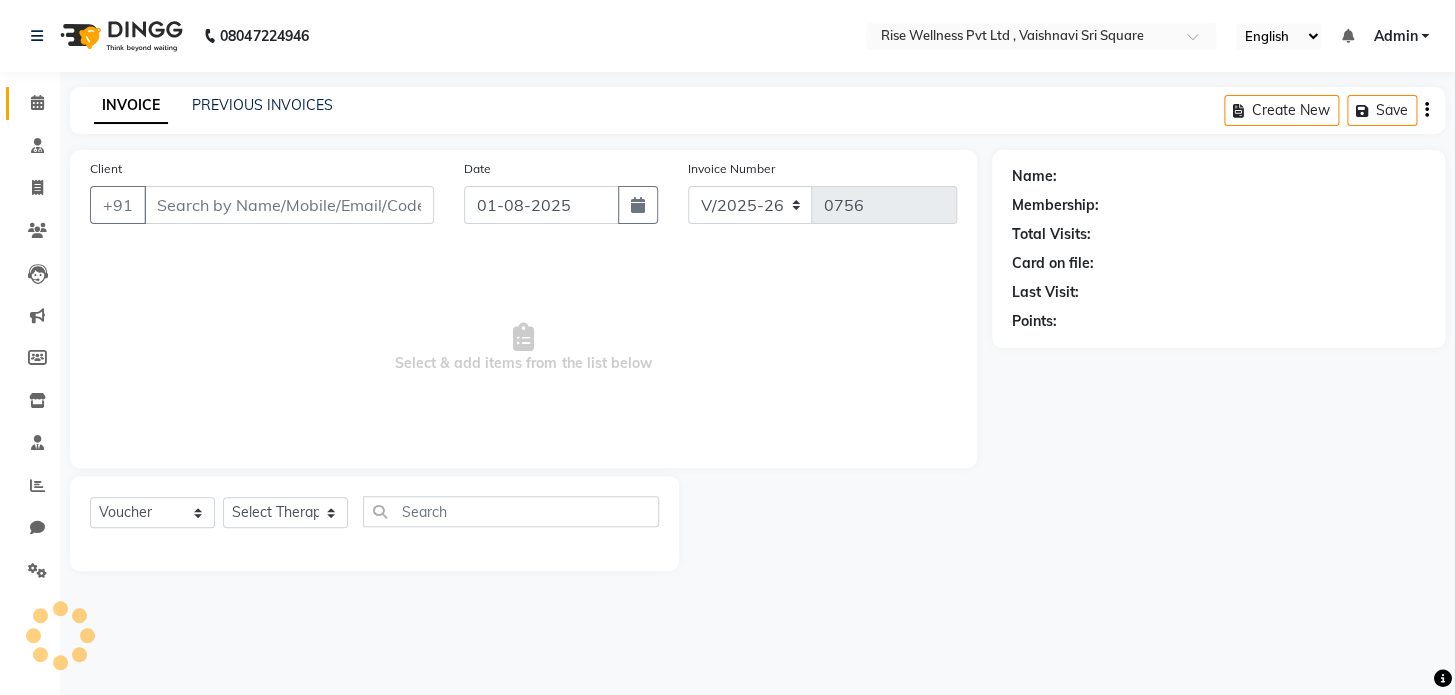 type on "[PHONE]" 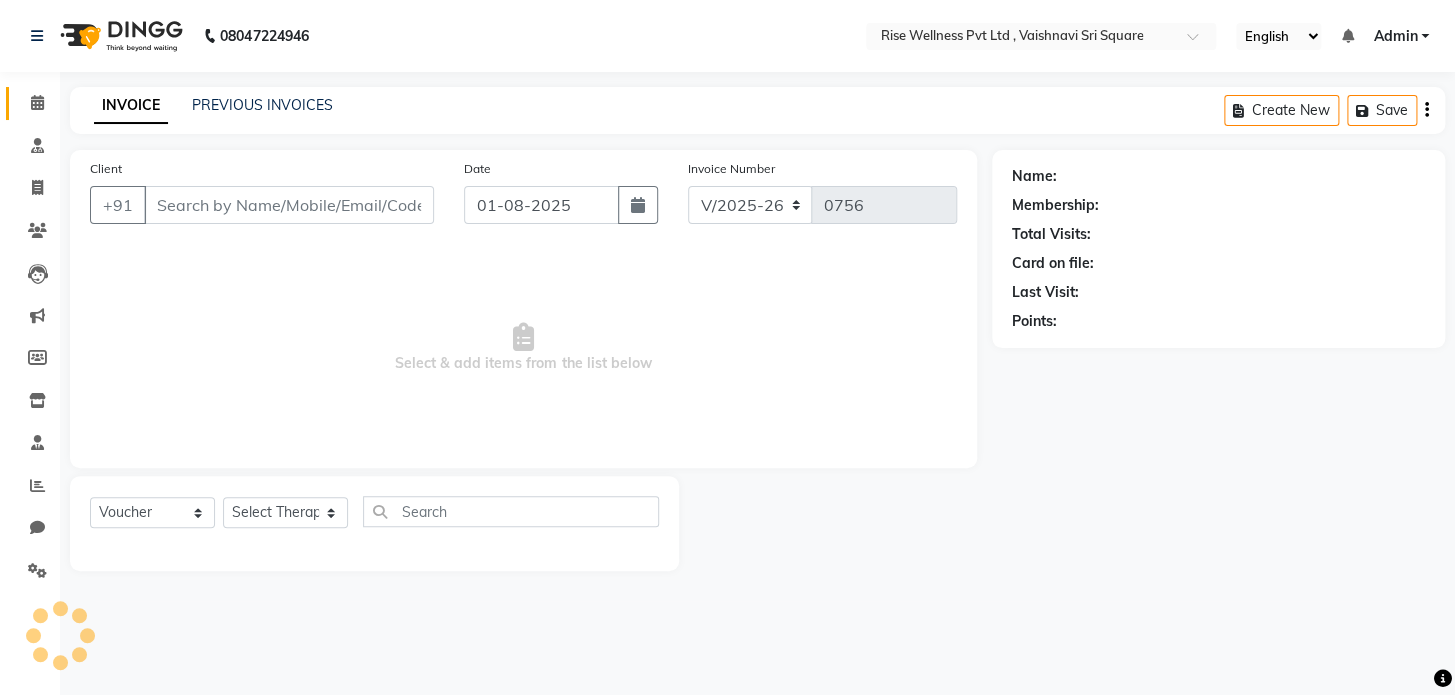 select on "67714" 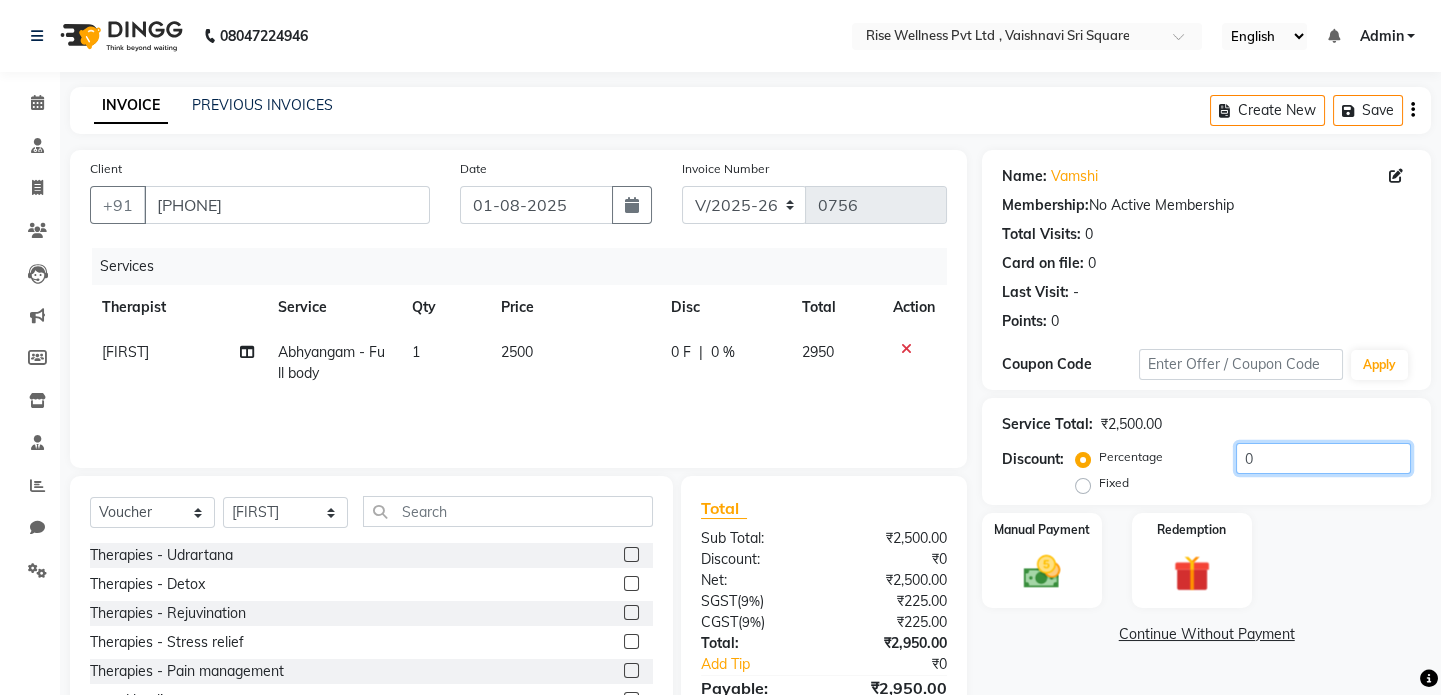 click on "0" 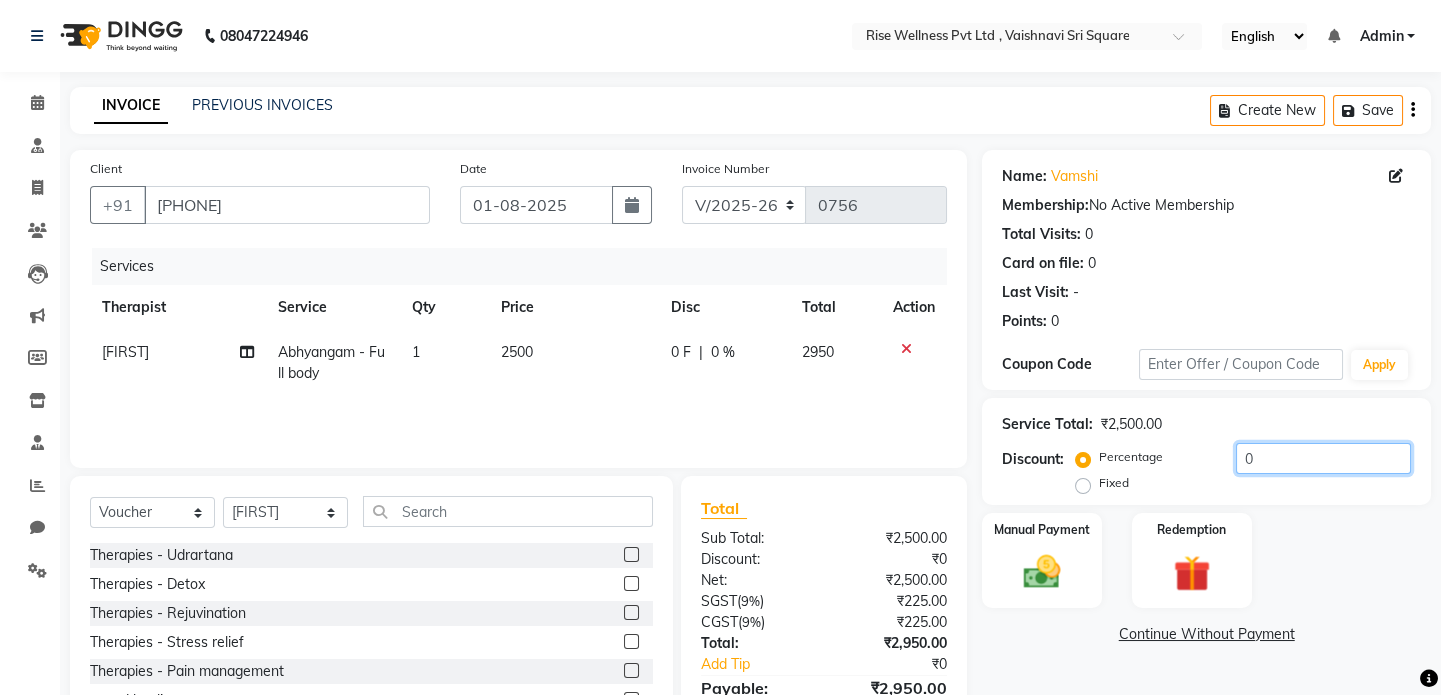 scroll, scrollTop: 106, scrollLeft: 0, axis: vertical 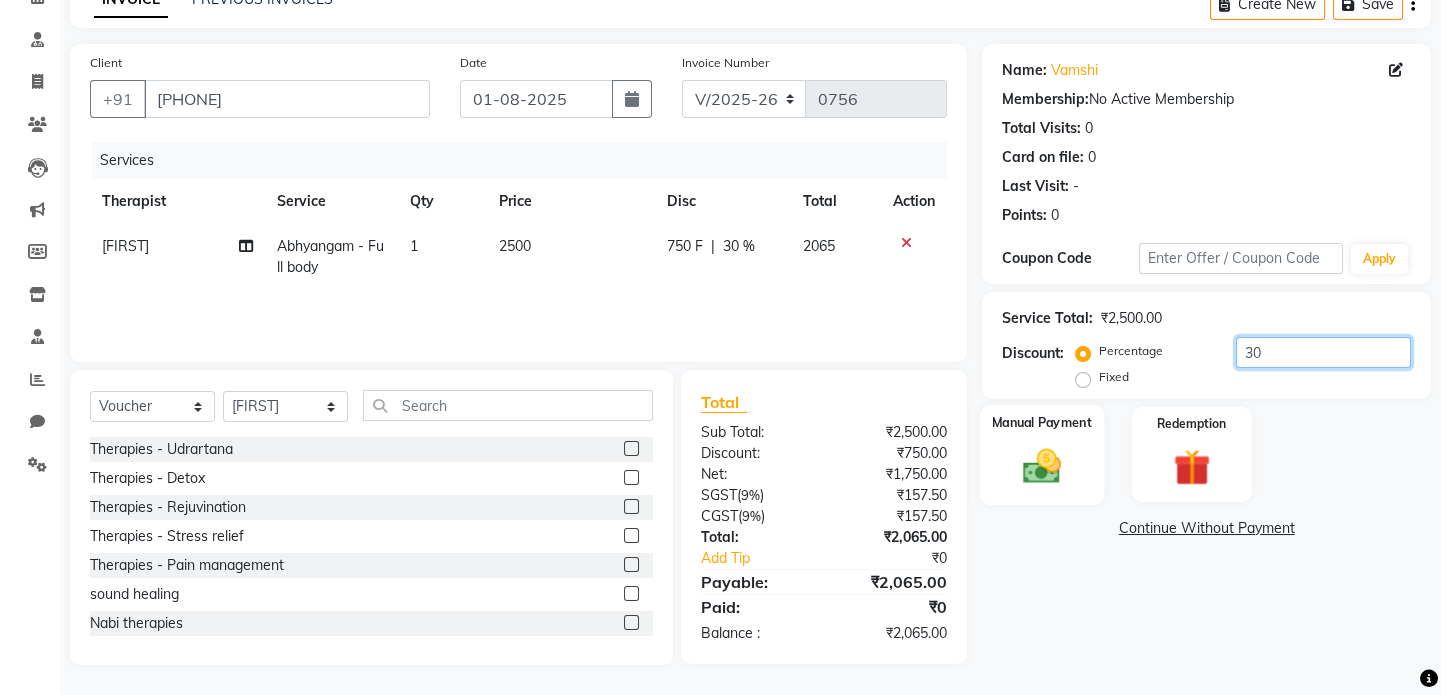 type on "30" 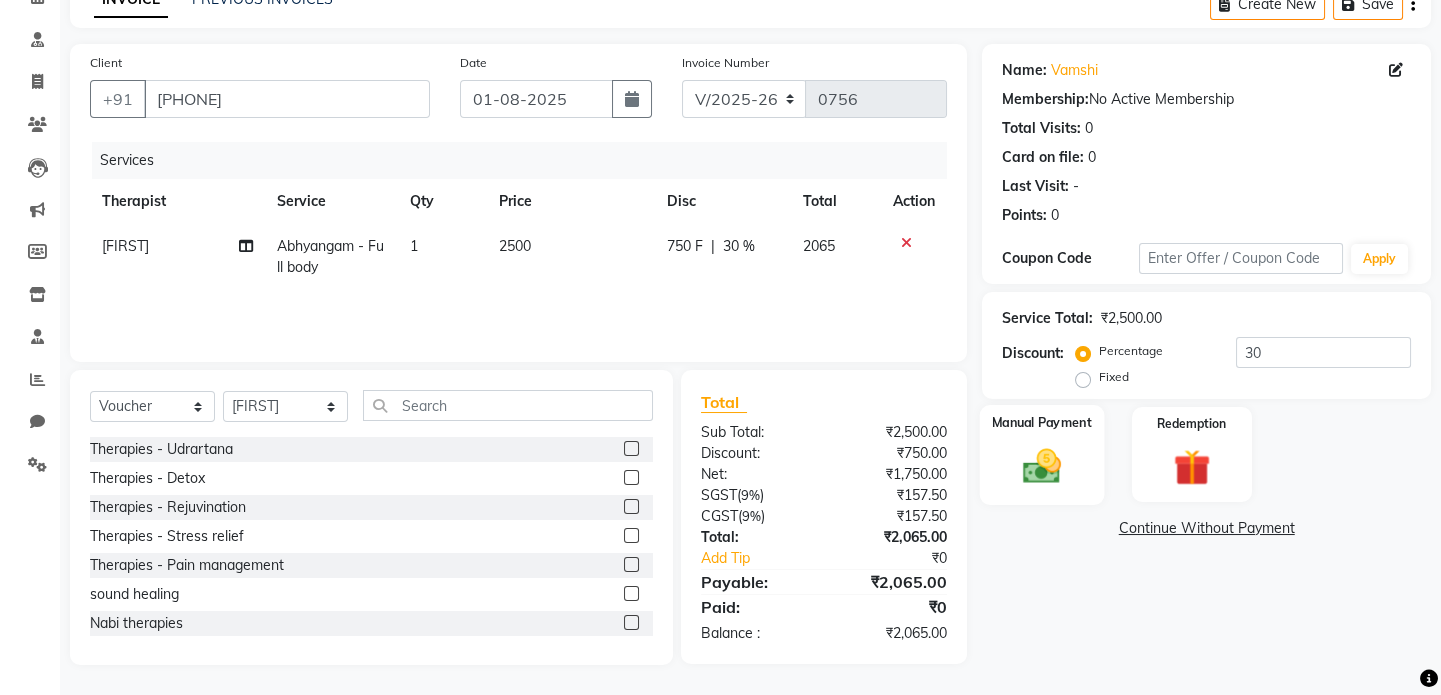 click 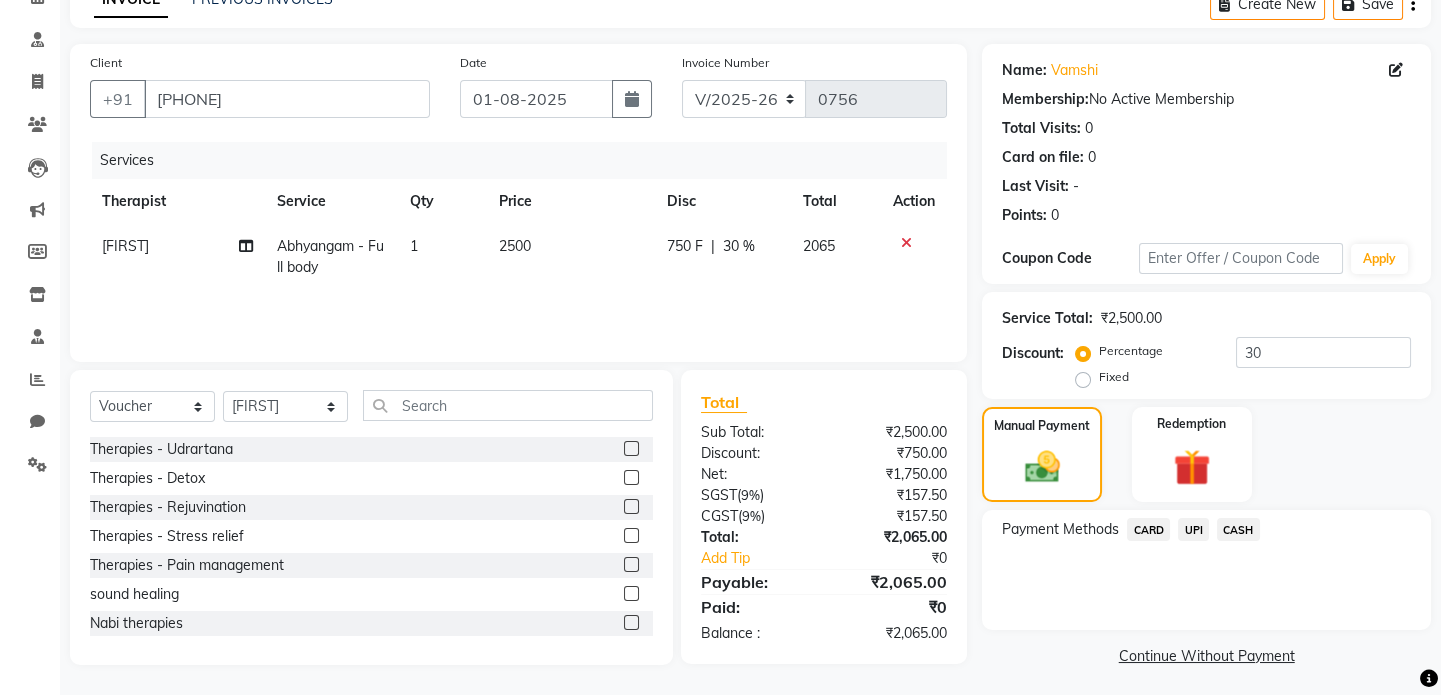 click on "UPI" 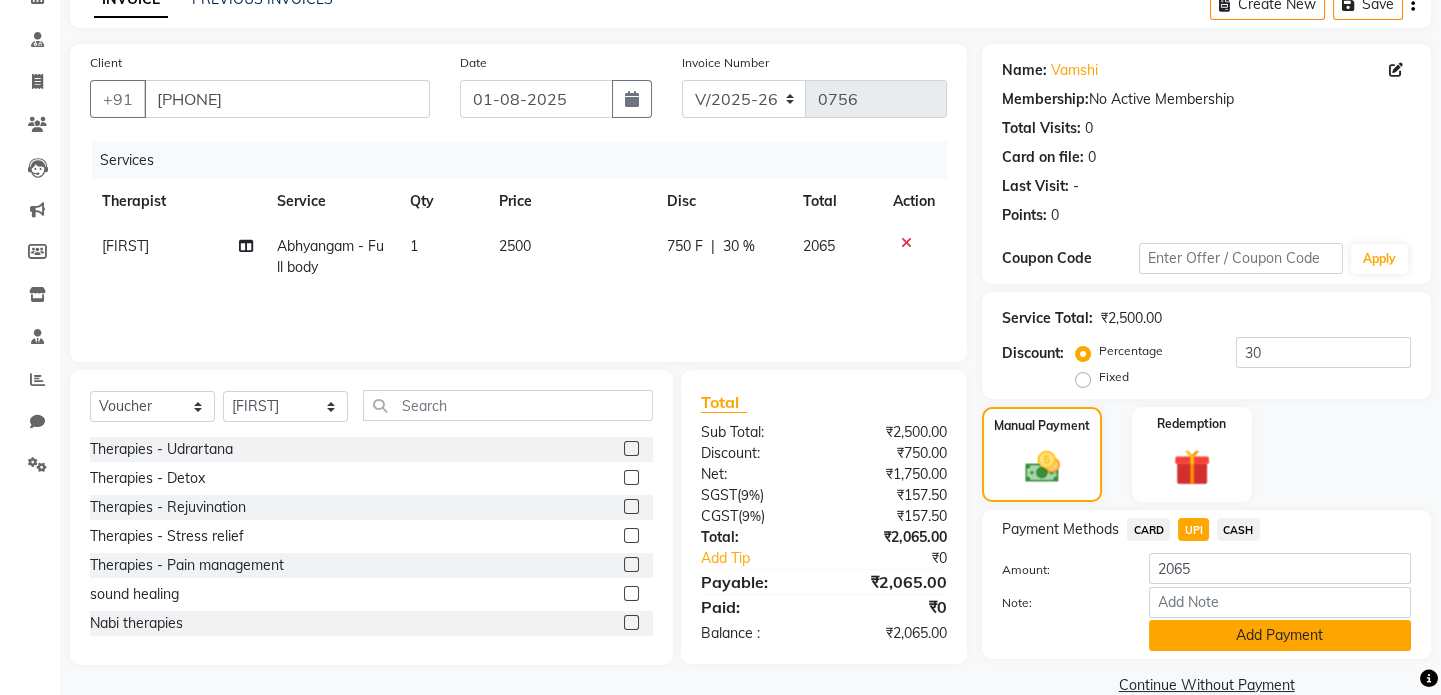 click on "Add Payment" 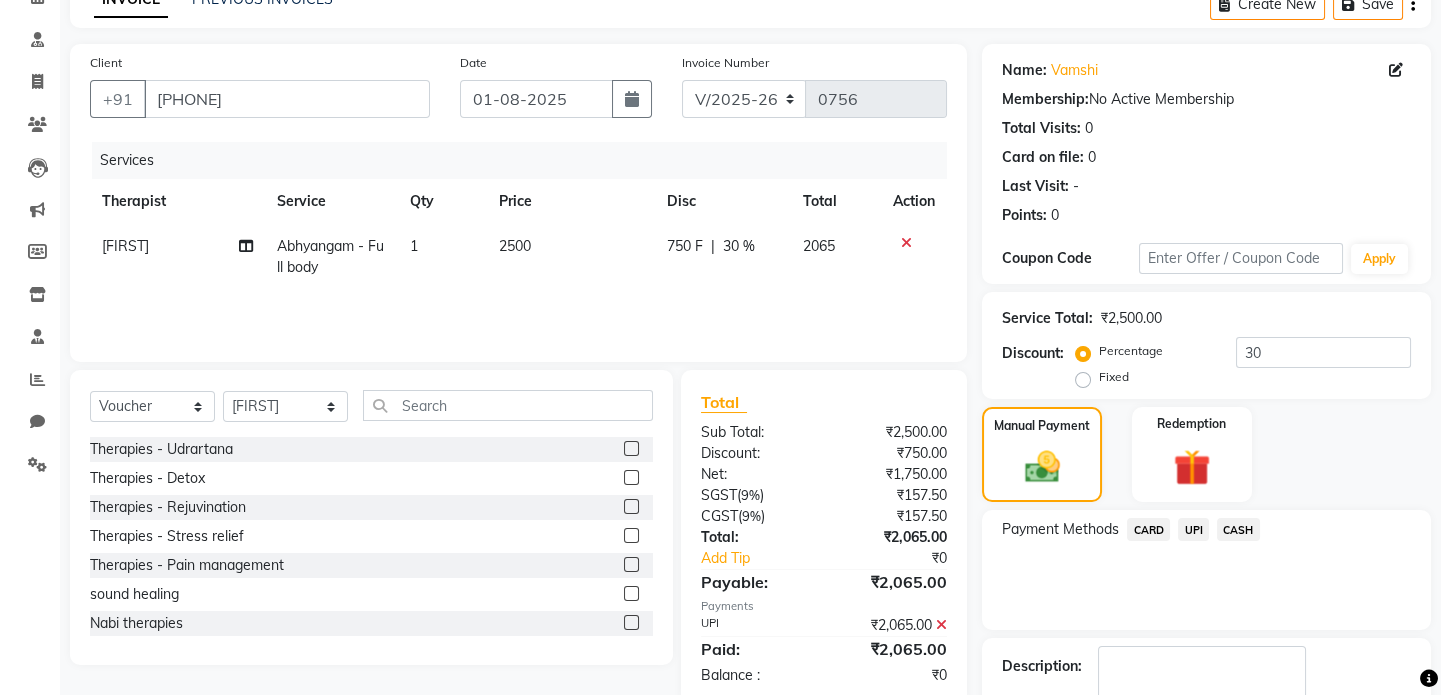 scroll, scrollTop: 223, scrollLeft: 0, axis: vertical 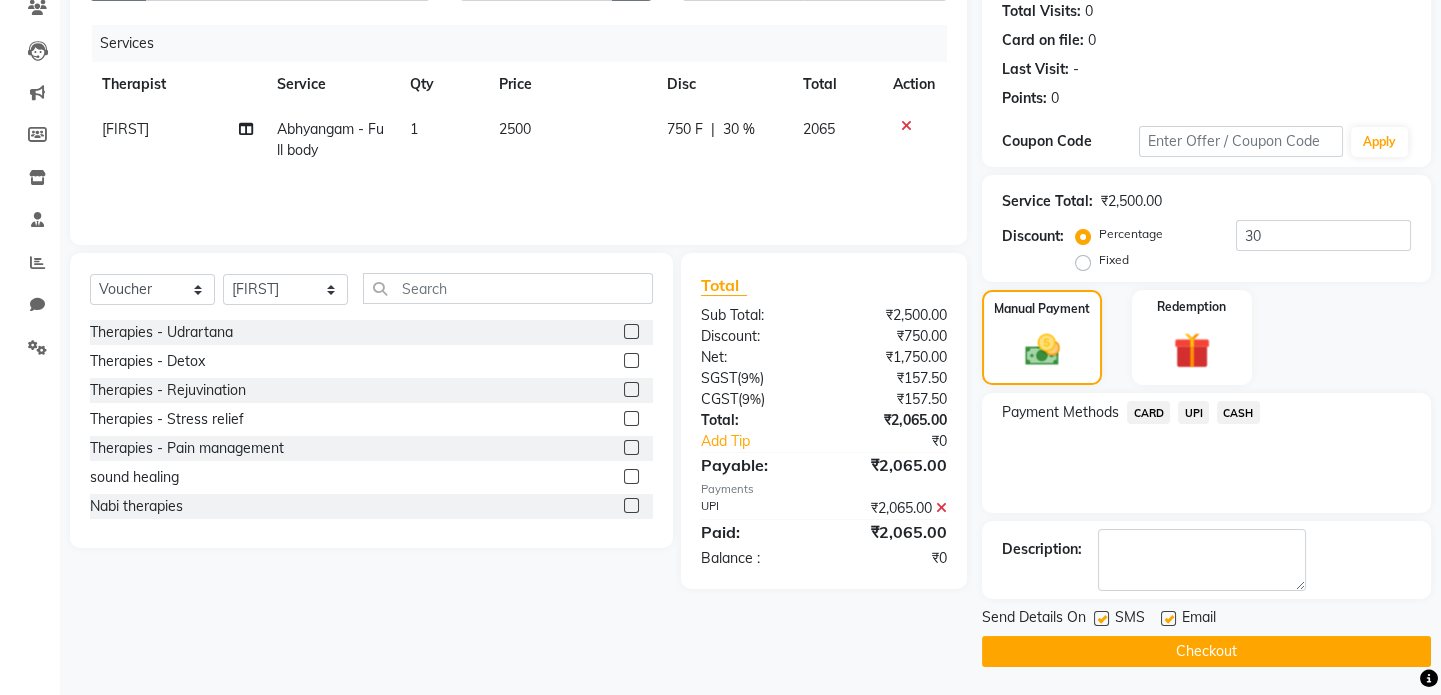 click on "Checkout" 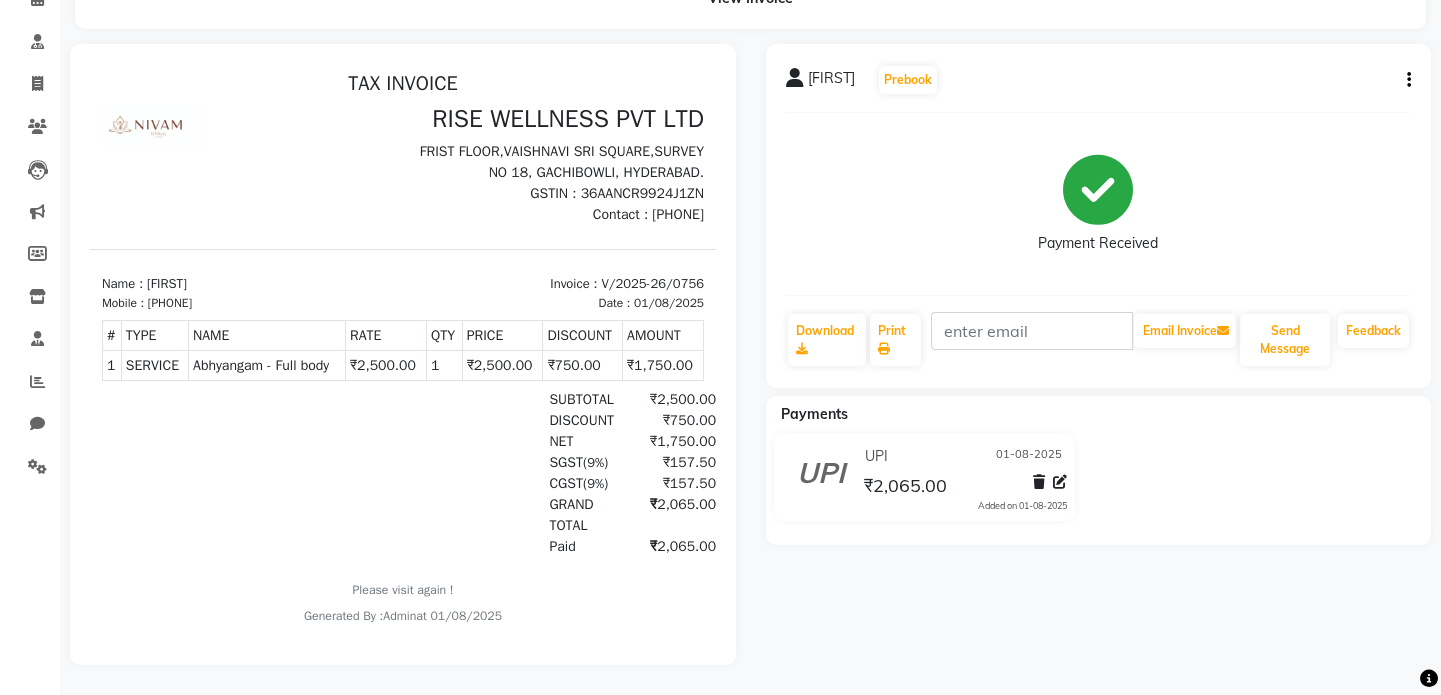 scroll, scrollTop: 0, scrollLeft: 0, axis: both 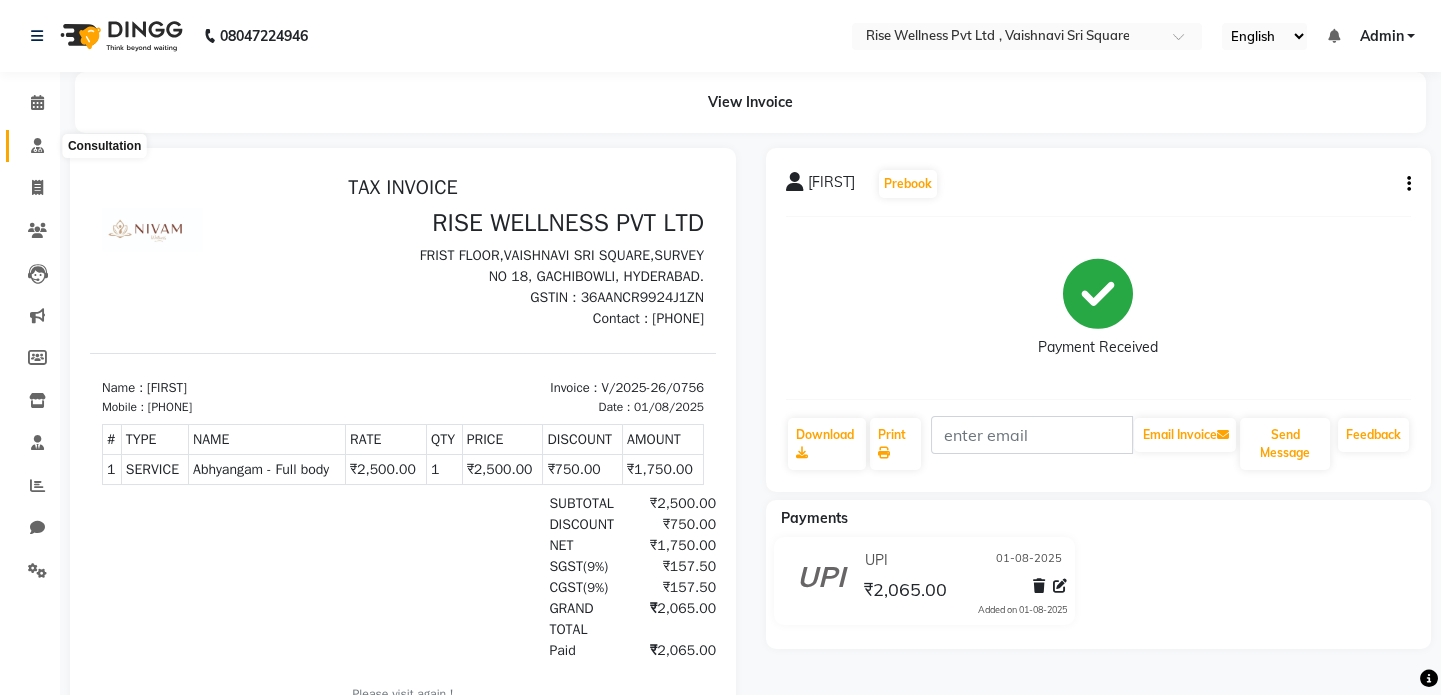 click 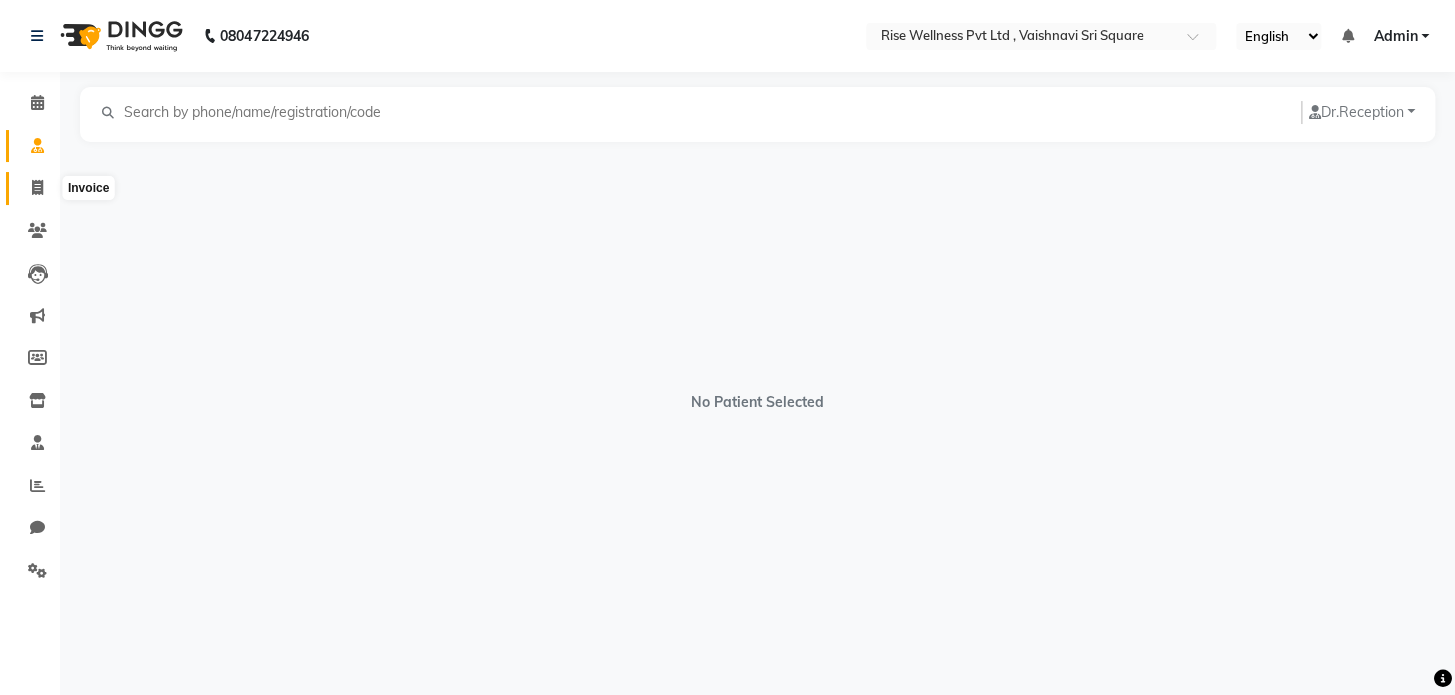 click 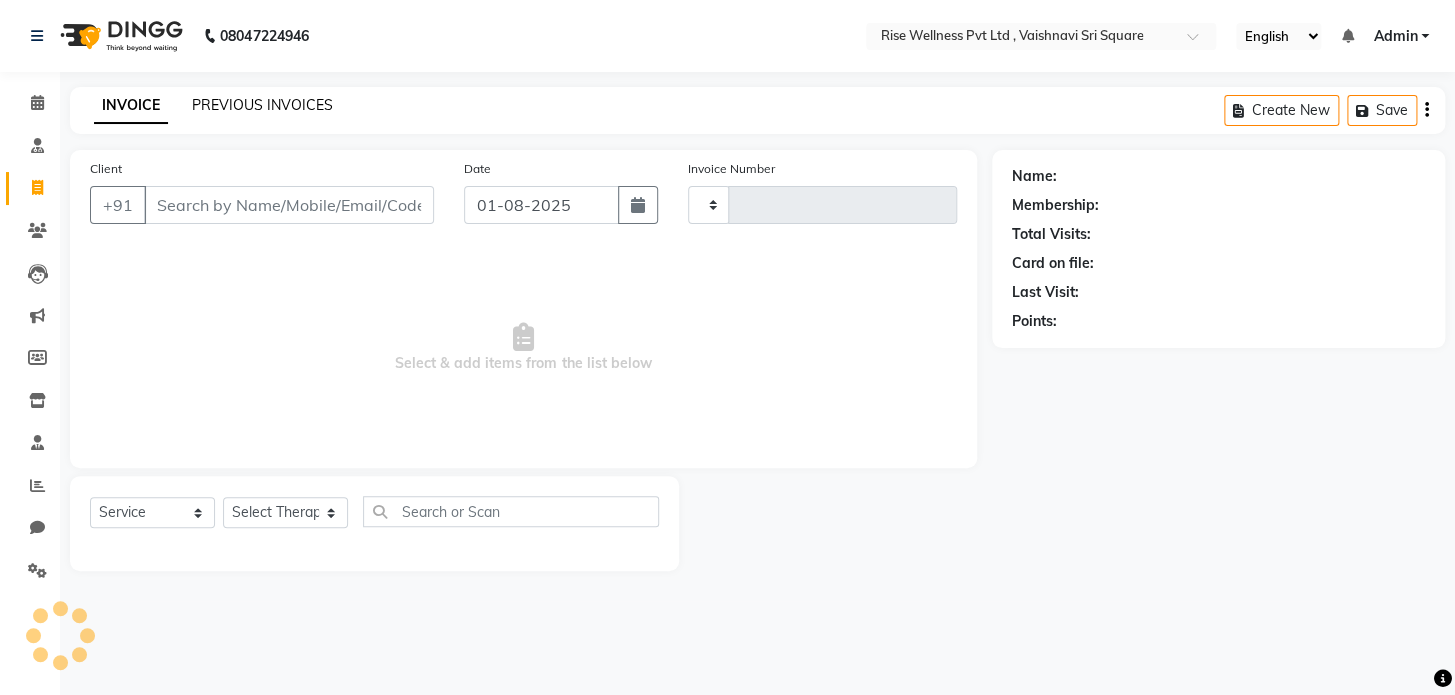 click on "PREVIOUS INVOICES" 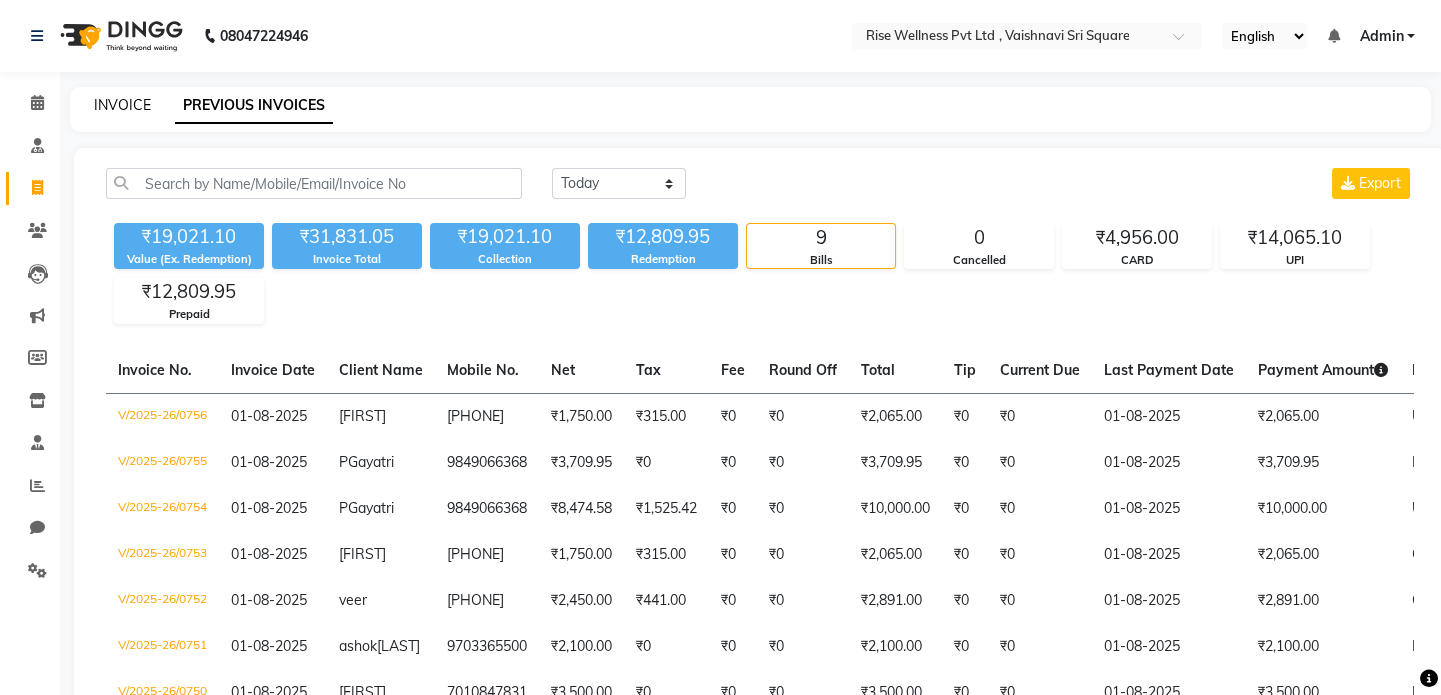 click on "INVOICE" 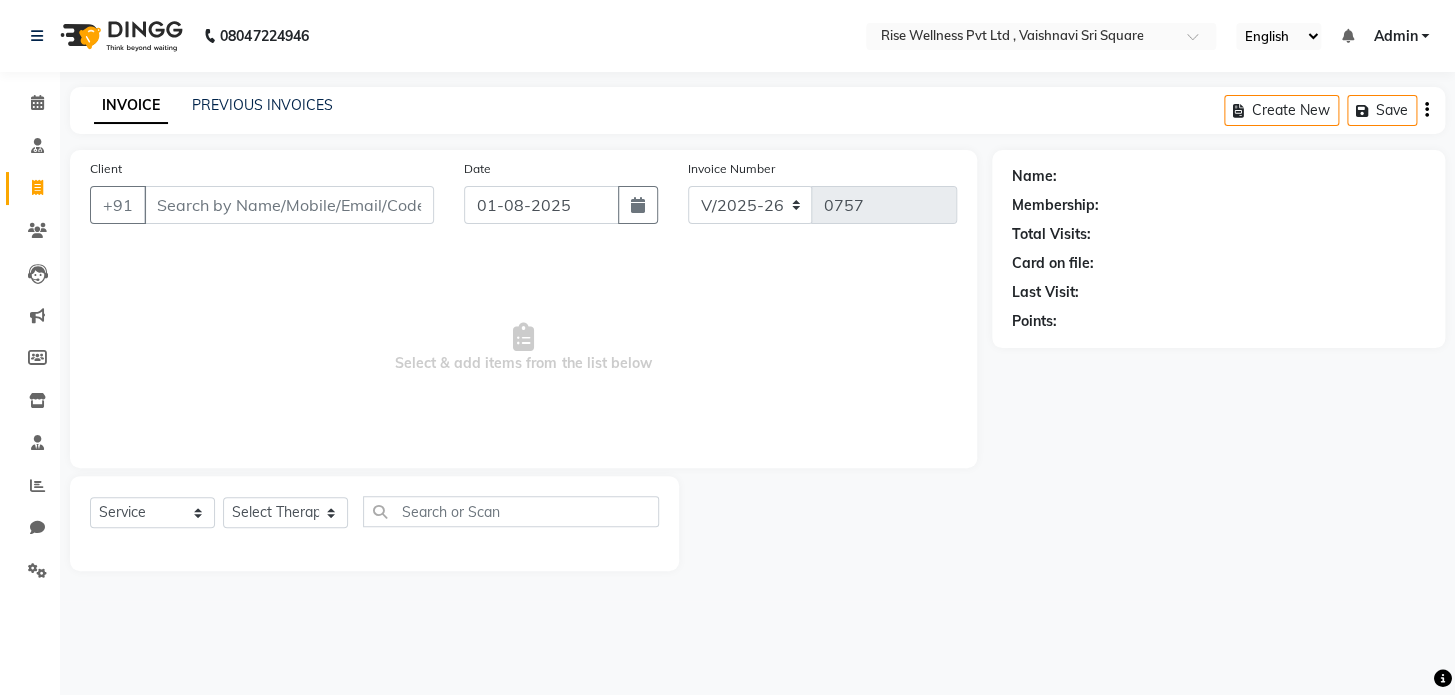 select on "V" 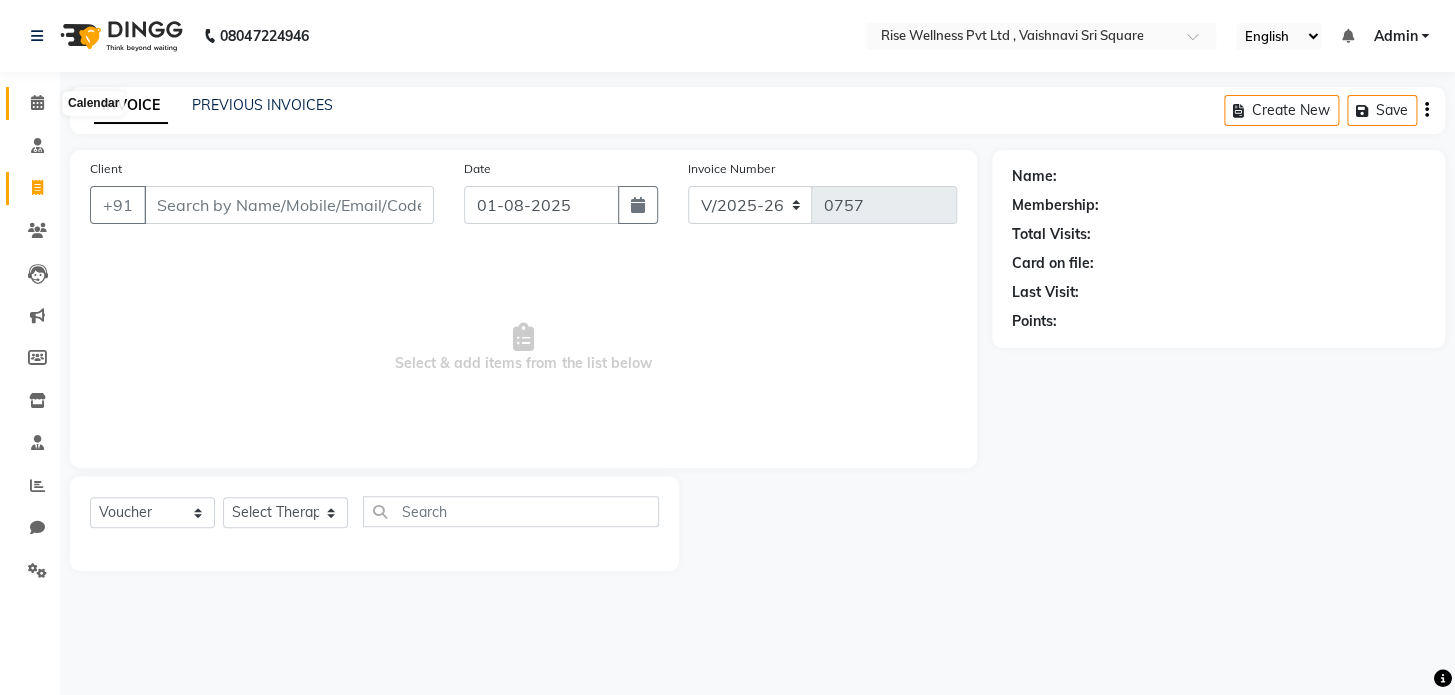 click 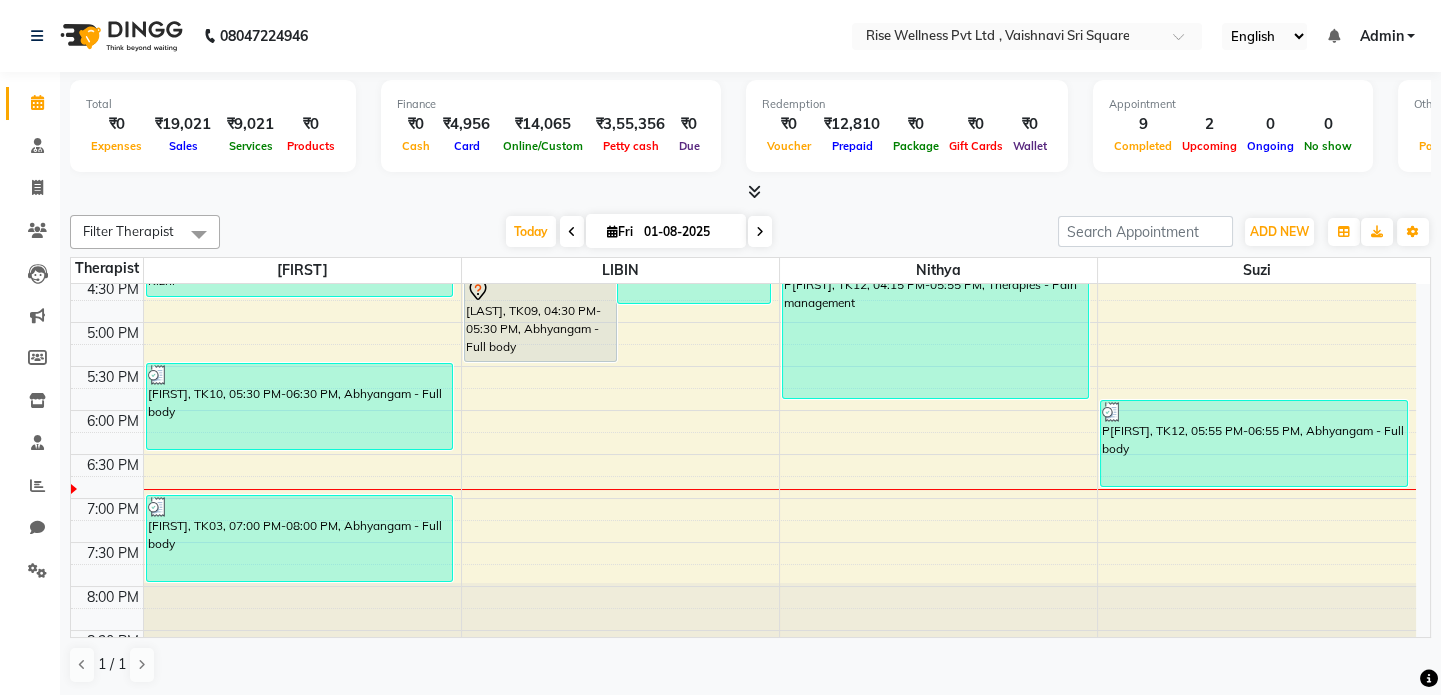 scroll, scrollTop: 785, scrollLeft: 0, axis: vertical 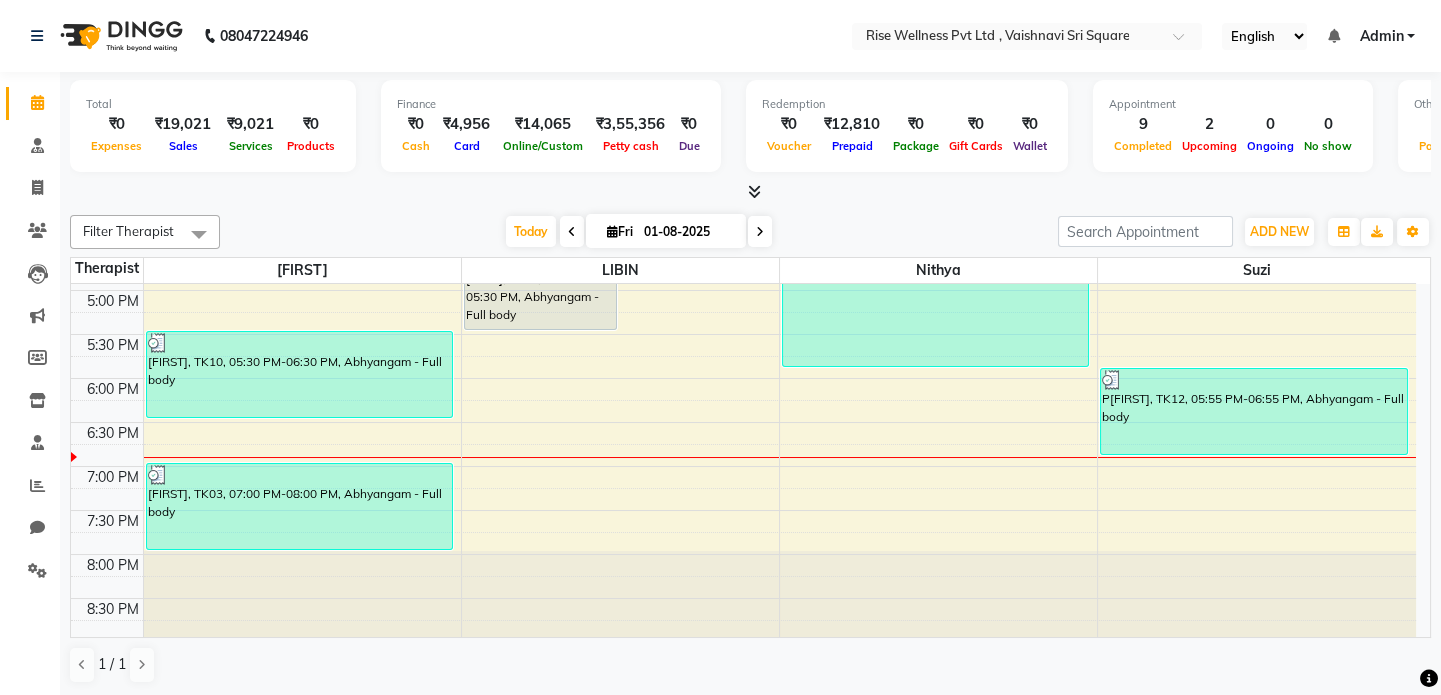 click at bounding box center [760, 231] 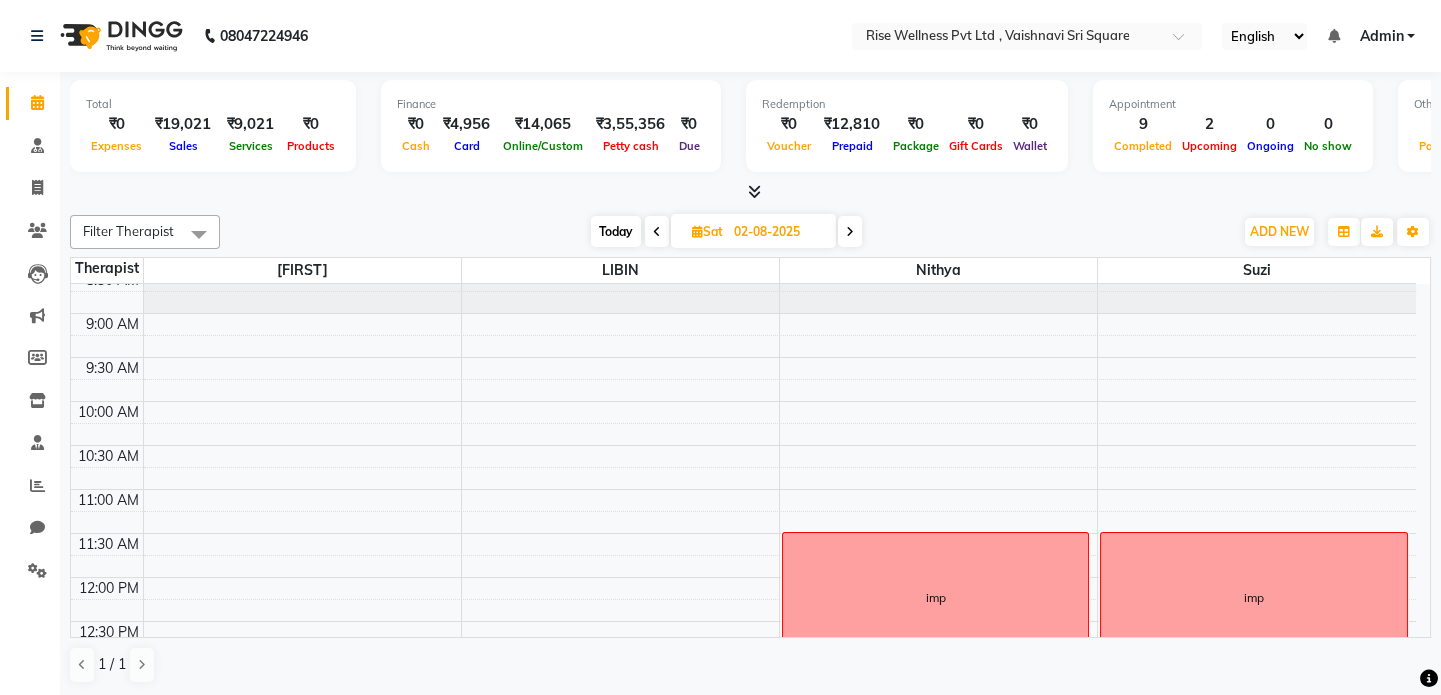 scroll, scrollTop: 0, scrollLeft: 0, axis: both 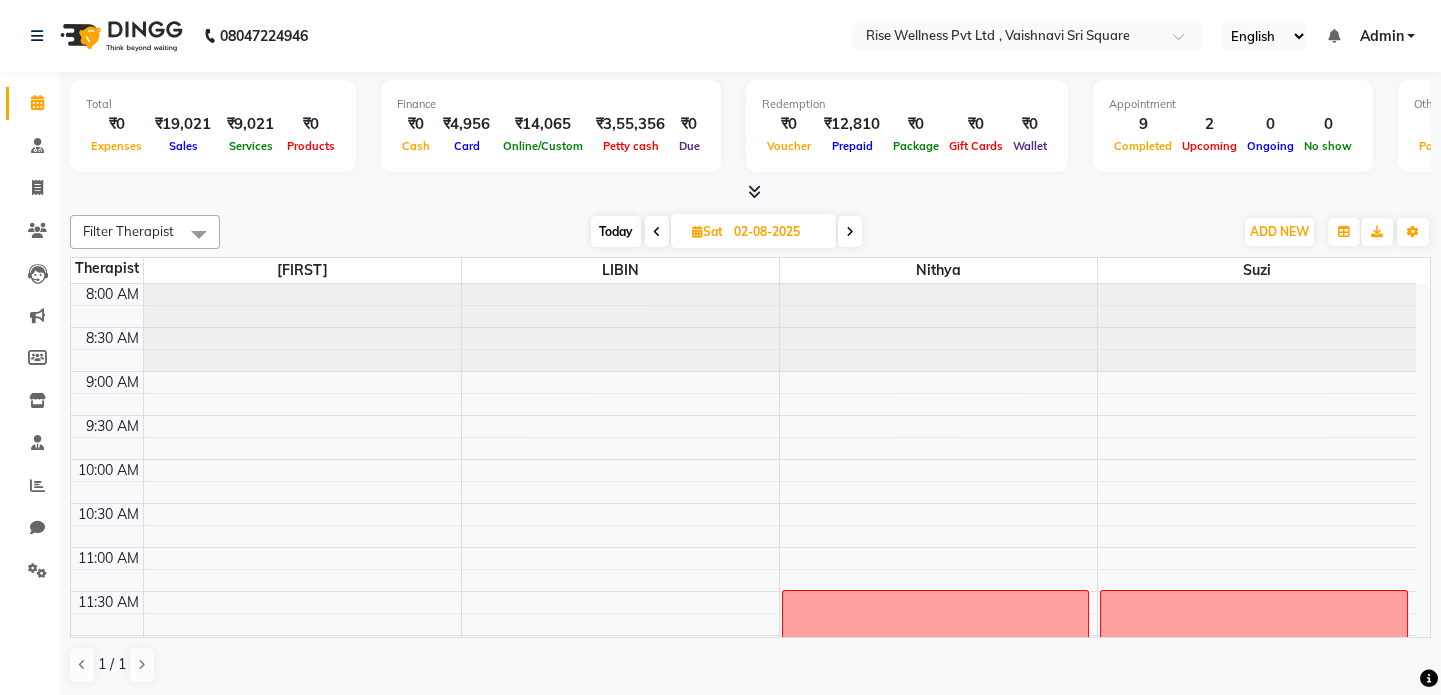 click at bounding box center (657, 232) 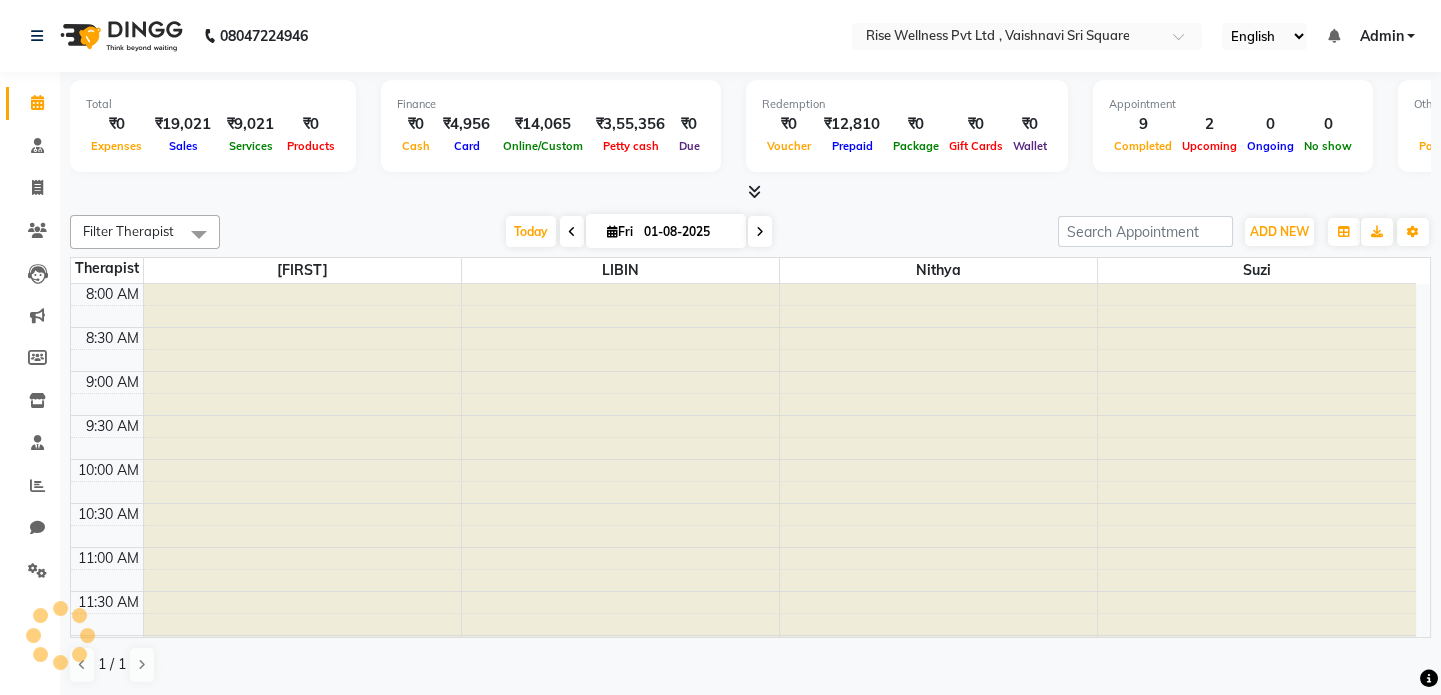 scroll, scrollTop: 786, scrollLeft: 0, axis: vertical 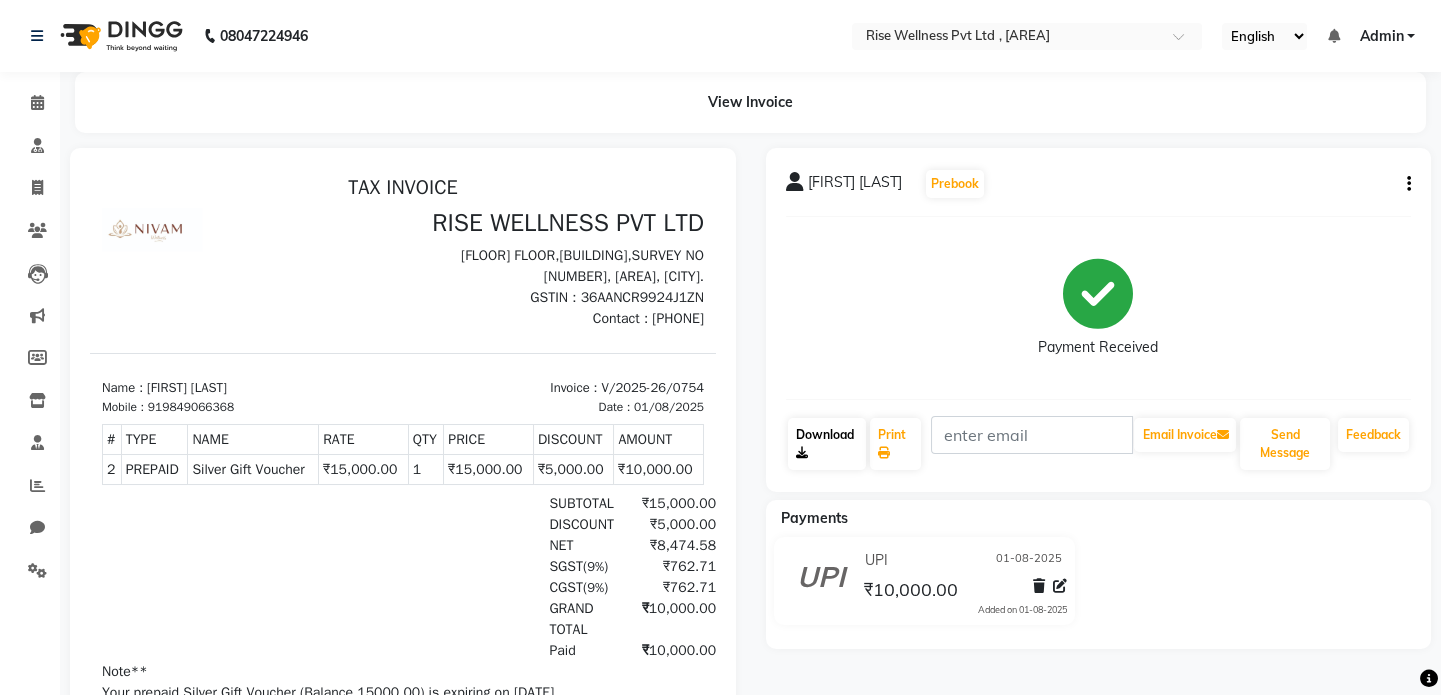 click on "Download" 